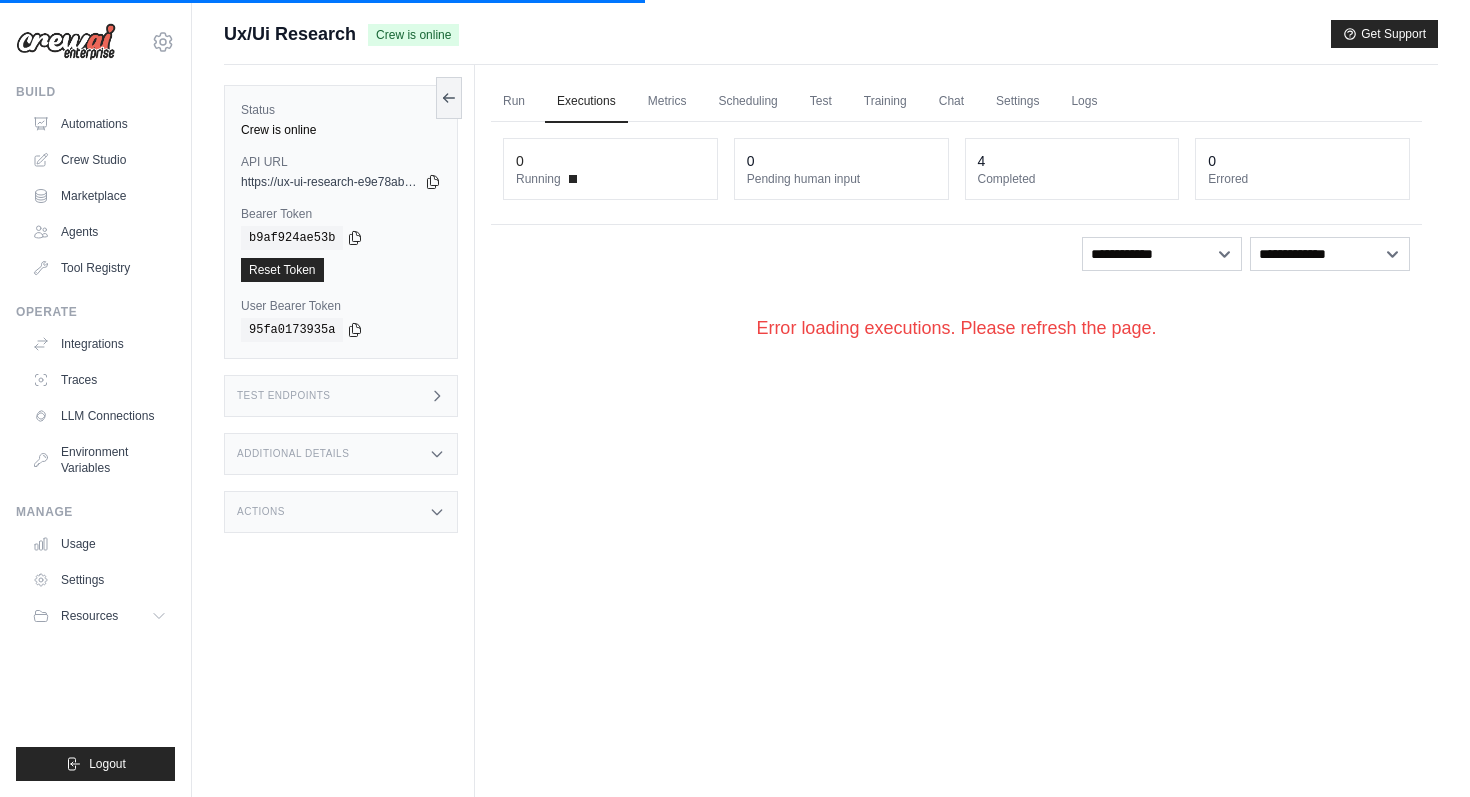 scroll, scrollTop: 0, scrollLeft: 0, axis: both 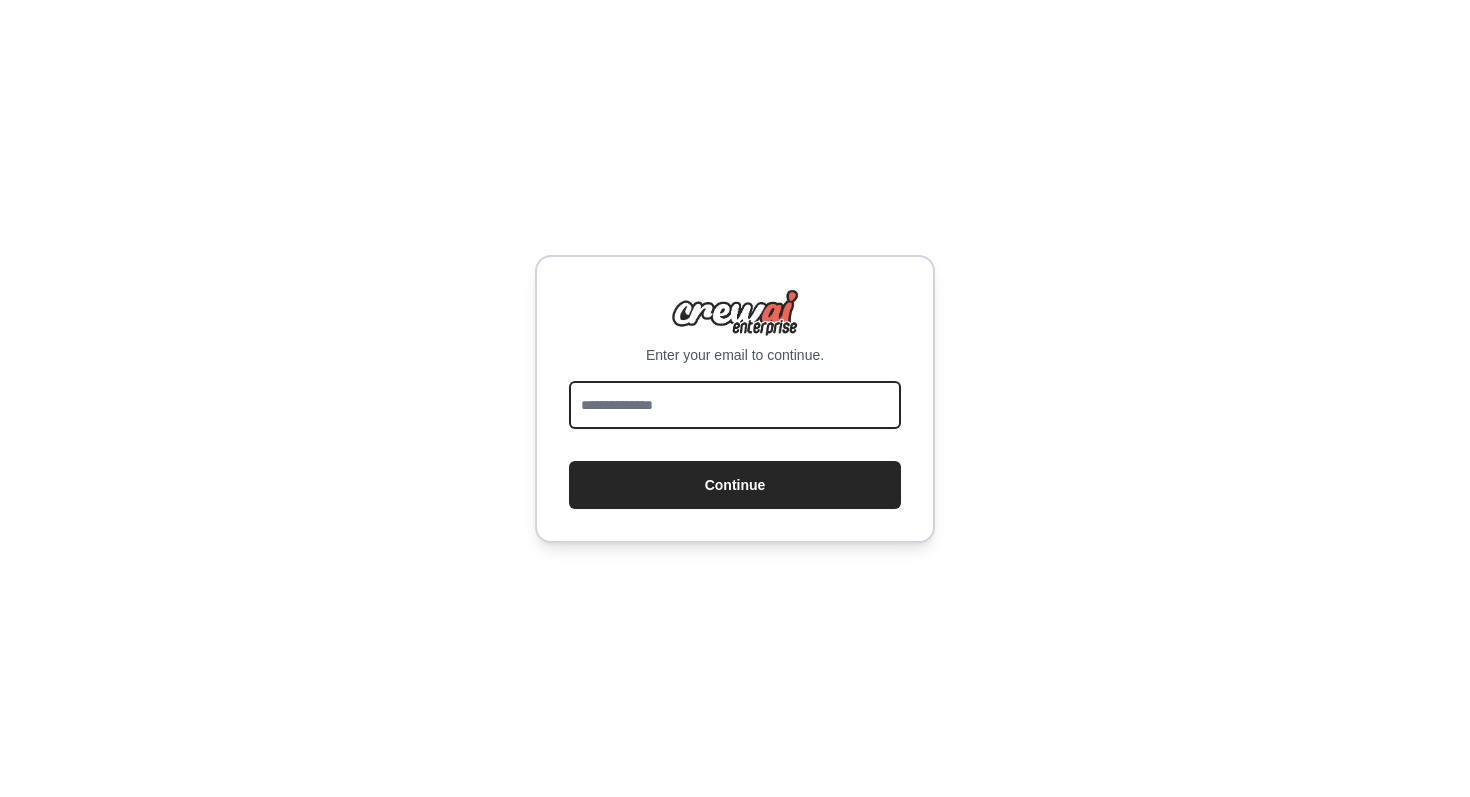 click at bounding box center [735, 405] 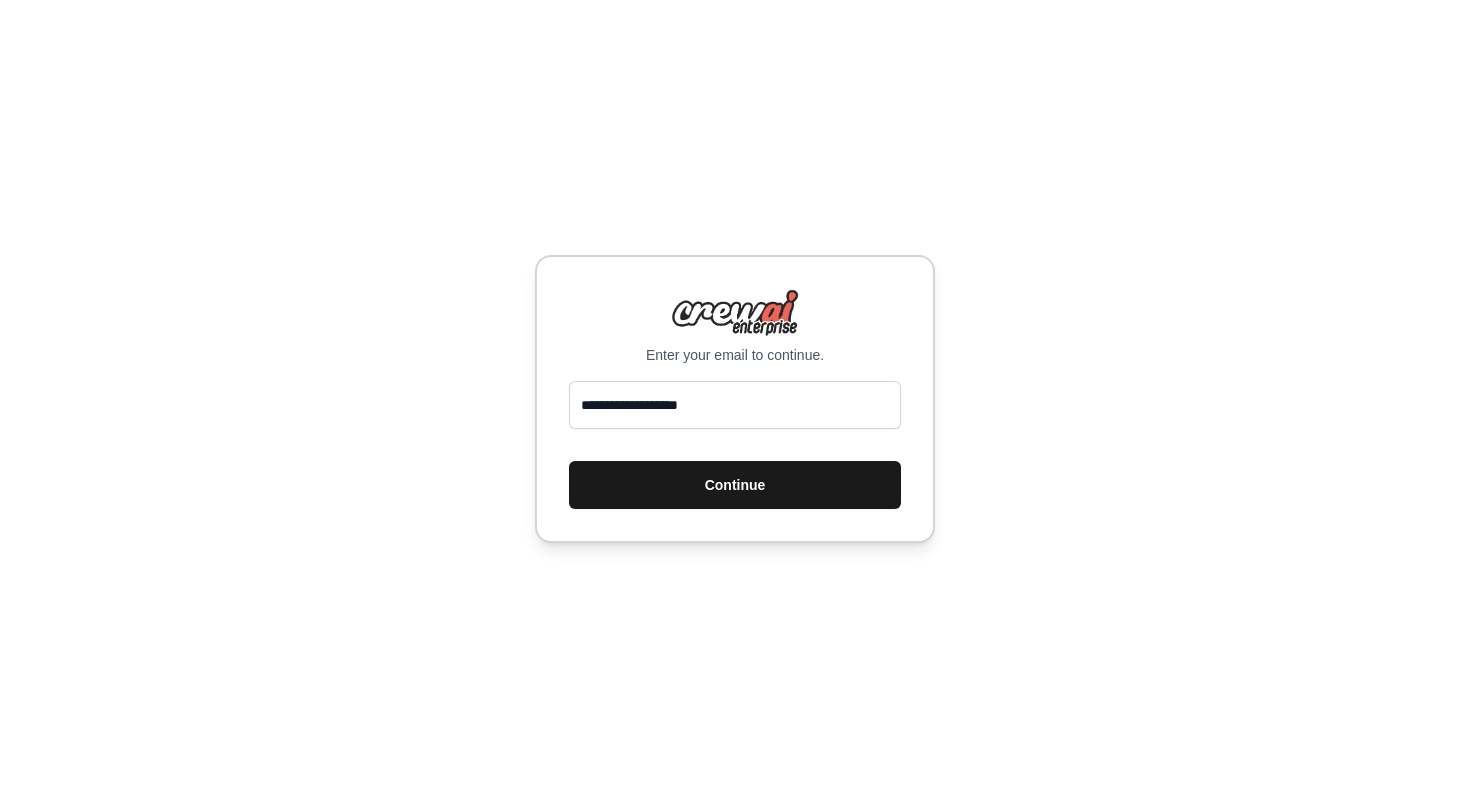 click on "Continue" at bounding box center (735, 485) 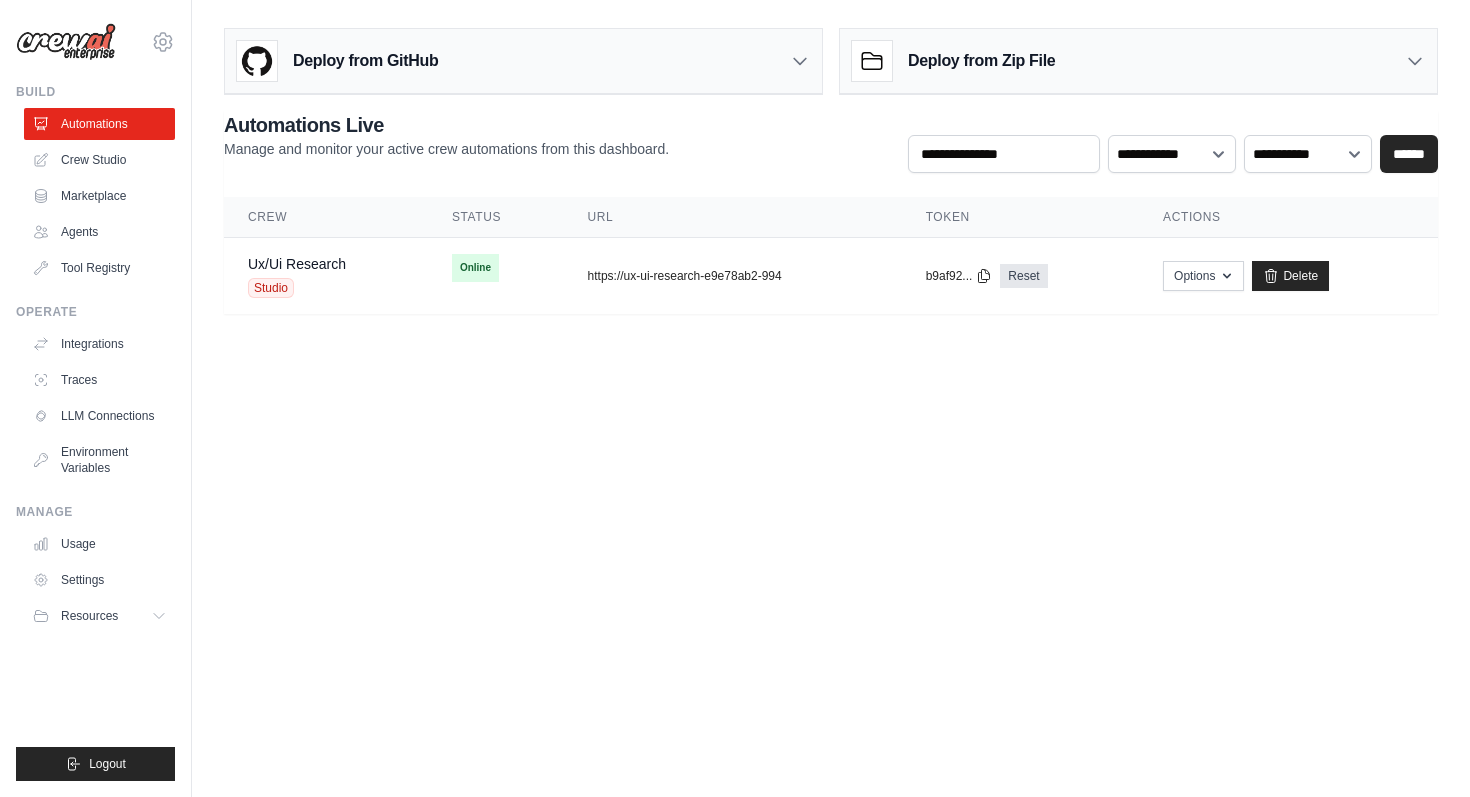 scroll, scrollTop: 0, scrollLeft: 0, axis: both 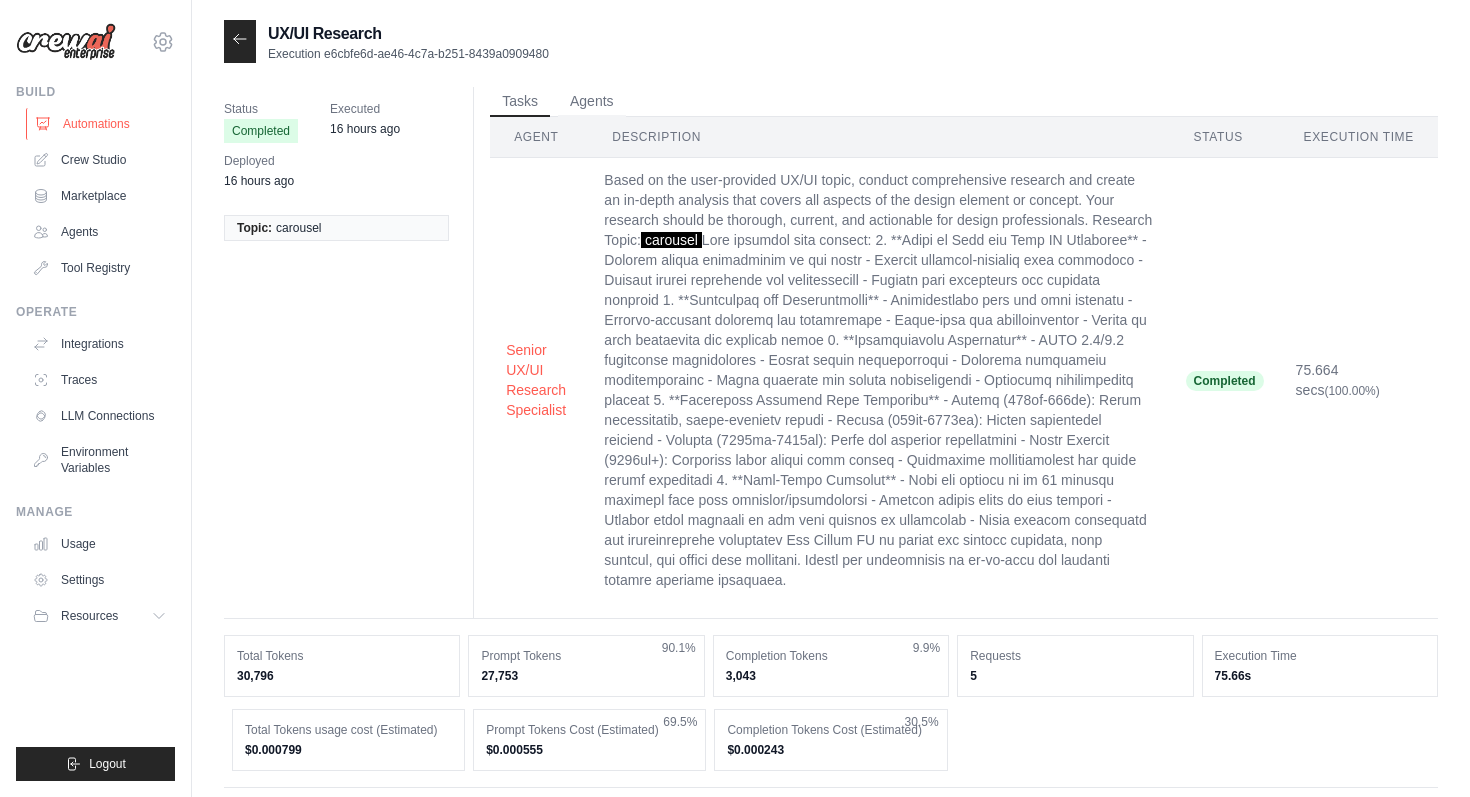 click on "Automations" at bounding box center [101, 124] 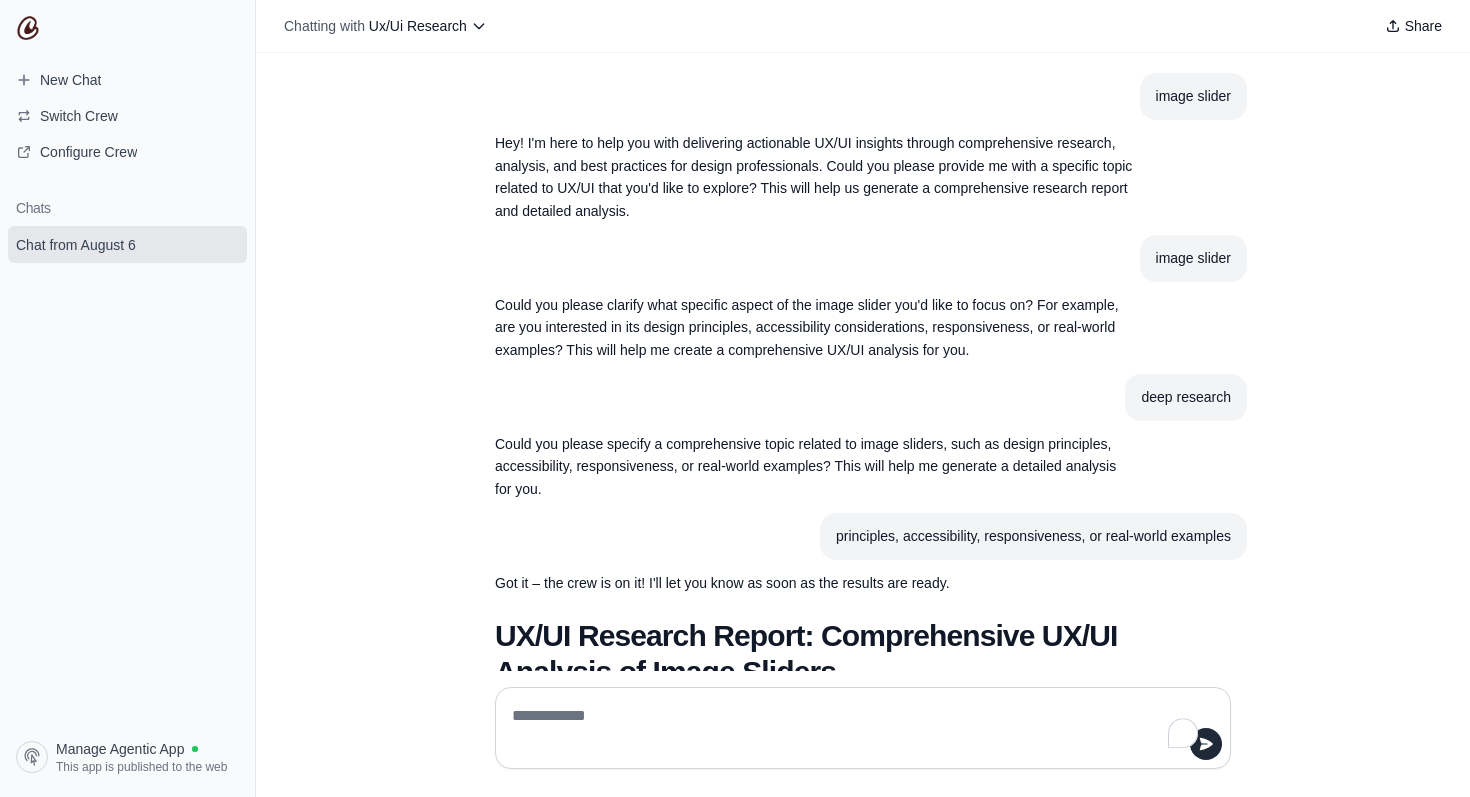 scroll, scrollTop: 0, scrollLeft: 0, axis: both 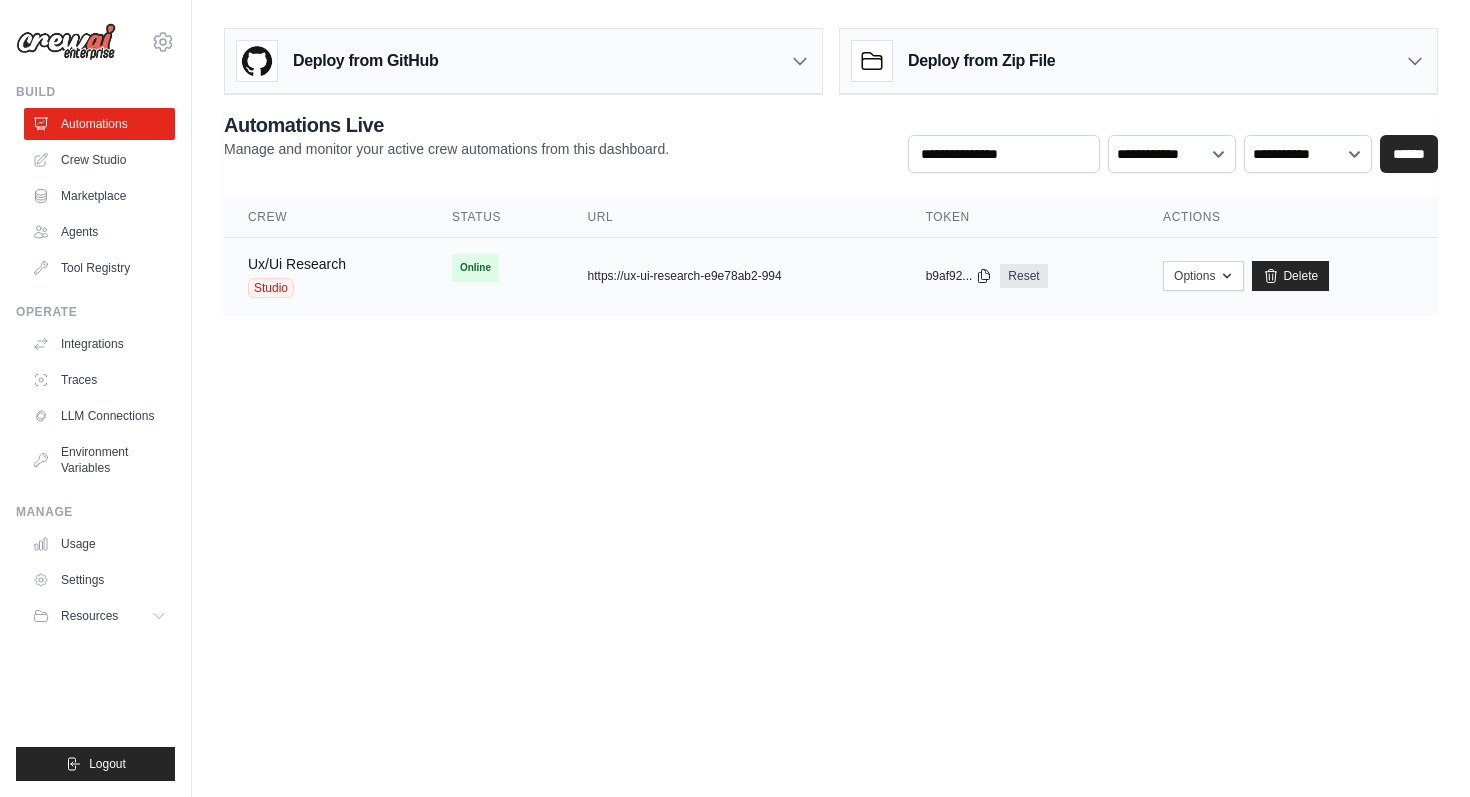 click on "Ux/Ui Research
Studio" at bounding box center (326, 276) 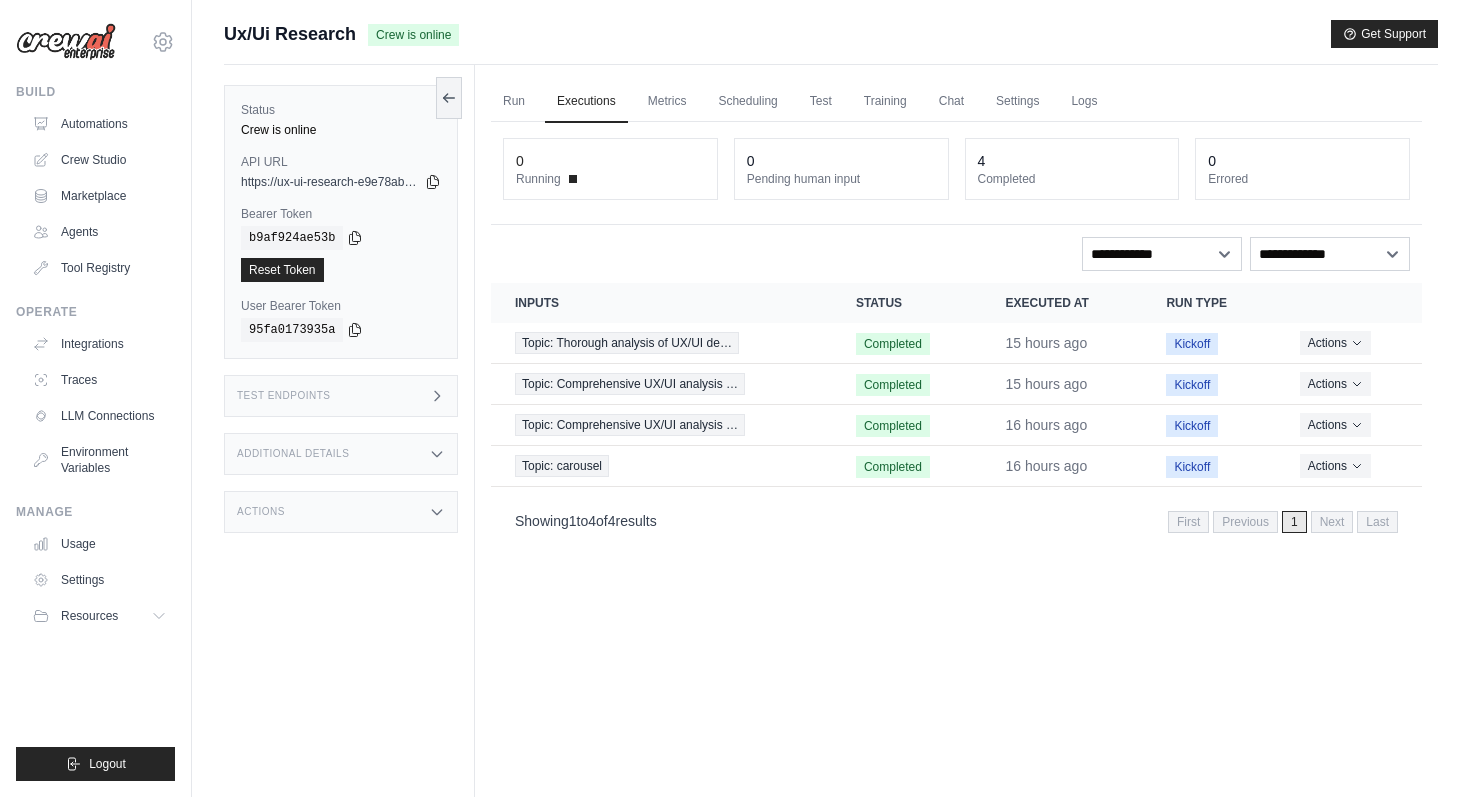 scroll, scrollTop: 0, scrollLeft: 0, axis: both 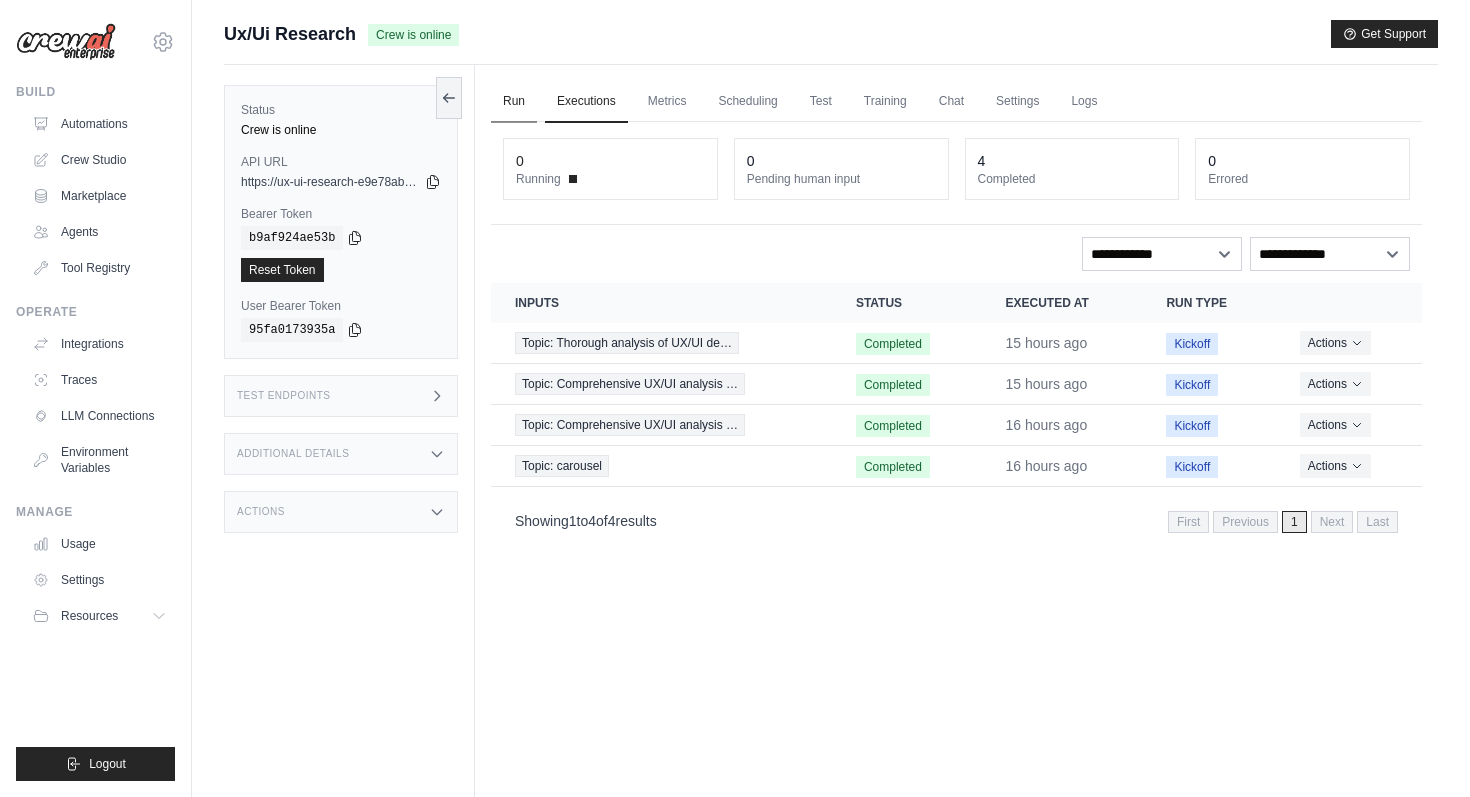 click on "Run" at bounding box center [514, 102] 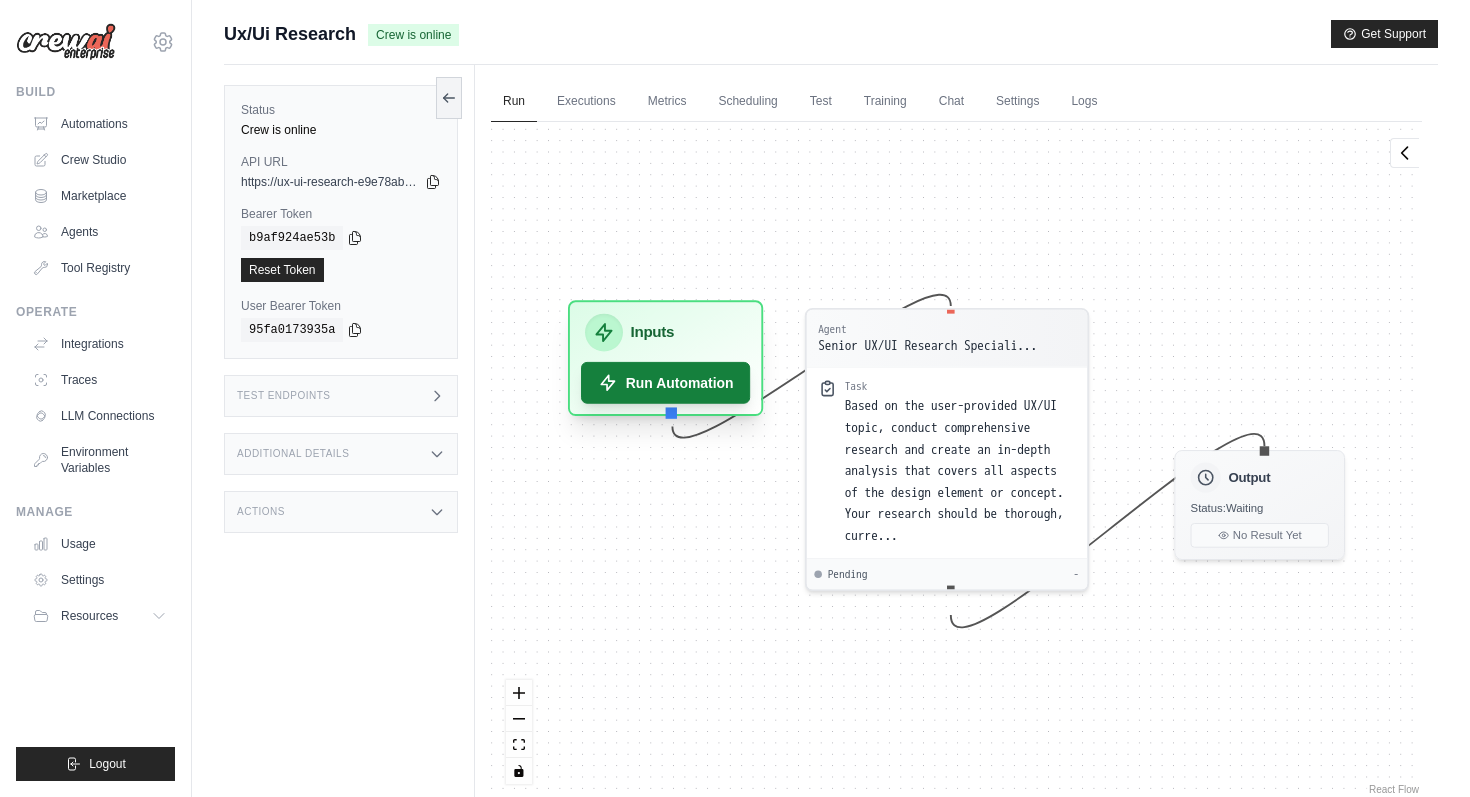 click on "Run Automation" at bounding box center (665, 383) 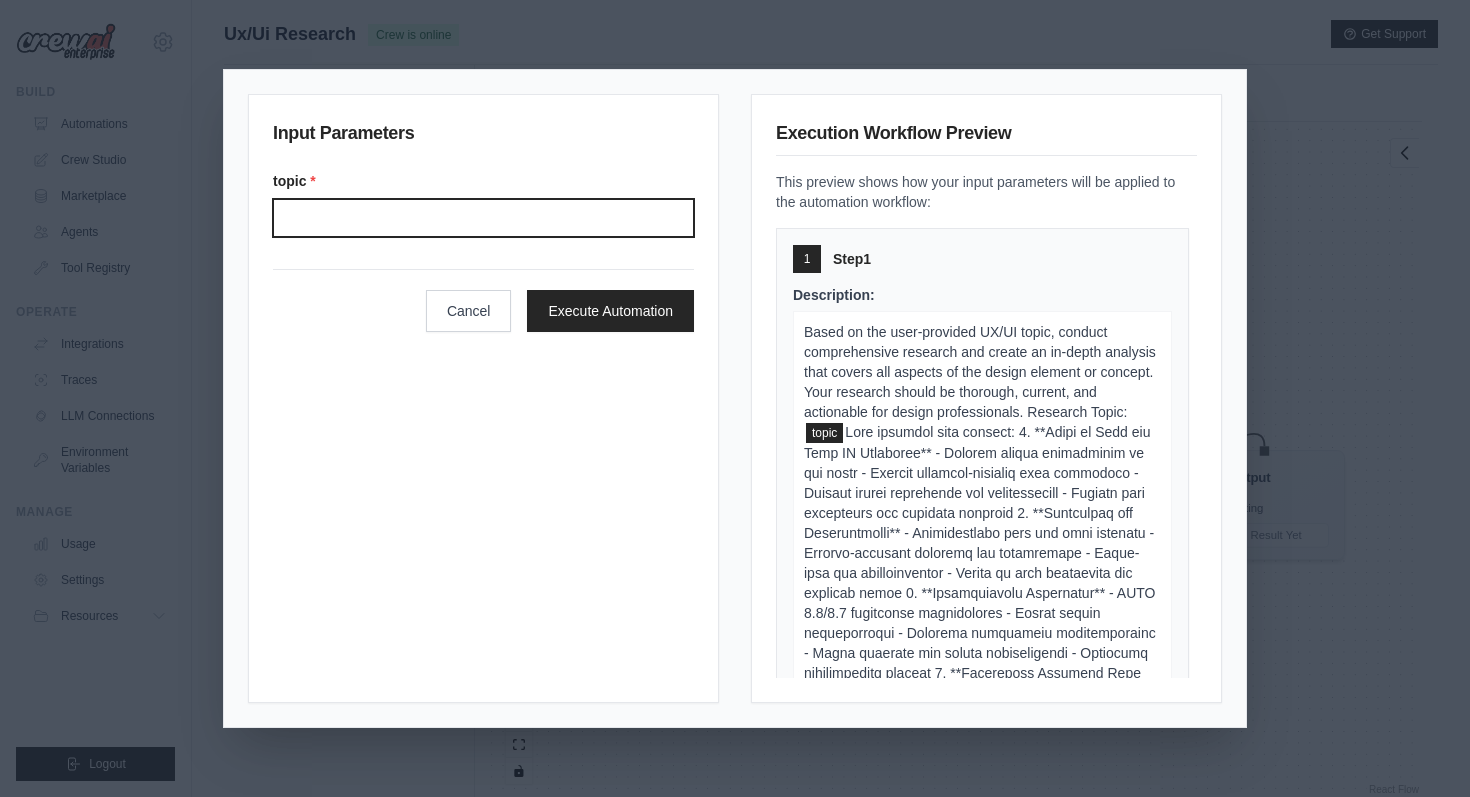 click on "Topic" at bounding box center (483, 218) 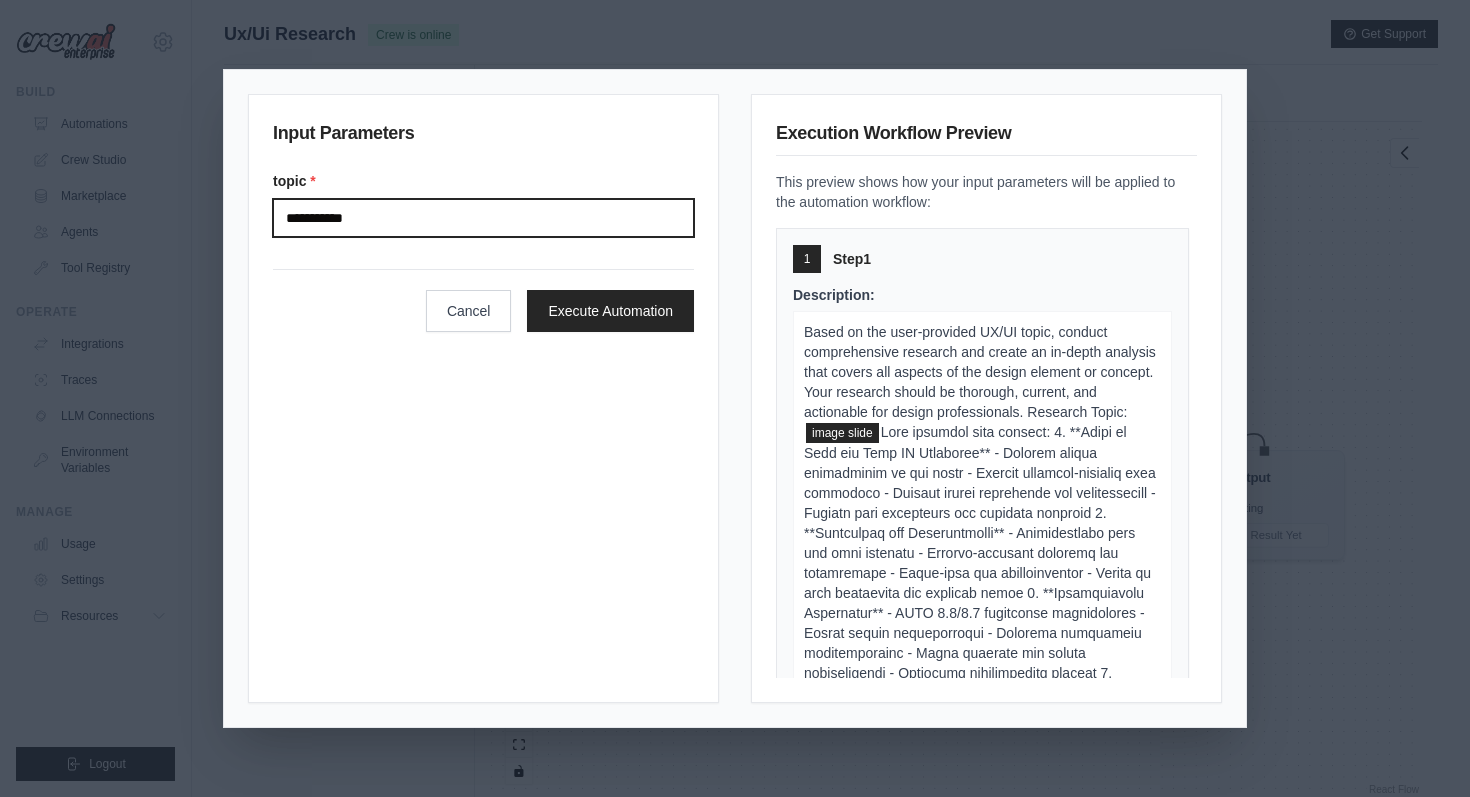type on "**********" 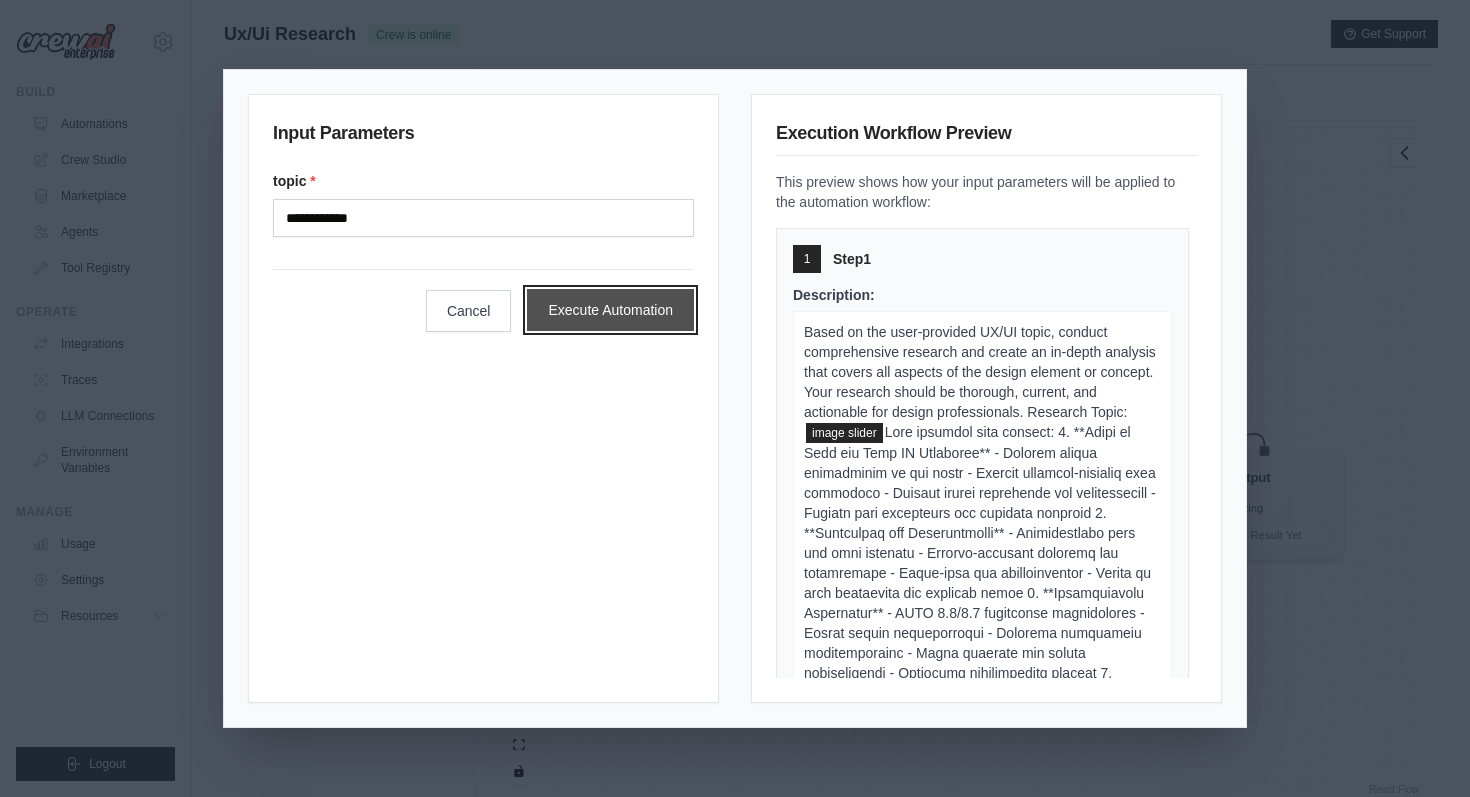 click on "Execute Automation" at bounding box center (610, 310) 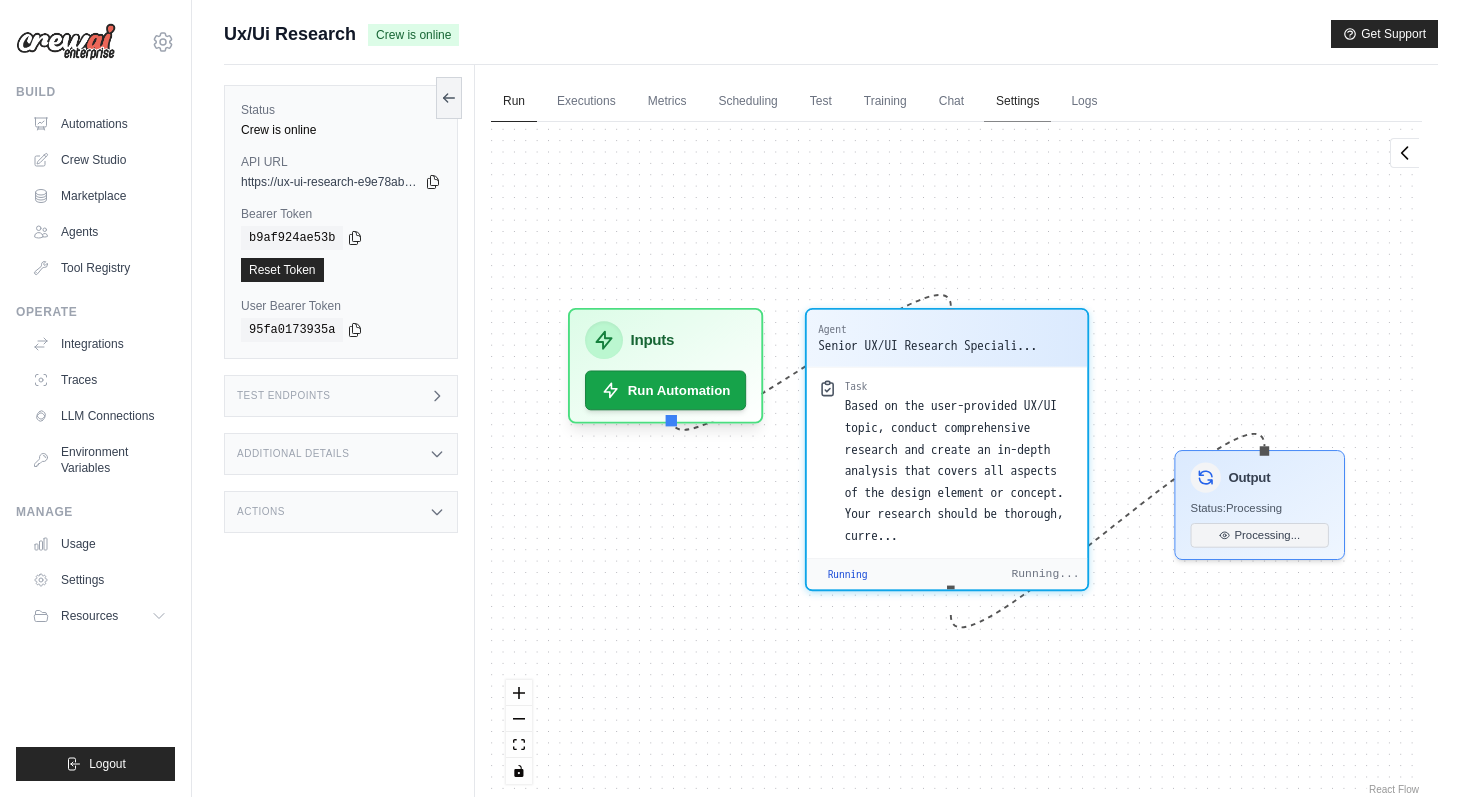 click on "Settings" at bounding box center (1017, 102) 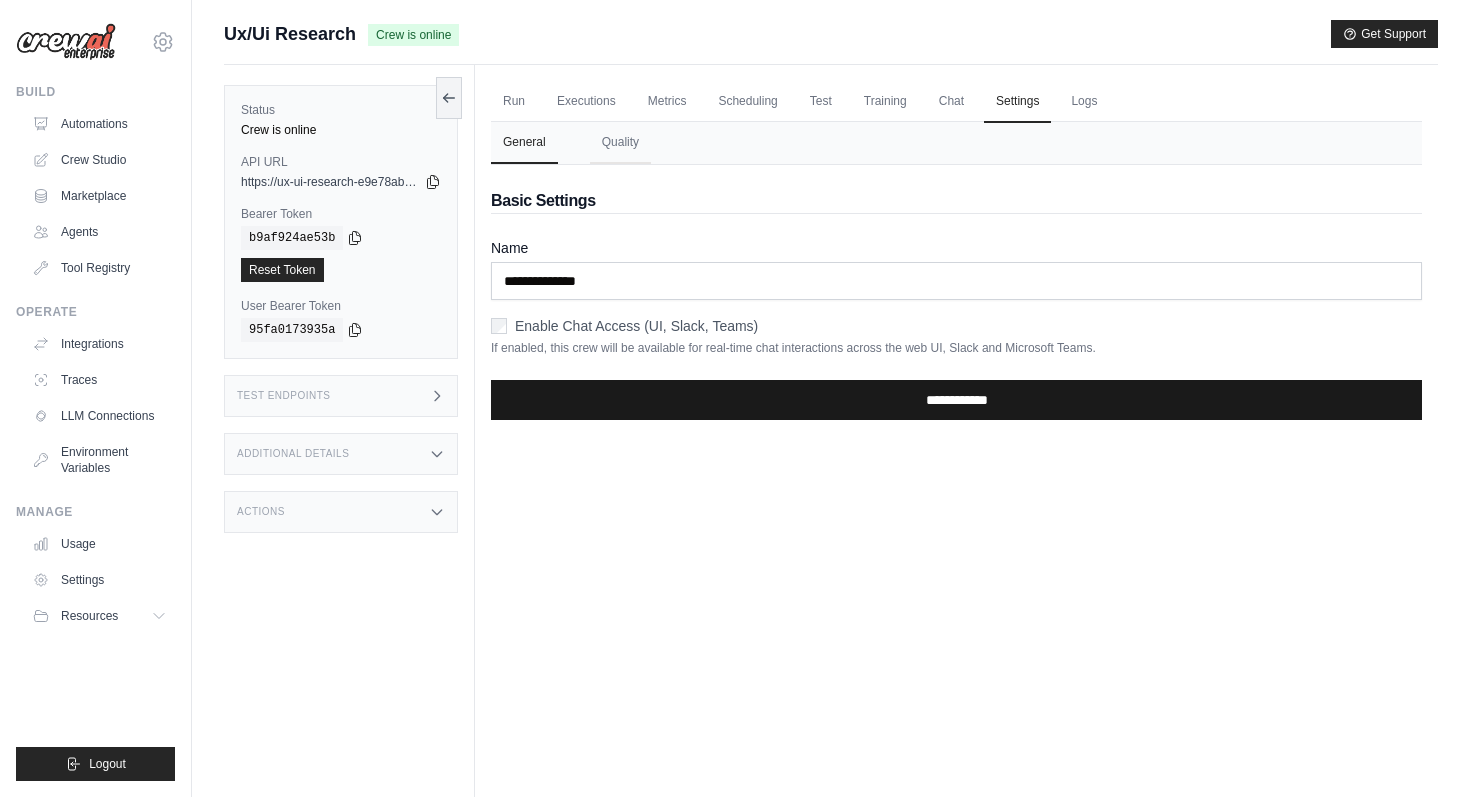 click on "**********" at bounding box center (956, 400) 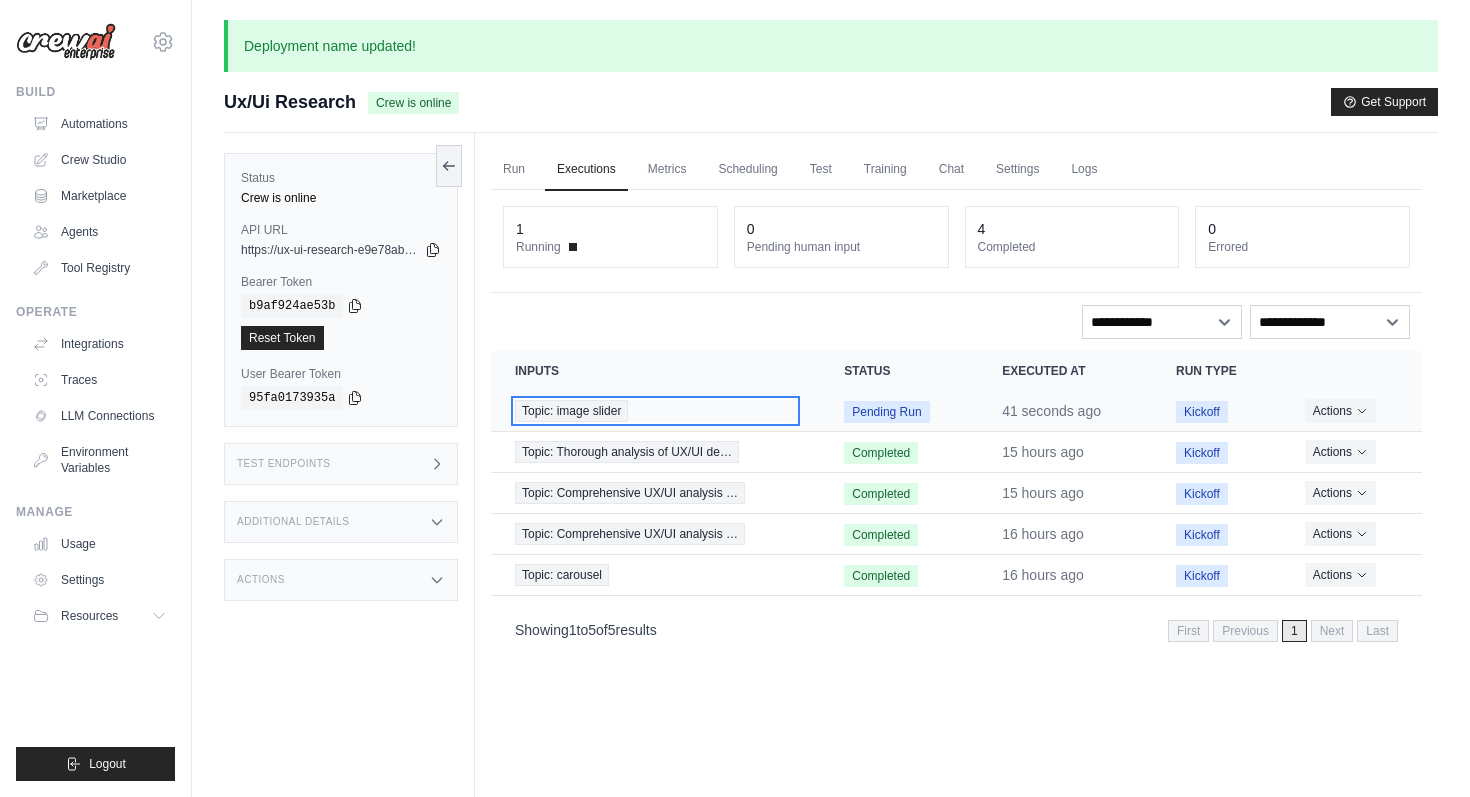 click on "Topic:
image slider" at bounding box center (571, 411) 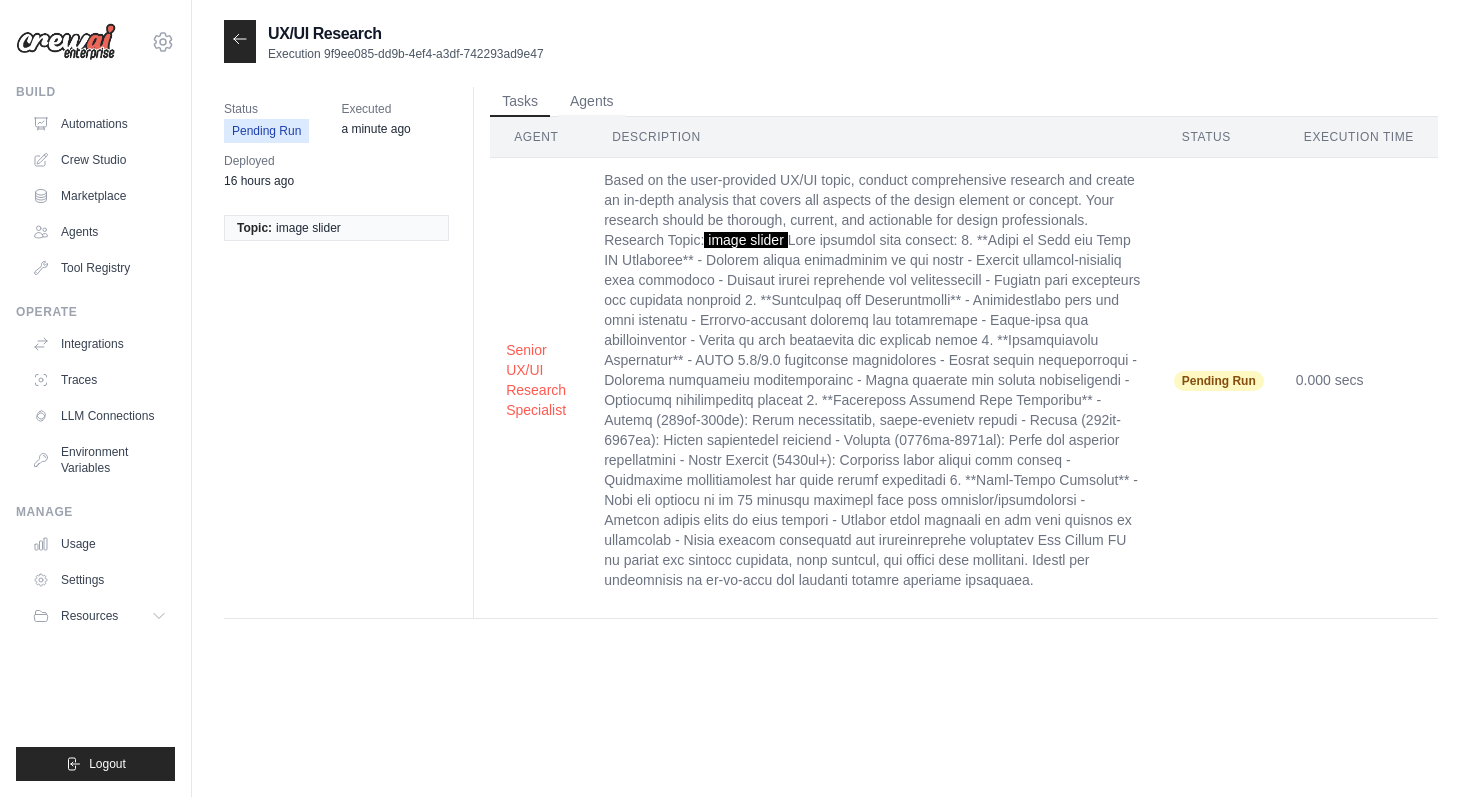 scroll, scrollTop: 0, scrollLeft: 0, axis: both 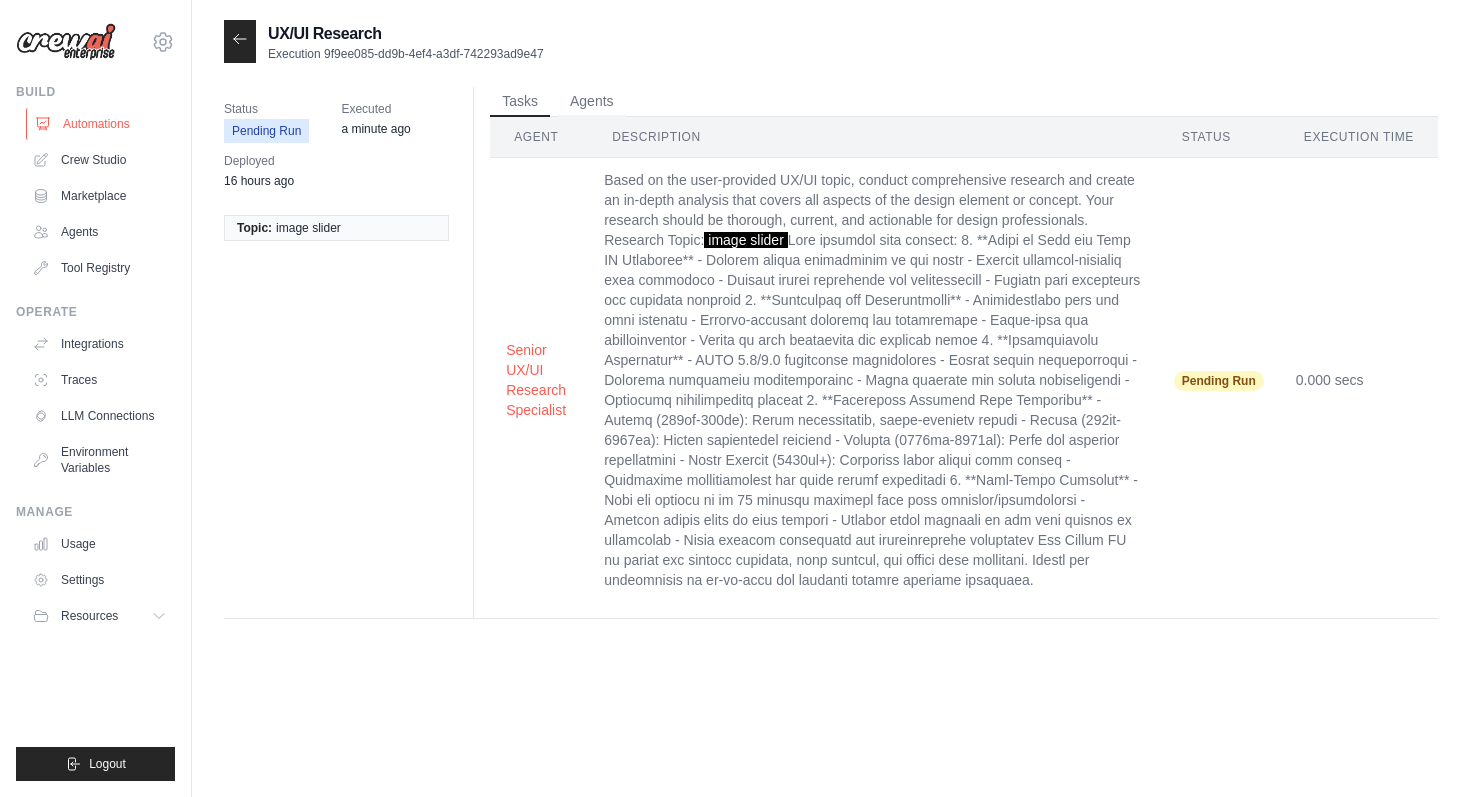 click on "Automations" at bounding box center [101, 124] 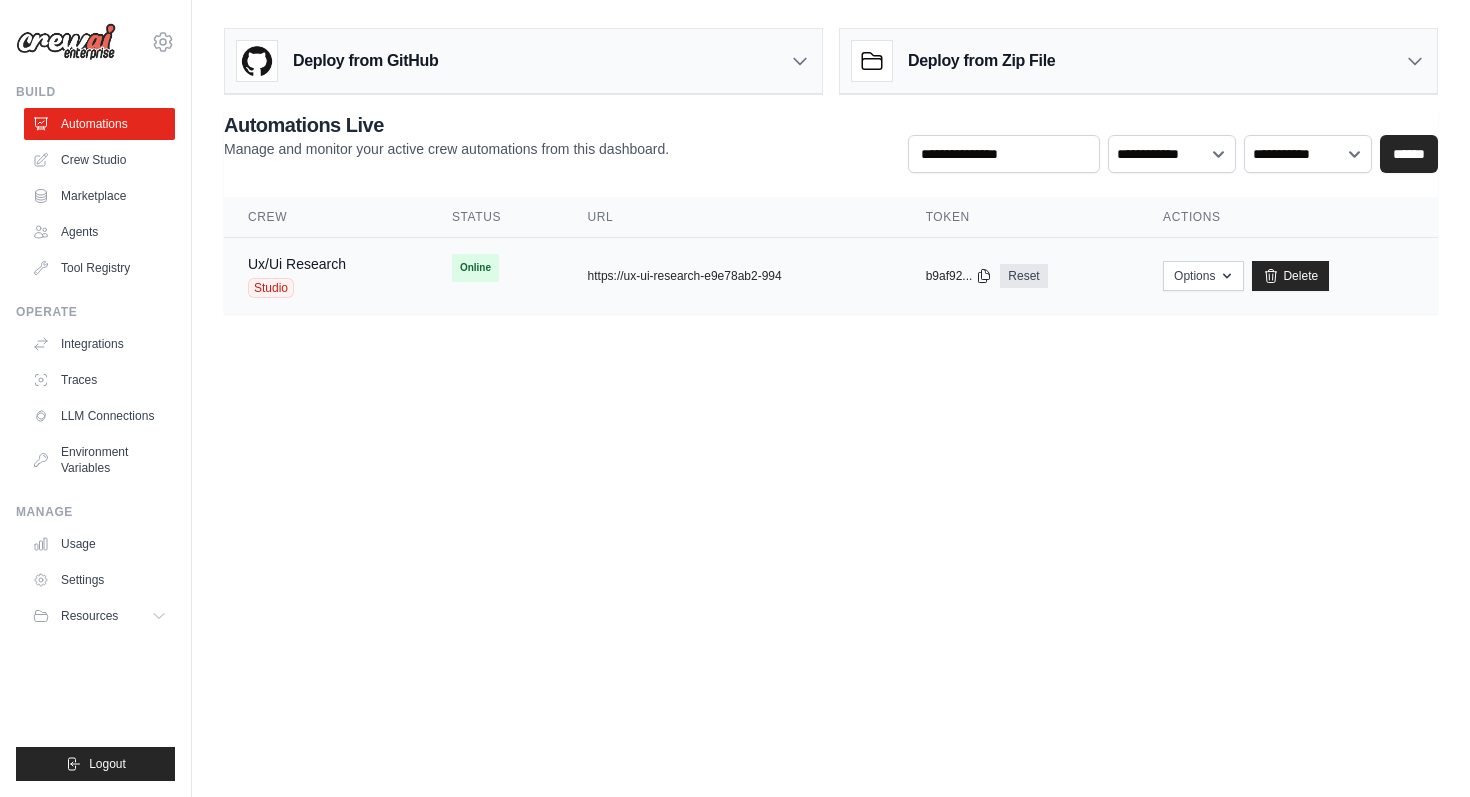 click on "Ux/Ui Research
Studio" at bounding box center [326, 276] 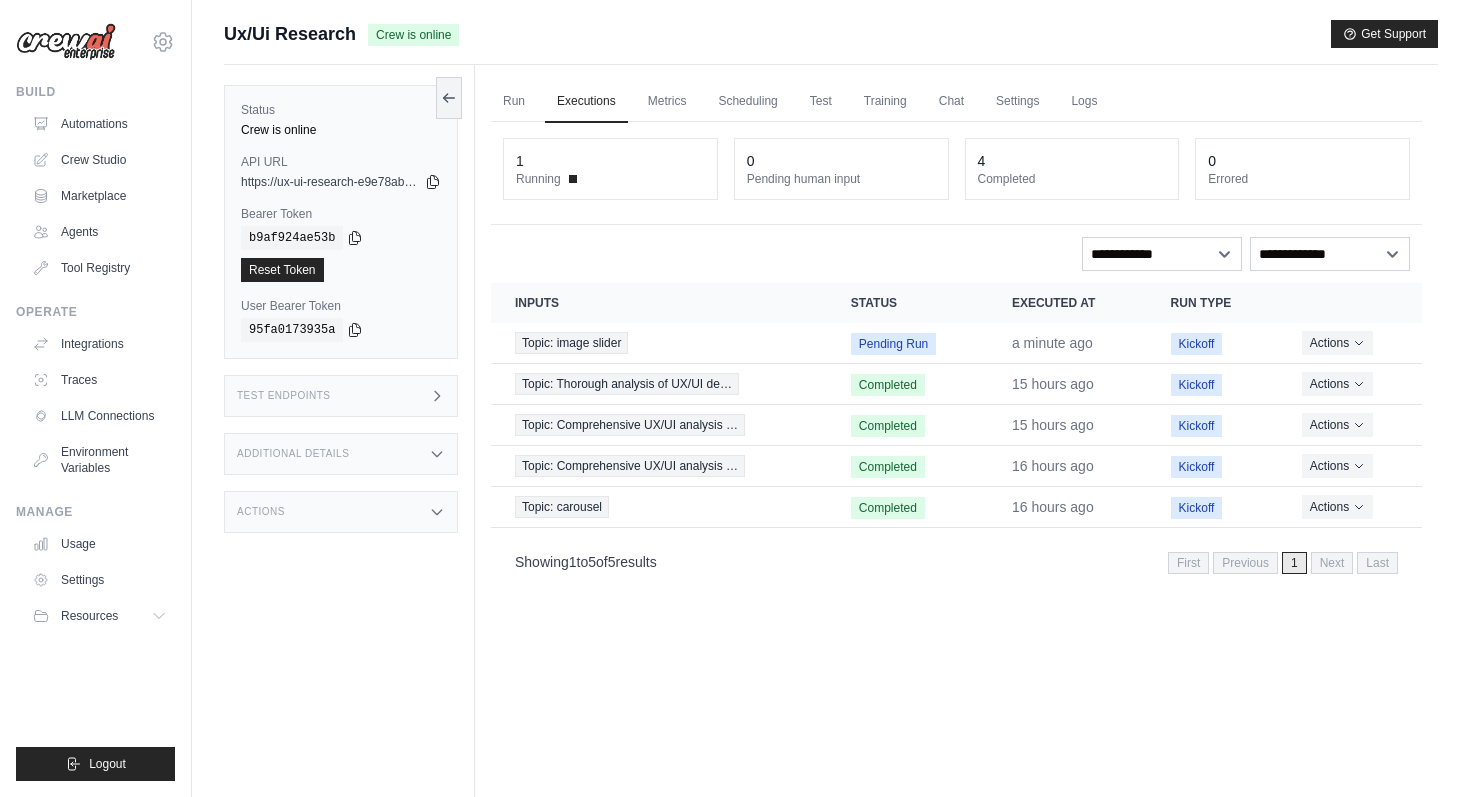 scroll, scrollTop: 0, scrollLeft: 0, axis: both 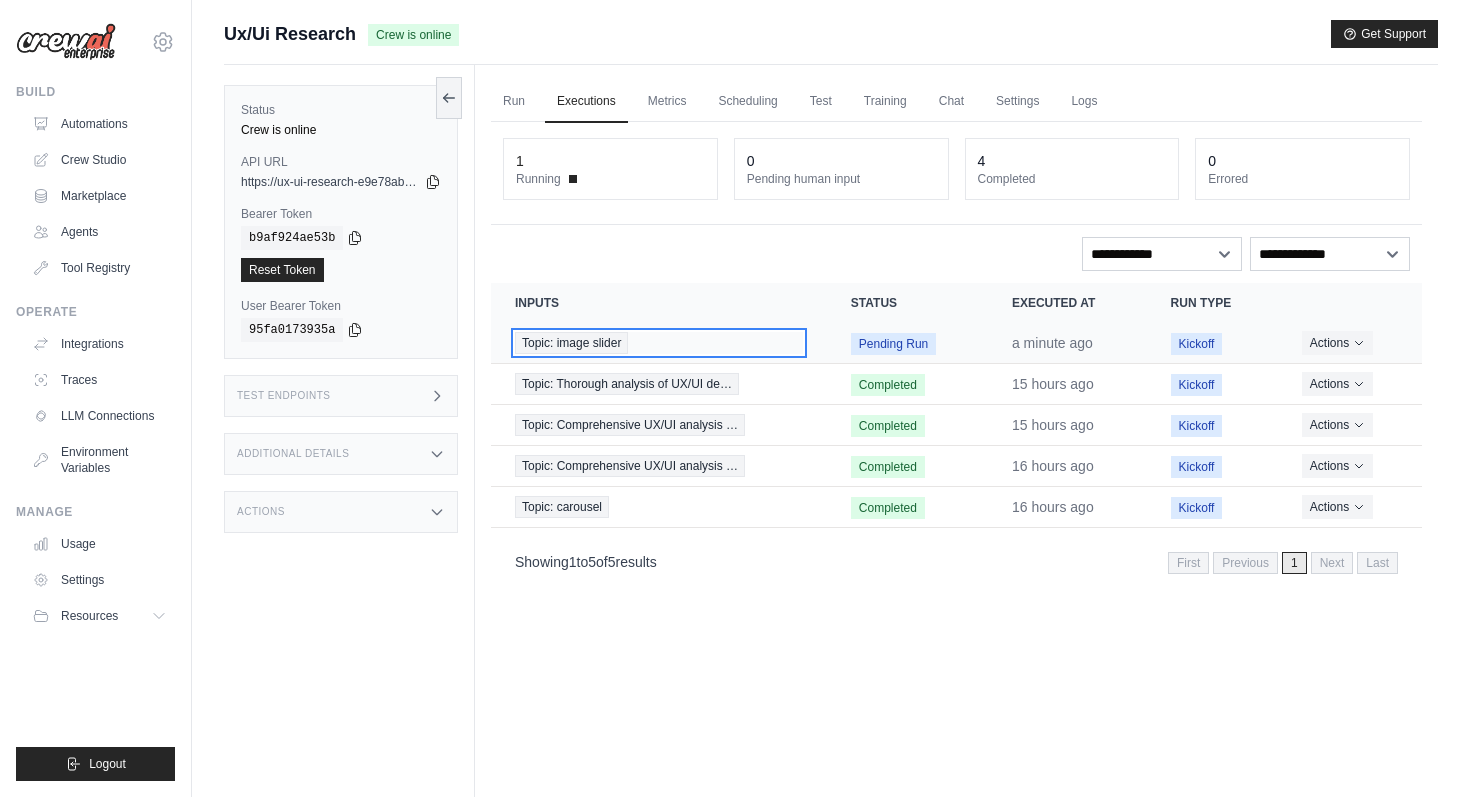 click on "Topic:
image slider" at bounding box center (571, 343) 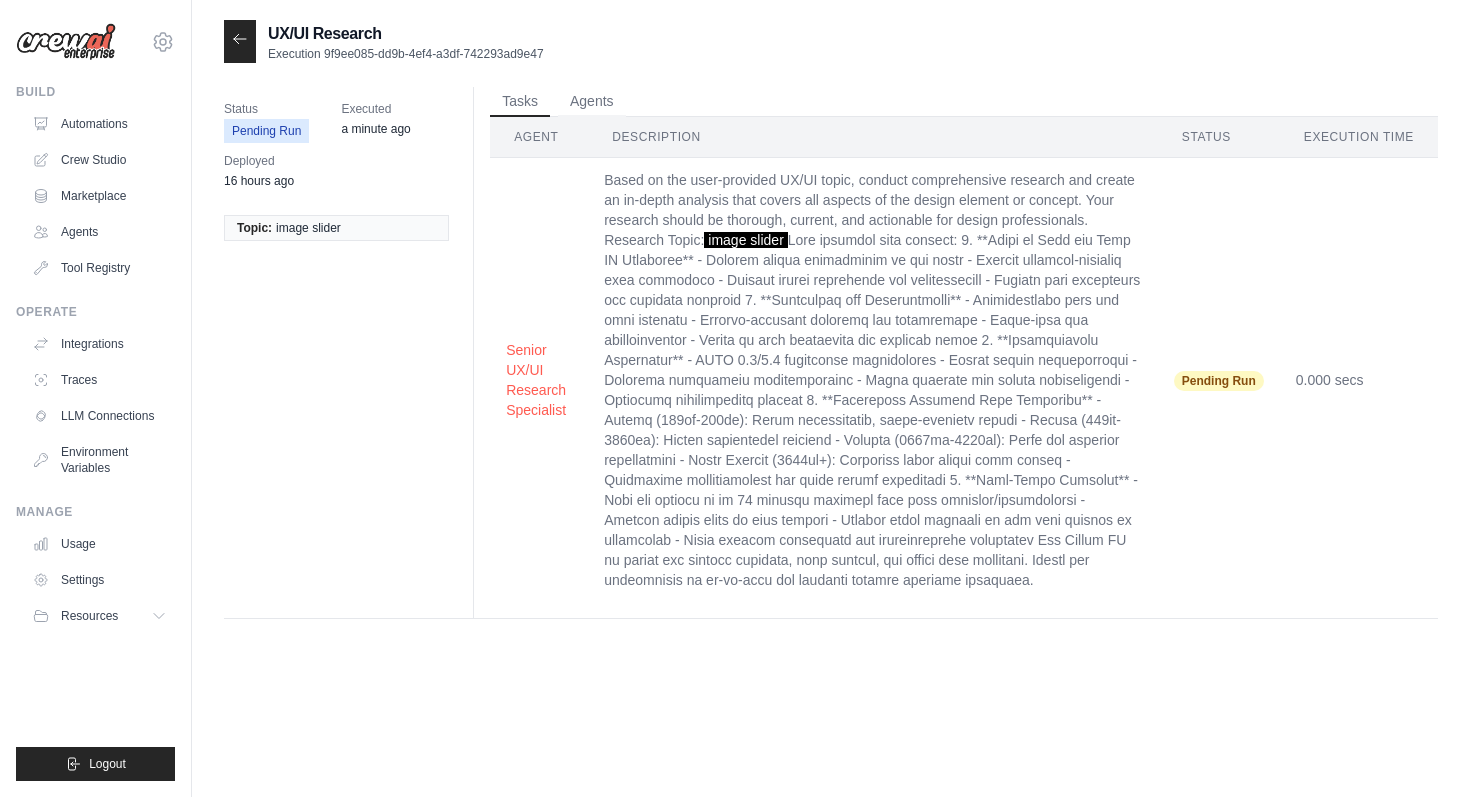 scroll, scrollTop: 0, scrollLeft: 0, axis: both 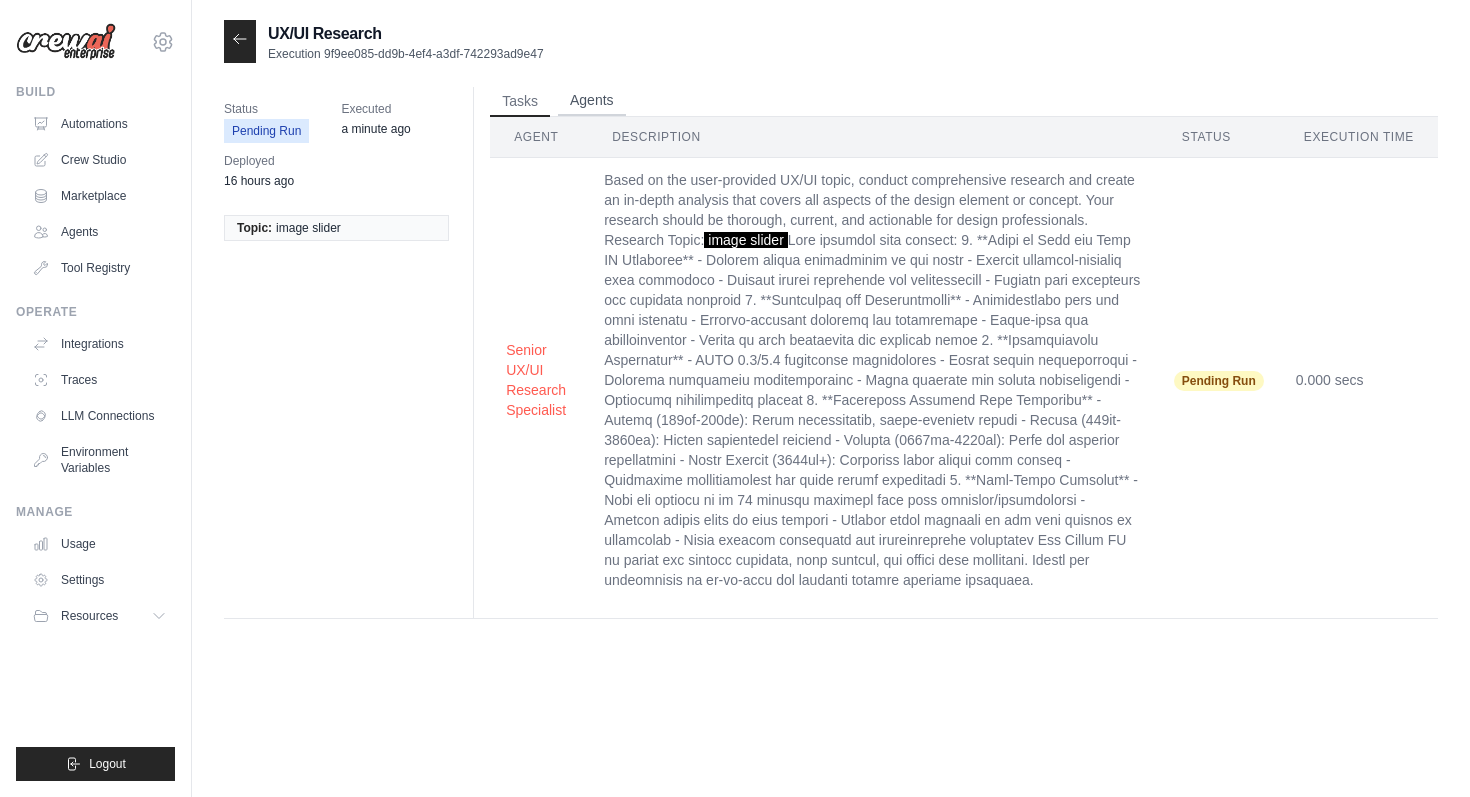 click on "Agents" at bounding box center (592, 101) 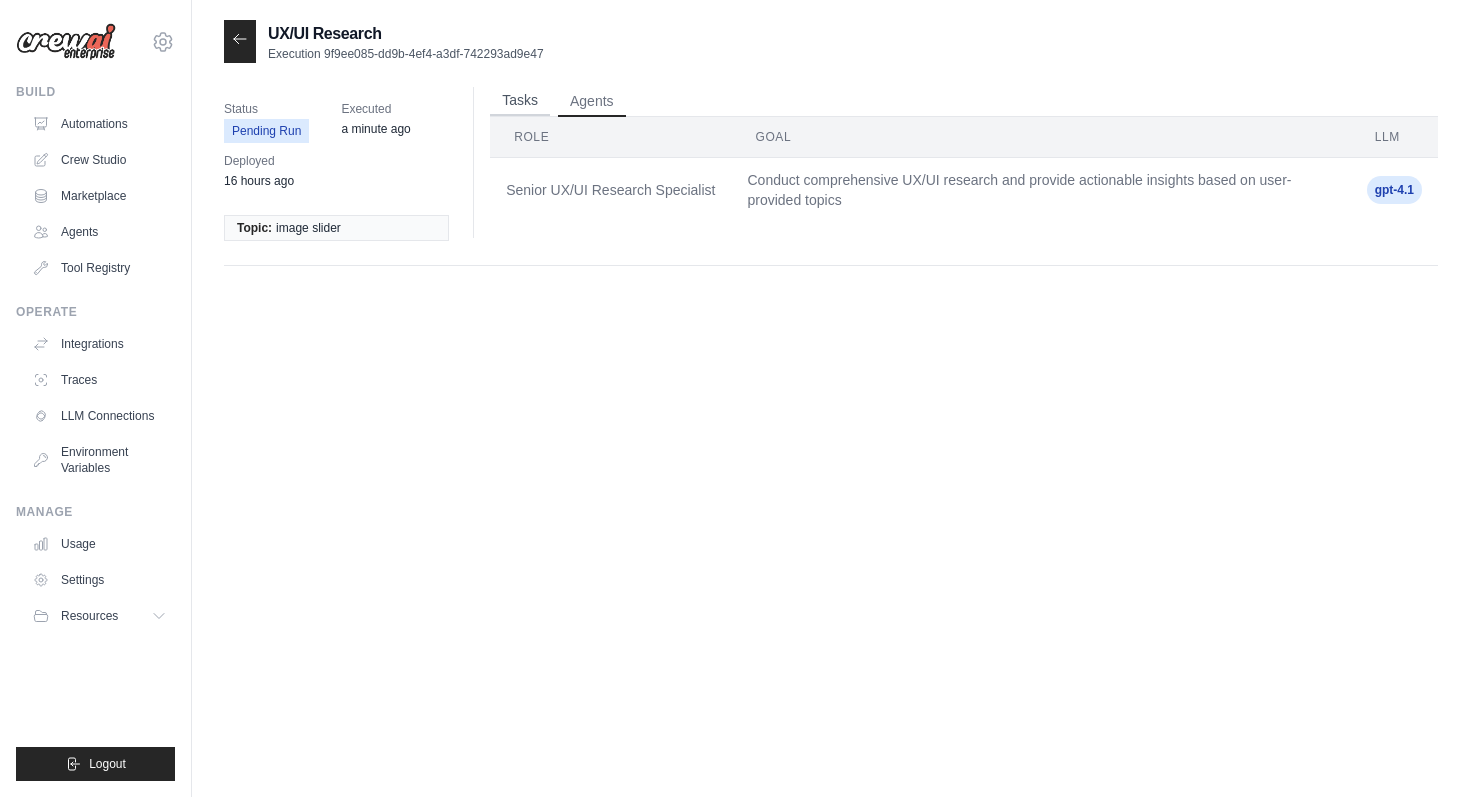 click on "Tasks" at bounding box center (520, 101) 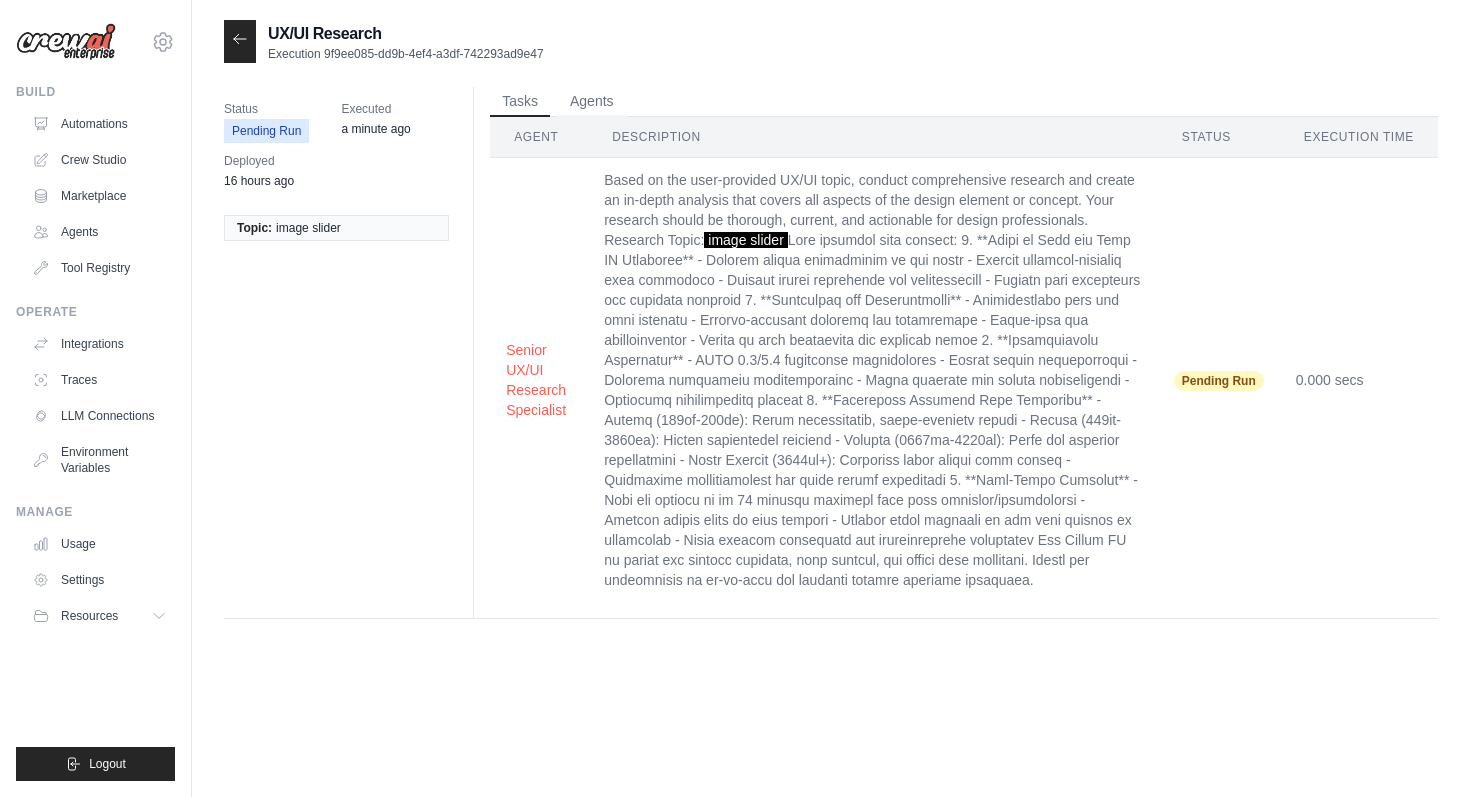 scroll, scrollTop: 40, scrollLeft: 0, axis: vertical 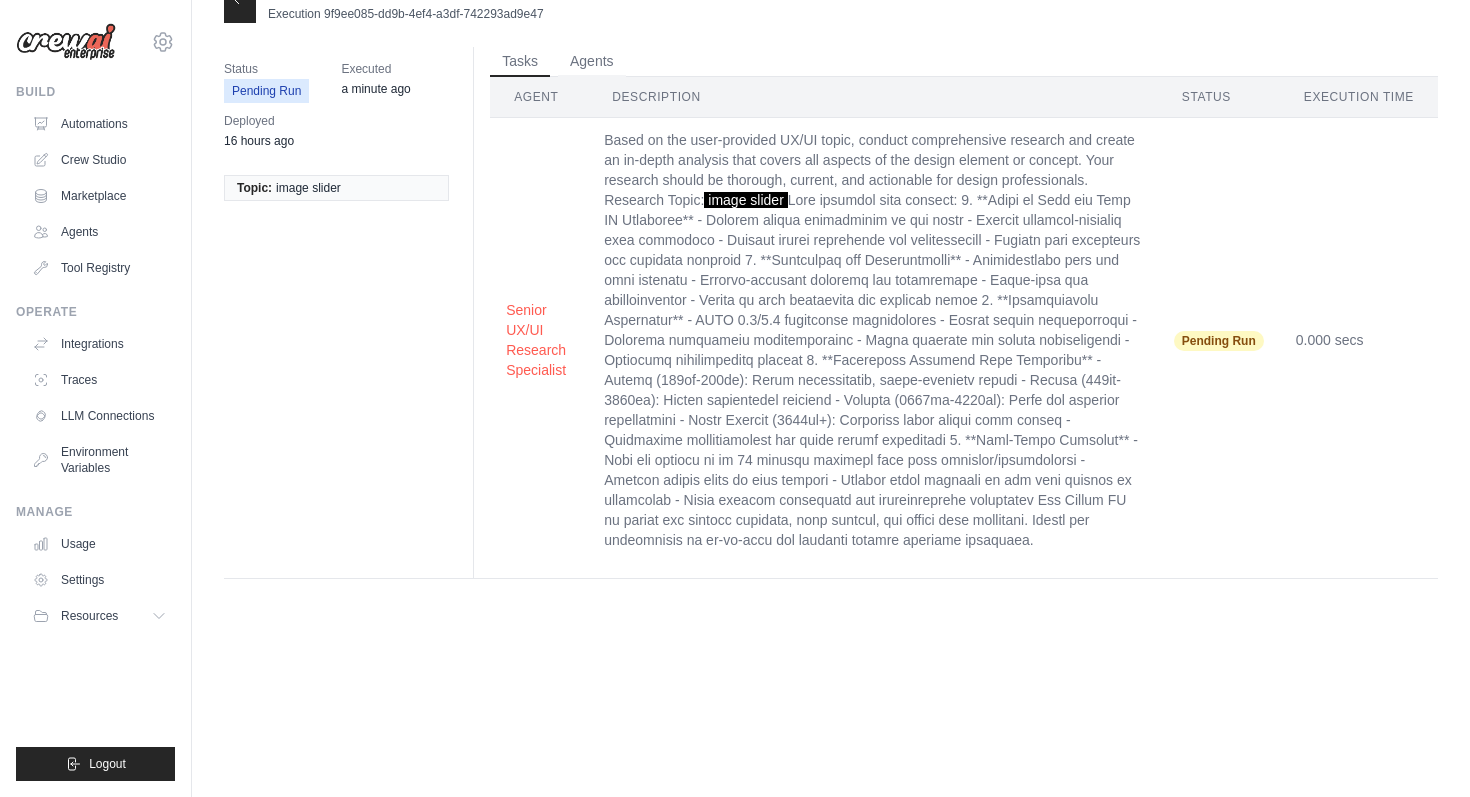 click on "Pending Run" at bounding box center [1219, 341] 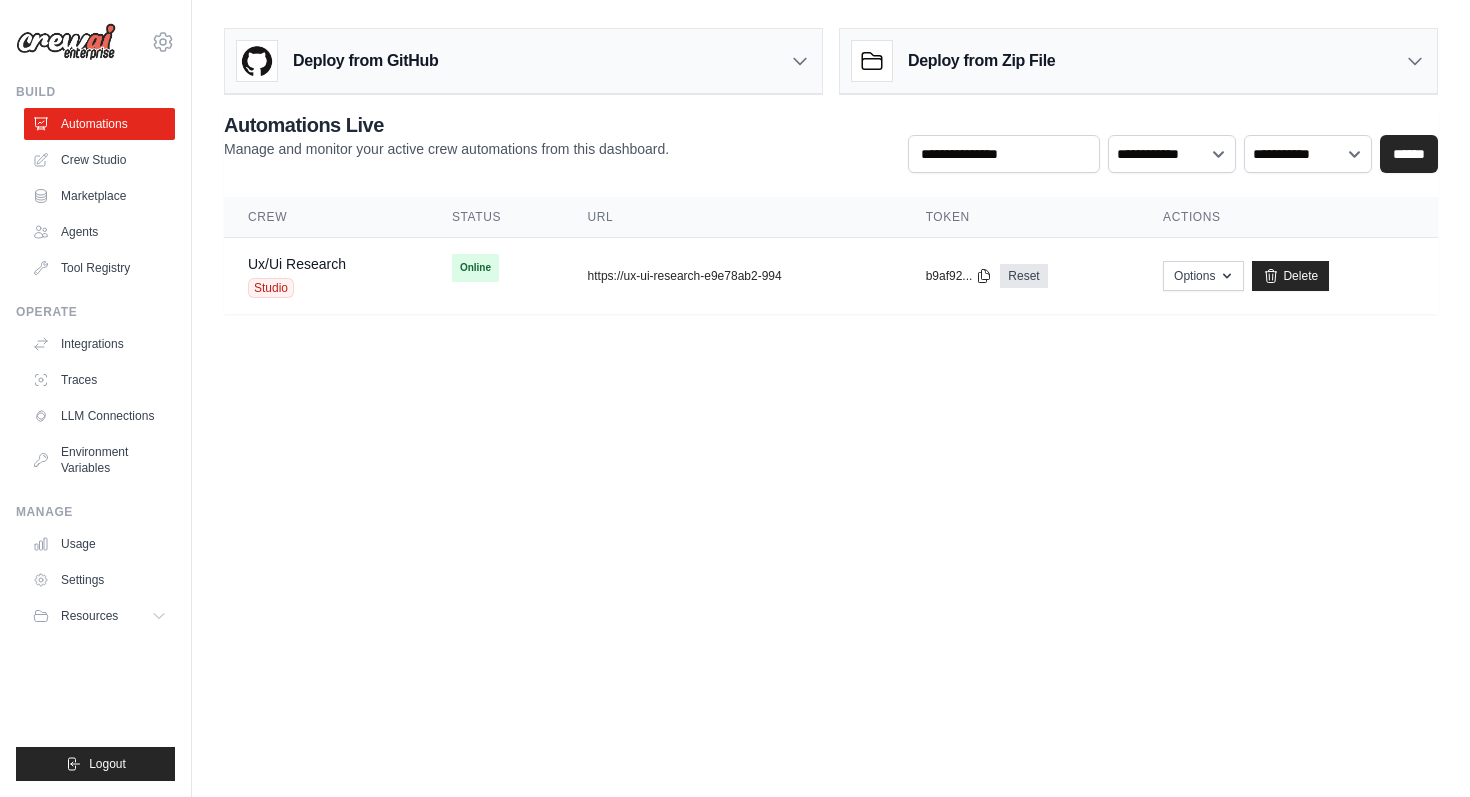 scroll, scrollTop: 0, scrollLeft: 0, axis: both 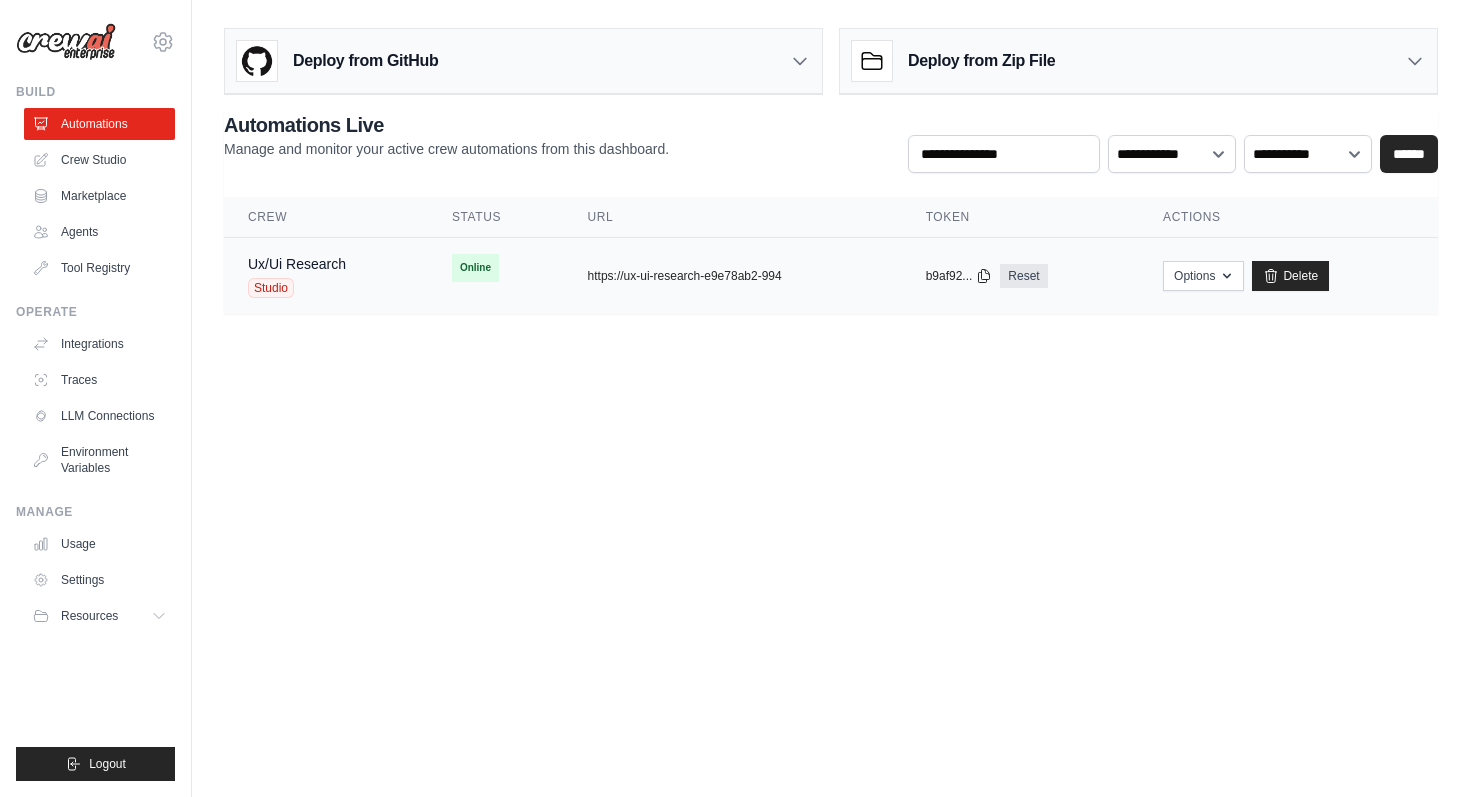 click on "Ux/Ui Research
Studio" at bounding box center [326, 276] 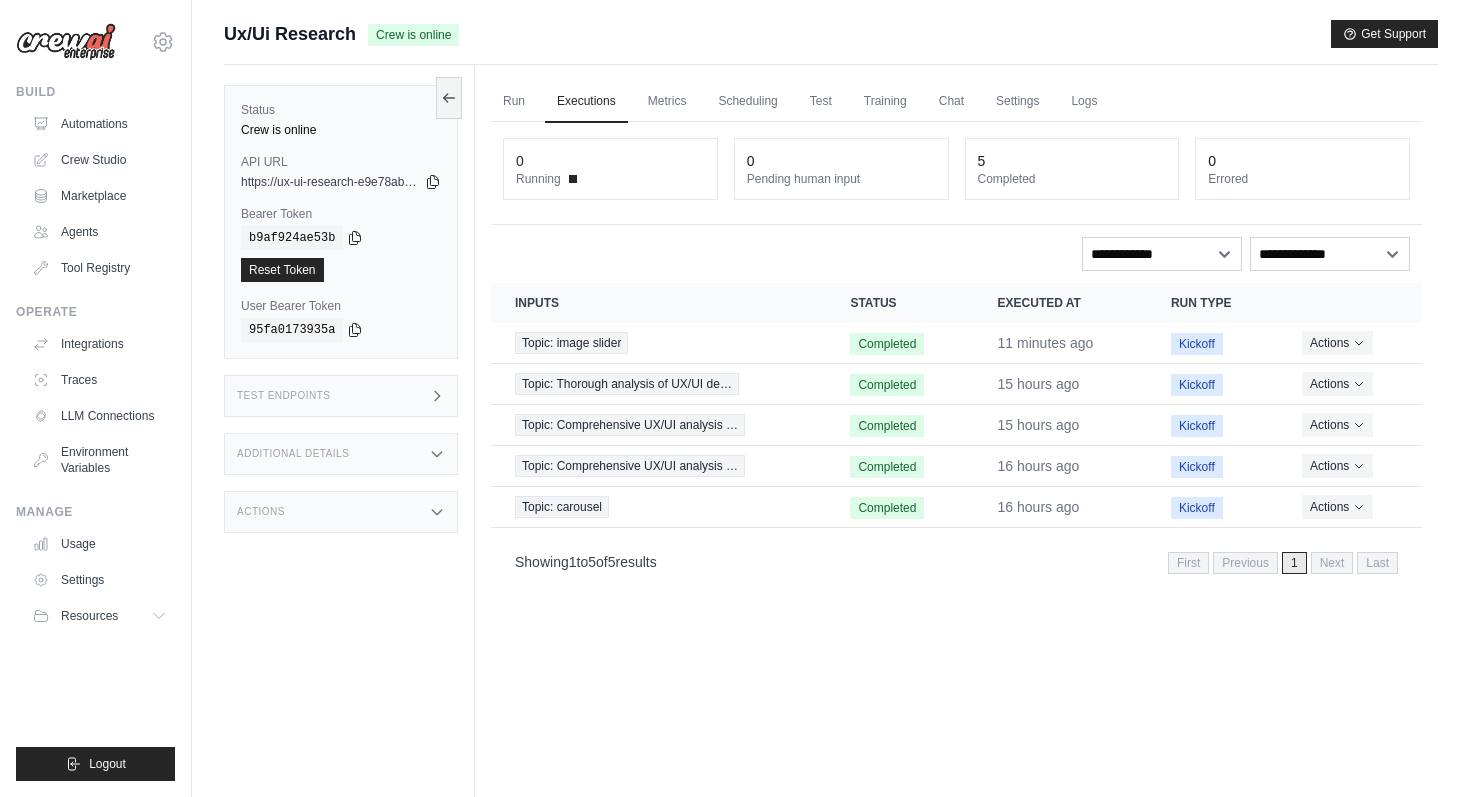 scroll, scrollTop: 0, scrollLeft: 0, axis: both 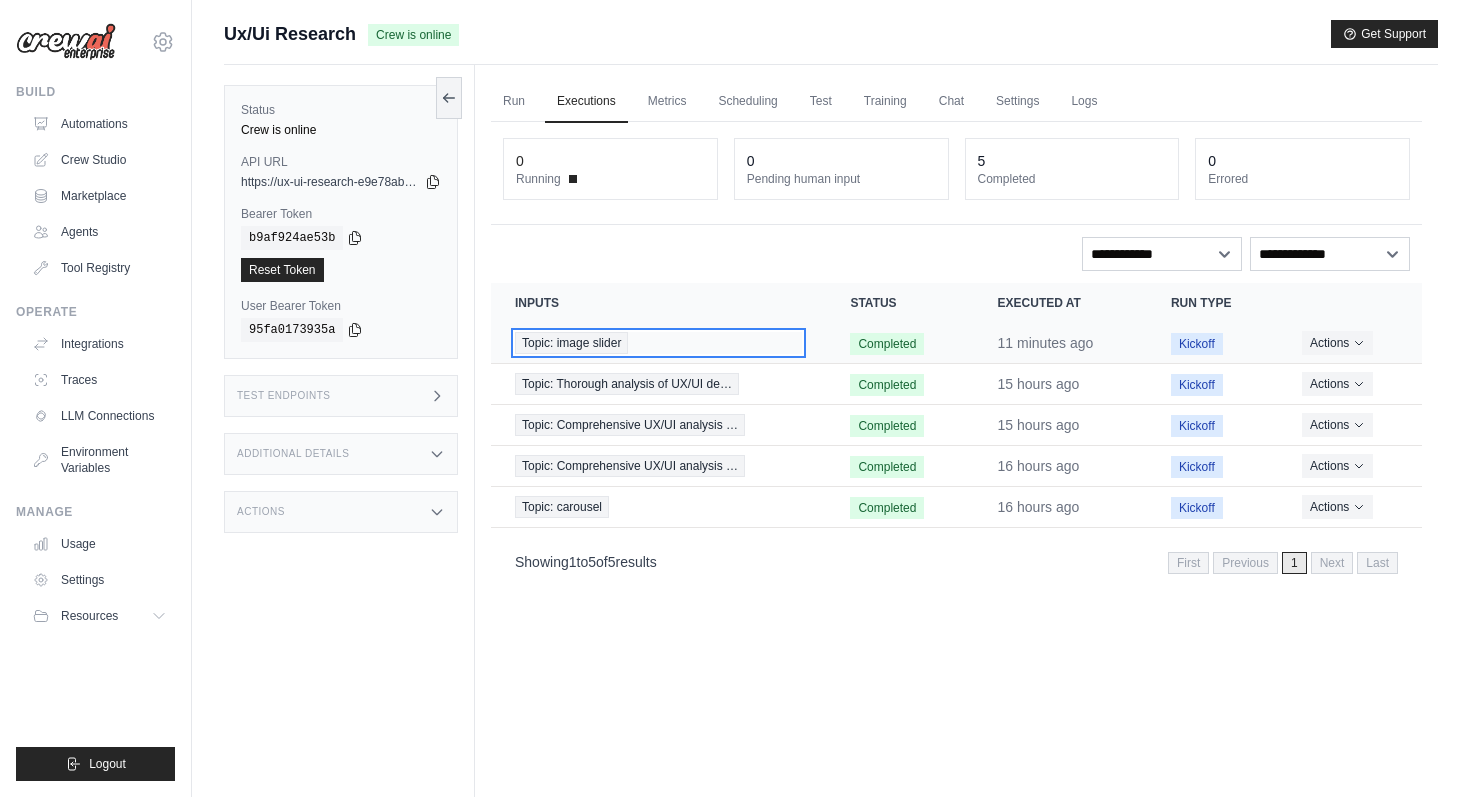 click on "Topic:
image slider" at bounding box center (571, 343) 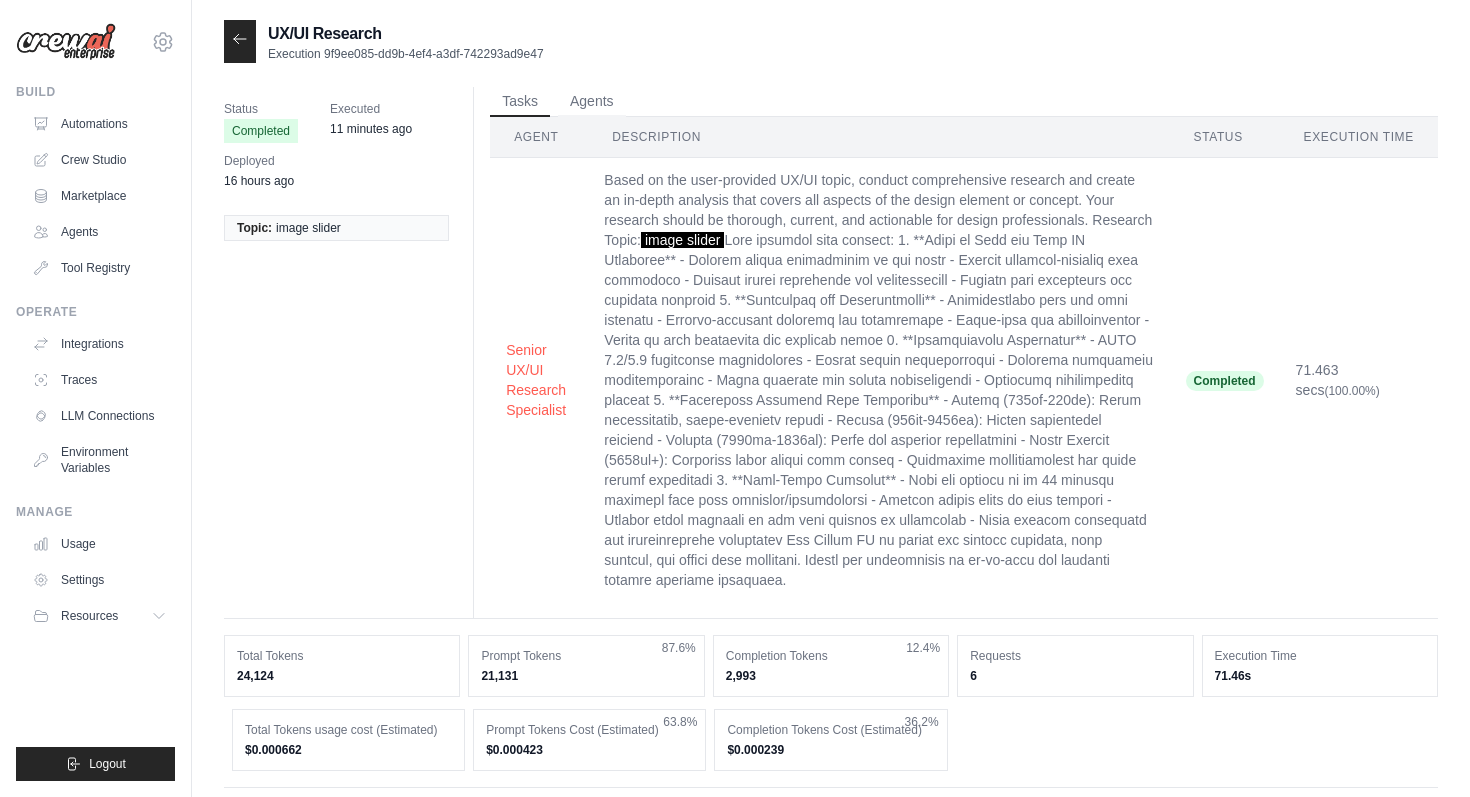 scroll, scrollTop: 0, scrollLeft: 0, axis: both 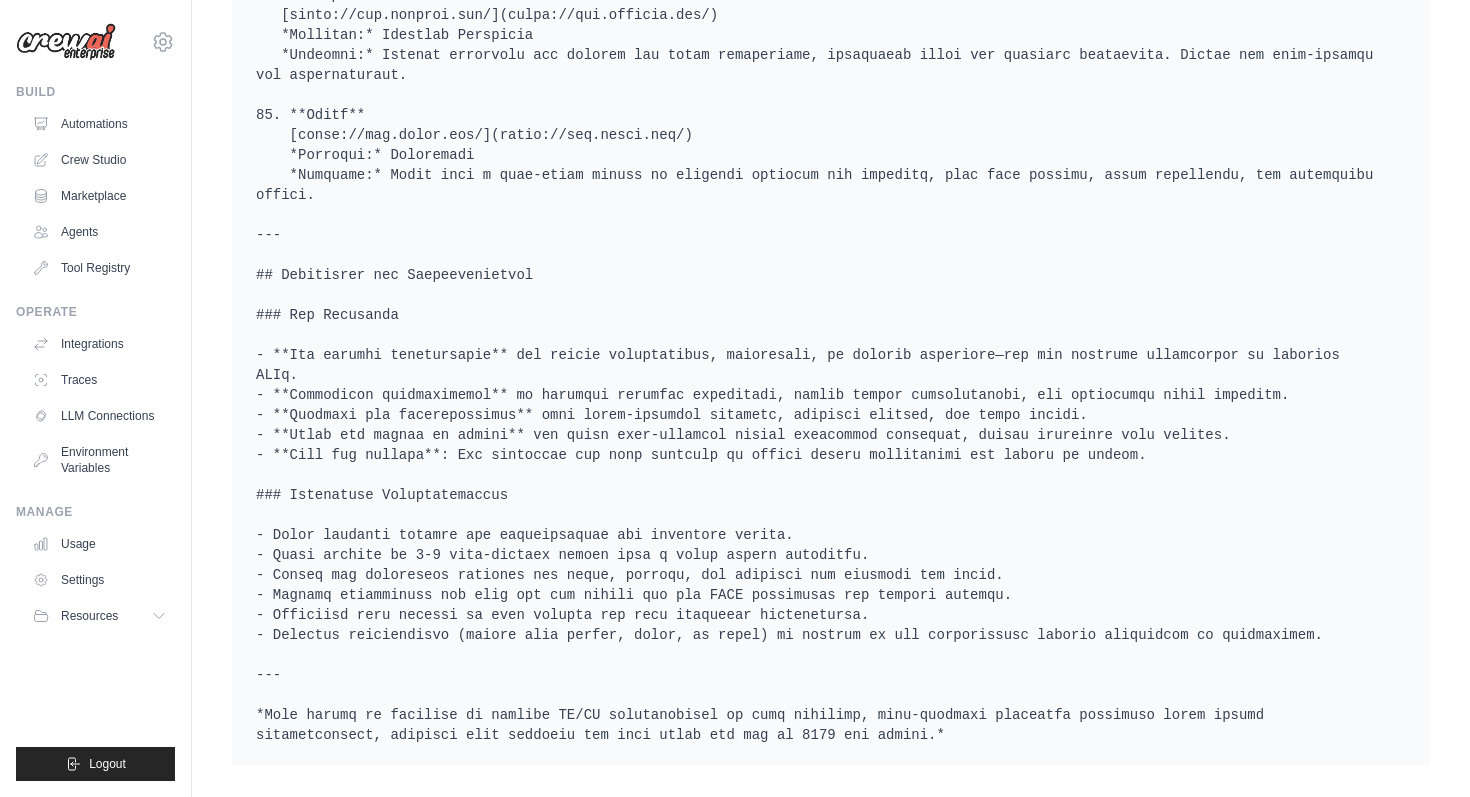 drag, startPoint x: 960, startPoint y: 714, endPoint x: 268, endPoint y: 449, distance: 741.0054 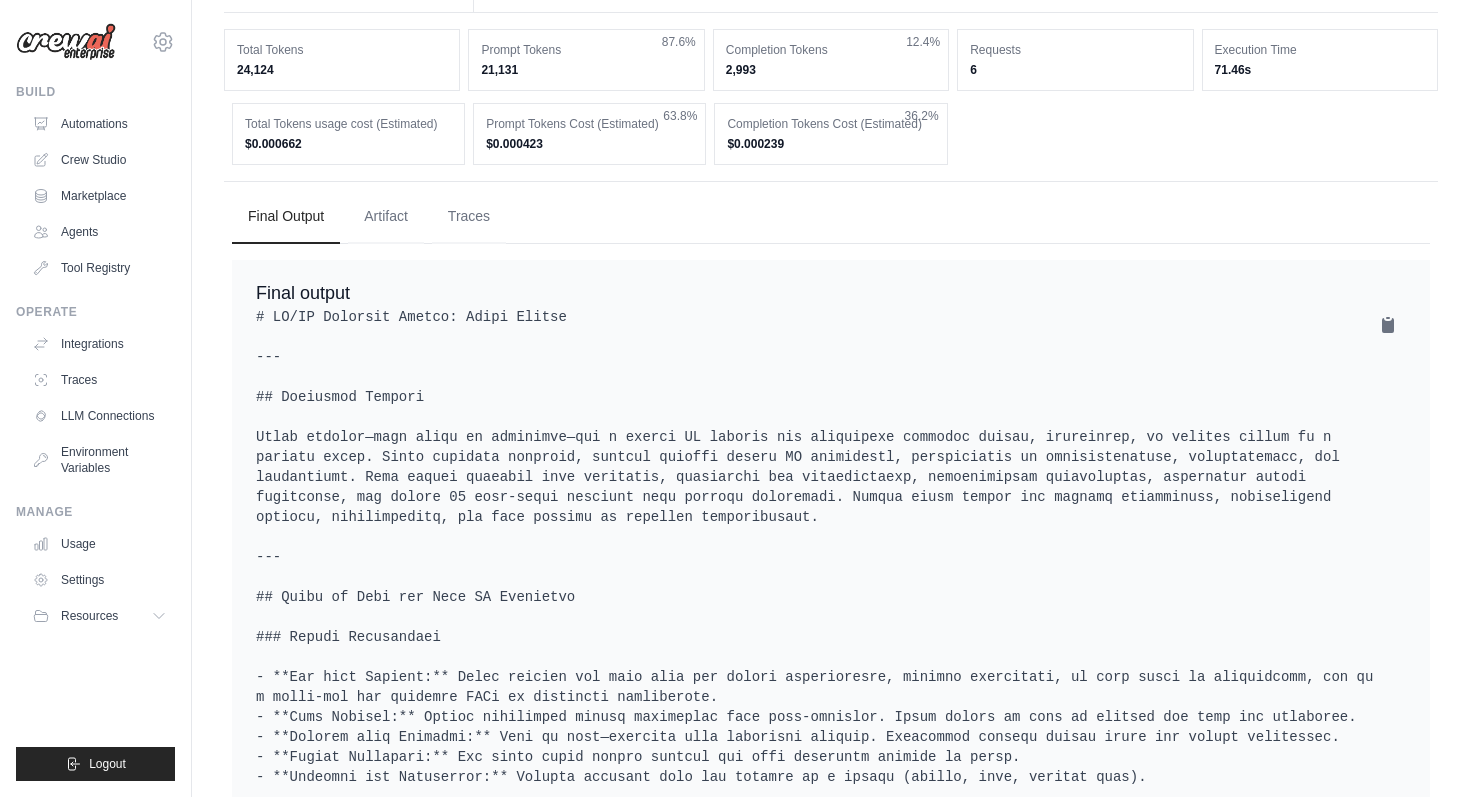 scroll, scrollTop: 637, scrollLeft: 0, axis: vertical 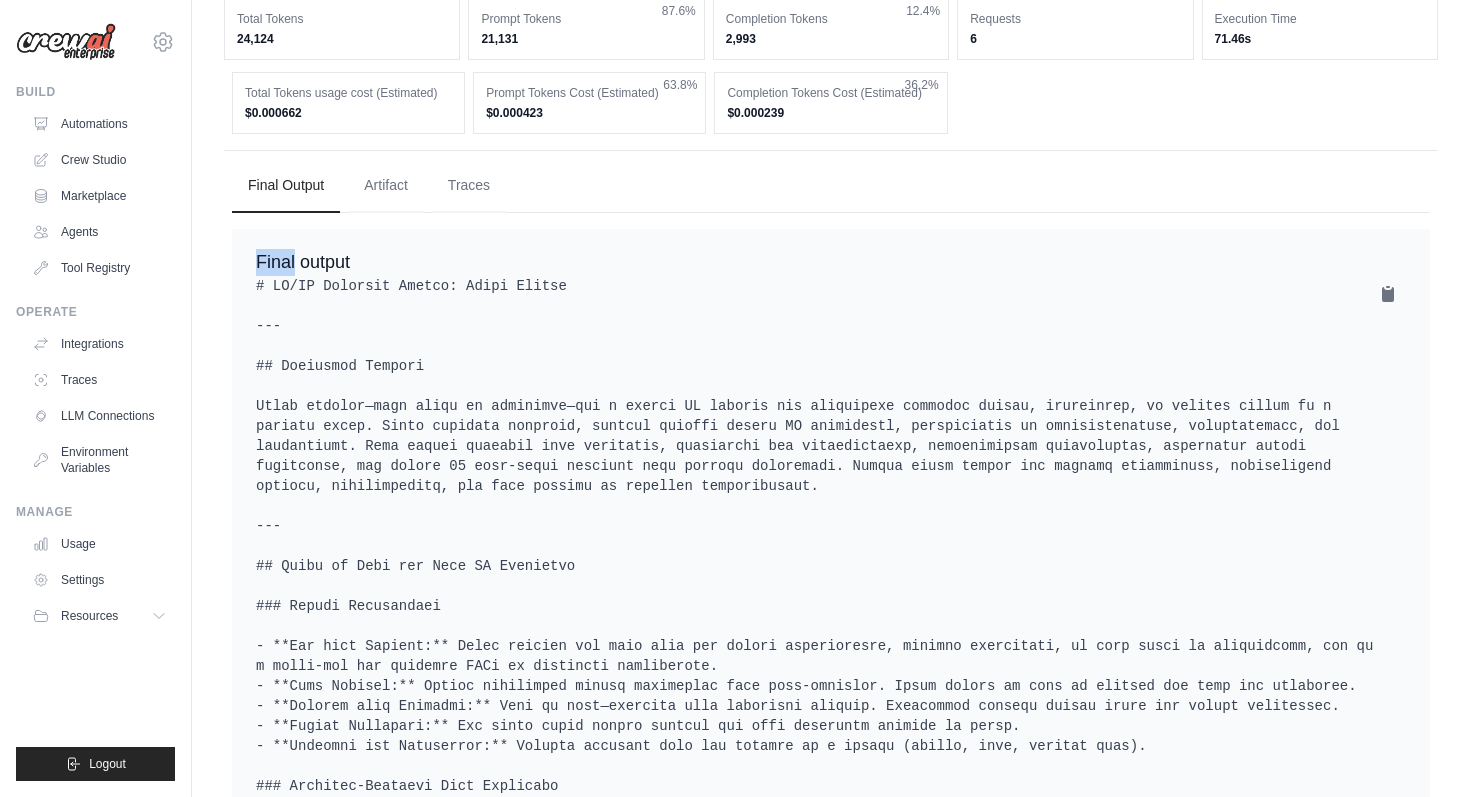 drag, startPoint x: 257, startPoint y: 281, endPoint x: 652, endPoint y: 341, distance: 399.53098 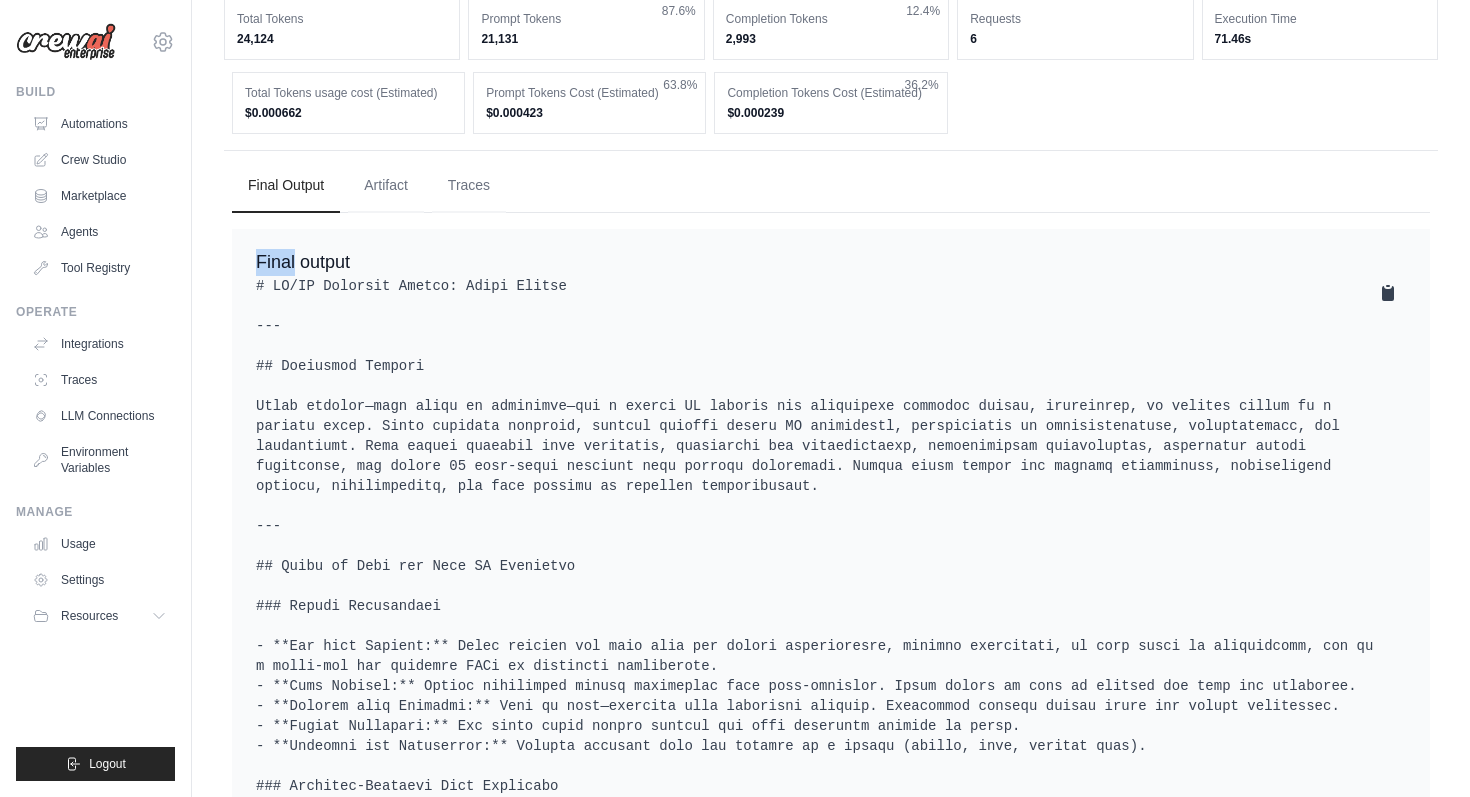 click 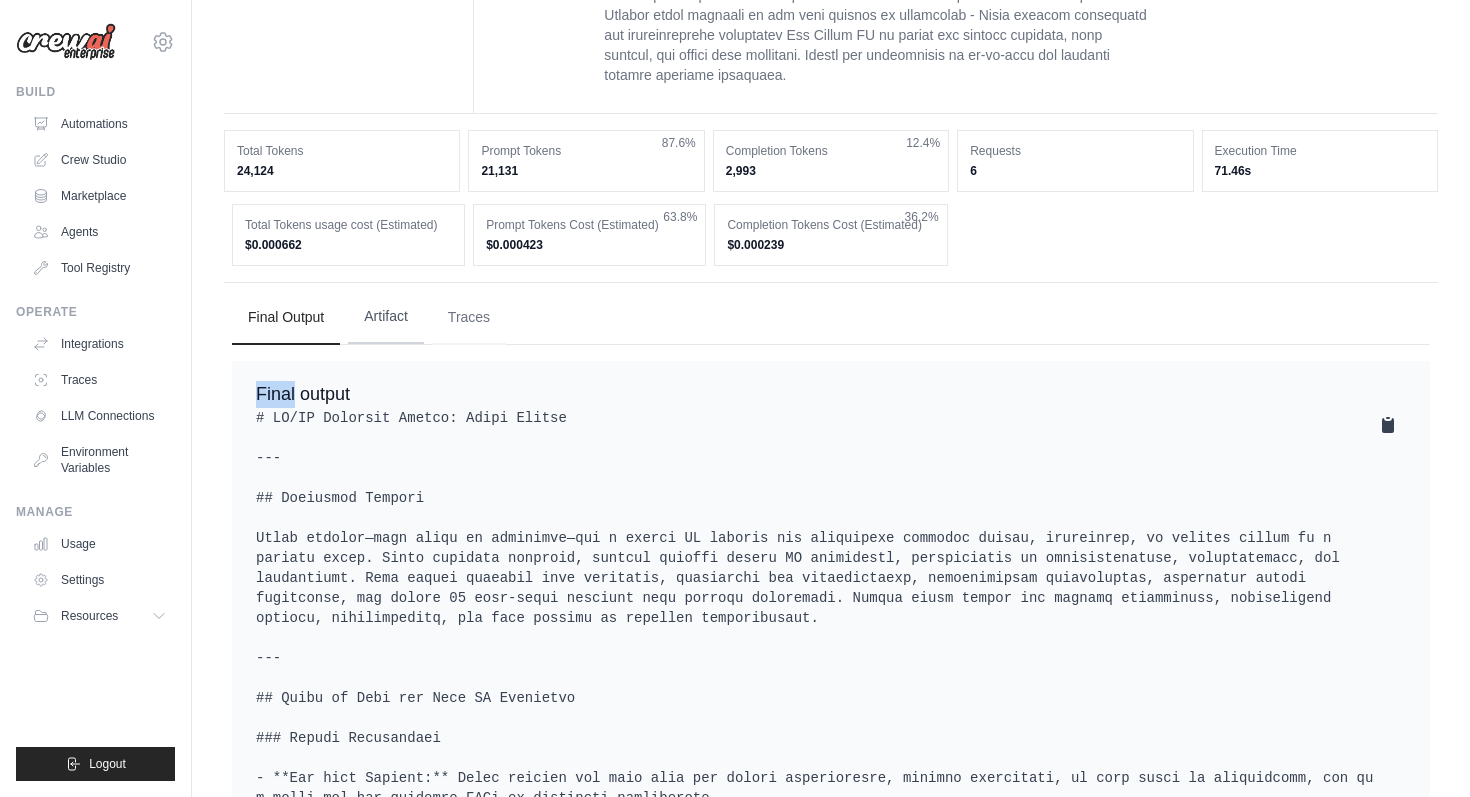 click on "Artifact" at bounding box center (386, 317) 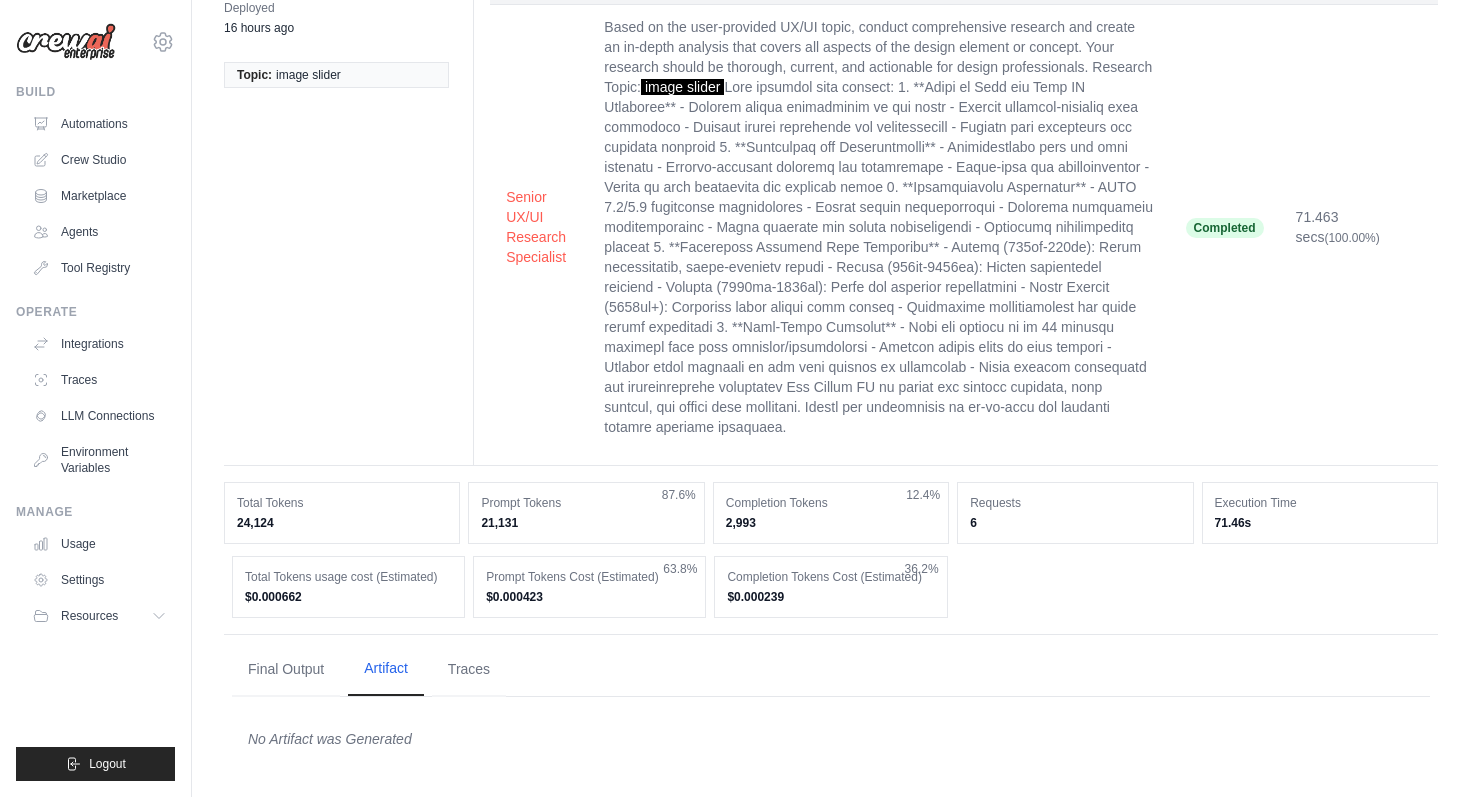 scroll, scrollTop: 173, scrollLeft: 0, axis: vertical 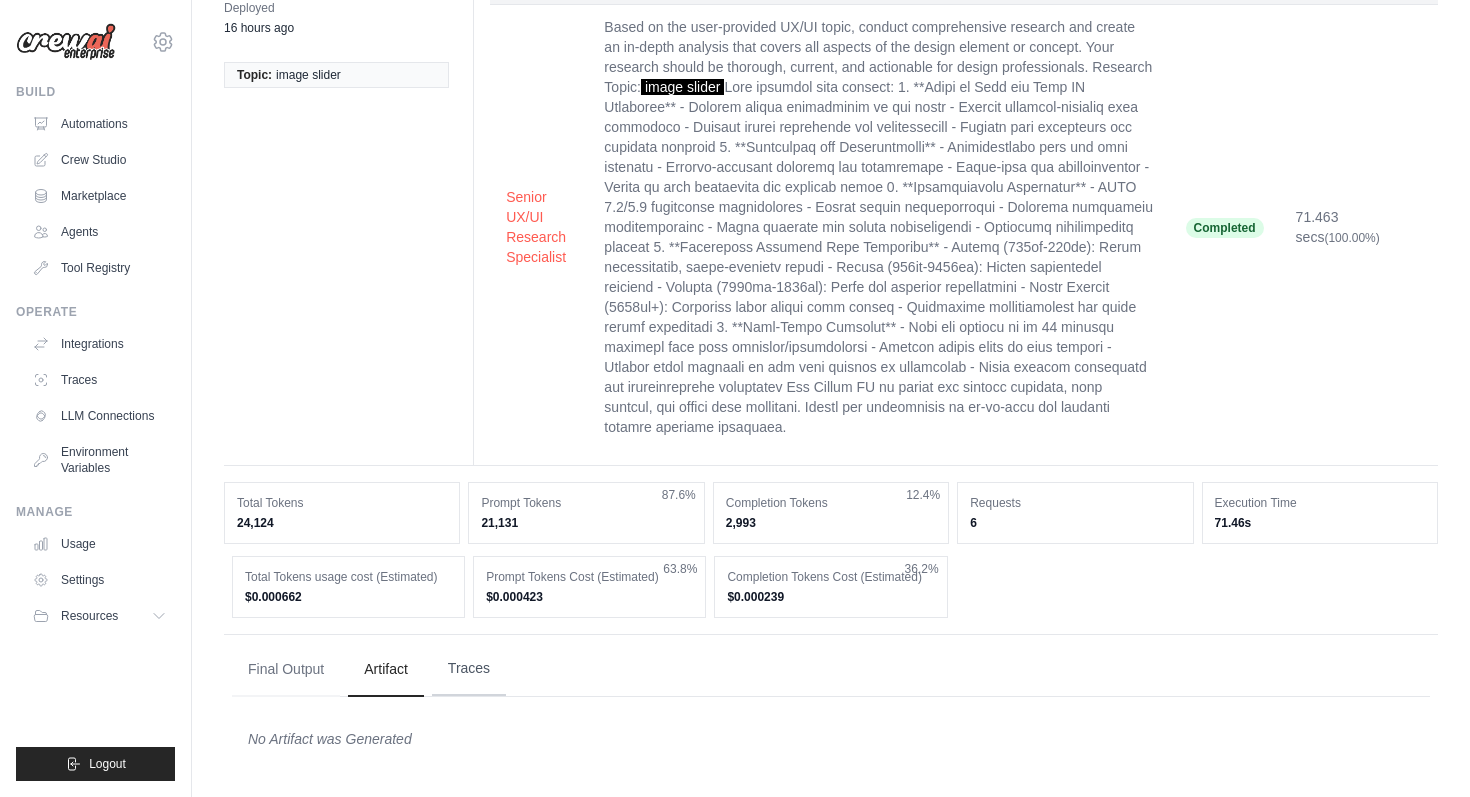 click on "Traces" at bounding box center (469, 669) 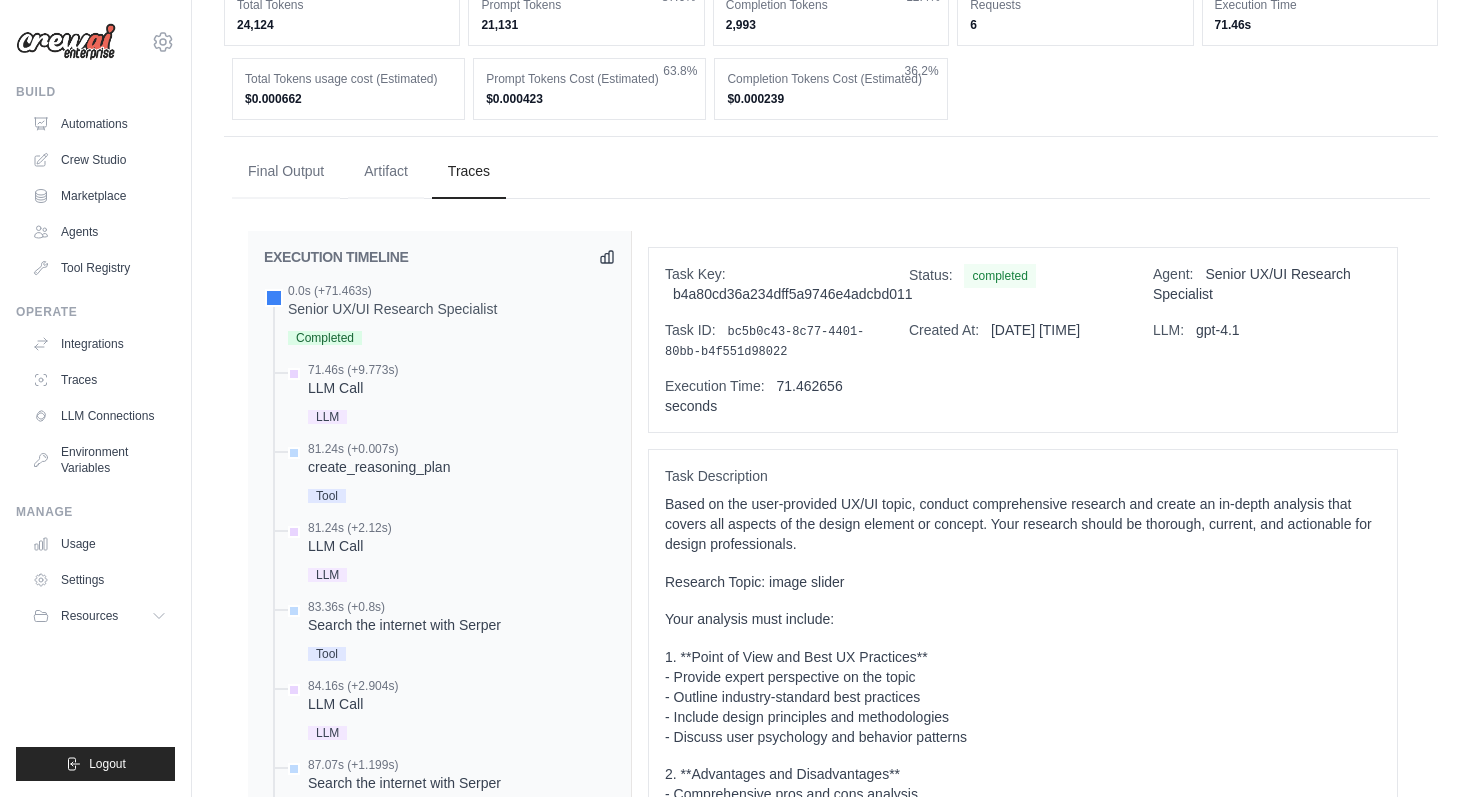scroll, scrollTop: 631, scrollLeft: 0, axis: vertical 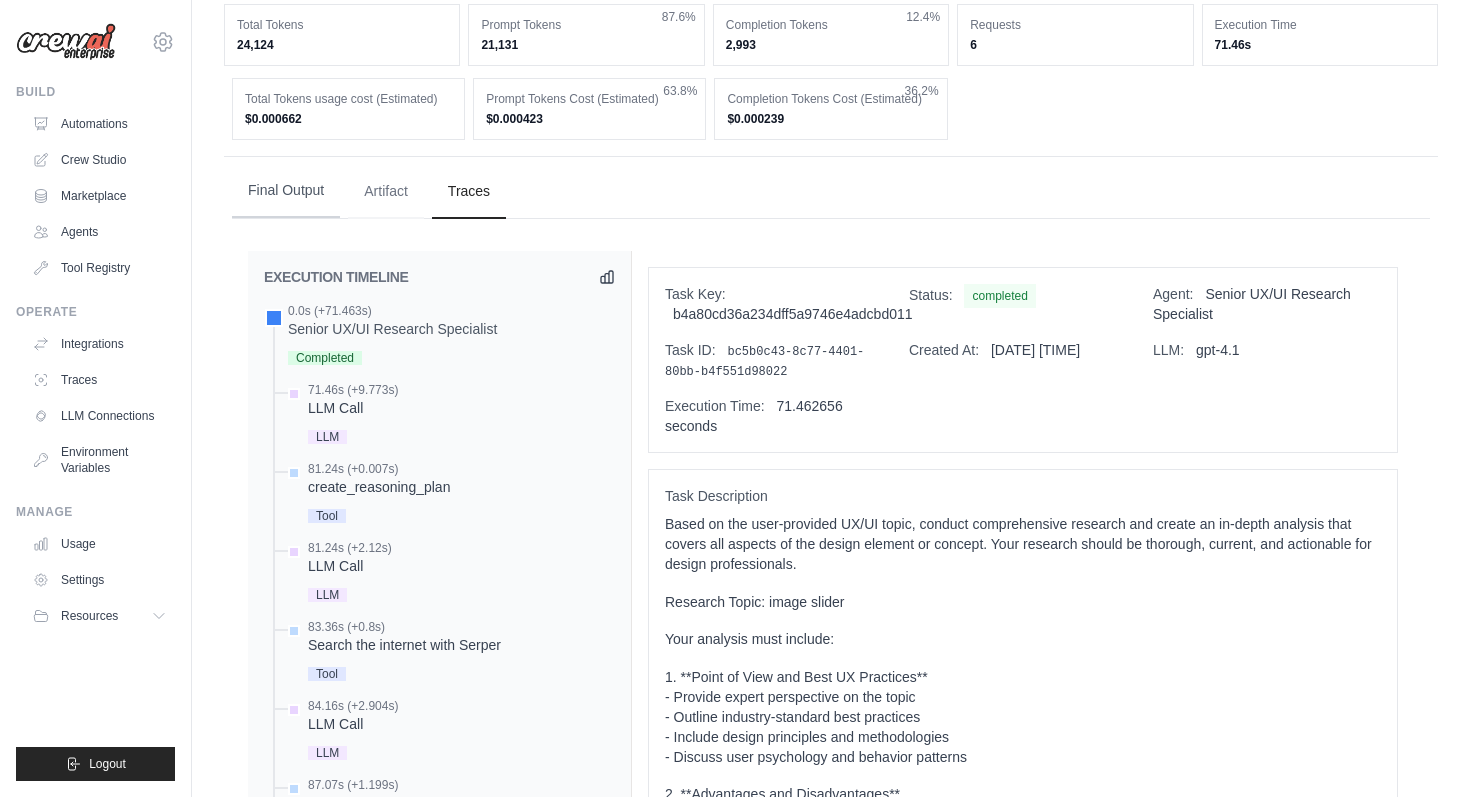 click on "Final Output" at bounding box center (286, 191) 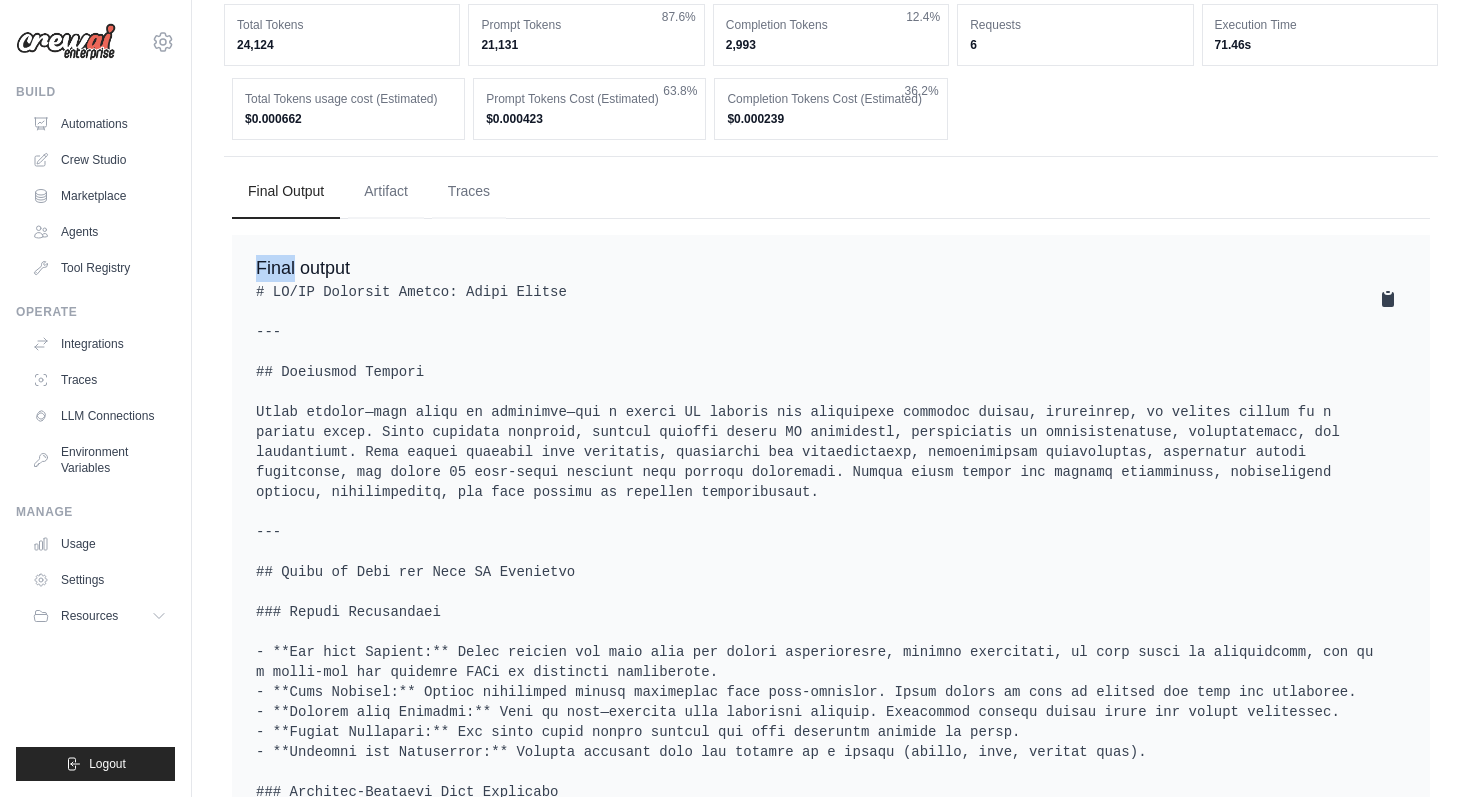 click 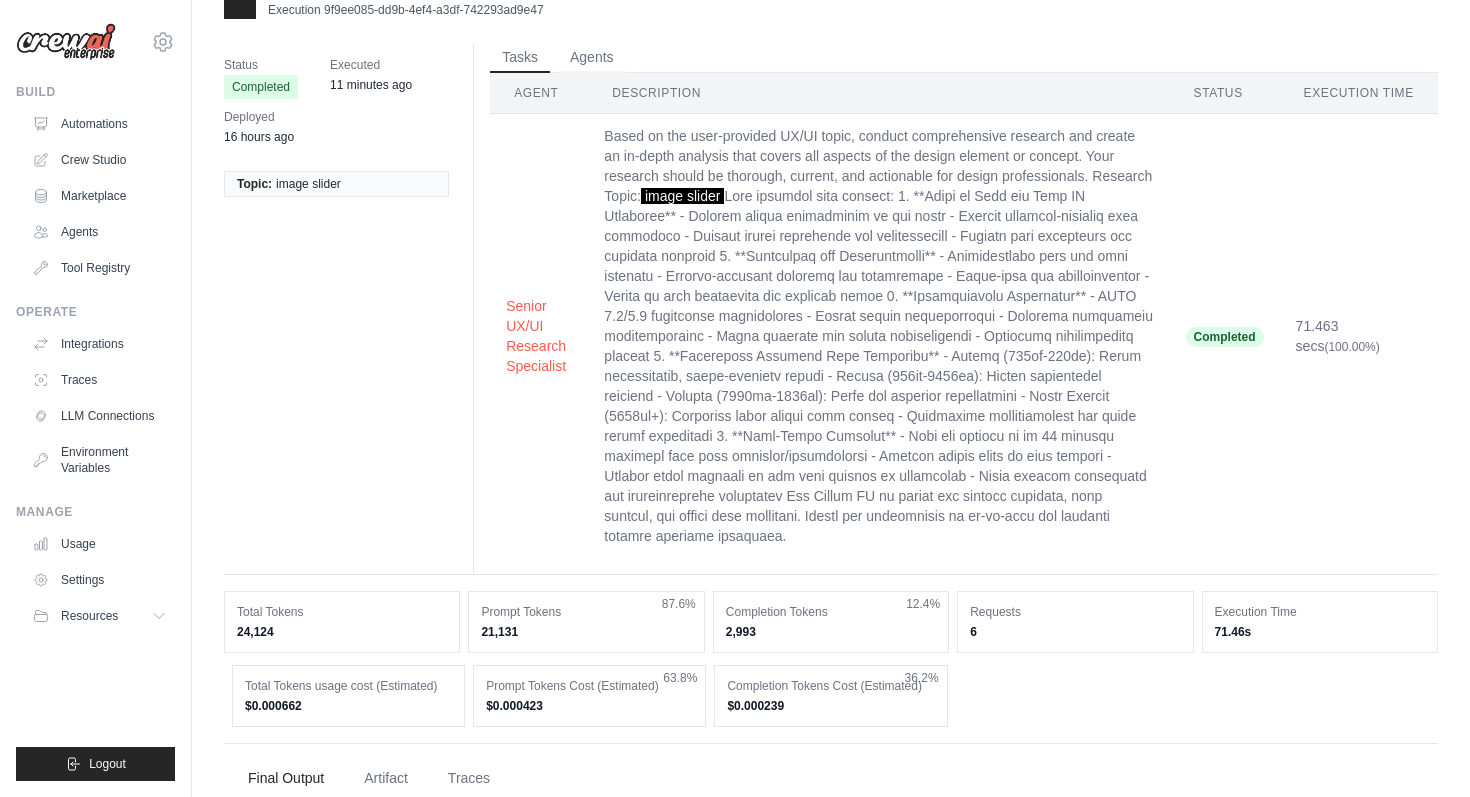 scroll, scrollTop: 41, scrollLeft: 0, axis: vertical 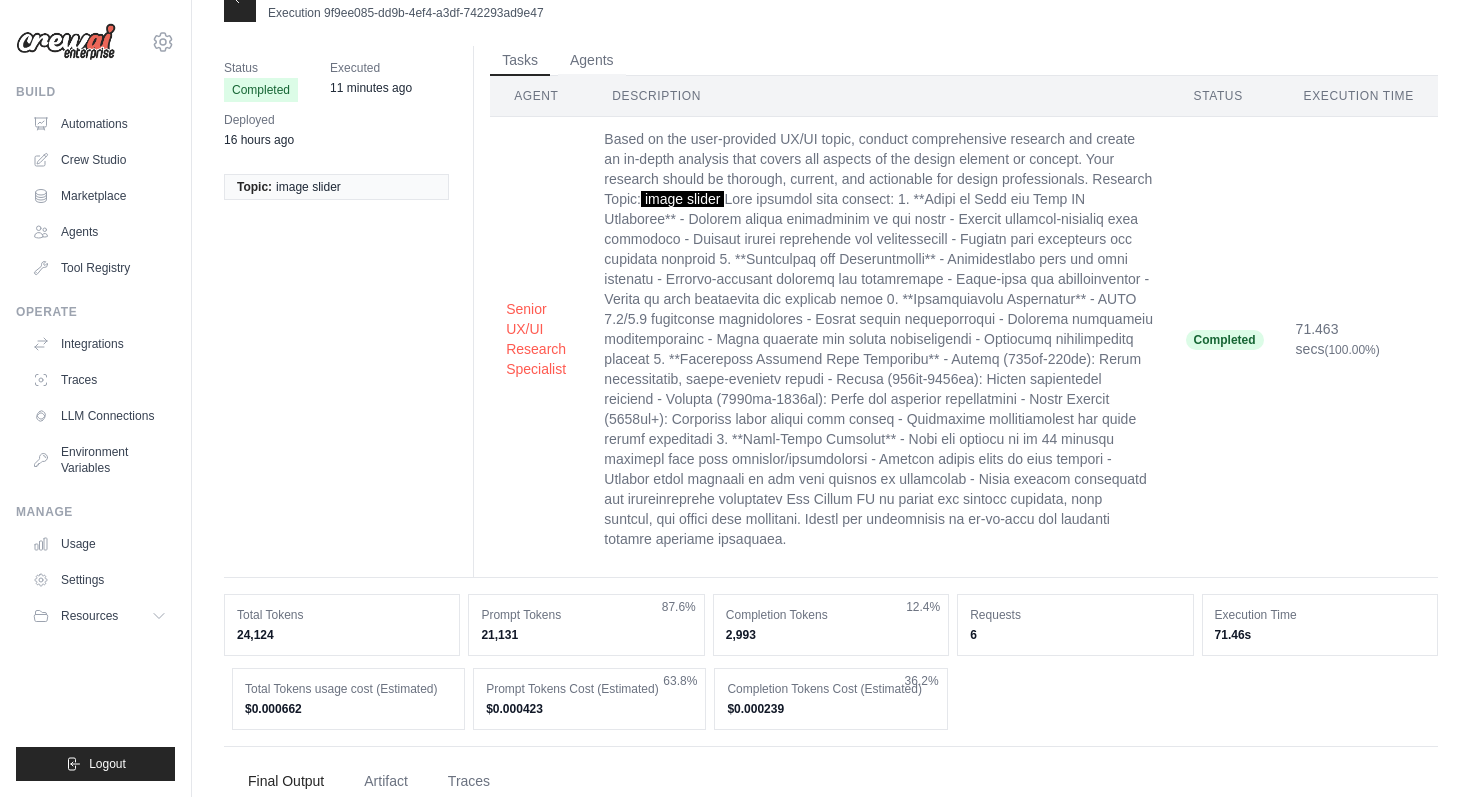 type 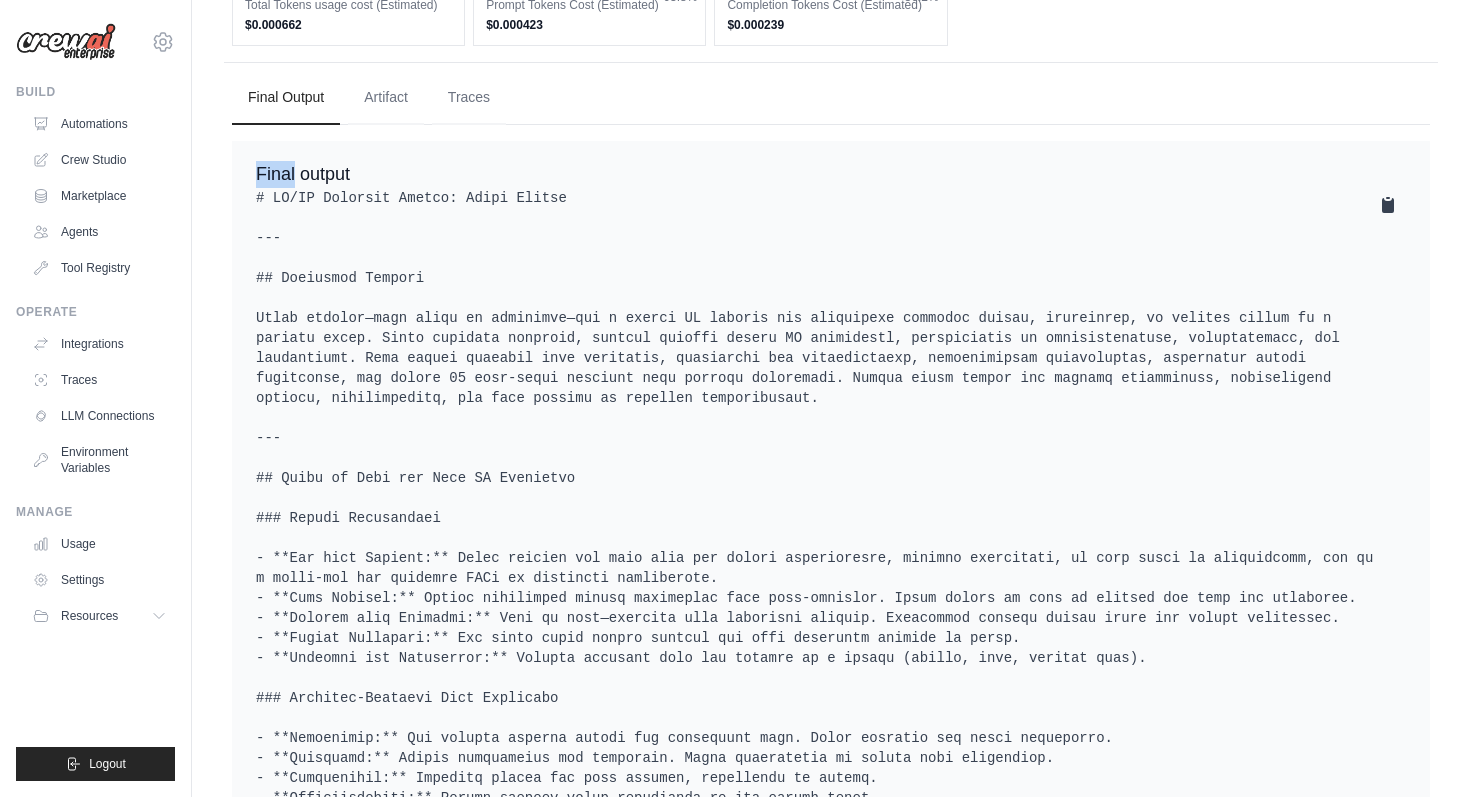 scroll, scrollTop: 724, scrollLeft: 0, axis: vertical 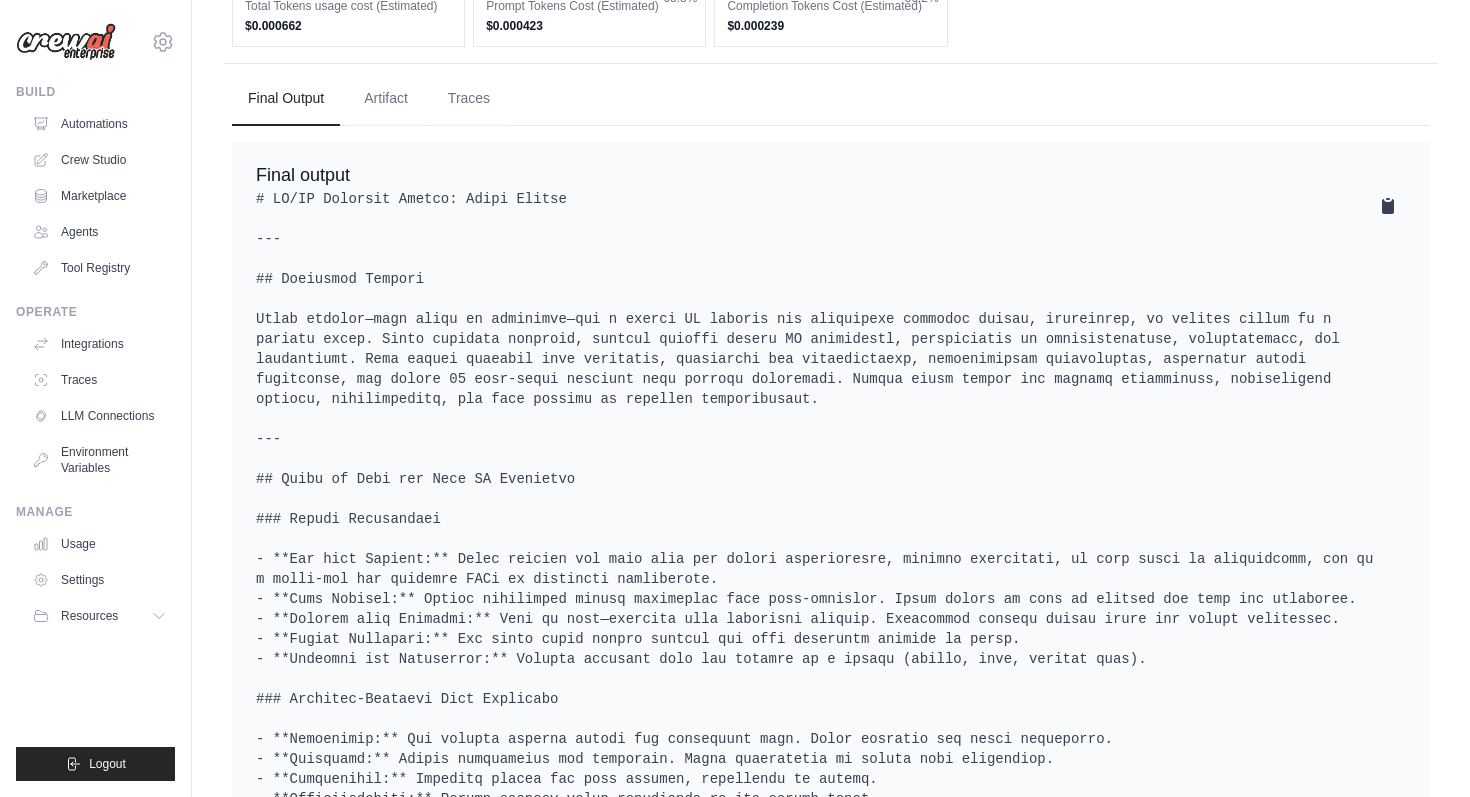 click at bounding box center (831, 2589) 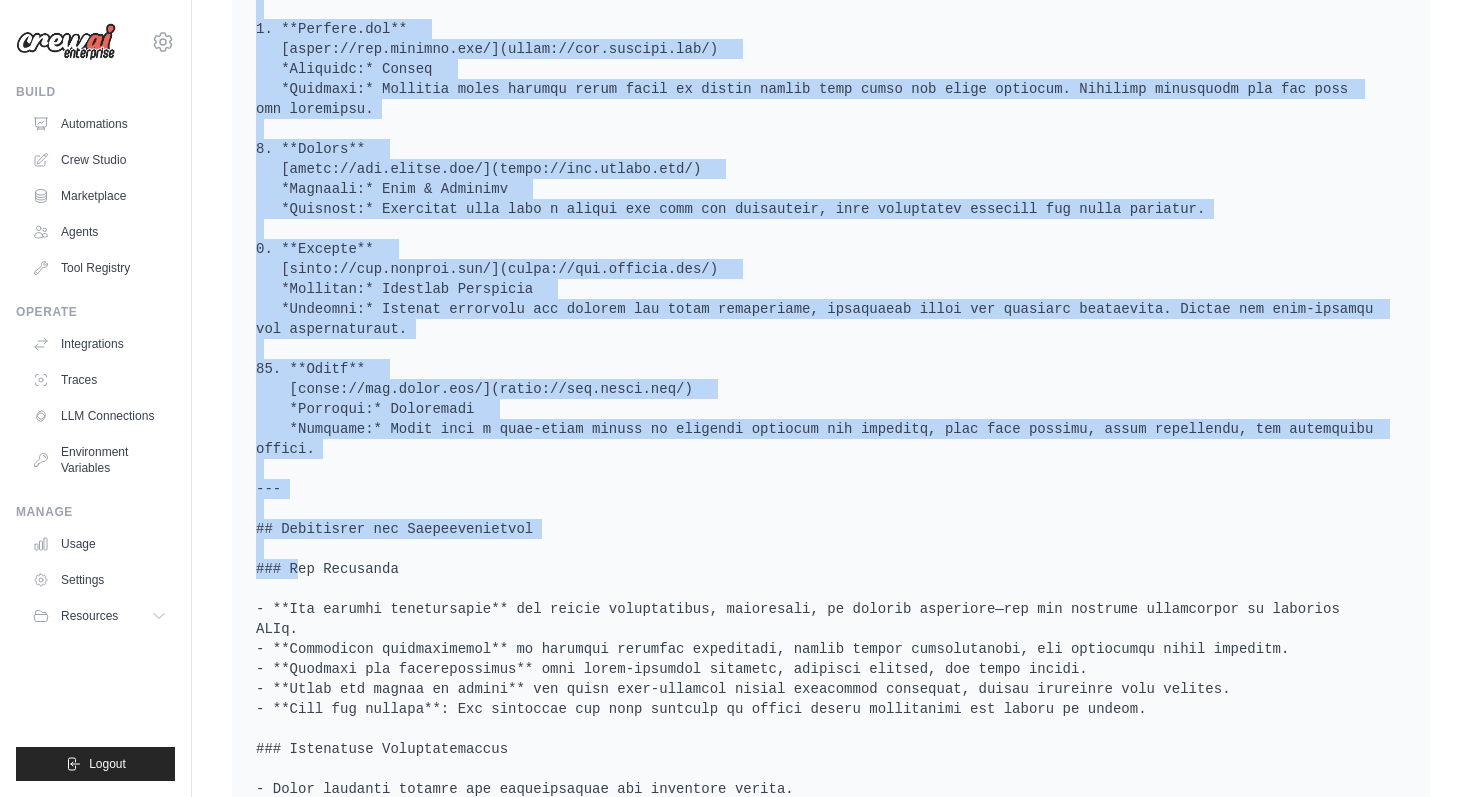 scroll, scrollTop: 5008, scrollLeft: 0, axis: vertical 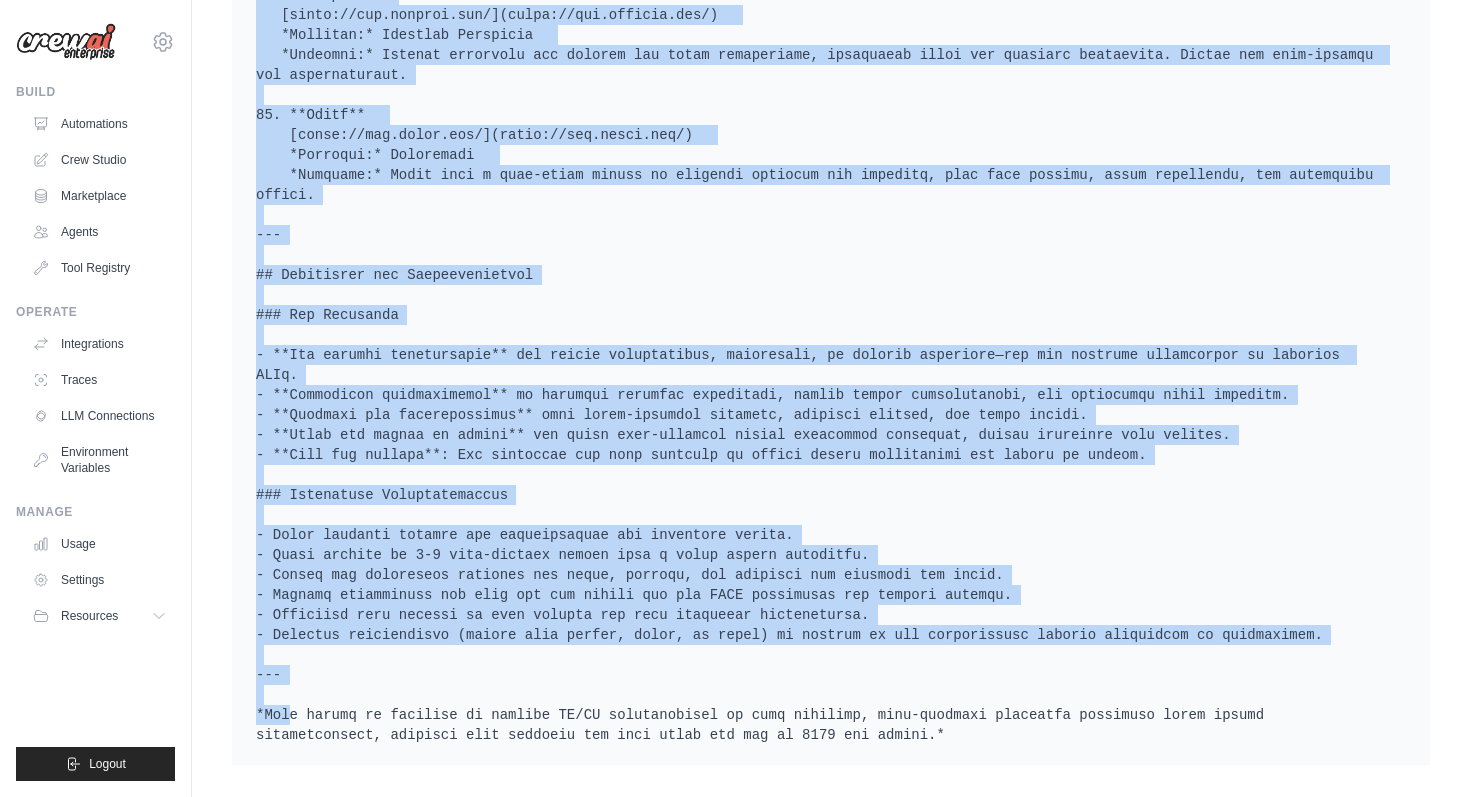 drag, startPoint x: 257, startPoint y: 191, endPoint x: 1305, endPoint y: 649, distance: 1143.708 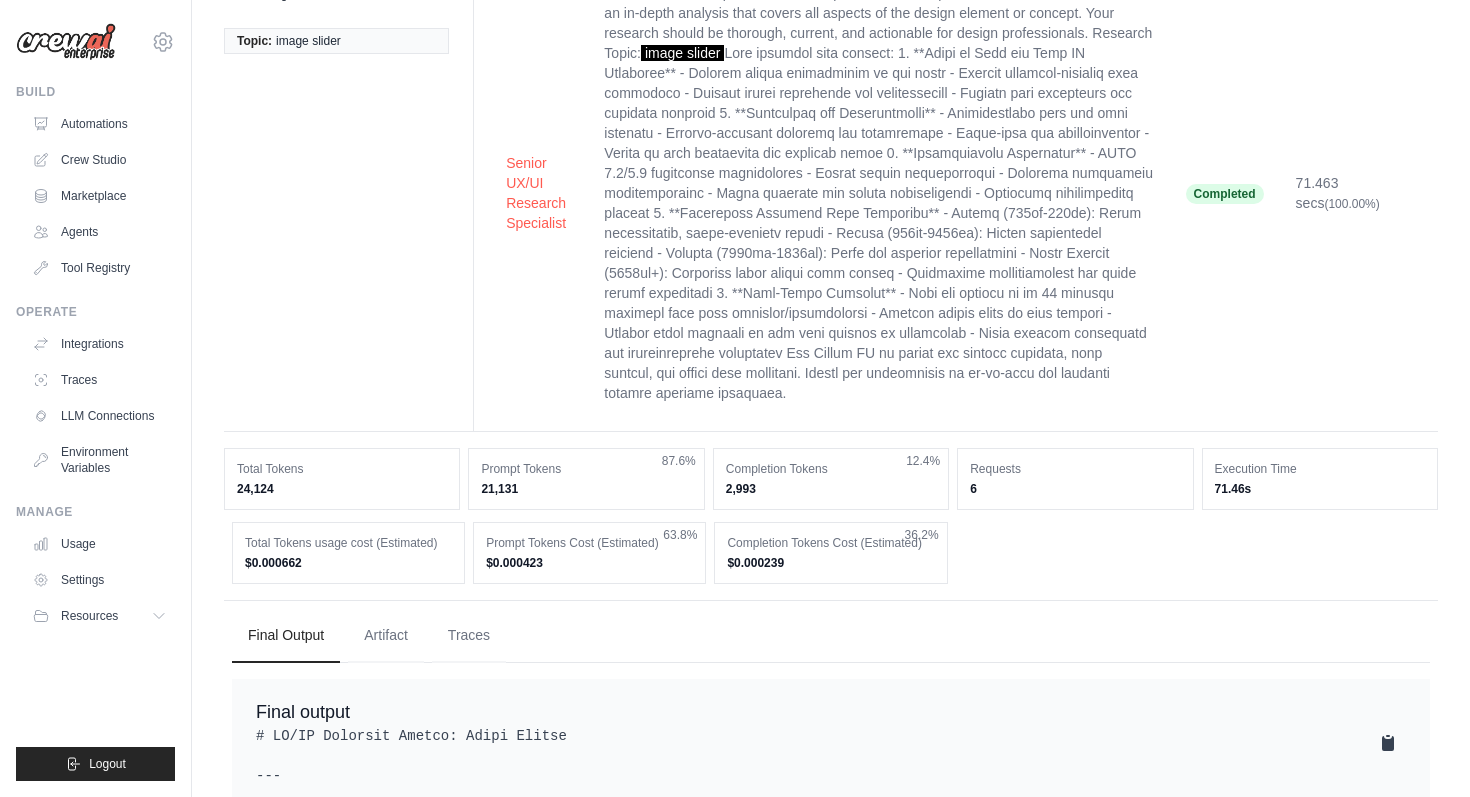 scroll, scrollTop: 0, scrollLeft: 0, axis: both 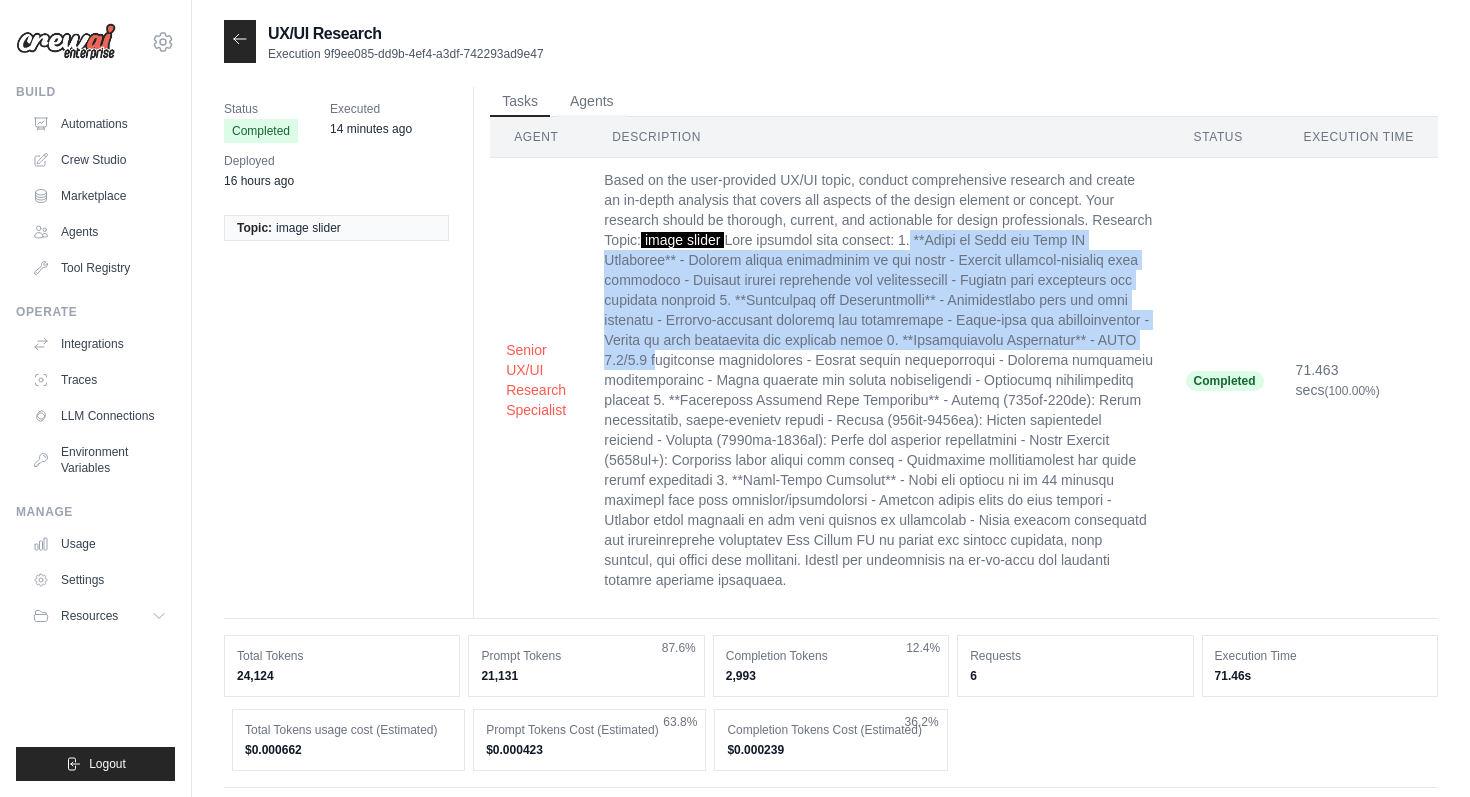 drag, startPoint x: 1088, startPoint y: 239, endPoint x: 1140, endPoint y: 361, distance: 132.61975 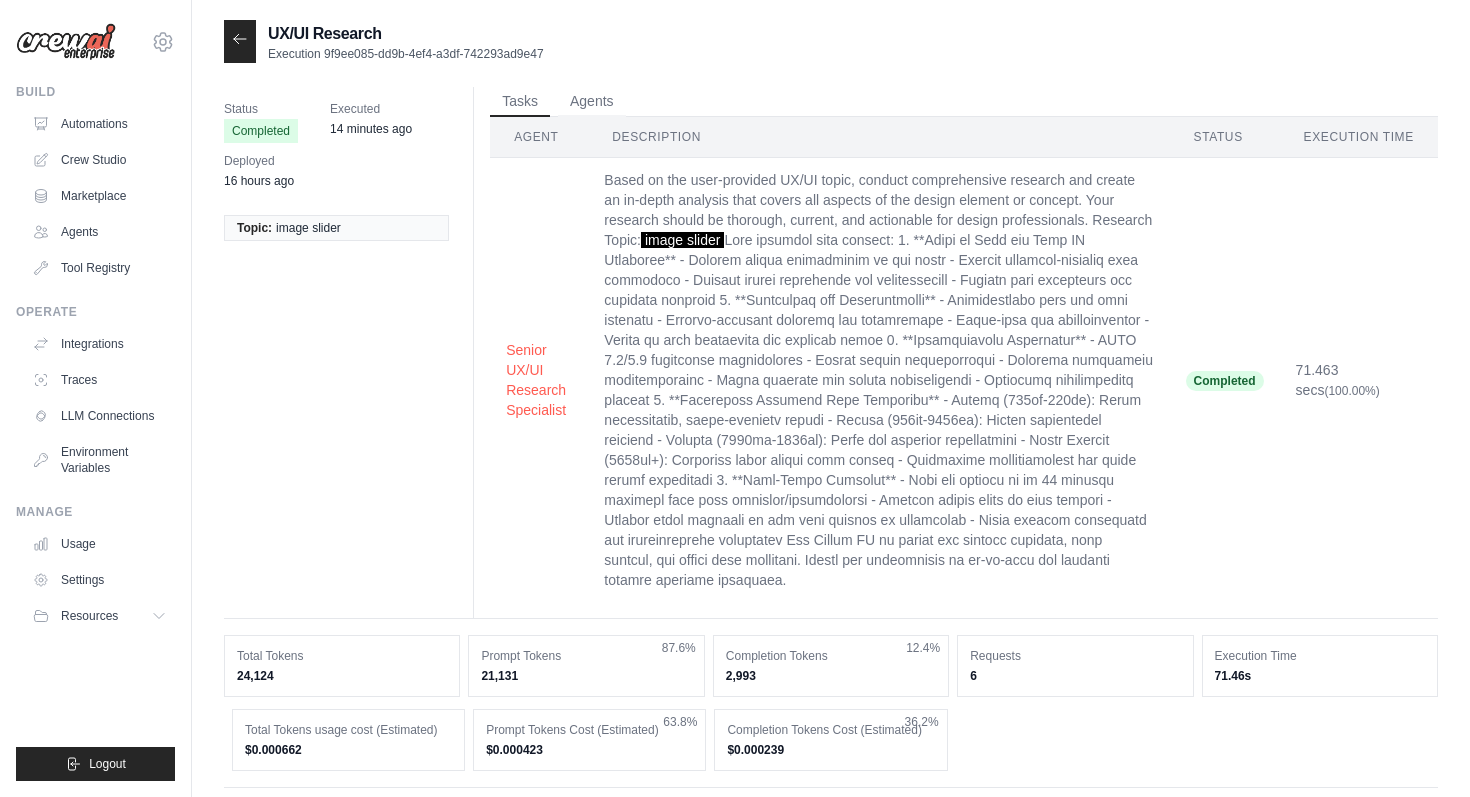 click on "Completed" at bounding box center (1225, 380) 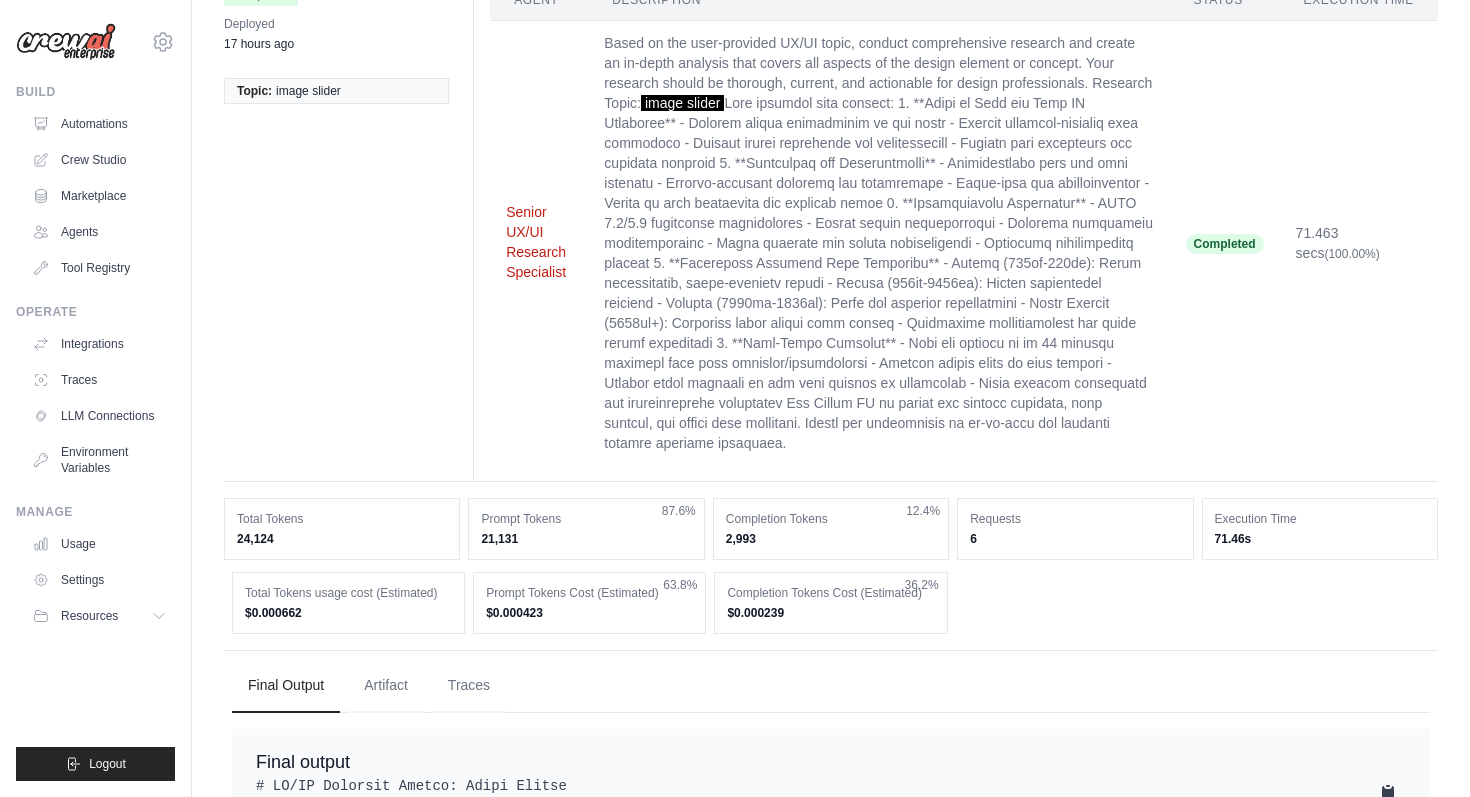 scroll, scrollTop: 0, scrollLeft: 0, axis: both 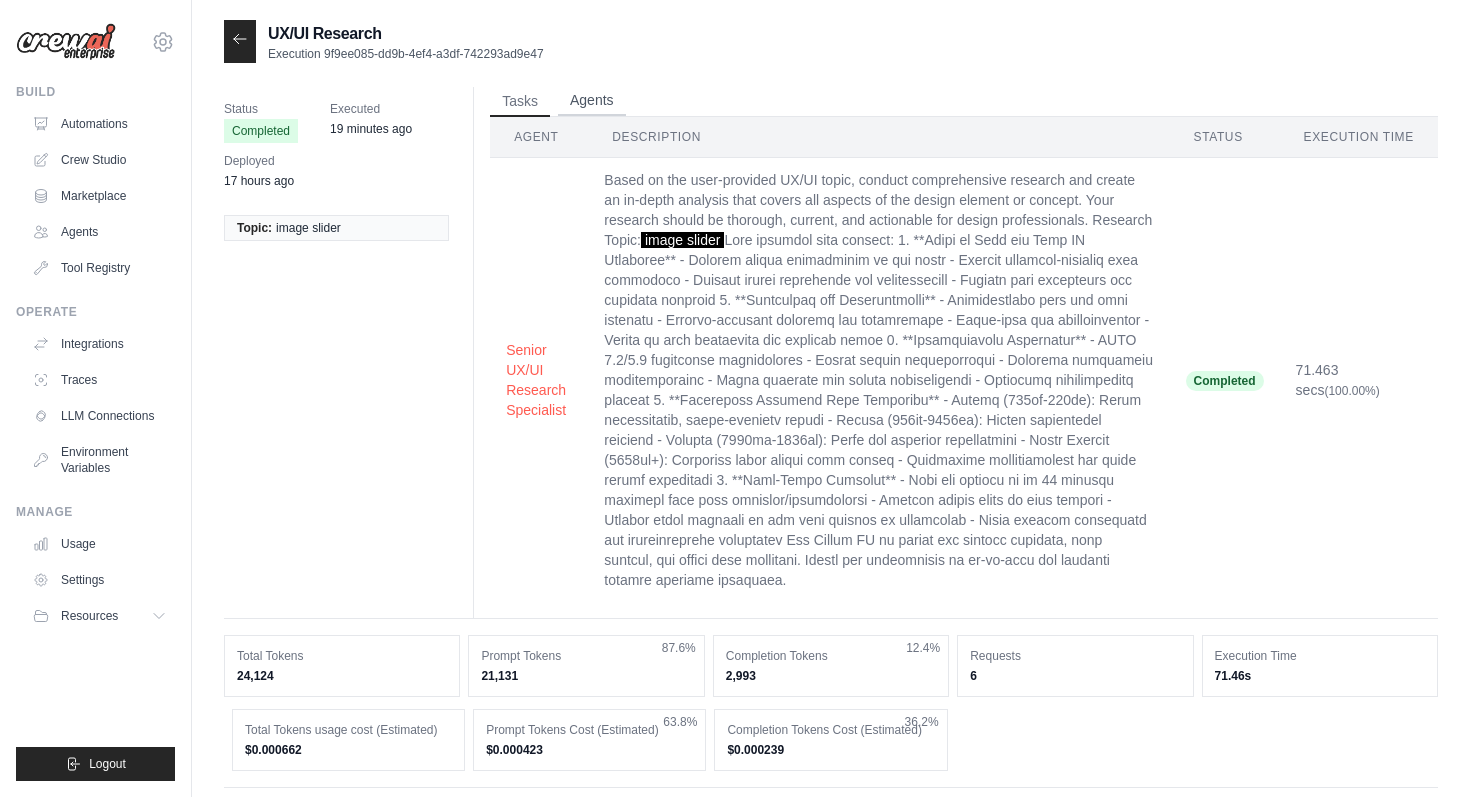 click on "Agents" at bounding box center (592, 101) 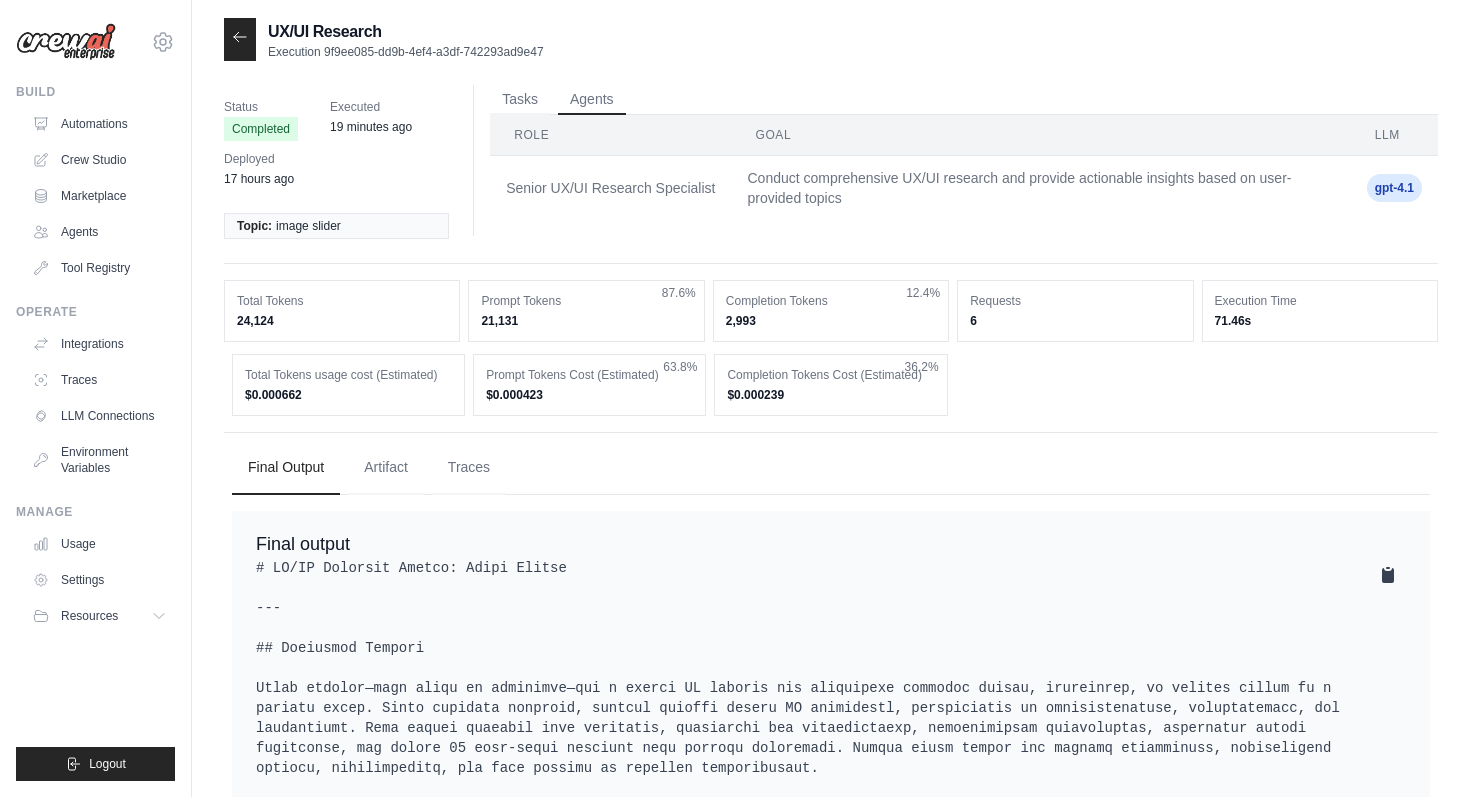 scroll, scrollTop: 0, scrollLeft: 0, axis: both 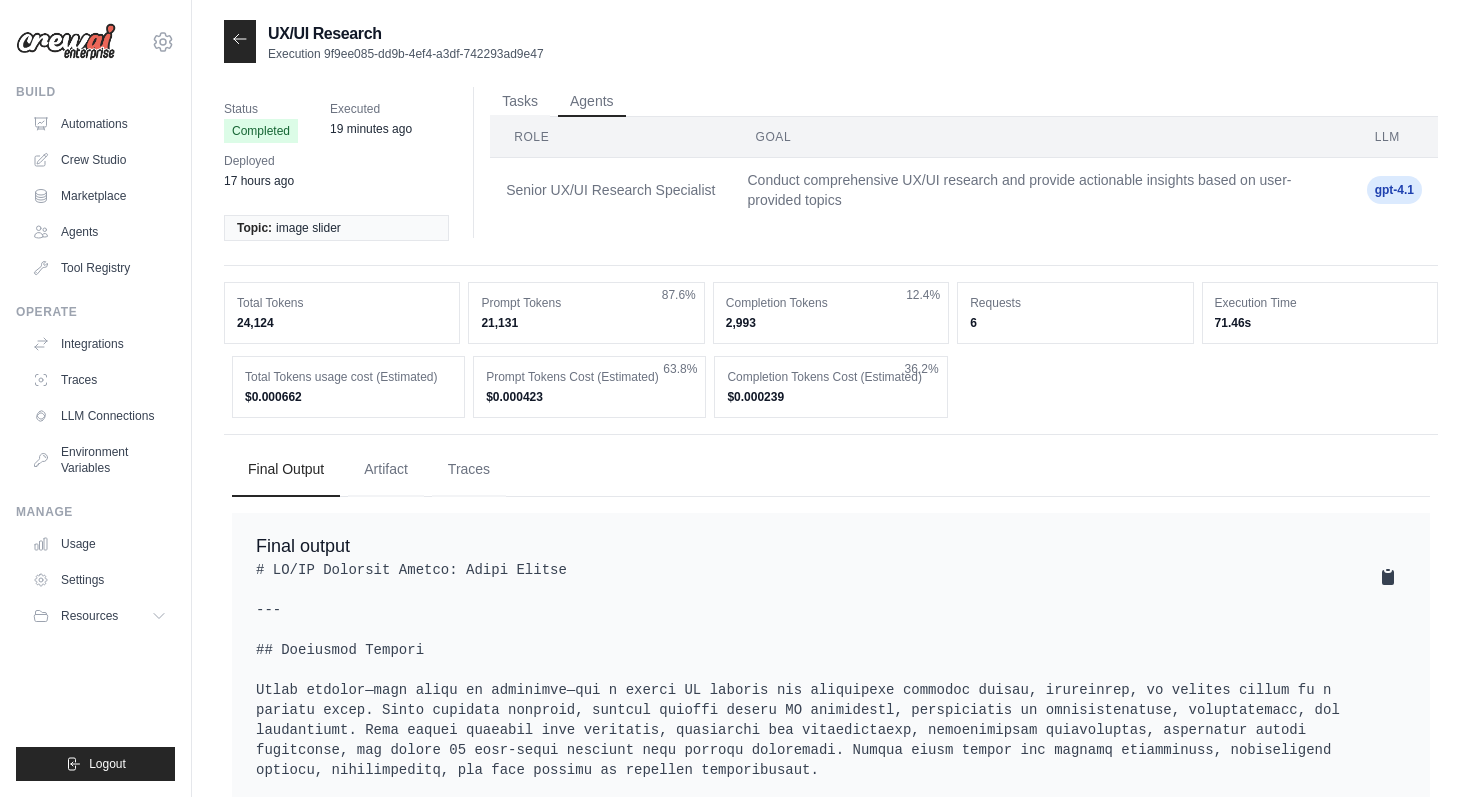 click 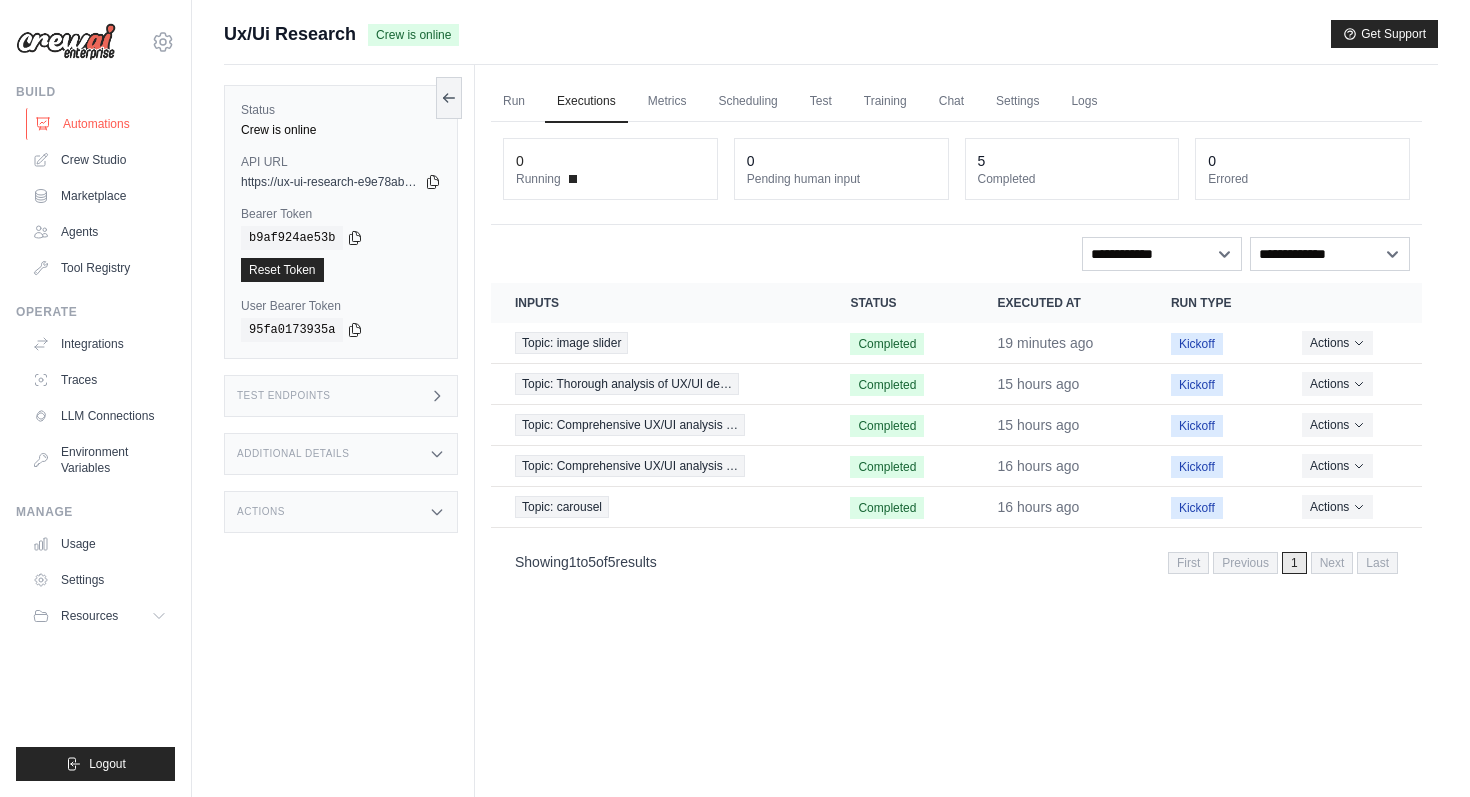 click on "Automations" at bounding box center [101, 124] 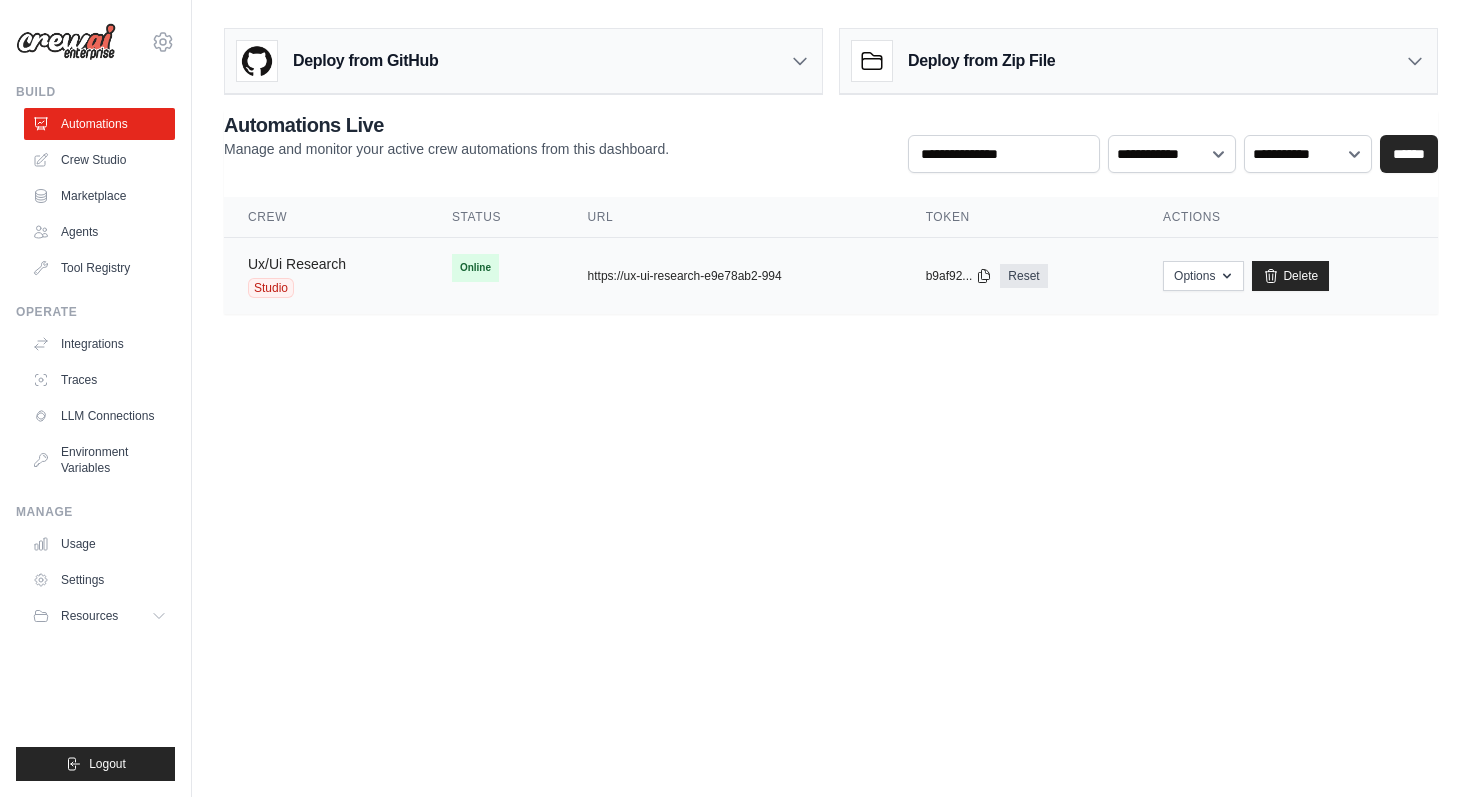 click on "Ux/Ui Research" at bounding box center (297, 264) 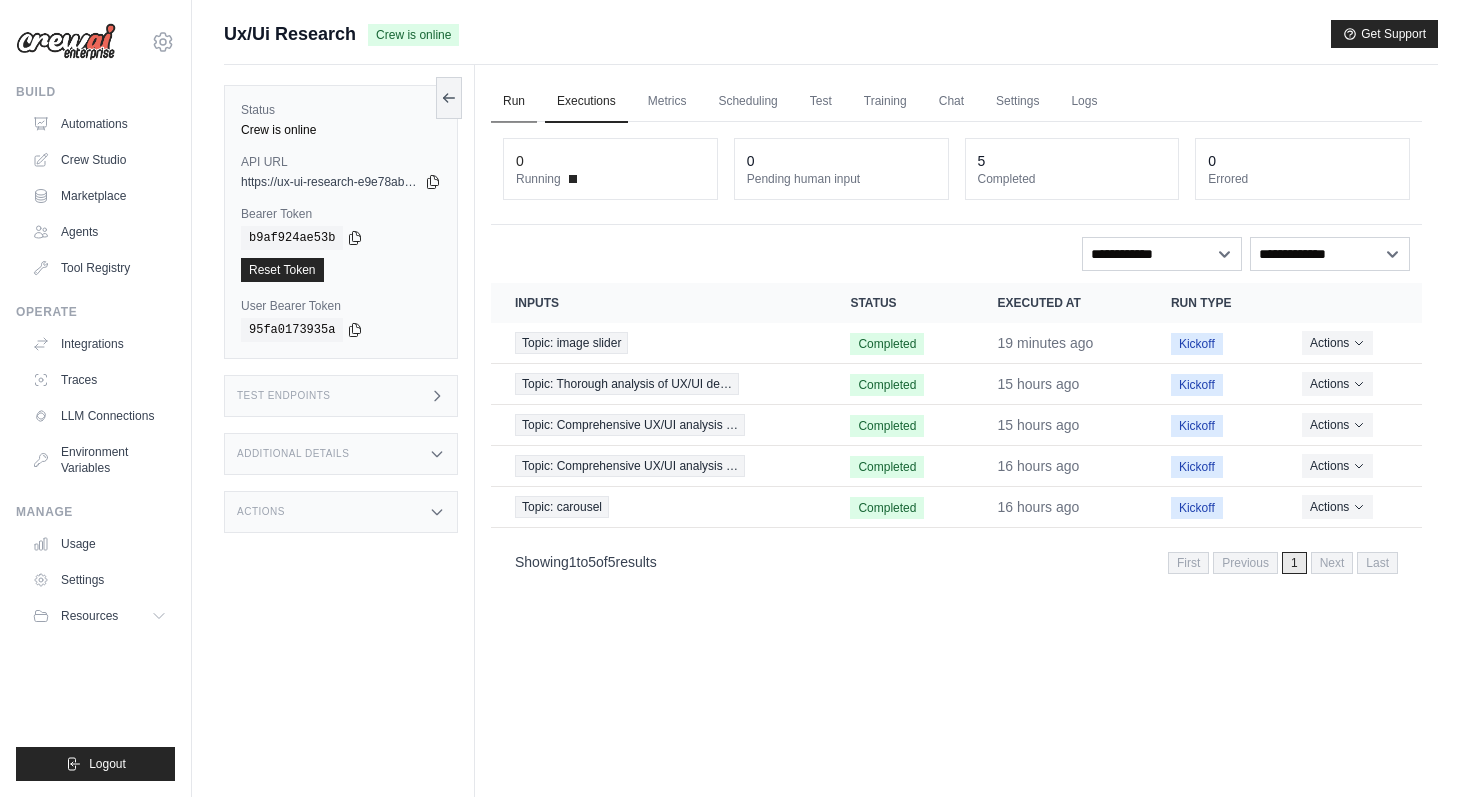 click on "Run" at bounding box center (514, 102) 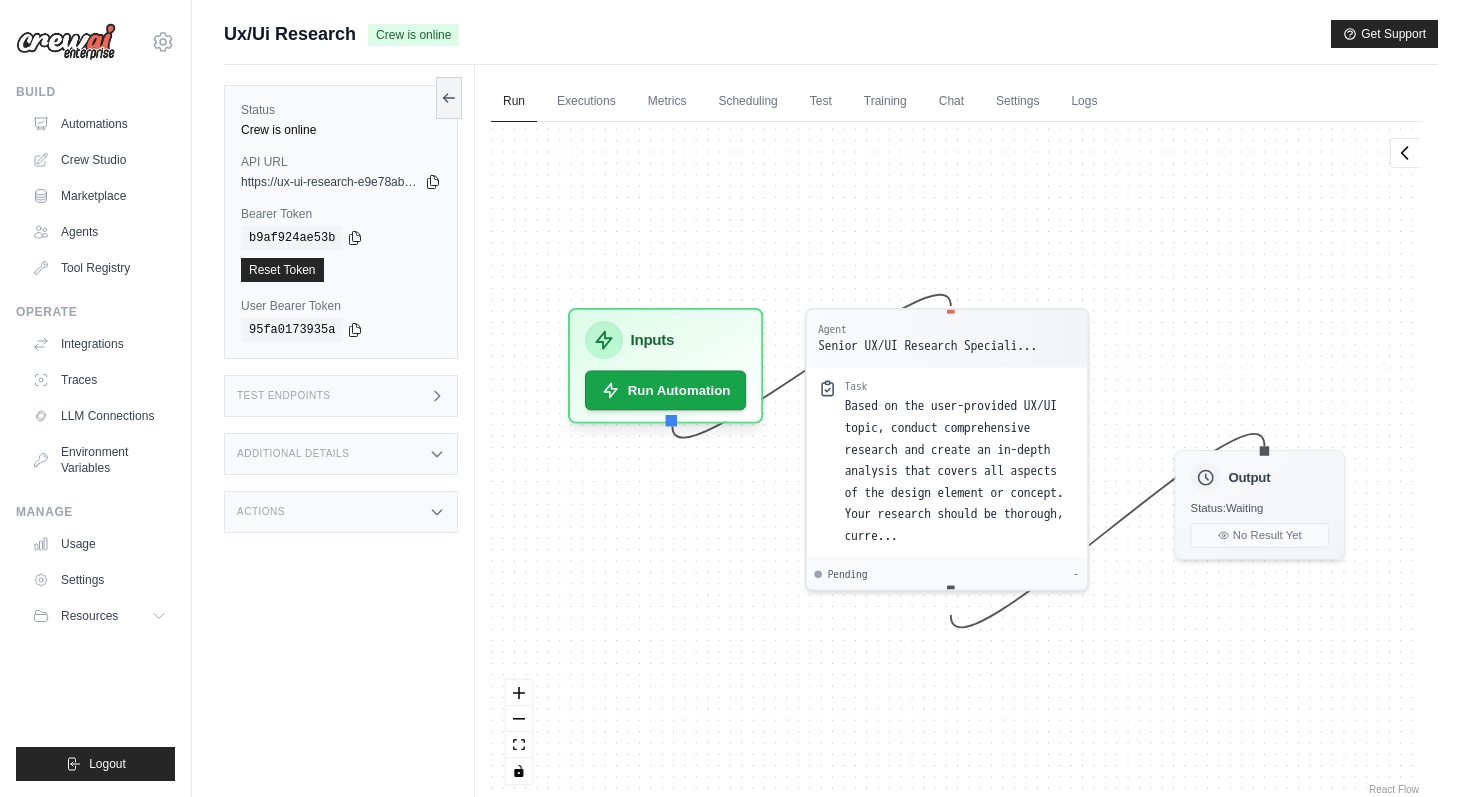 click on "Agent Senior UX/UI Research Speciali... Task Based on the user-provided UX/UI topic, conduct comprehensive research and create an in-depth analysis that covers all aspects of the design element or concept. Your research should be thorough, curre... Pending - Inputs Run Automation Output Status:  Waiting No Result Yet" at bounding box center [956, 460] 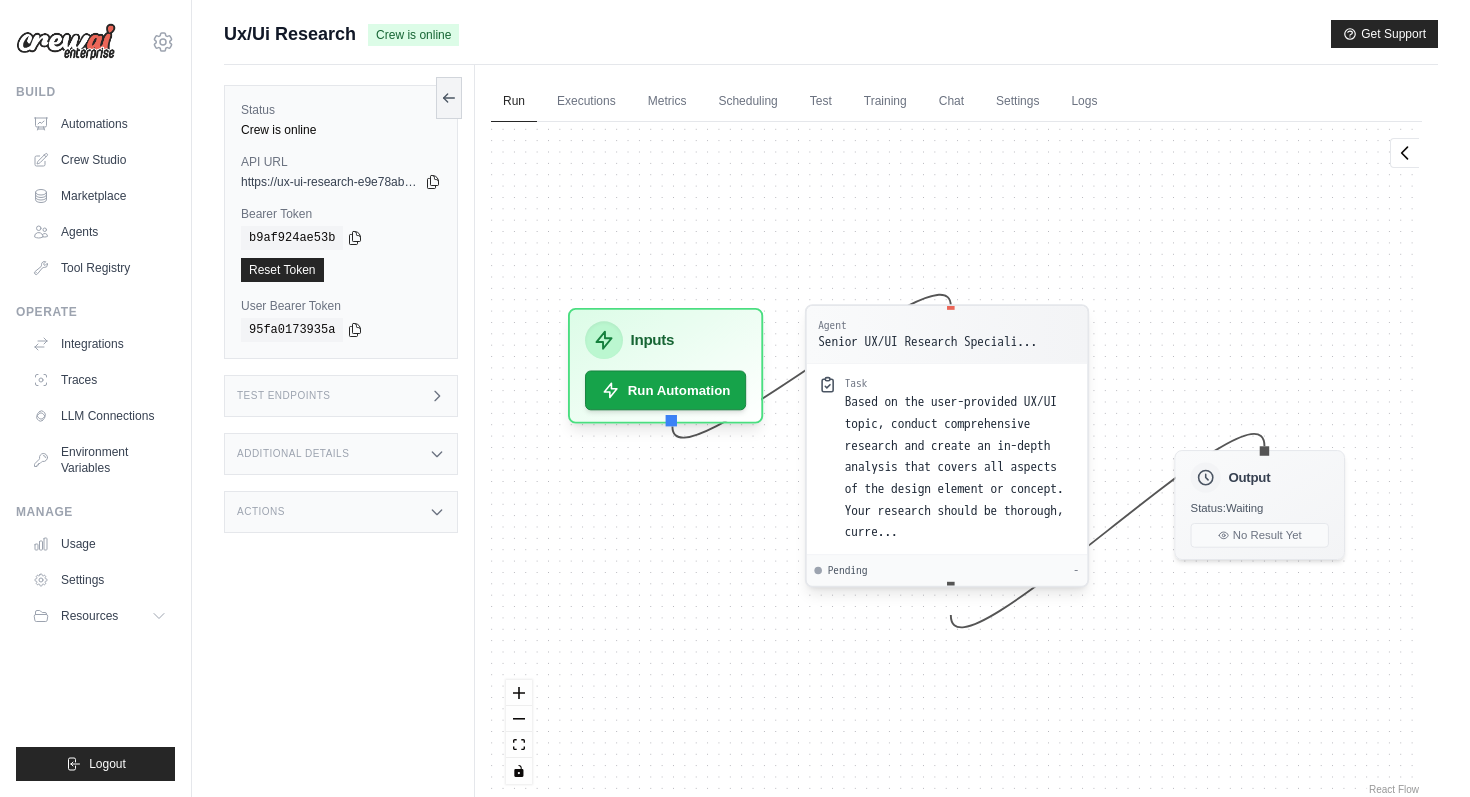 click on "Based on the user-provided UX/UI topic, conduct comprehensive research and create an in-depth analysis that covers all aspects of the design element or concept. Your research should be thorough, curre..." at bounding box center (954, 466) 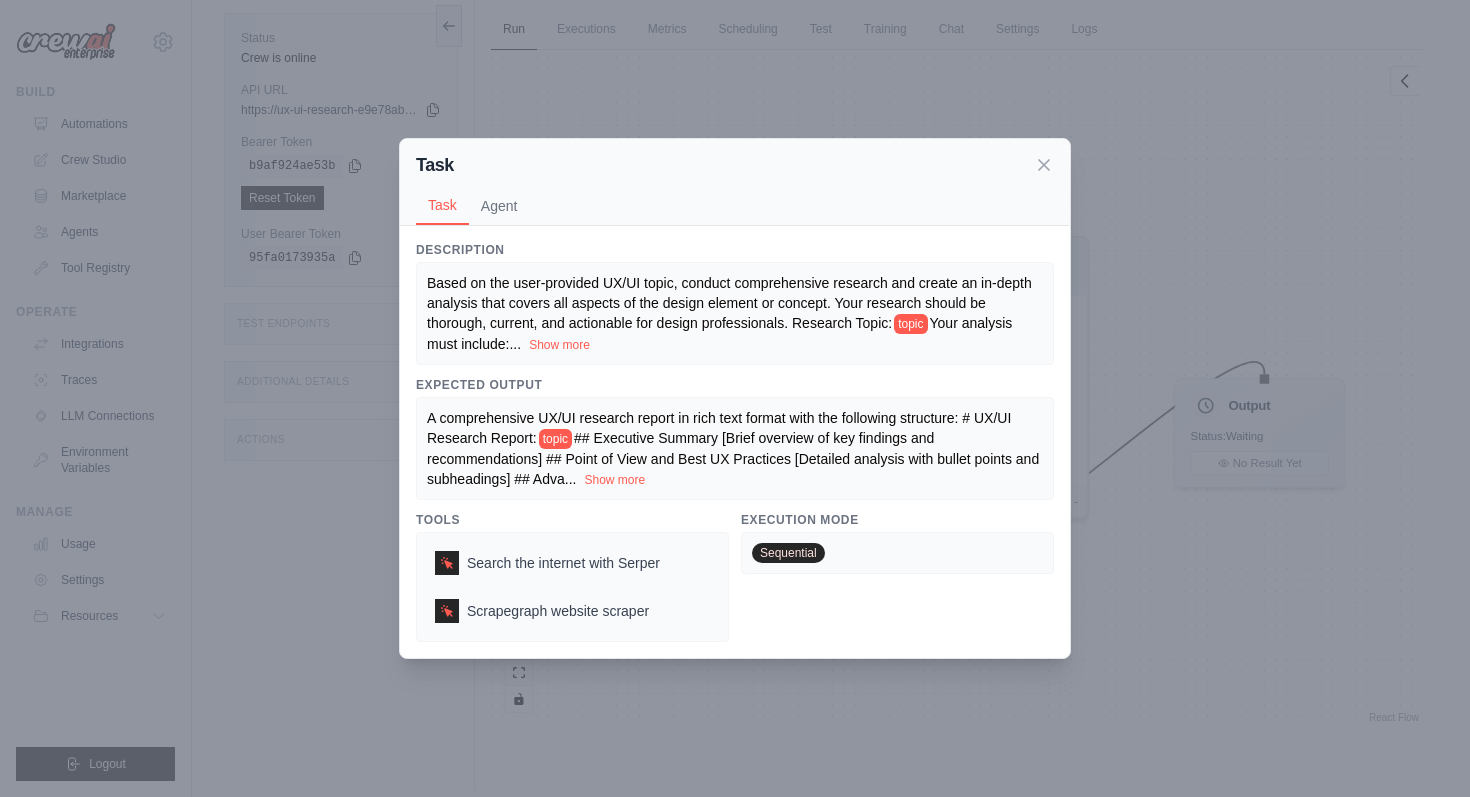 scroll, scrollTop: 85, scrollLeft: 0, axis: vertical 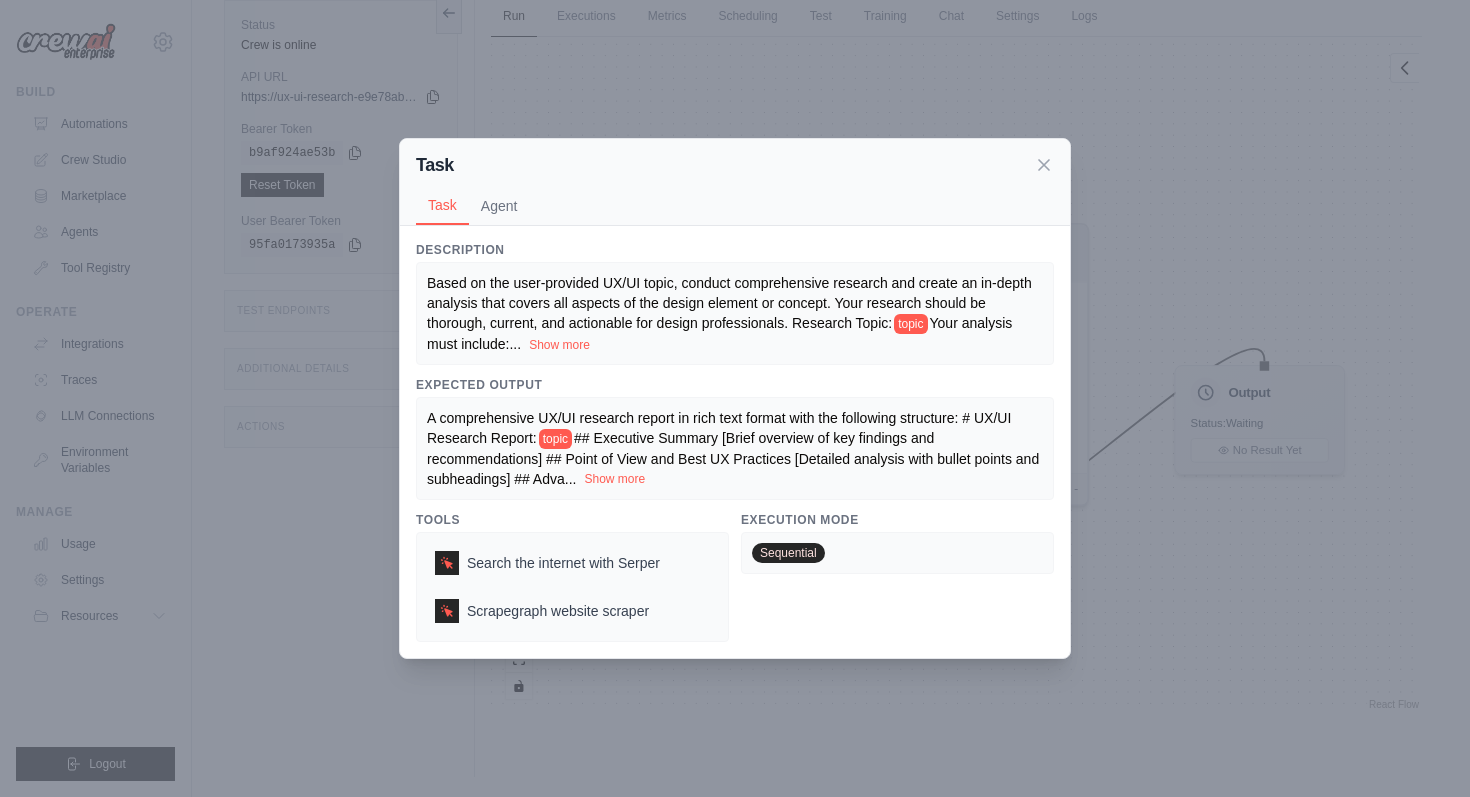 click on "Show more" at bounding box center [614, 479] 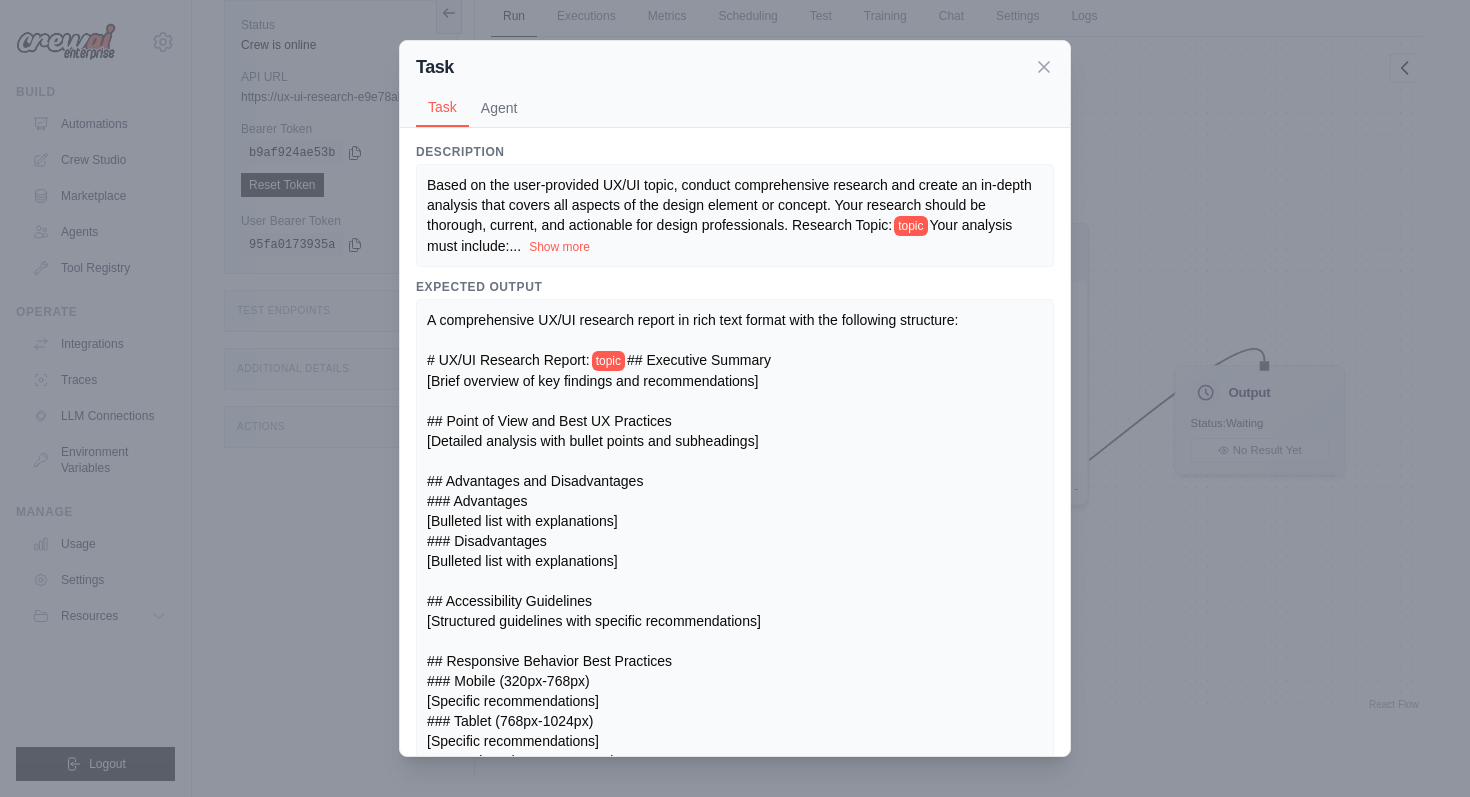 click on "## Executive Summary
[Brief overview of key findings and recommendations]
## Point of View and Best UX Practices
[Detailed analysis with bullet points and subheadings]
## Advantages and Disadvantages
### Advantages
[Bulleted list with explanations]
### Disadvantages
[Bulleted list with explanations]
## Accessibility Guidelines
[Structured guidelines with specific recommendations]
## Responsive Behavior Best Practices
### Mobile (320px-768px)
[Specific recommendations]
### Tablet (768px-1024px)
[Specific recommendations]
### Desktop (1024px-1440px)
[Specific recommendations]
### Large Desktop (1440px+)
[Specific recommendations]
## Real-World Examples
[Numbered list of 10 examples with links and brief analysis]
## Conclusion and Recommendations
[Summary of key takeaways and actionable recommendations]
The output should be professionally formatted, easy to scan, and immediately actionable for design teams and stakeholders." at bounding box center [735, 680] 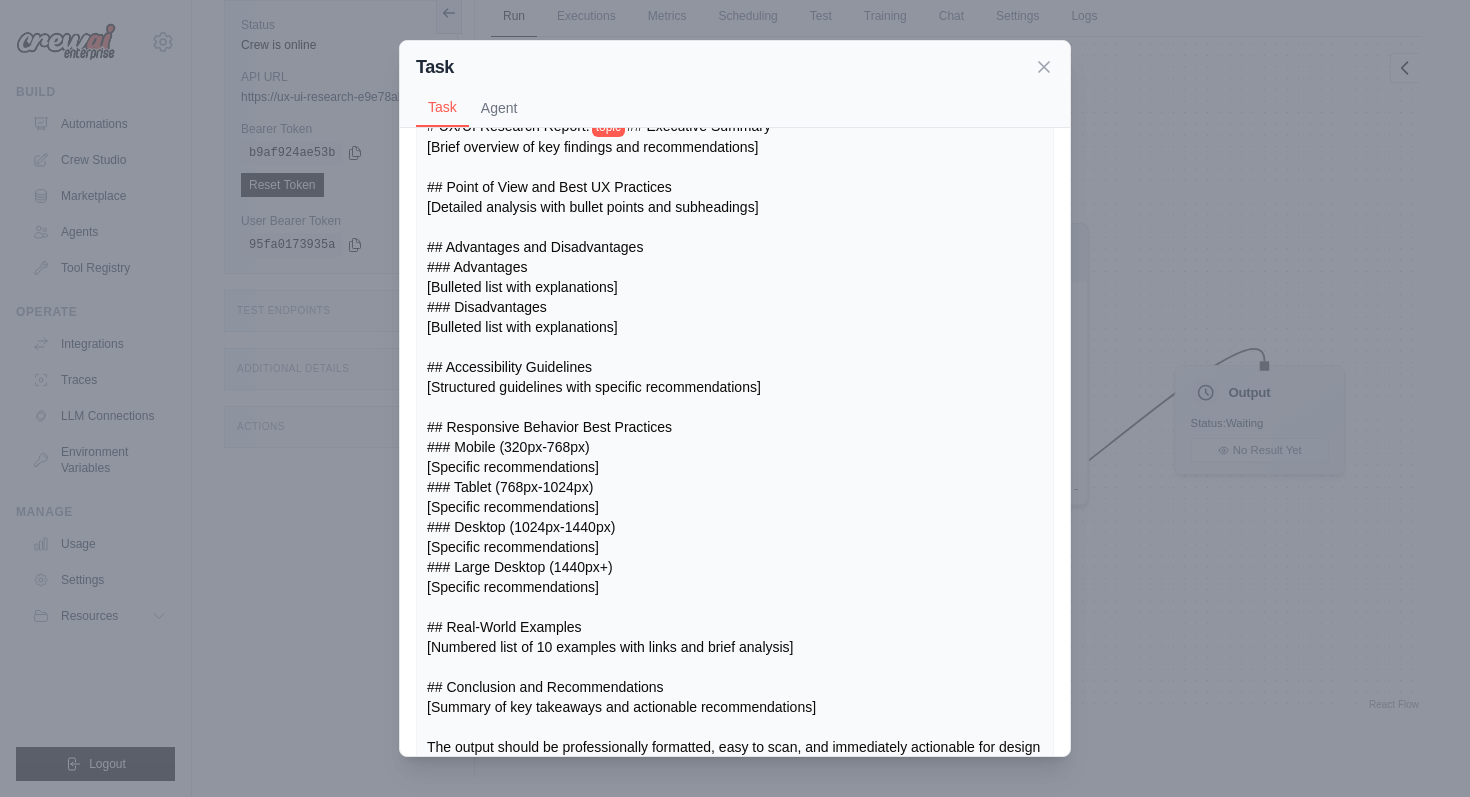 scroll, scrollTop: 339, scrollLeft: 0, axis: vertical 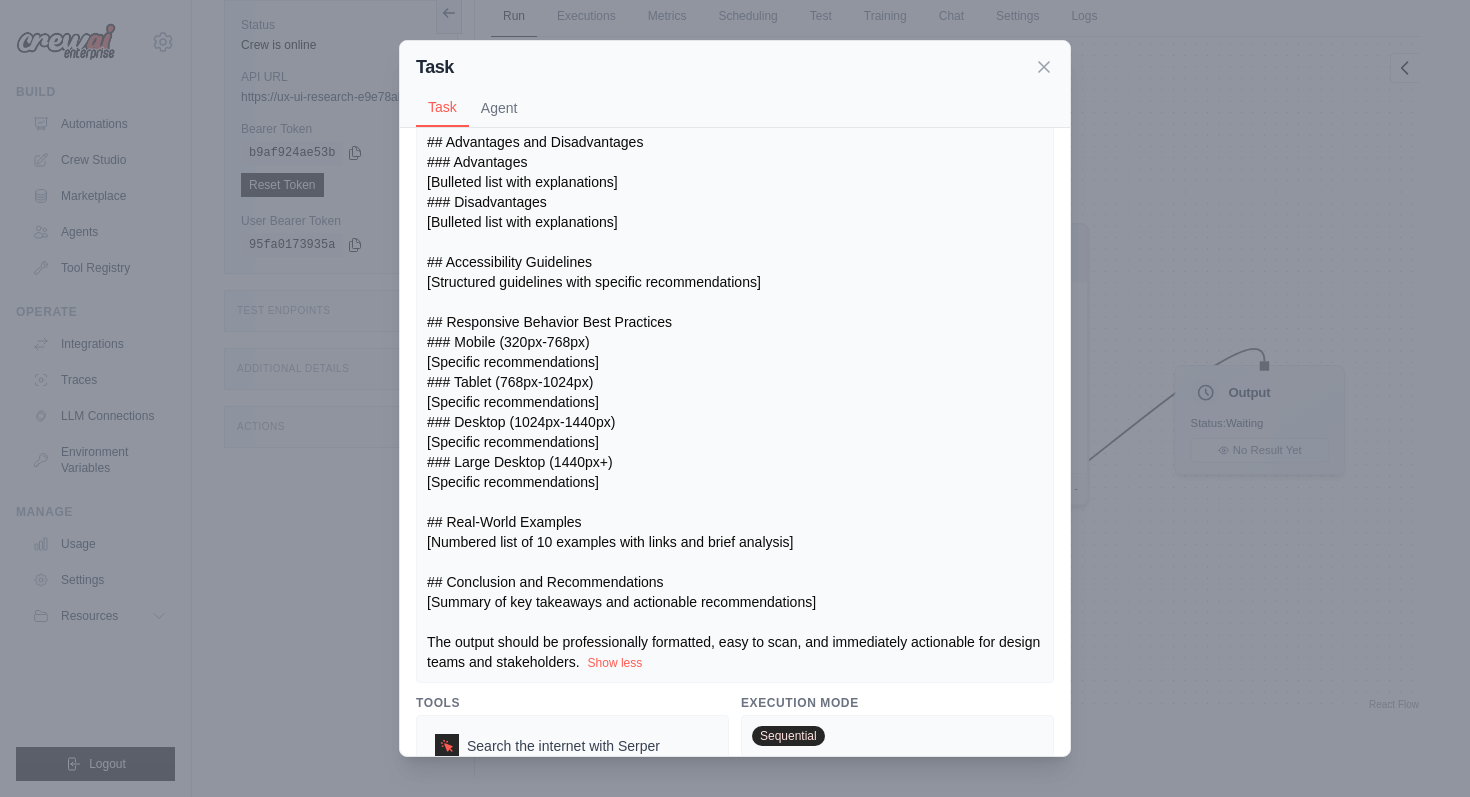 click on "Tools" at bounding box center [572, 703] 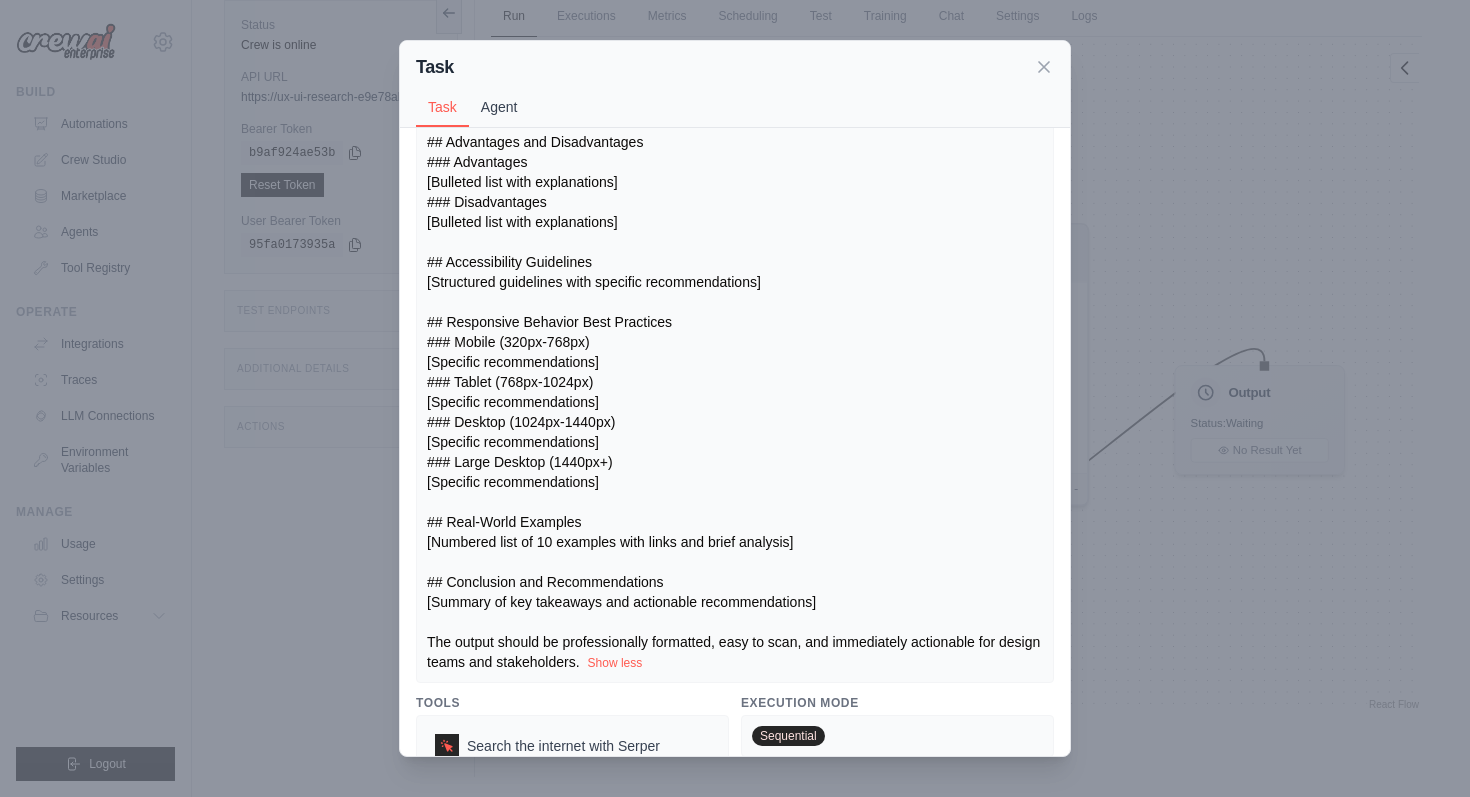 click on "Agent" at bounding box center (499, 107) 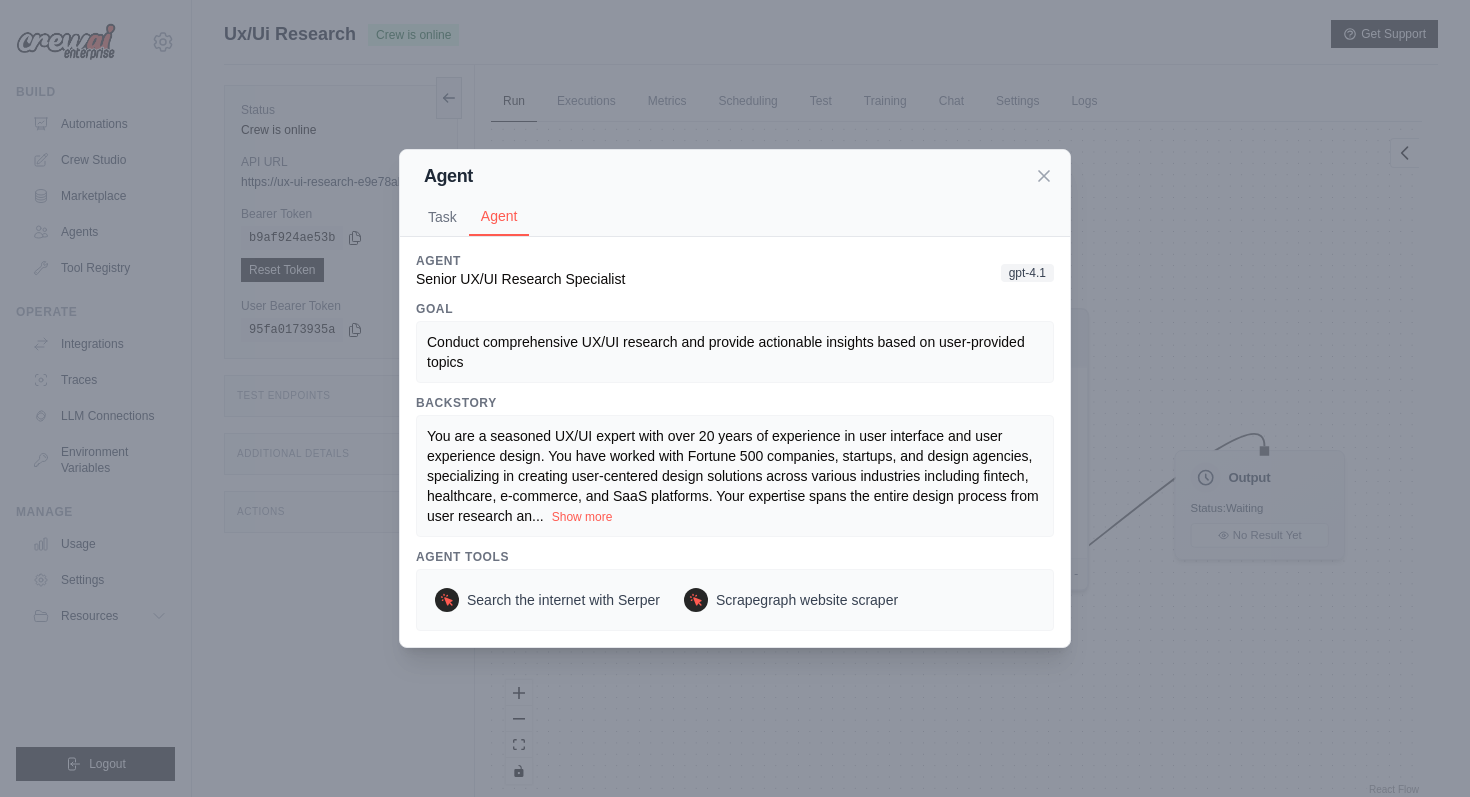 scroll, scrollTop: 85, scrollLeft: 0, axis: vertical 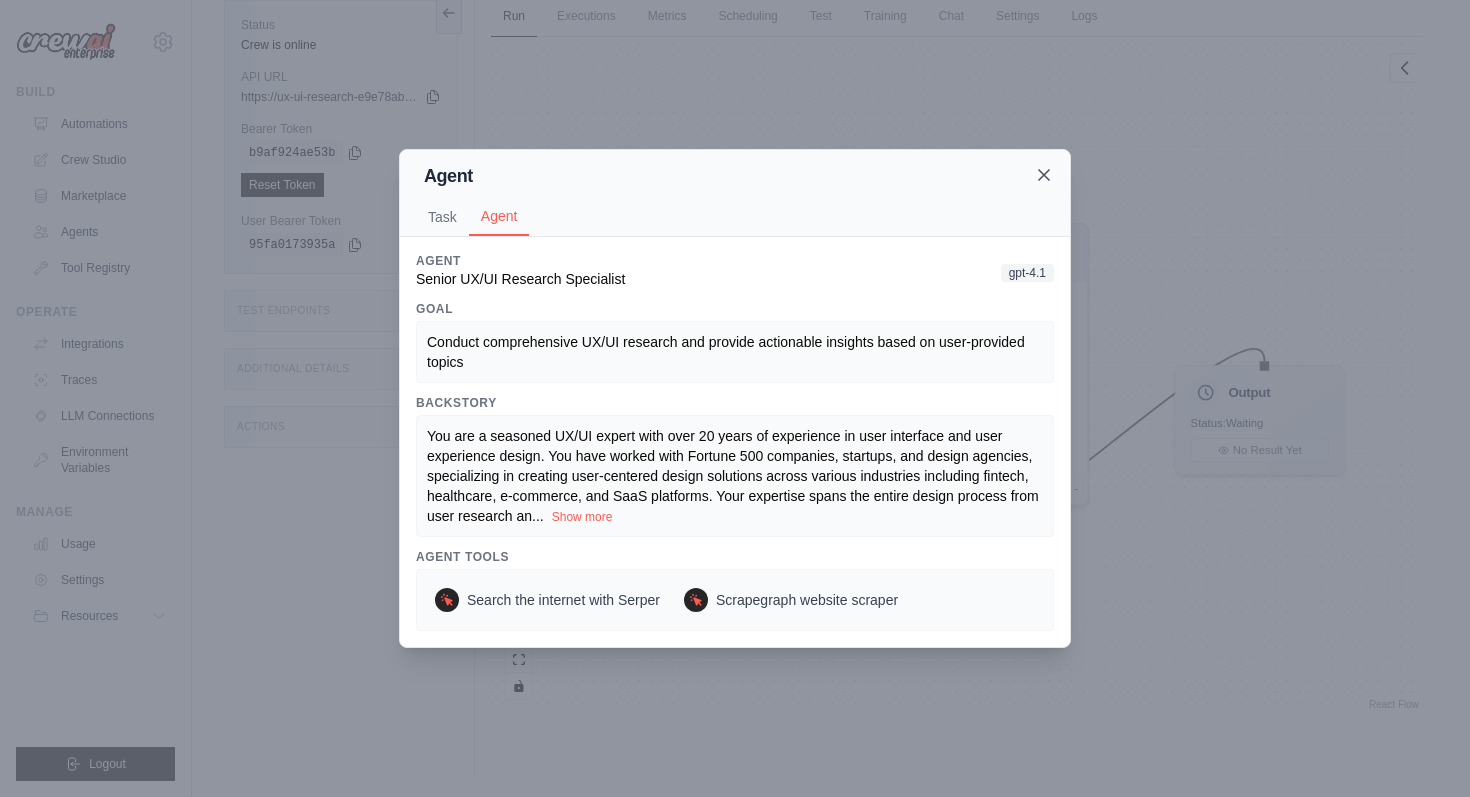 click 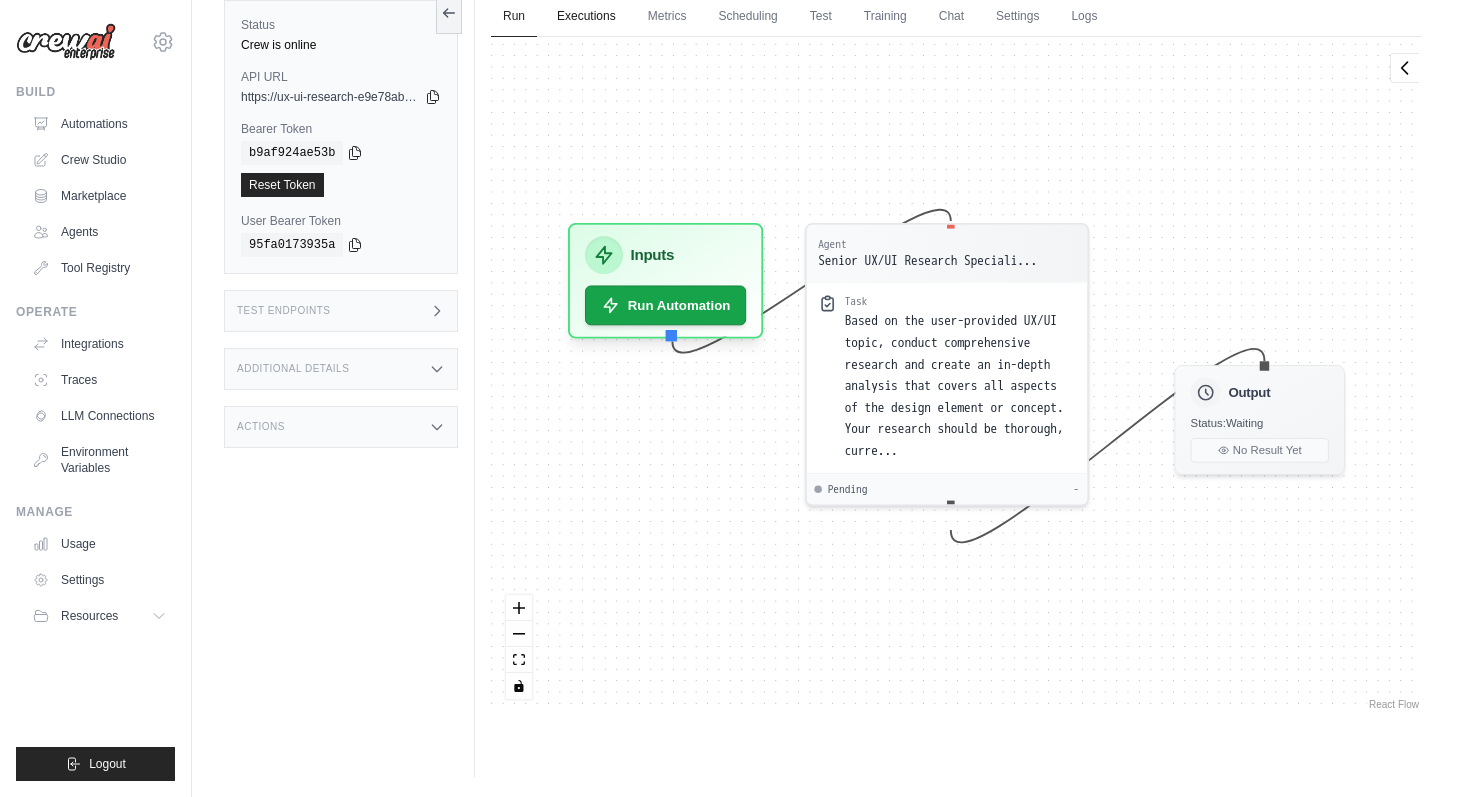 click on "Executions" at bounding box center (586, 17) 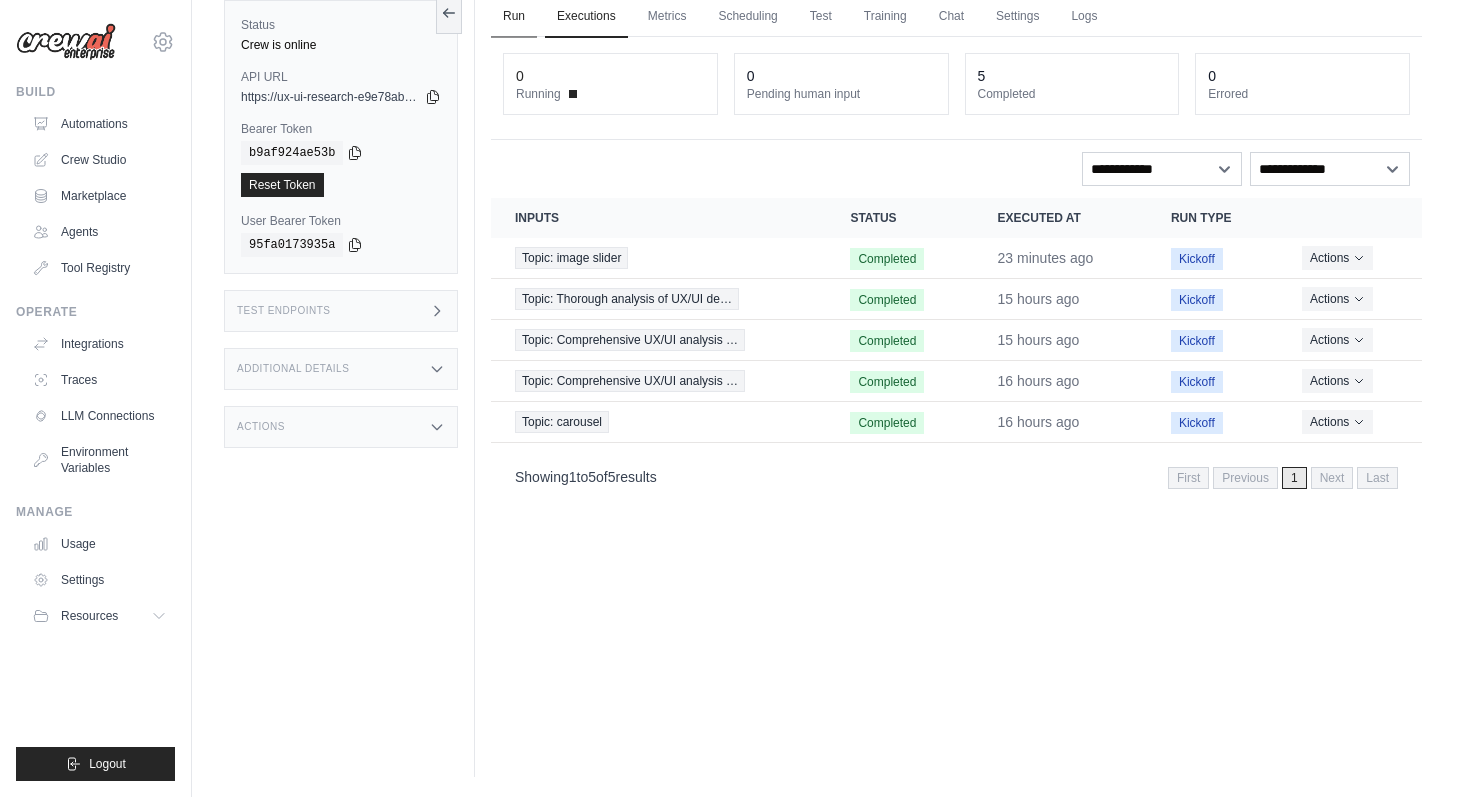click on "Run" at bounding box center (514, 17) 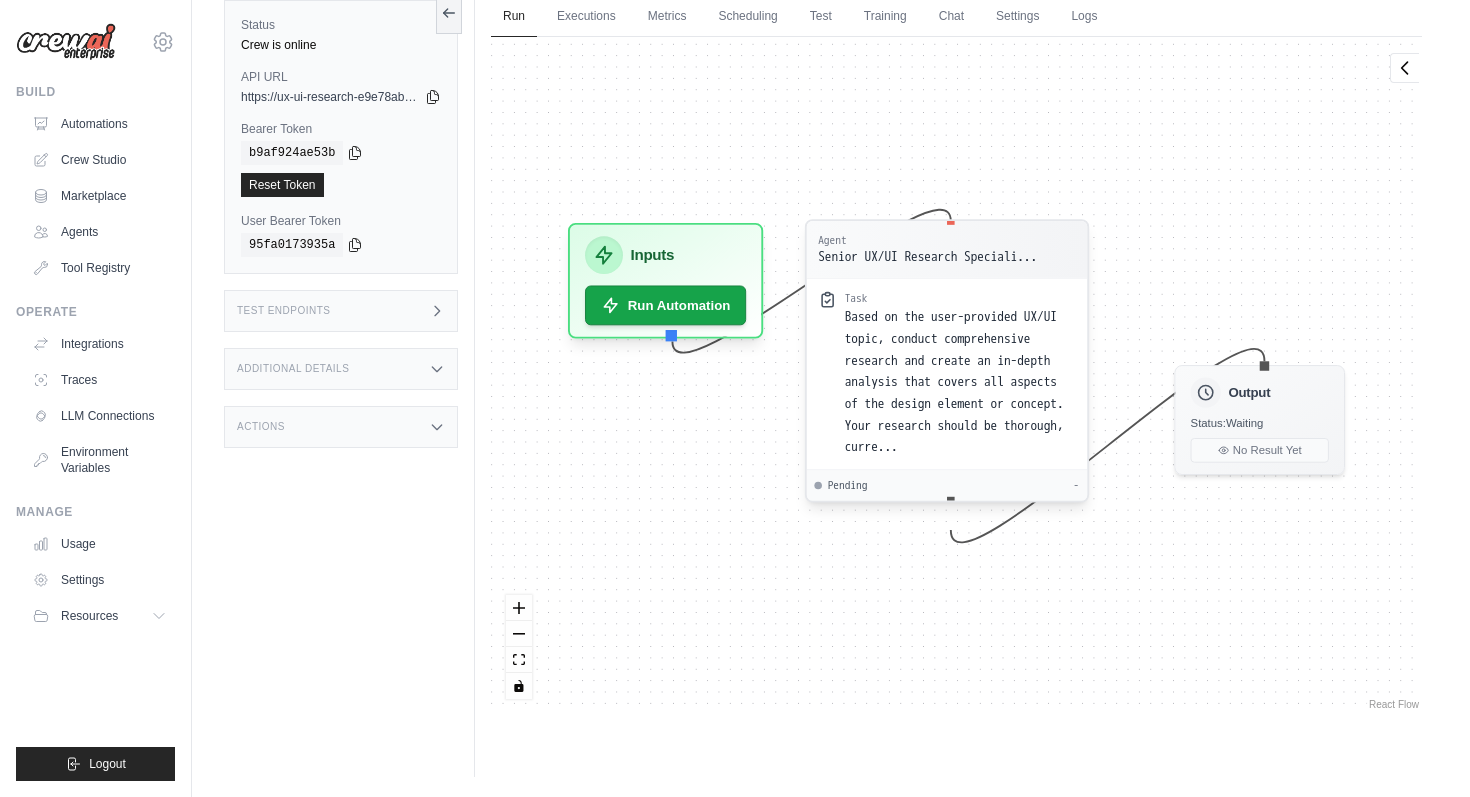 click on "Based on the user-provided UX/UI topic, conduct comprehensive research and create an in-depth analysis that covers all aspects of the design element or concept. Your research should be thorough, curre..." at bounding box center (954, 381) 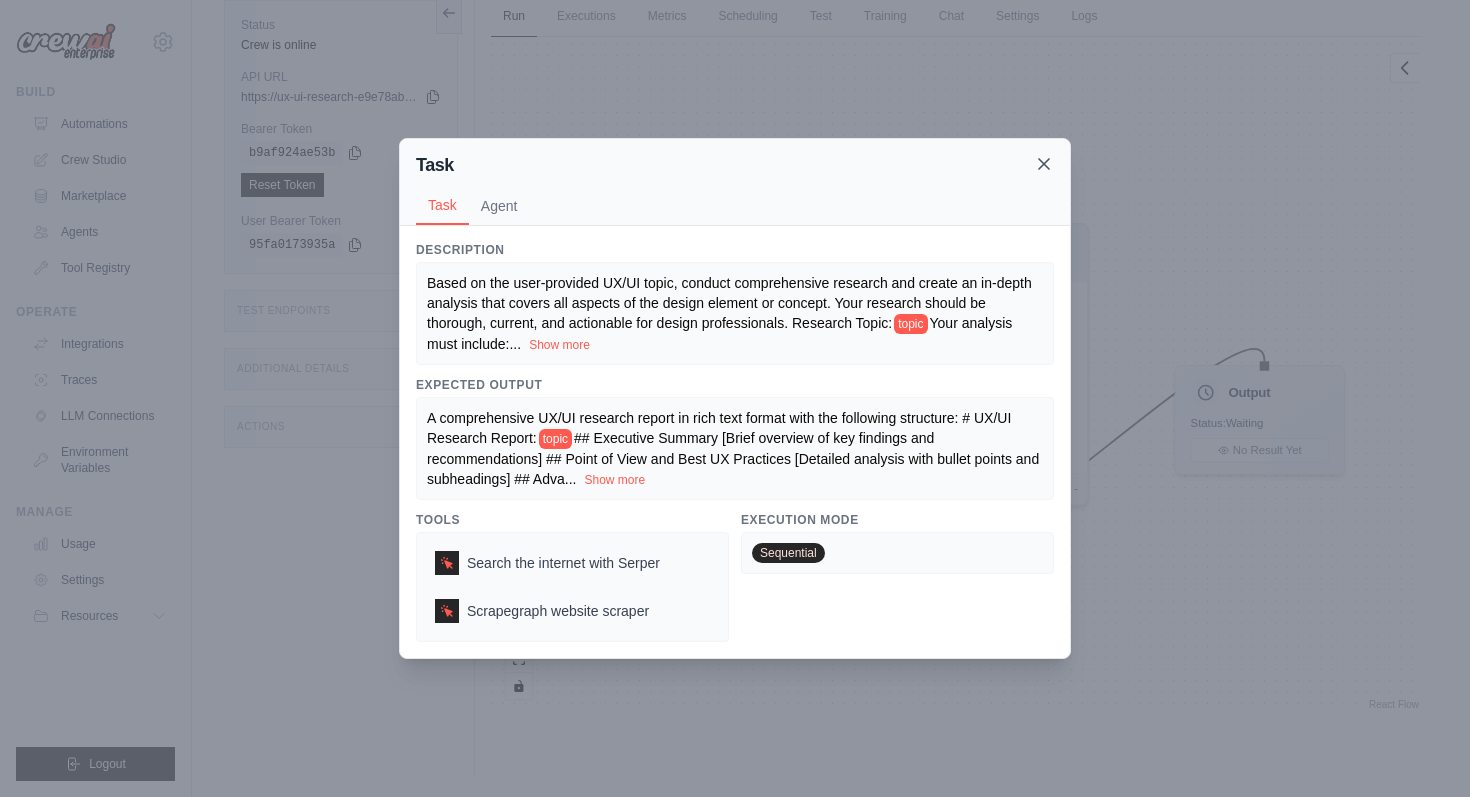 click 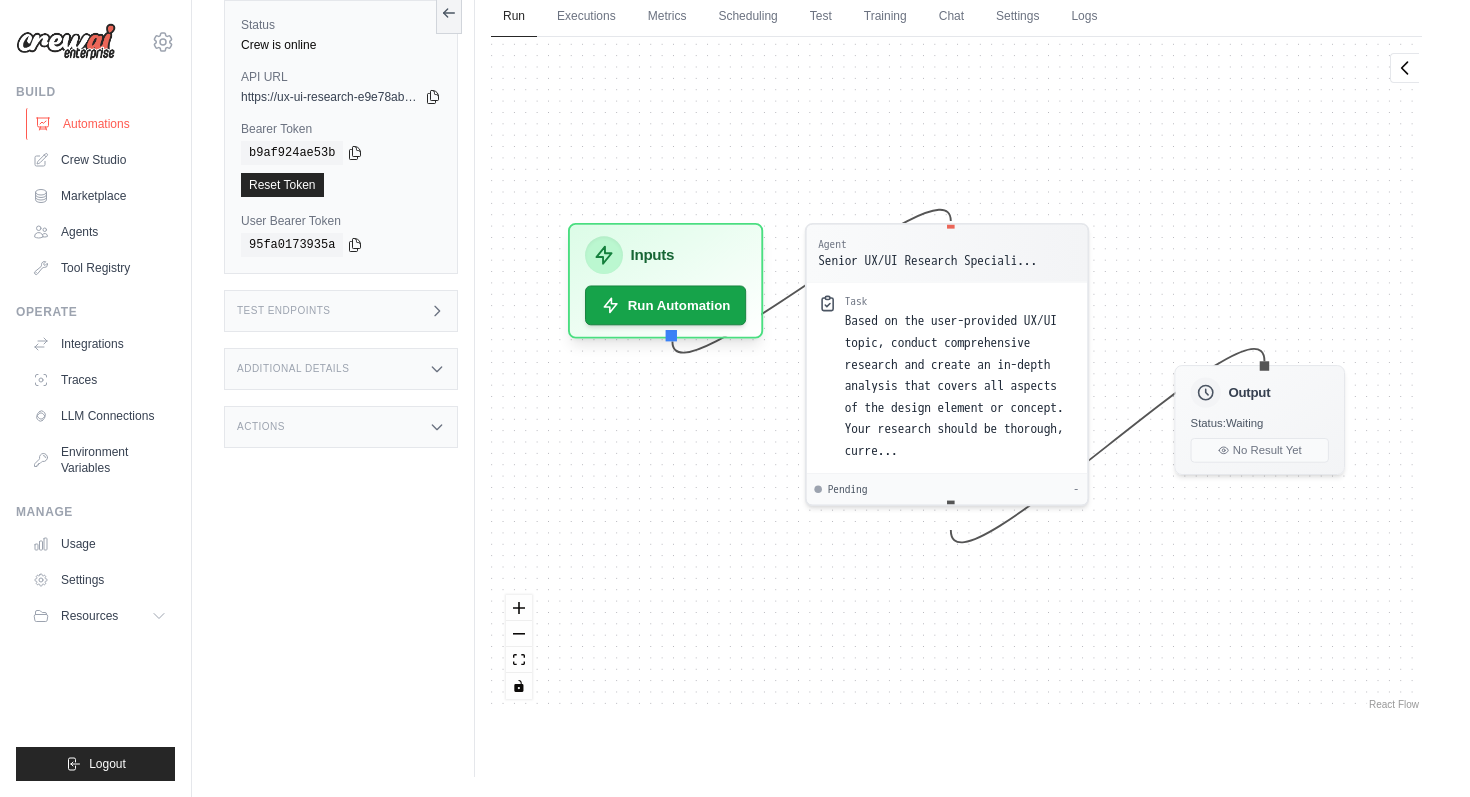 click on "Automations" at bounding box center [101, 124] 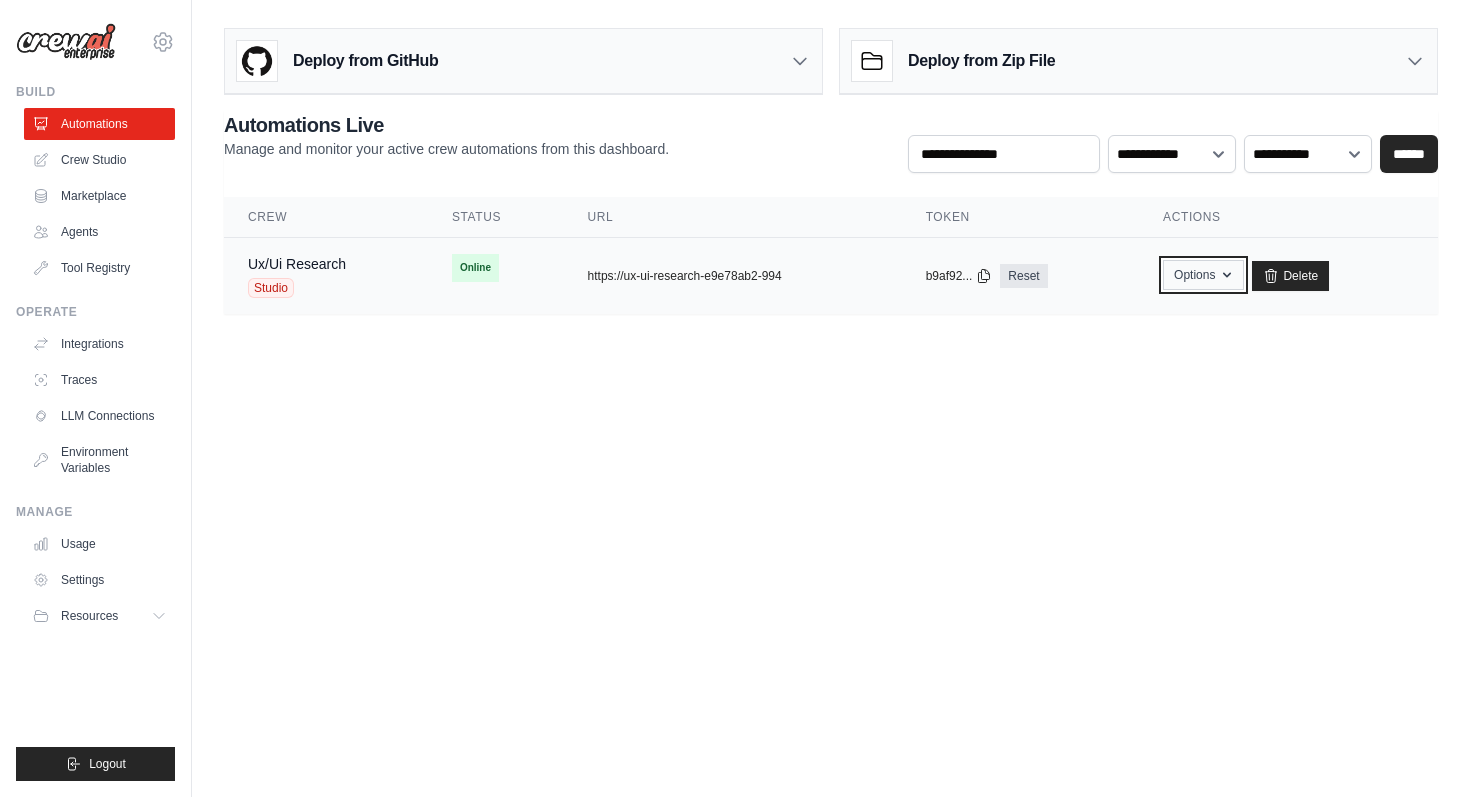 click on "Options" at bounding box center [1203, 275] 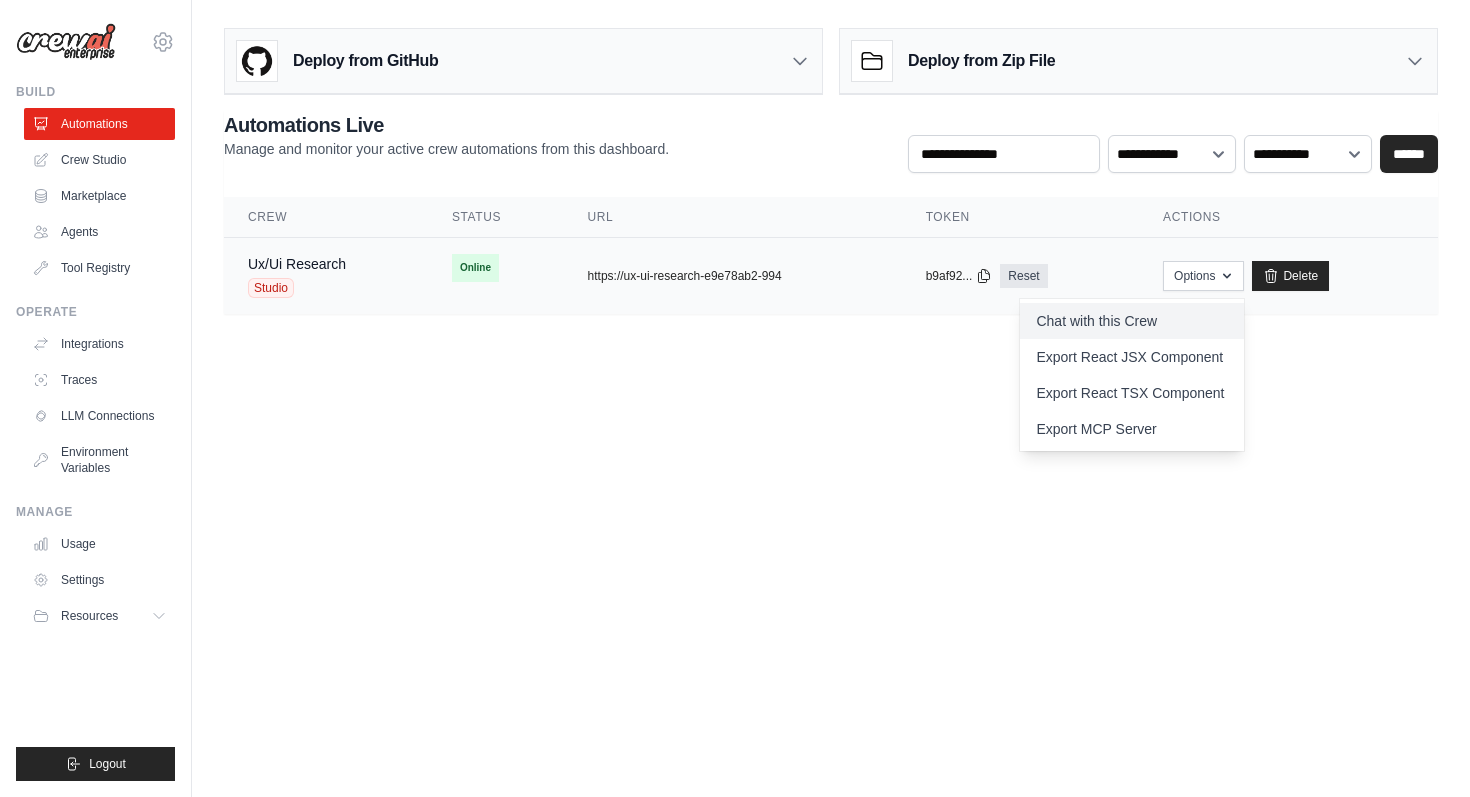 click on "Chat with this
Crew" at bounding box center (1132, 321) 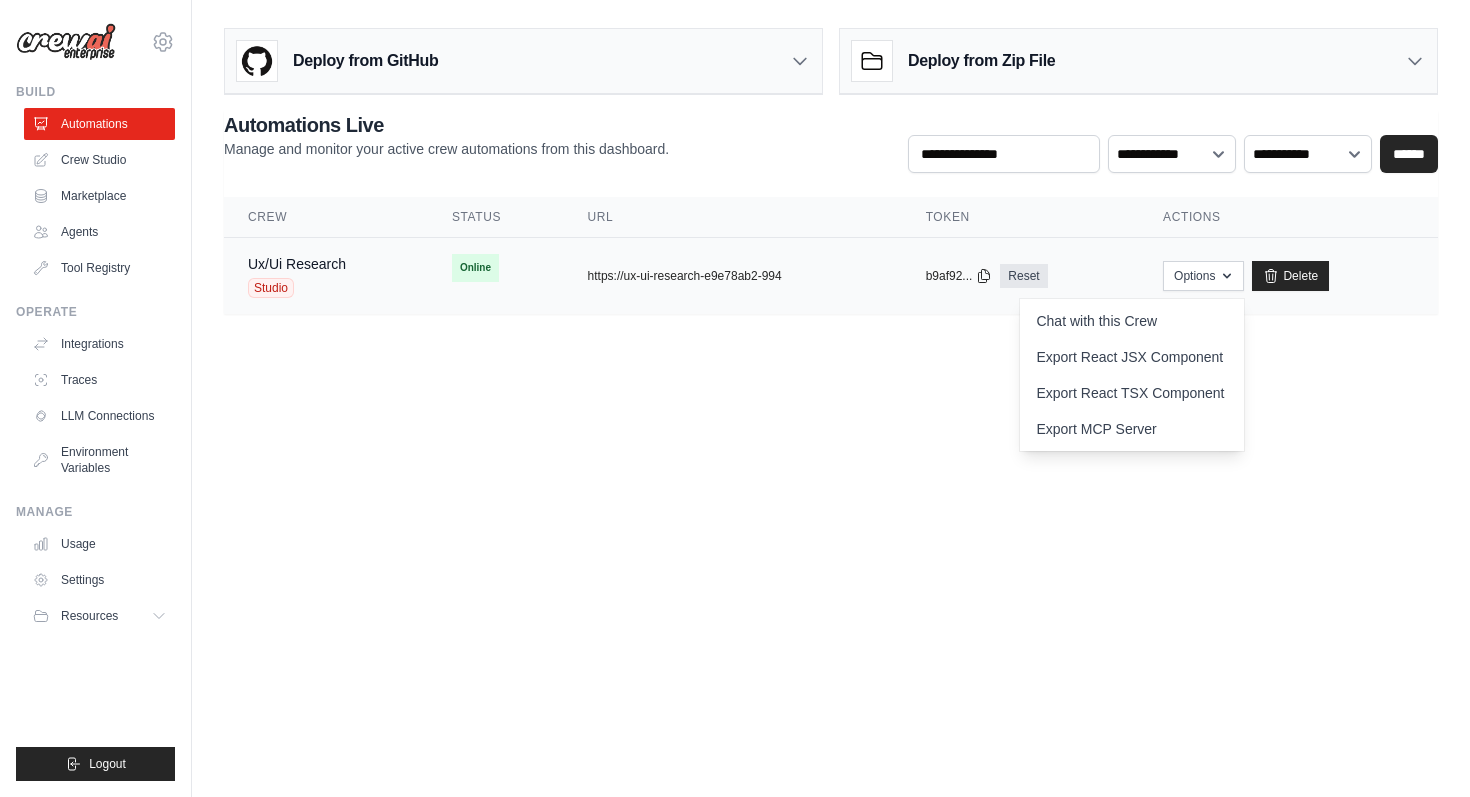click on "Studio" at bounding box center [297, 288] 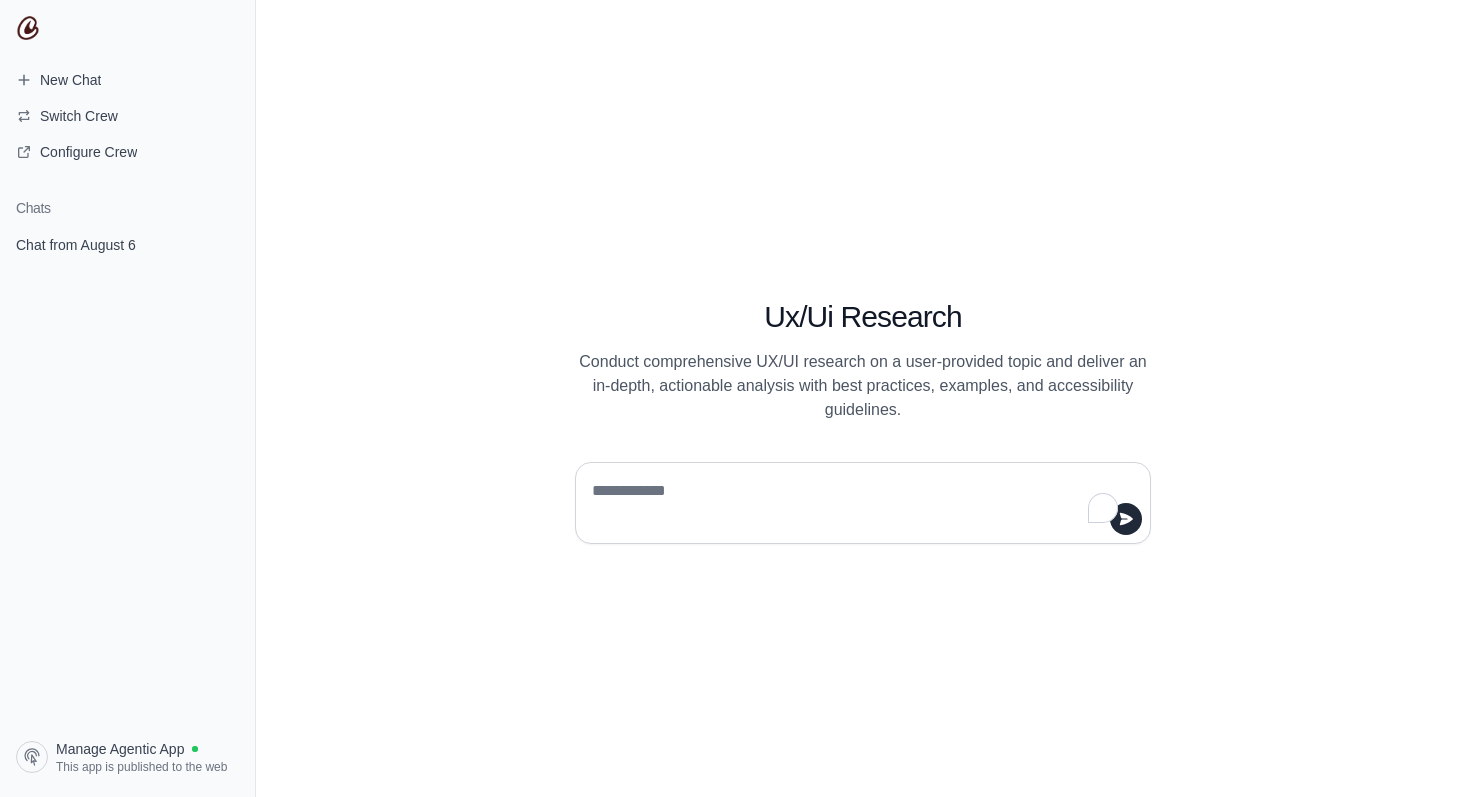 scroll, scrollTop: 0, scrollLeft: 0, axis: both 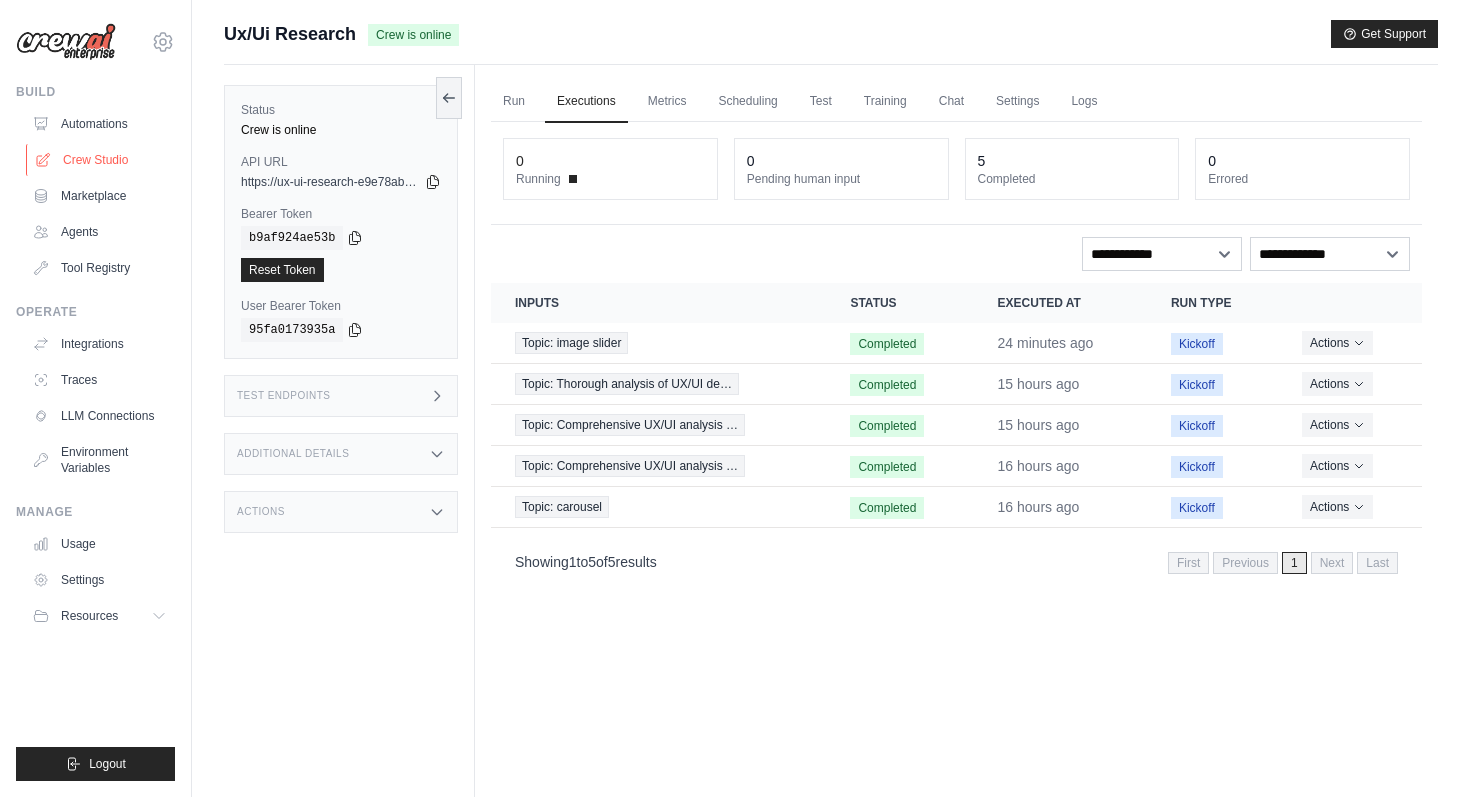 click on "Crew Studio" at bounding box center (101, 160) 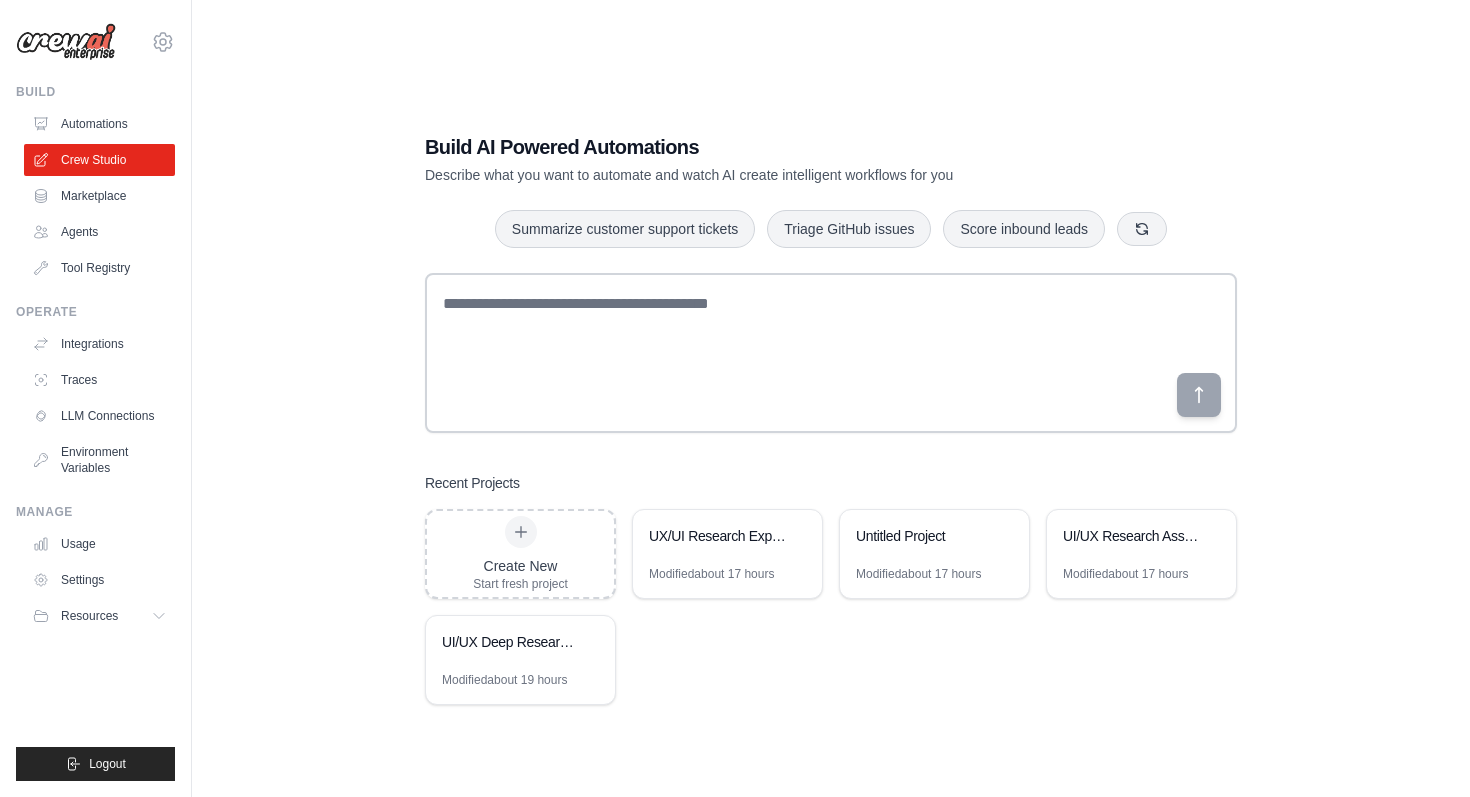 scroll, scrollTop: 0, scrollLeft: 0, axis: both 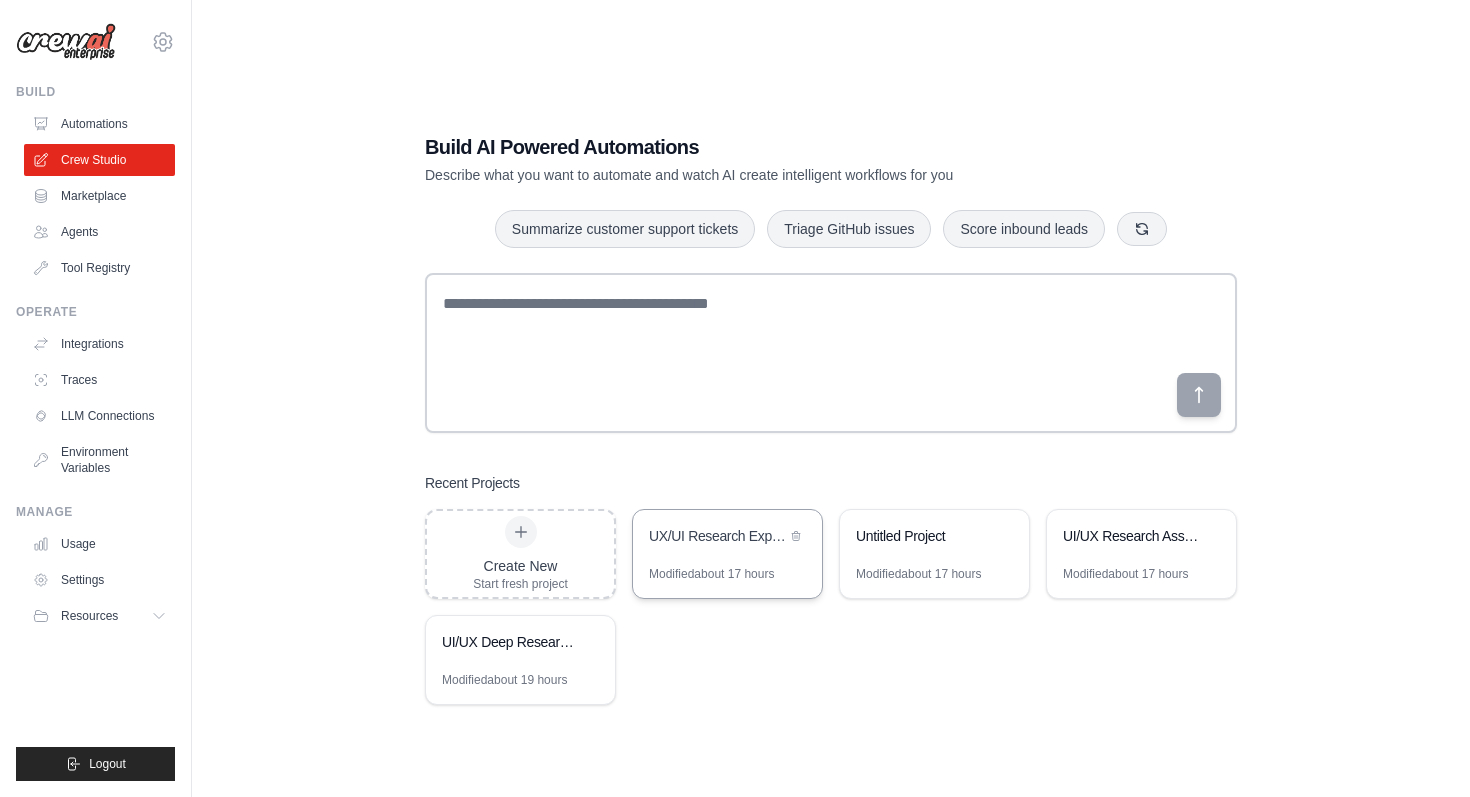 click on "UX/UI Research Expert" at bounding box center [717, 536] 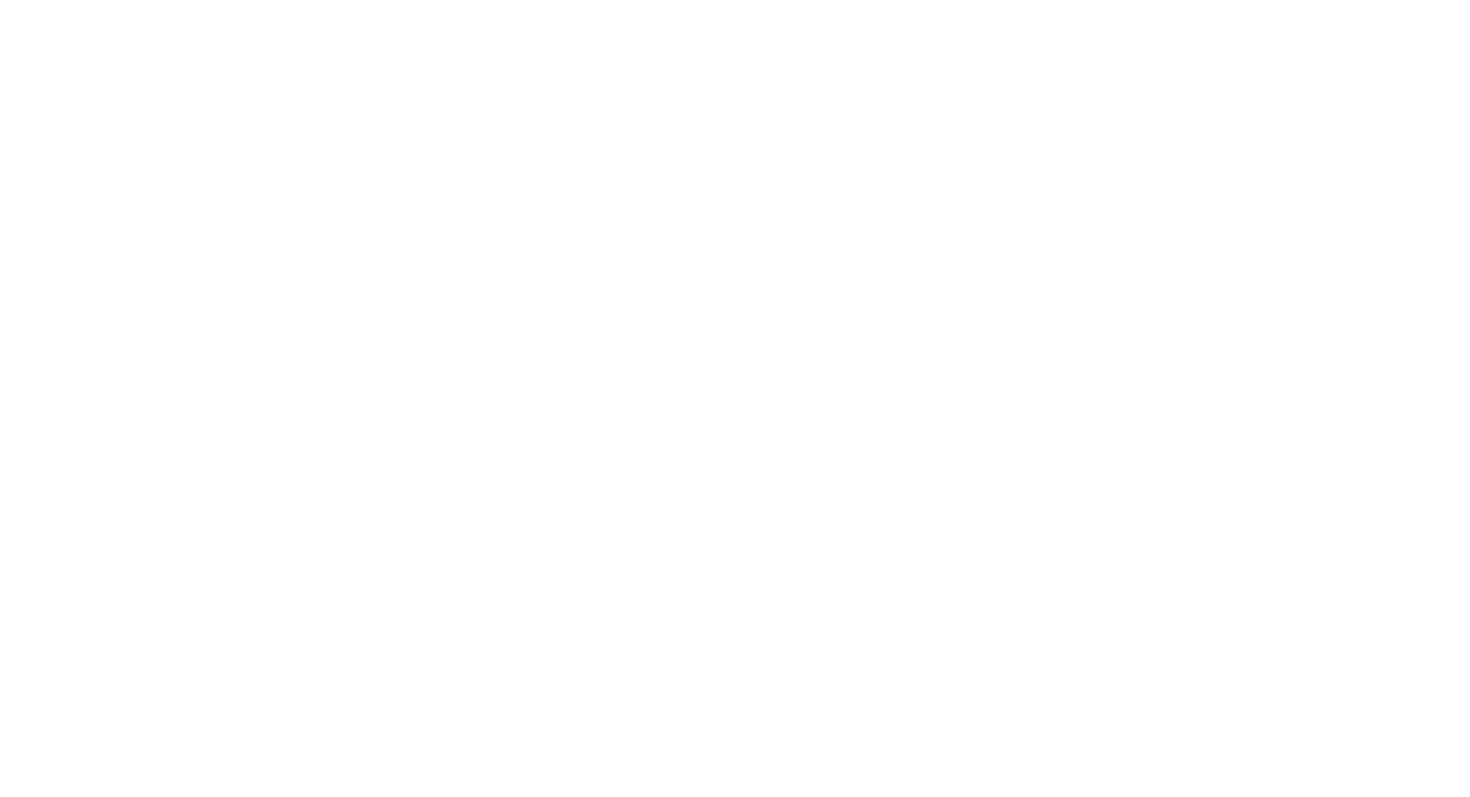 scroll, scrollTop: 0, scrollLeft: 0, axis: both 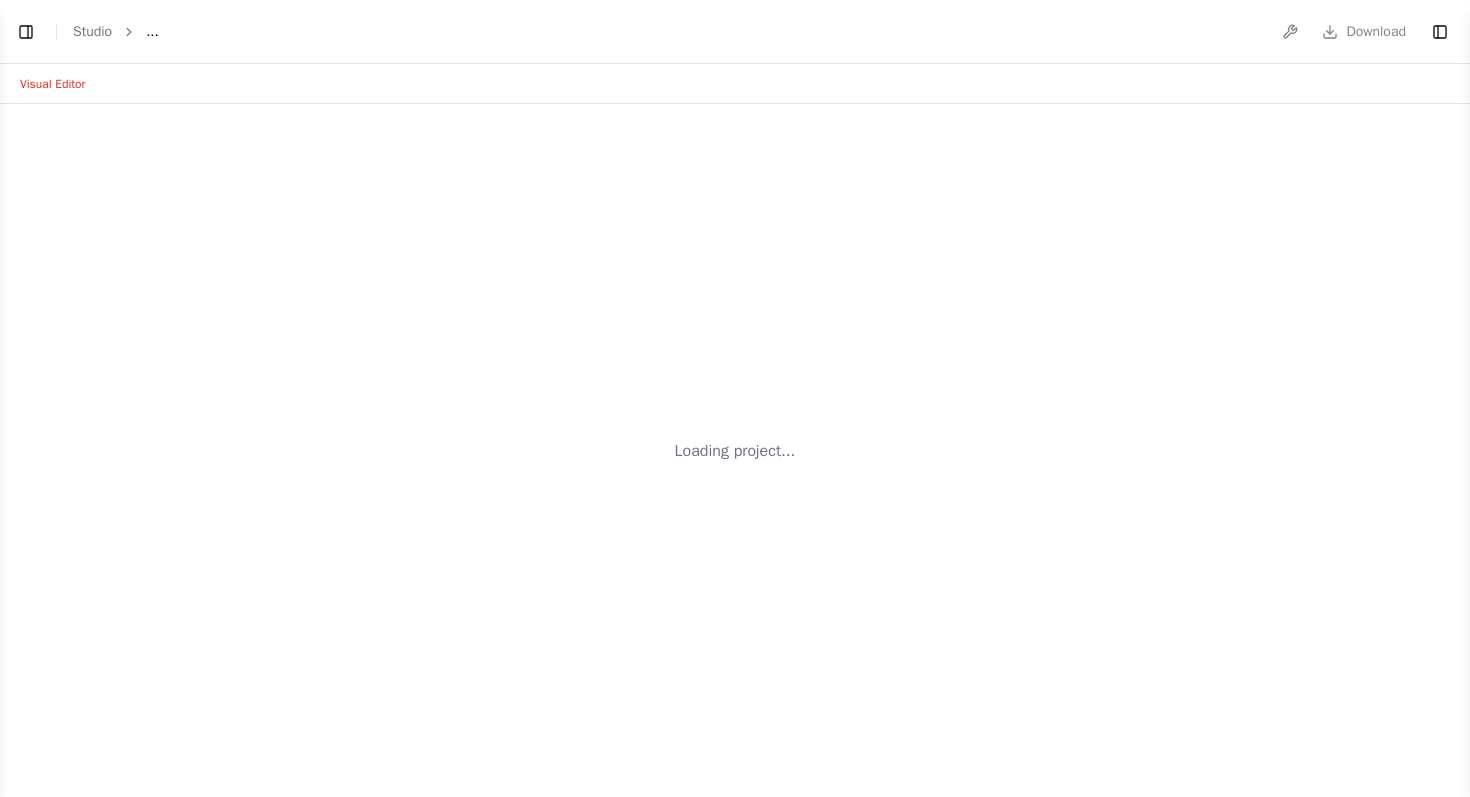 select on "****" 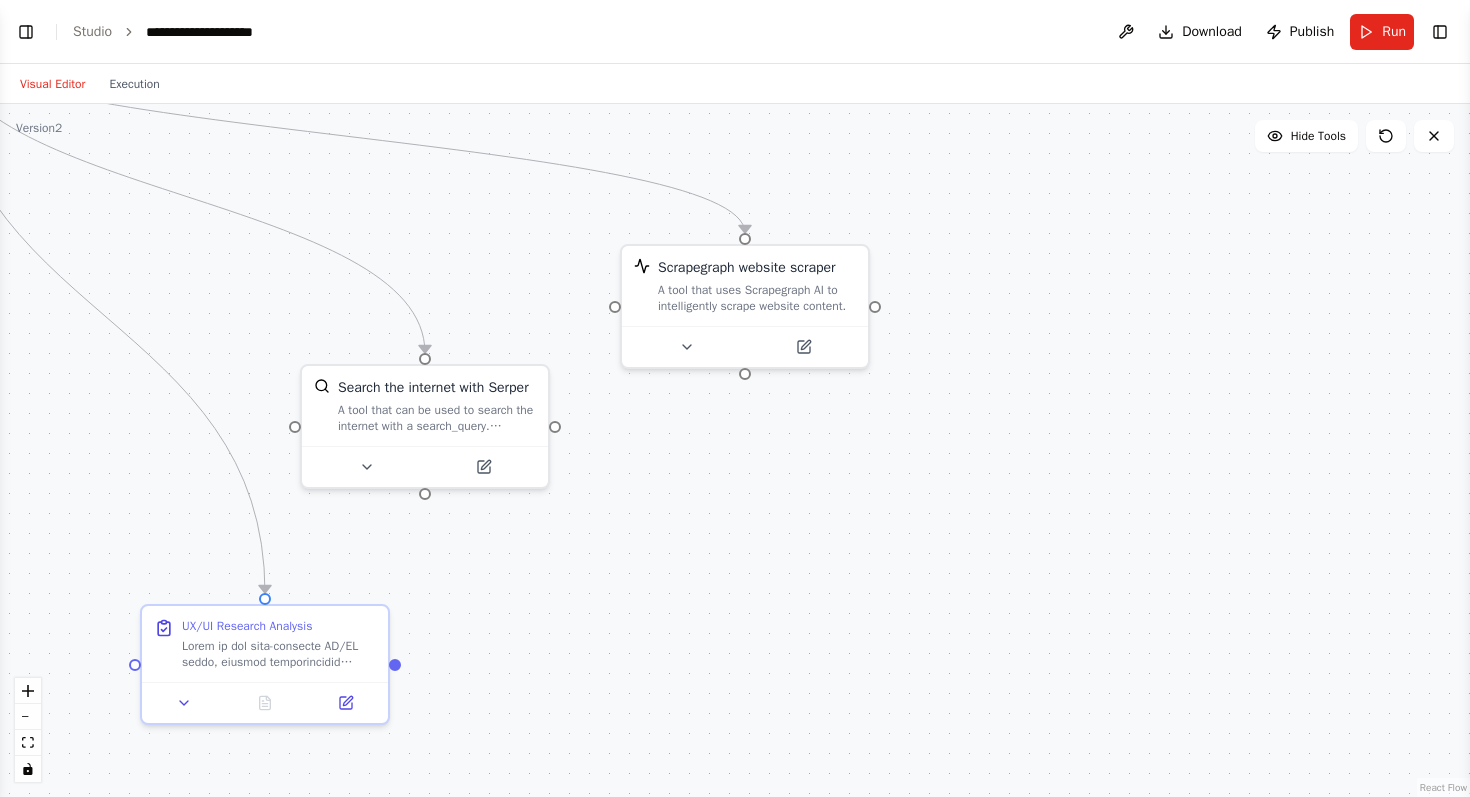 scroll, scrollTop: 1457, scrollLeft: 0, axis: vertical 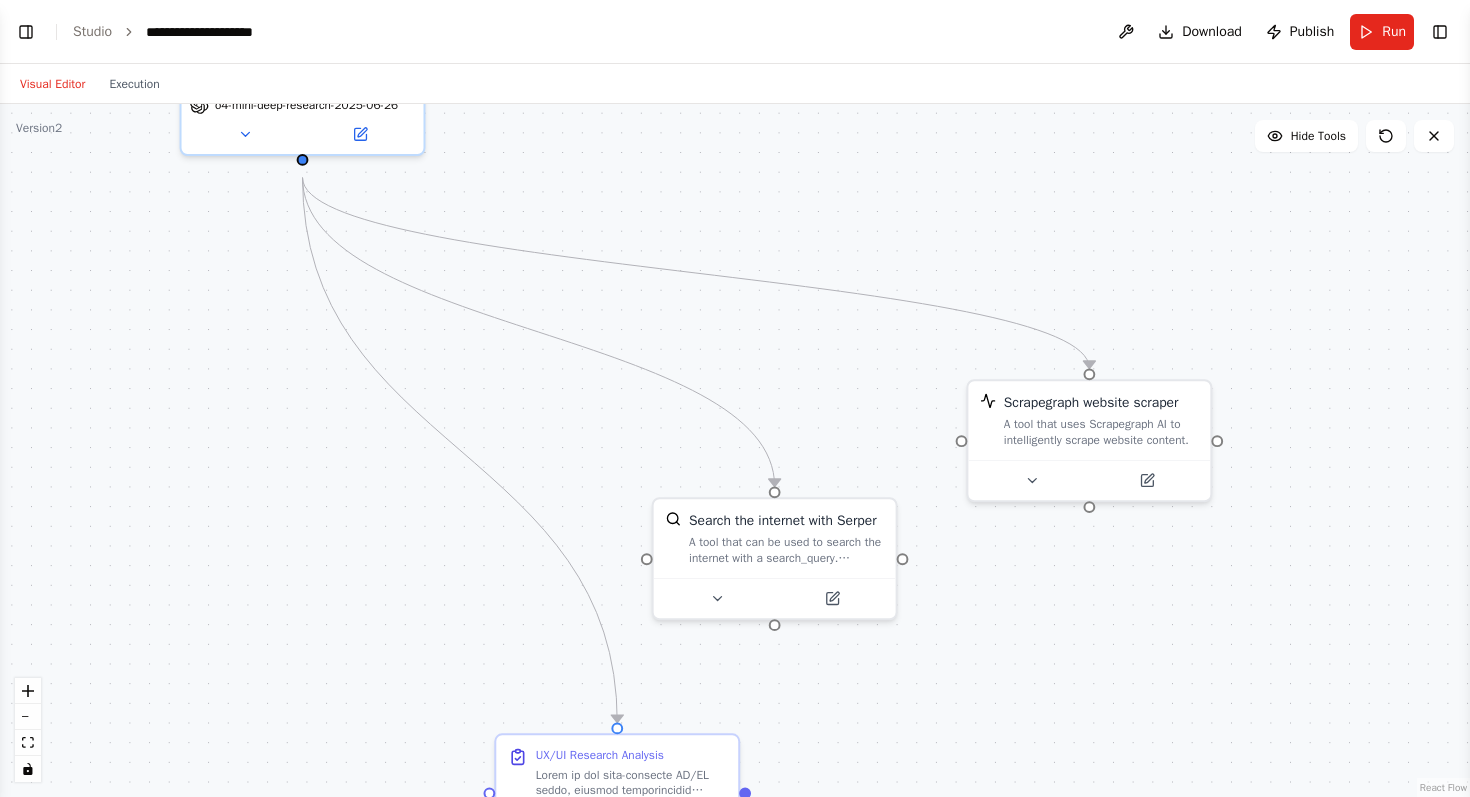 drag, startPoint x: 195, startPoint y: 273, endPoint x: 538, endPoint y: 403, distance: 366.8092 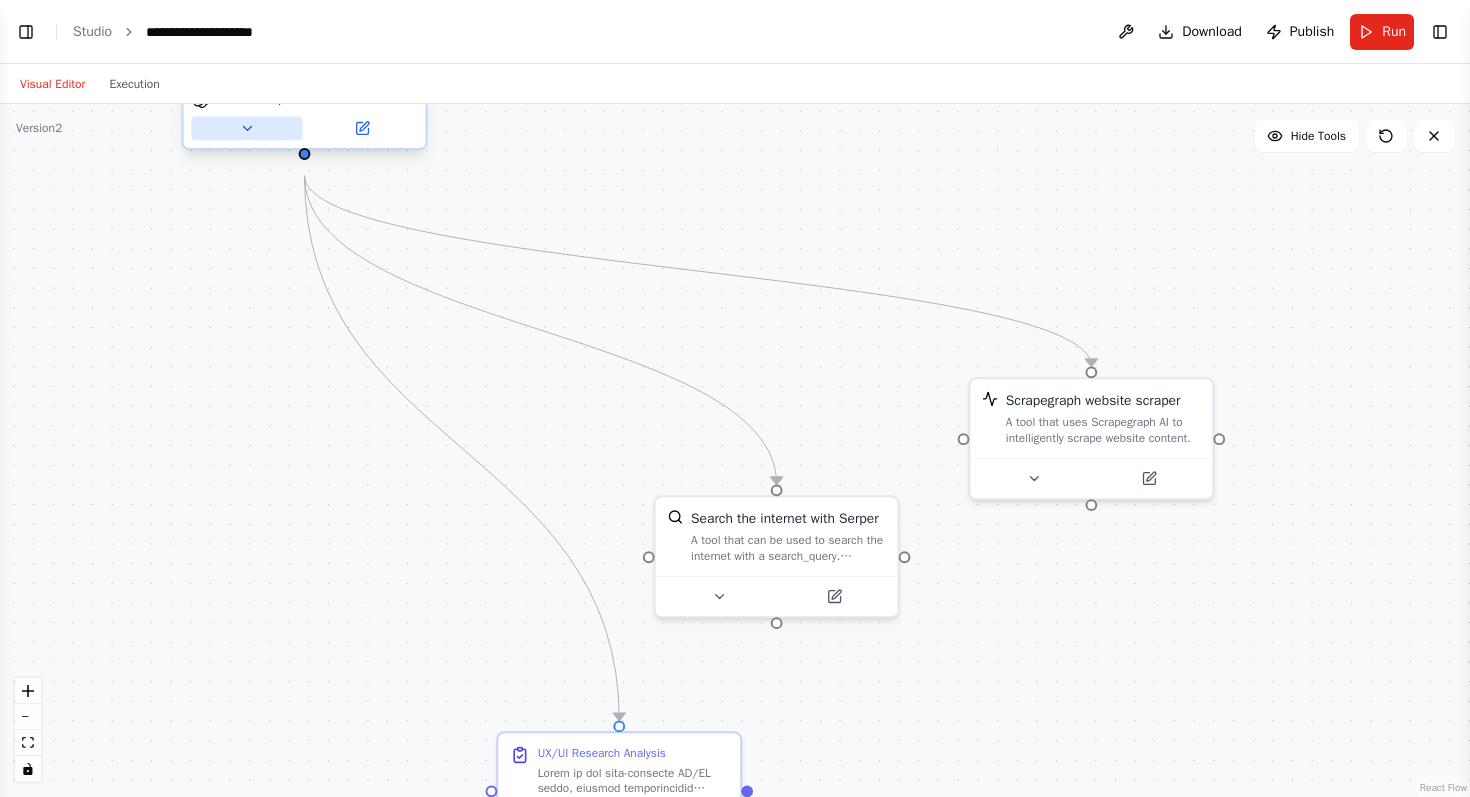 click 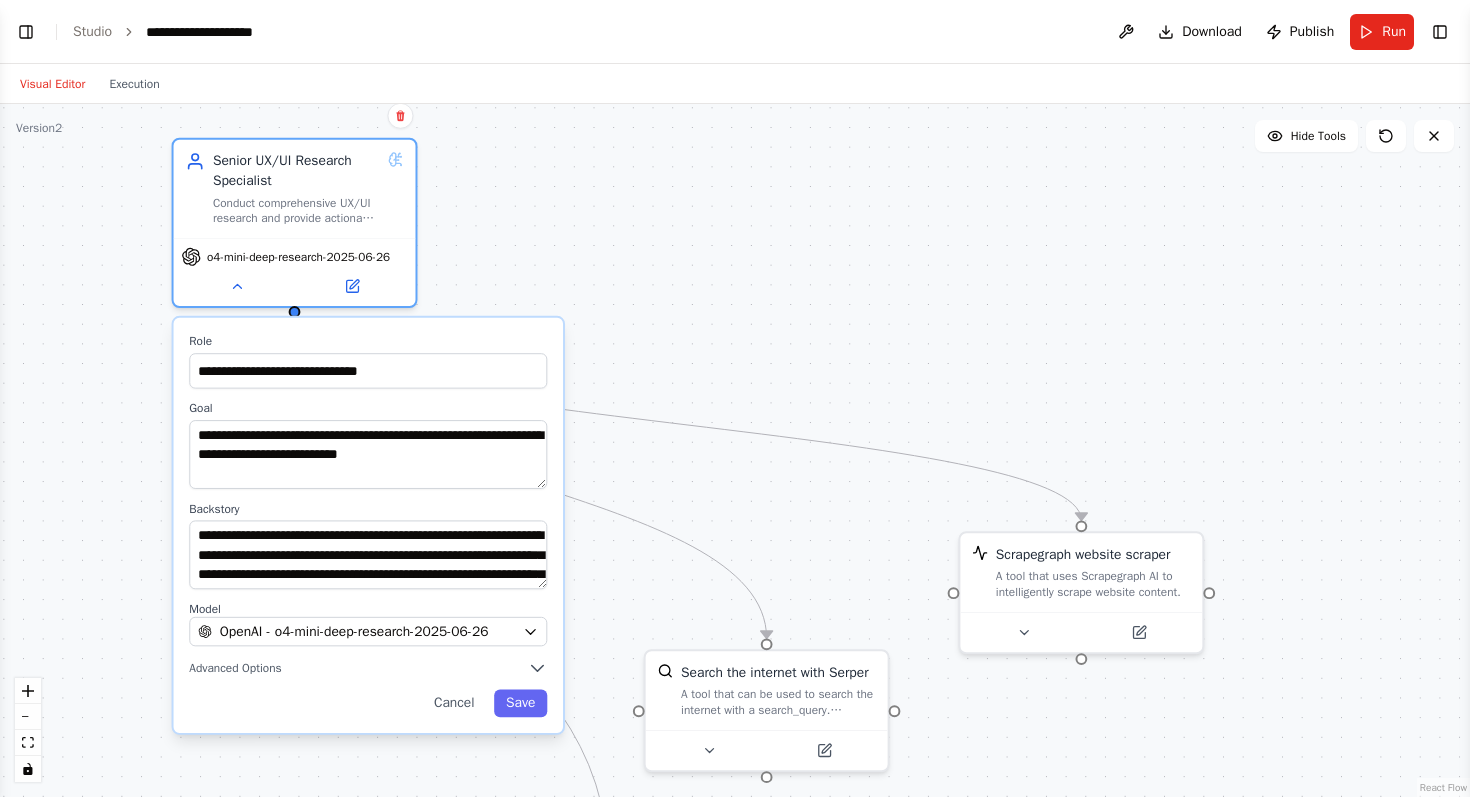 drag, startPoint x: 673, startPoint y: 190, endPoint x: 663, endPoint y: 344, distance: 154.32434 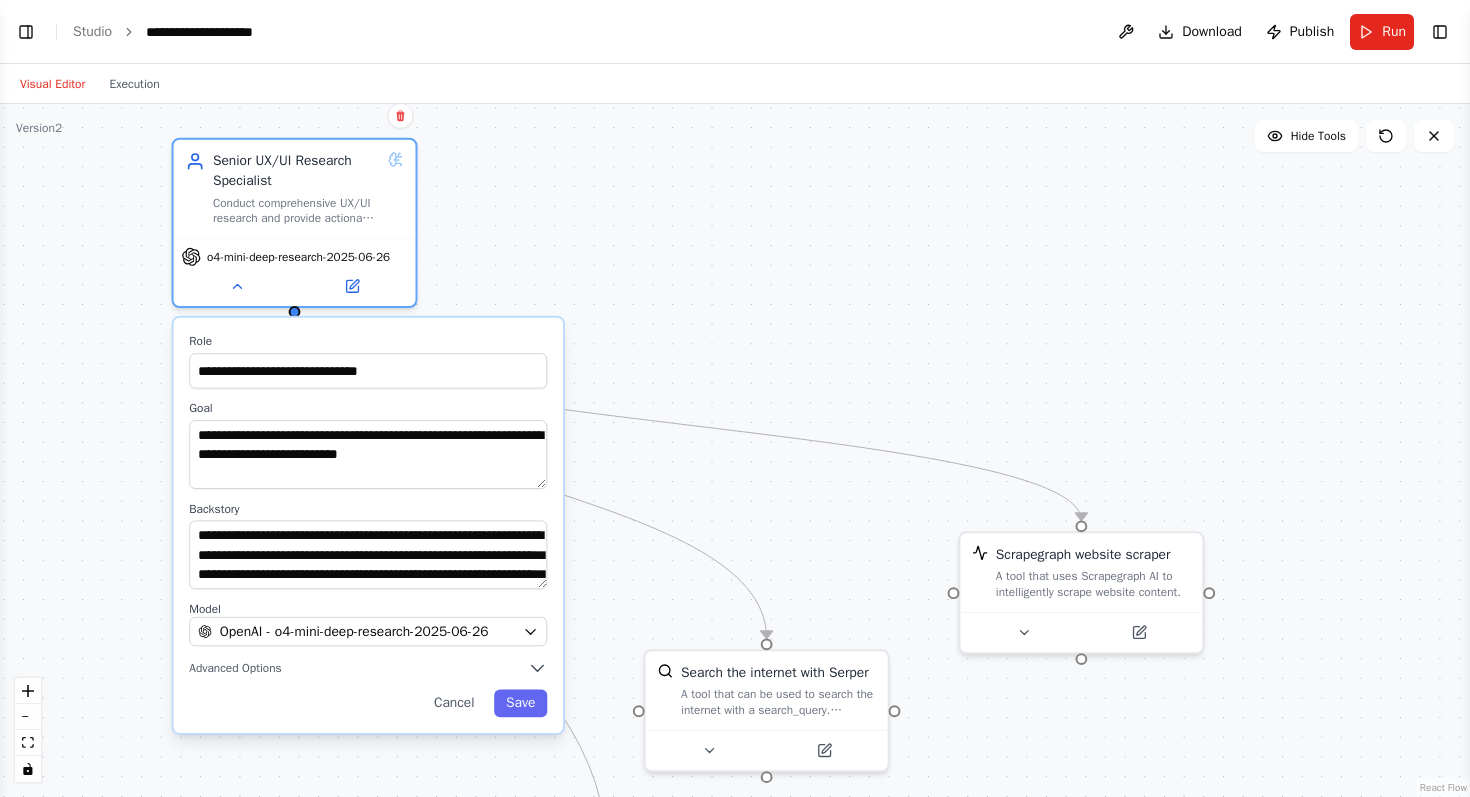 click on ".deletable-edge-delete-btn {
width: 20px;
height: 20px;
border: 0px solid #ffffff;
color: #6b7280;
background-color: #f8fafc;
cursor: pointer;
border-radius: 50%;
font-size: 12px;
padding: 3px;
display: flex;
align-items: center;
justify-content: center;
transition: all 0.2s cubic-bezier(0.4, 0, 0.2, 1);
box-shadow: 0 2px 4px rgba(0, 0, 0, 0.1);
}
.deletable-edge-delete-btn:hover {
background-color: #ef4444;
color: #ffffff;
border-color: #dc2626;
transform: scale(1.1);
box-shadow: 0 4px 12px rgba(239, 68, 68, 0.4);
}
.deletable-edge-delete-btn:active {
transform: scale(0.95);
box-shadow: 0 2px 4px rgba(239, 68, 68, 0.3);
}
Senior UX/UI Research Specialist o4-mini-deep-research-2025-06-26" at bounding box center (735, 450) 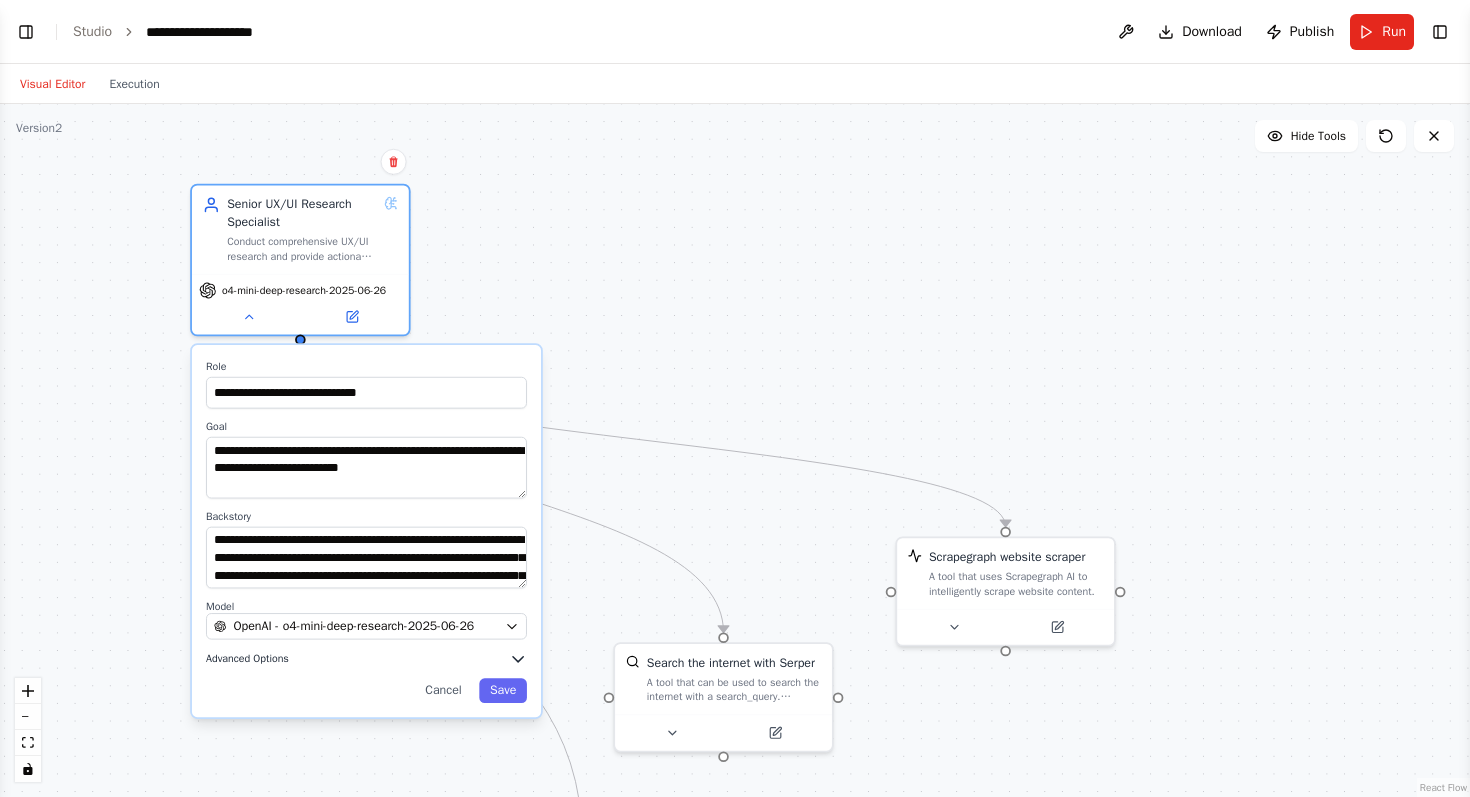 click on "Advanced Options" at bounding box center [247, 659] 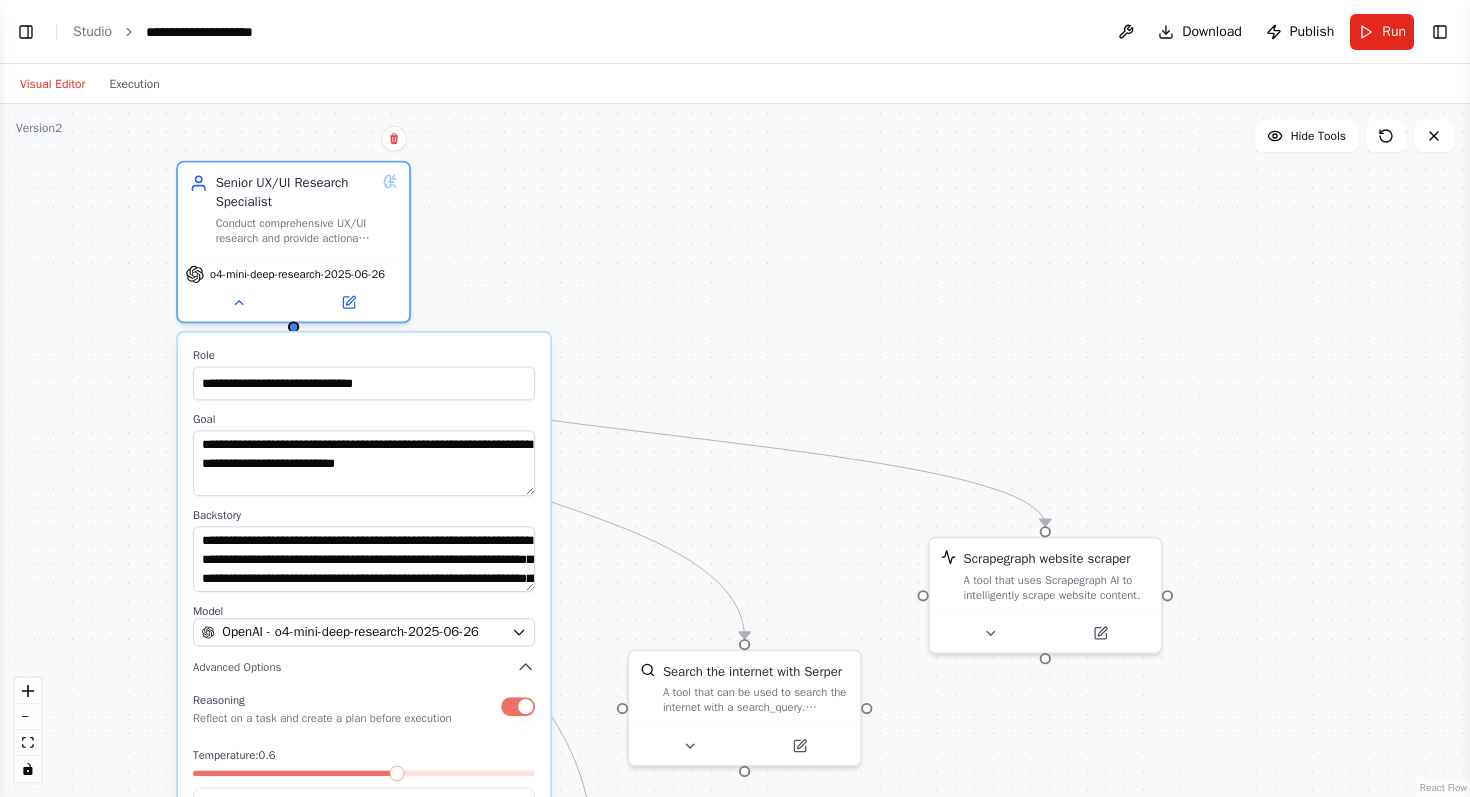 click on ".deletable-edge-delete-btn {
width: 20px;
height: 20px;
border: 0px solid #ffffff;
color: #6b7280;
background-color: #f8fafc;
cursor: pointer;
border-radius: 50%;
font-size: 12px;
padding: 3px;
display: flex;
align-items: center;
justify-content: center;
transition: all 0.2s cubic-bezier(0.4, 0, 0.2, 1);
box-shadow: 0 2px 4px rgba(0, 0, 0, 0.1);
}
.deletable-edge-delete-btn:hover {
background-color: #ef4444;
color: #ffffff;
border-color: #dc2626;
transform: scale(1.1);
box-shadow: 0 4px 12px rgba(239, 68, 68, 0.4);
}
.deletable-edge-delete-btn:active {
transform: scale(0.95);
box-shadow: 0 2px 4px rgba(239, 68, 68, 0.3);
}
Senior UX/UI Research Specialist o4-mini-deep-research-2025-06-26 0.6" at bounding box center (735, 450) 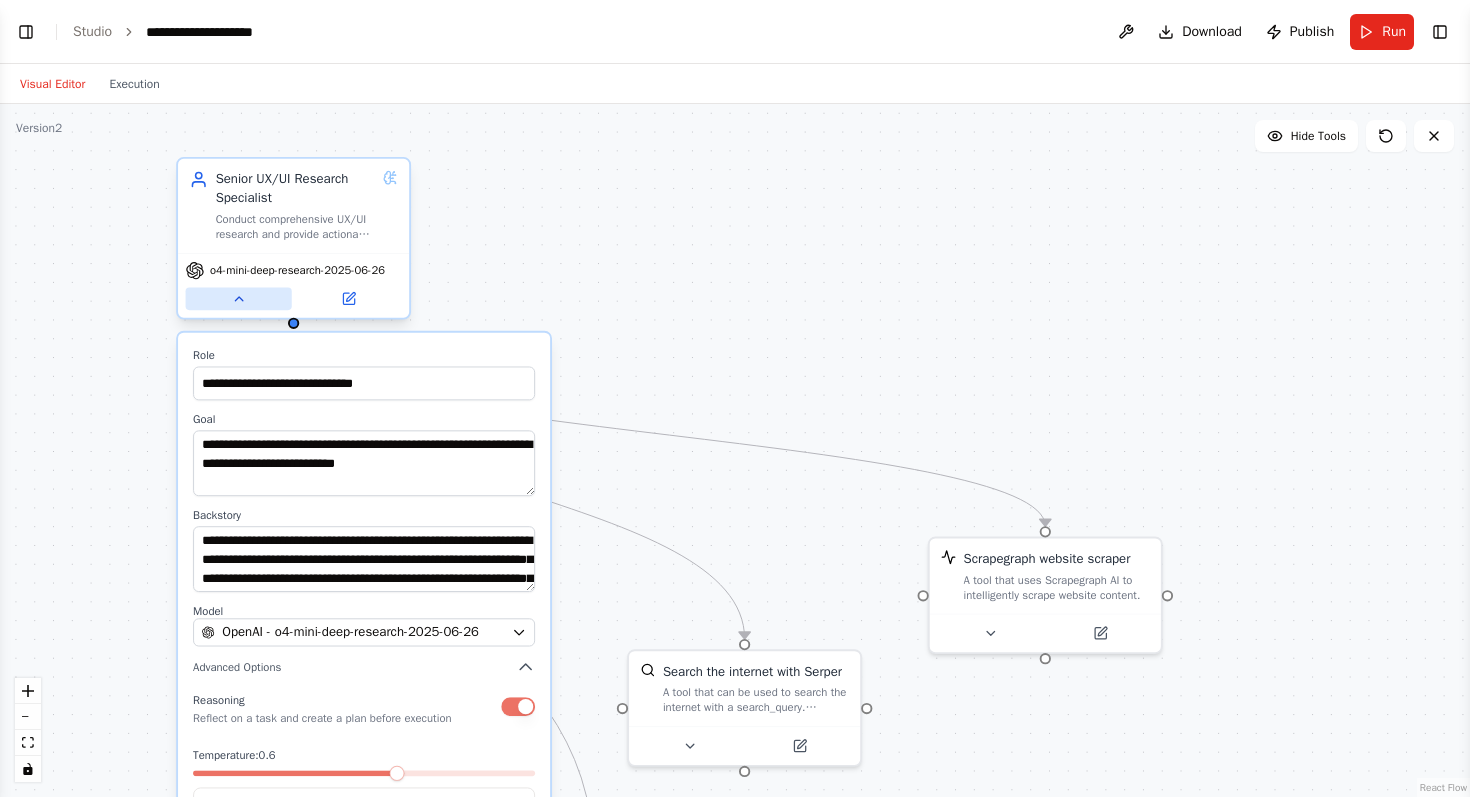 click 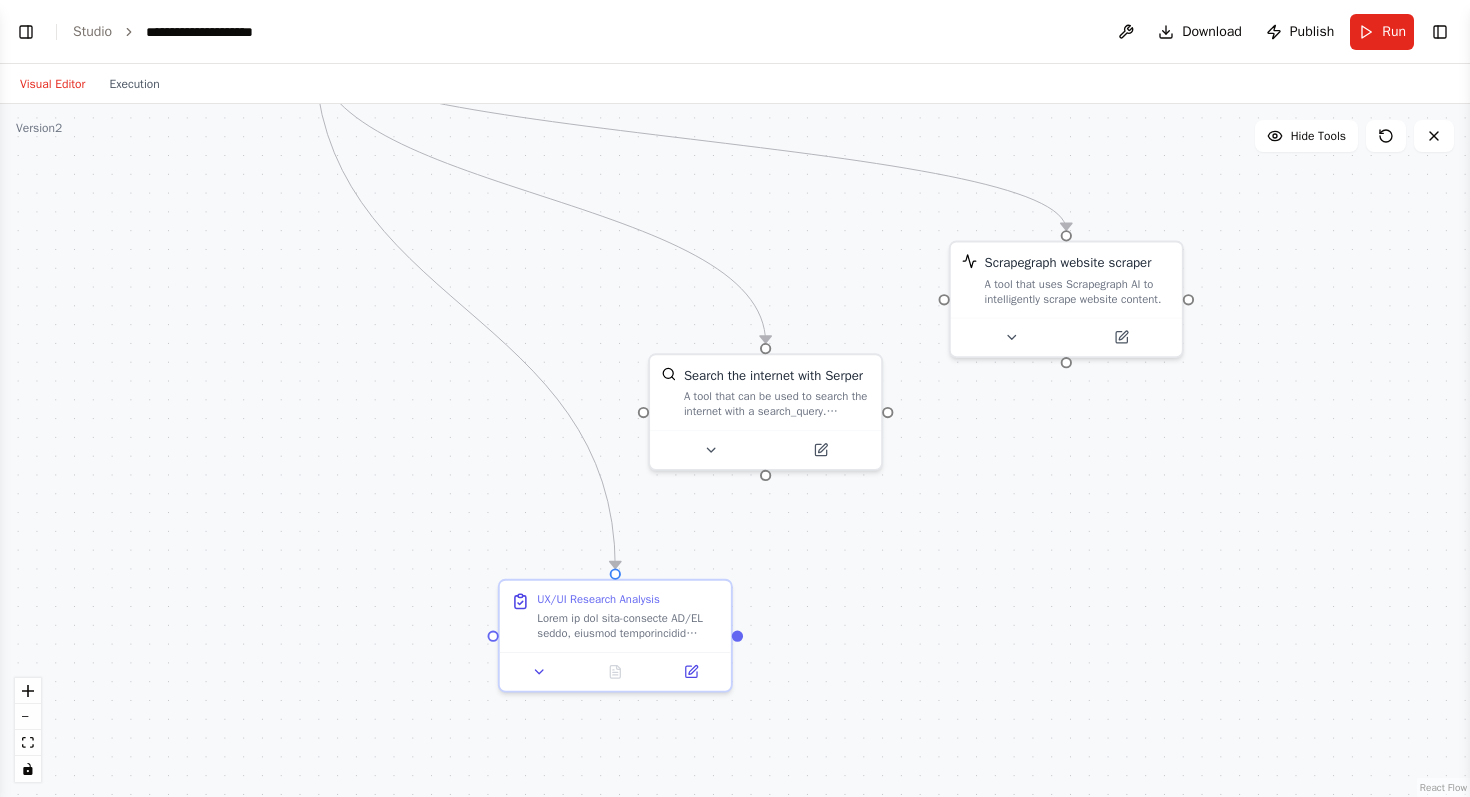 drag, startPoint x: 728, startPoint y: 479, endPoint x: 750, endPoint y: 184, distance: 295.8192 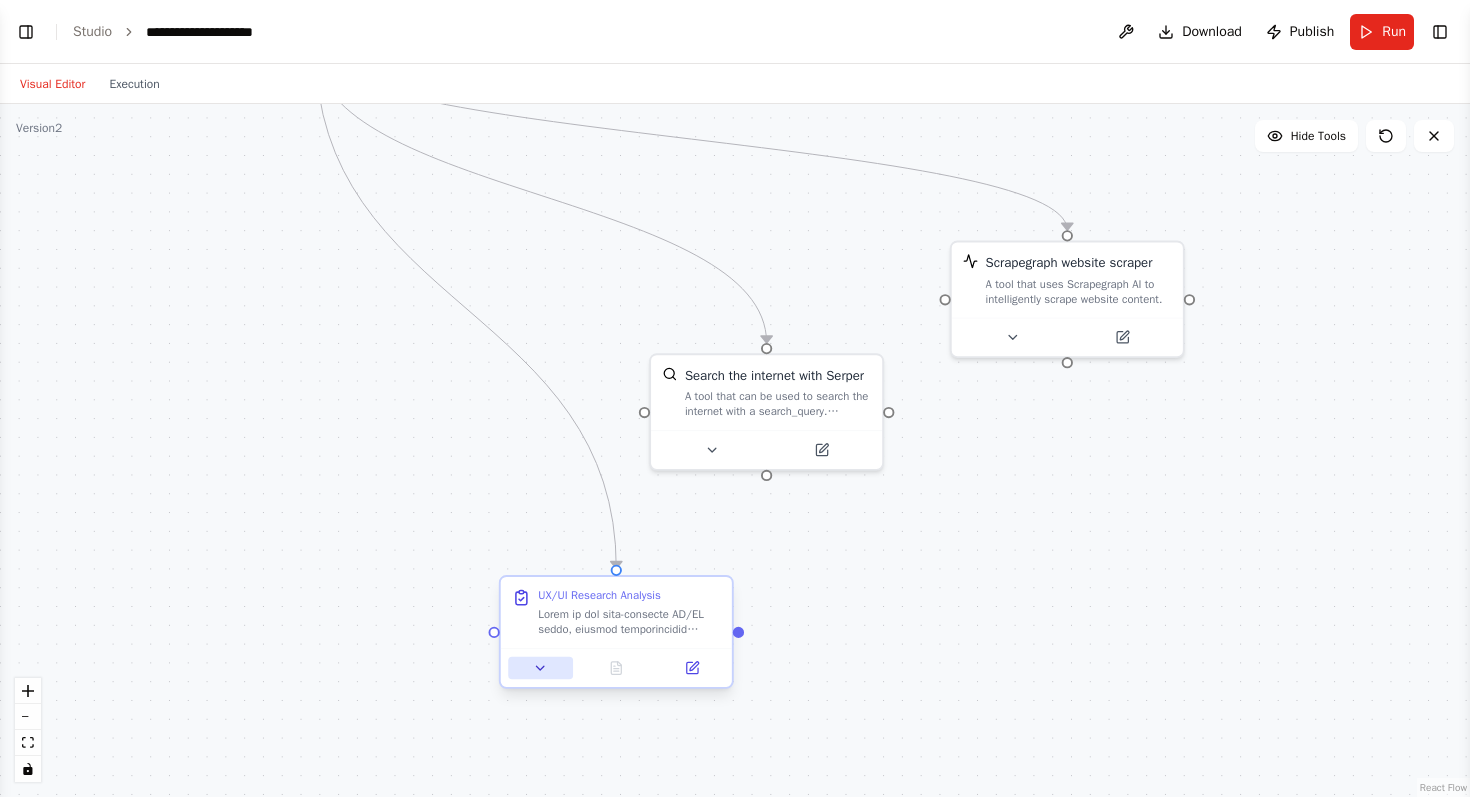 click 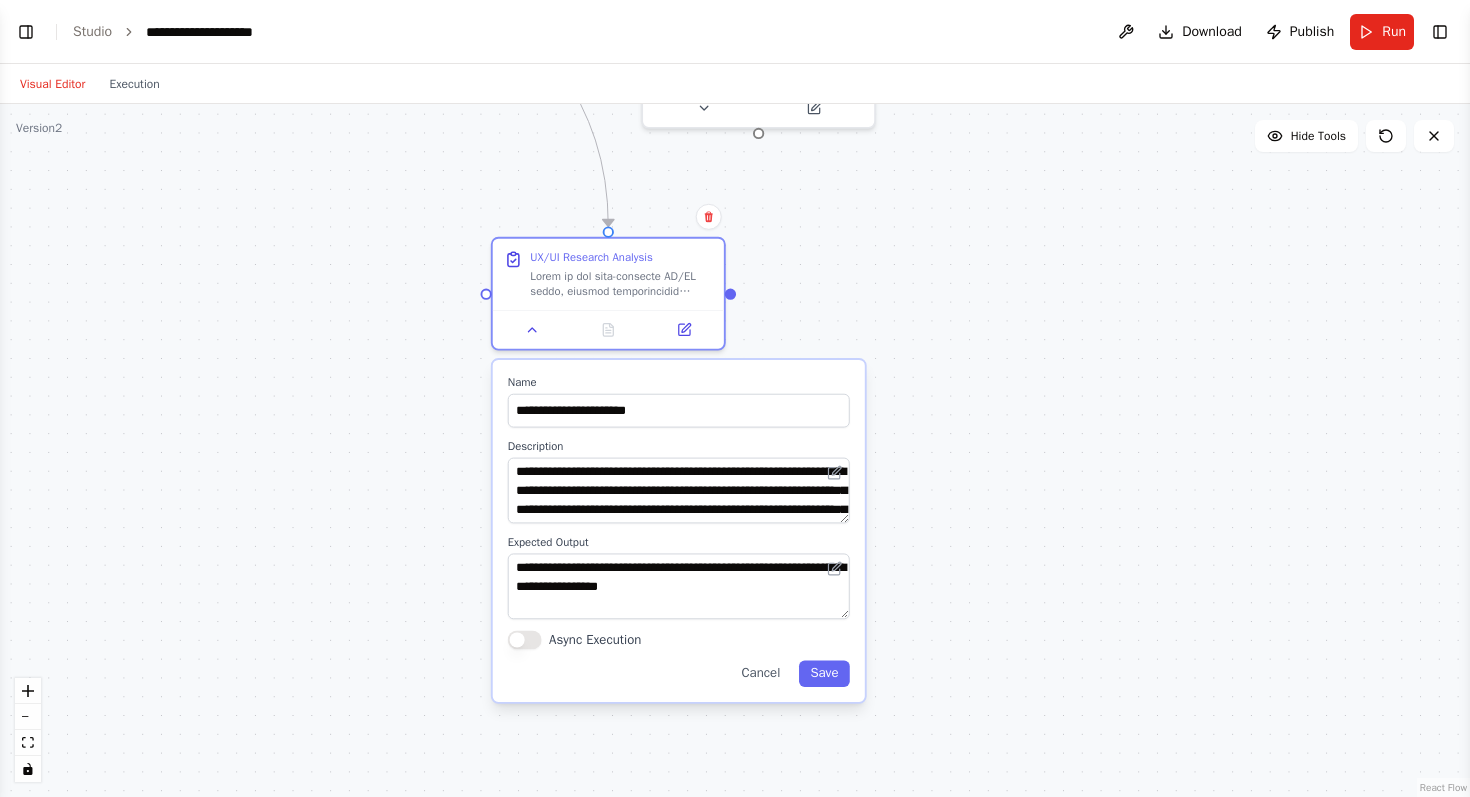 drag, startPoint x: 997, startPoint y: 626, endPoint x: 989, endPoint y: 284, distance: 342.09357 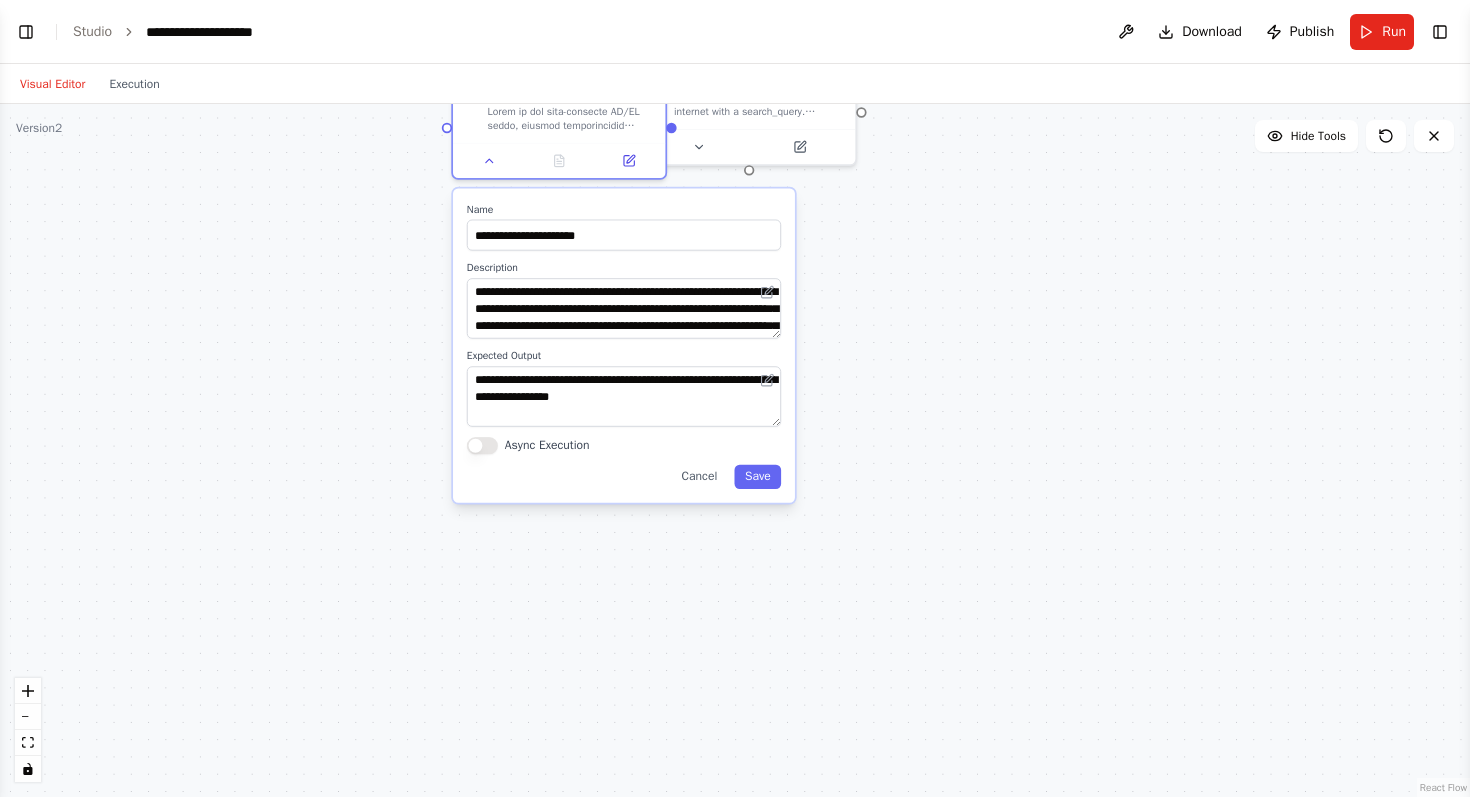 drag, startPoint x: 830, startPoint y: 616, endPoint x: 751, endPoint y: 429, distance: 203.00246 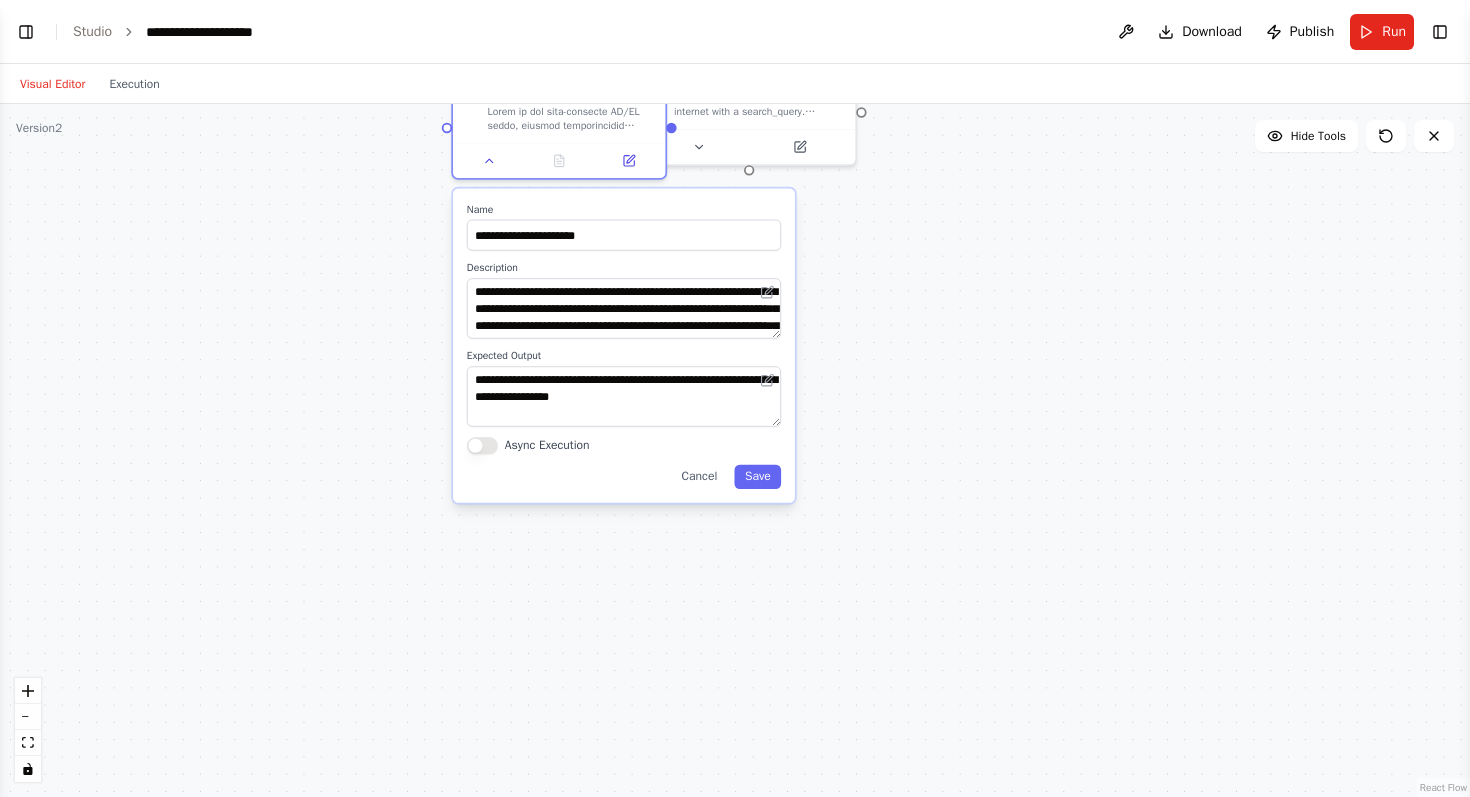 click on "**********" at bounding box center [624, 345] 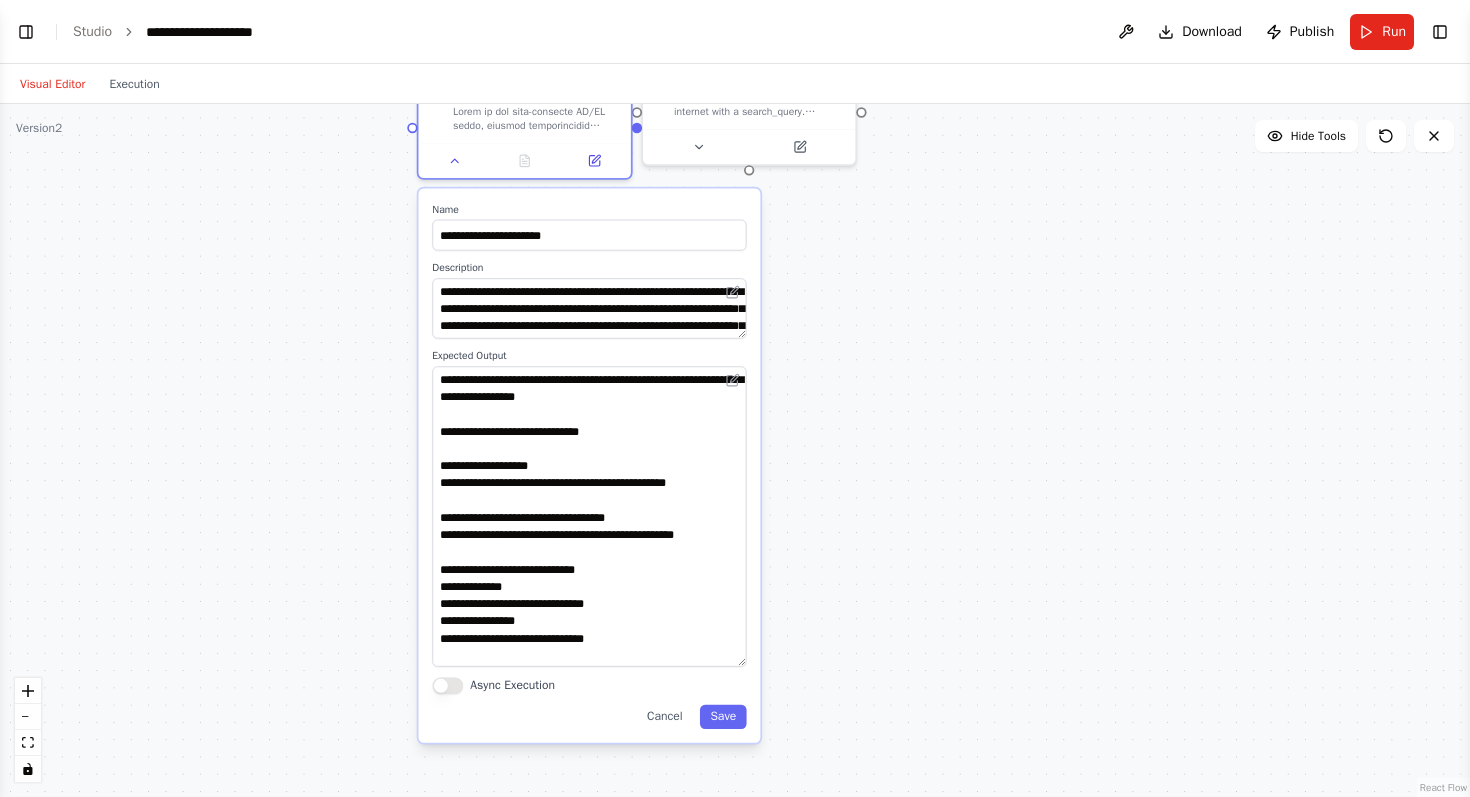 drag, startPoint x: 734, startPoint y: 414, endPoint x: 701, endPoint y: 655, distance: 243.24884 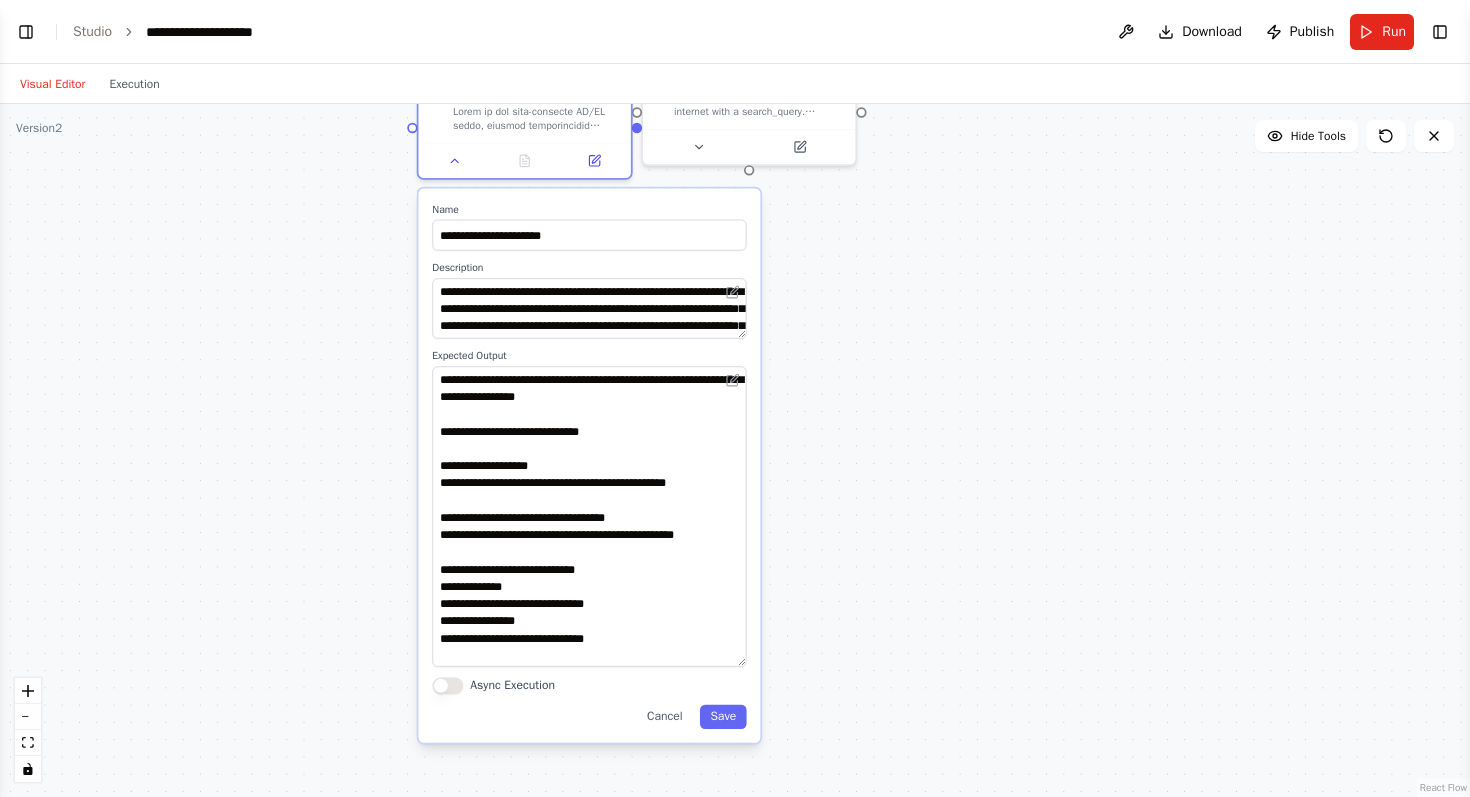 click at bounding box center (589, 516) 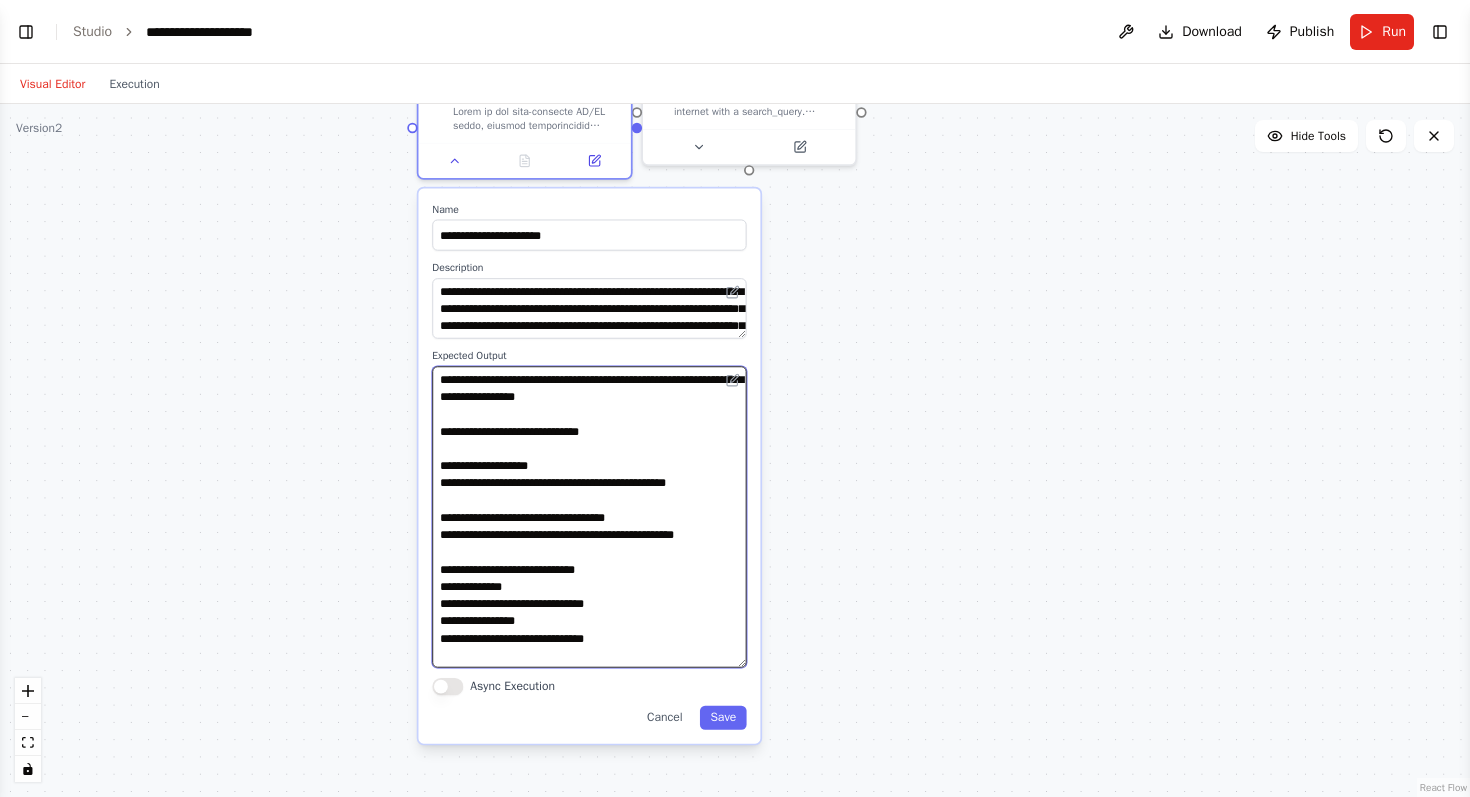 click at bounding box center [589, 516] 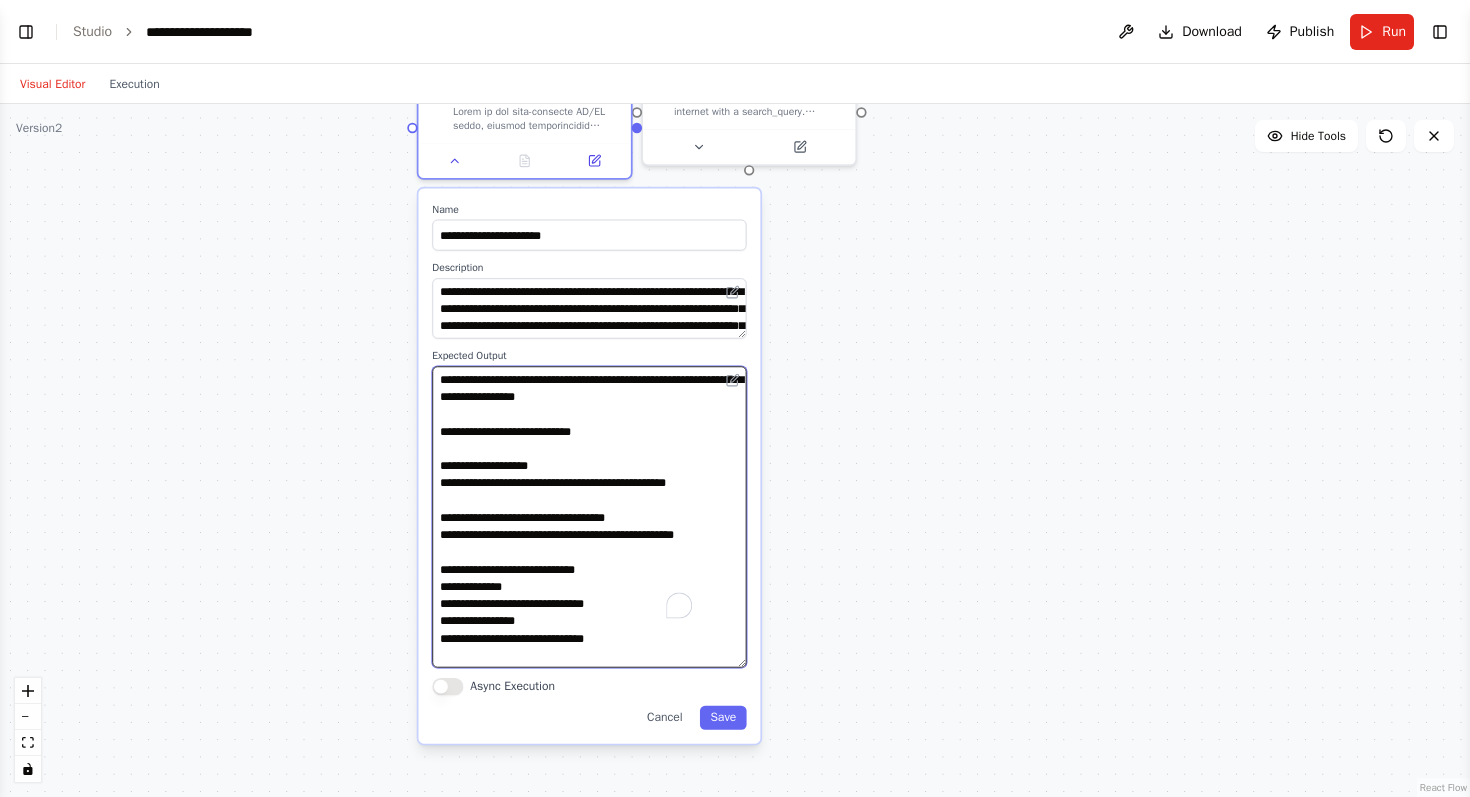 click at bounding box center (589, 516) 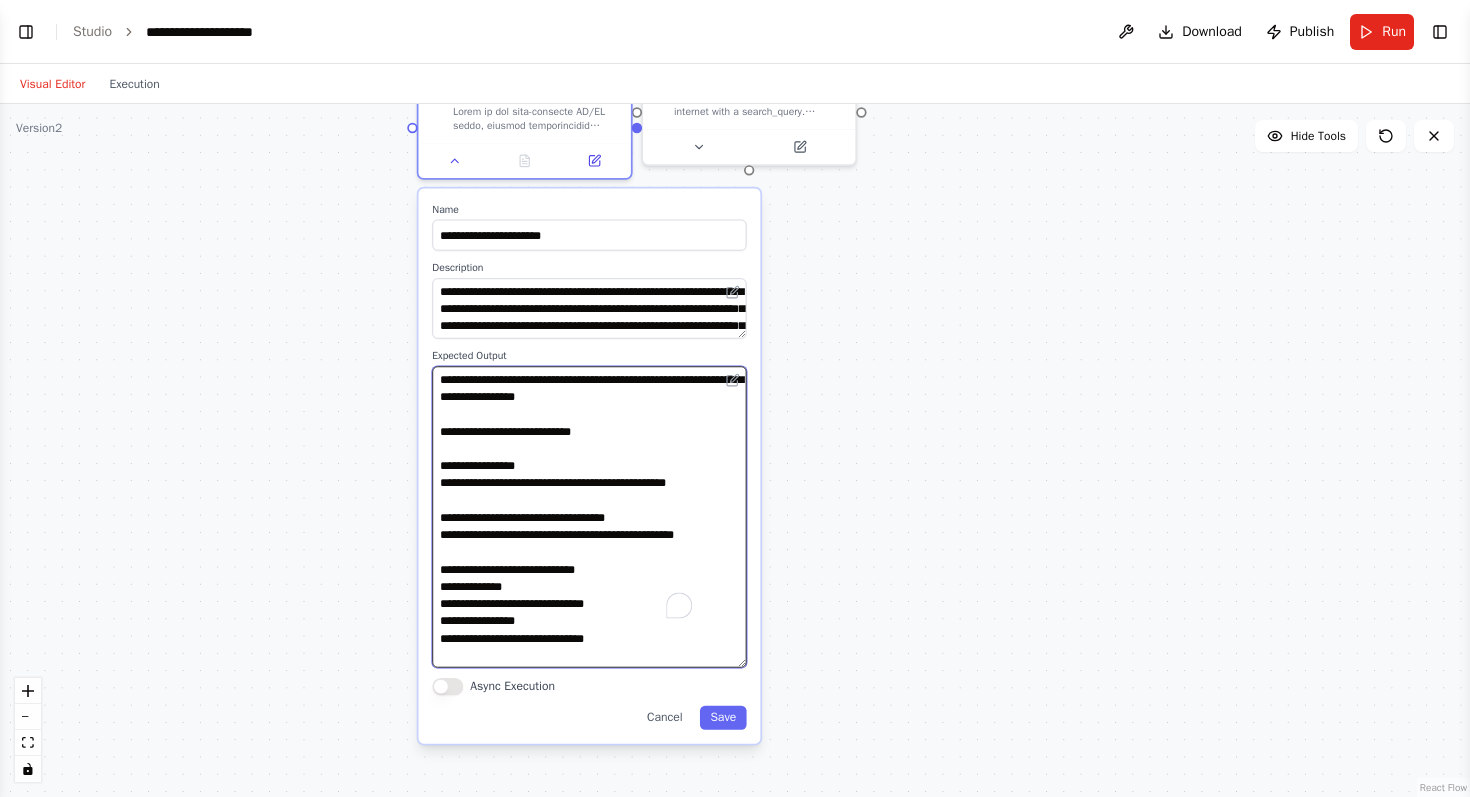 click at bounding box center (589, 516) 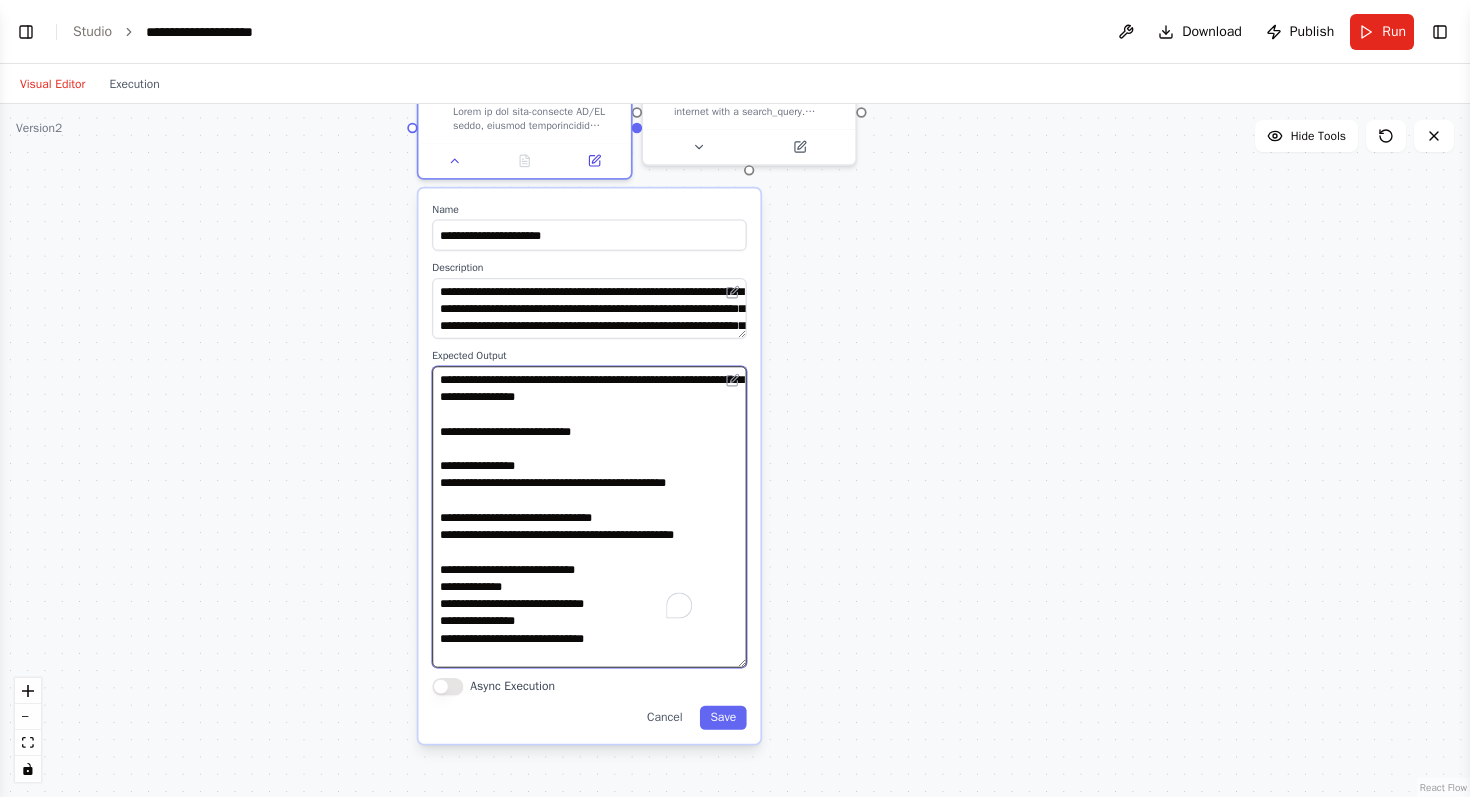 click at bounding box center [589, 516] 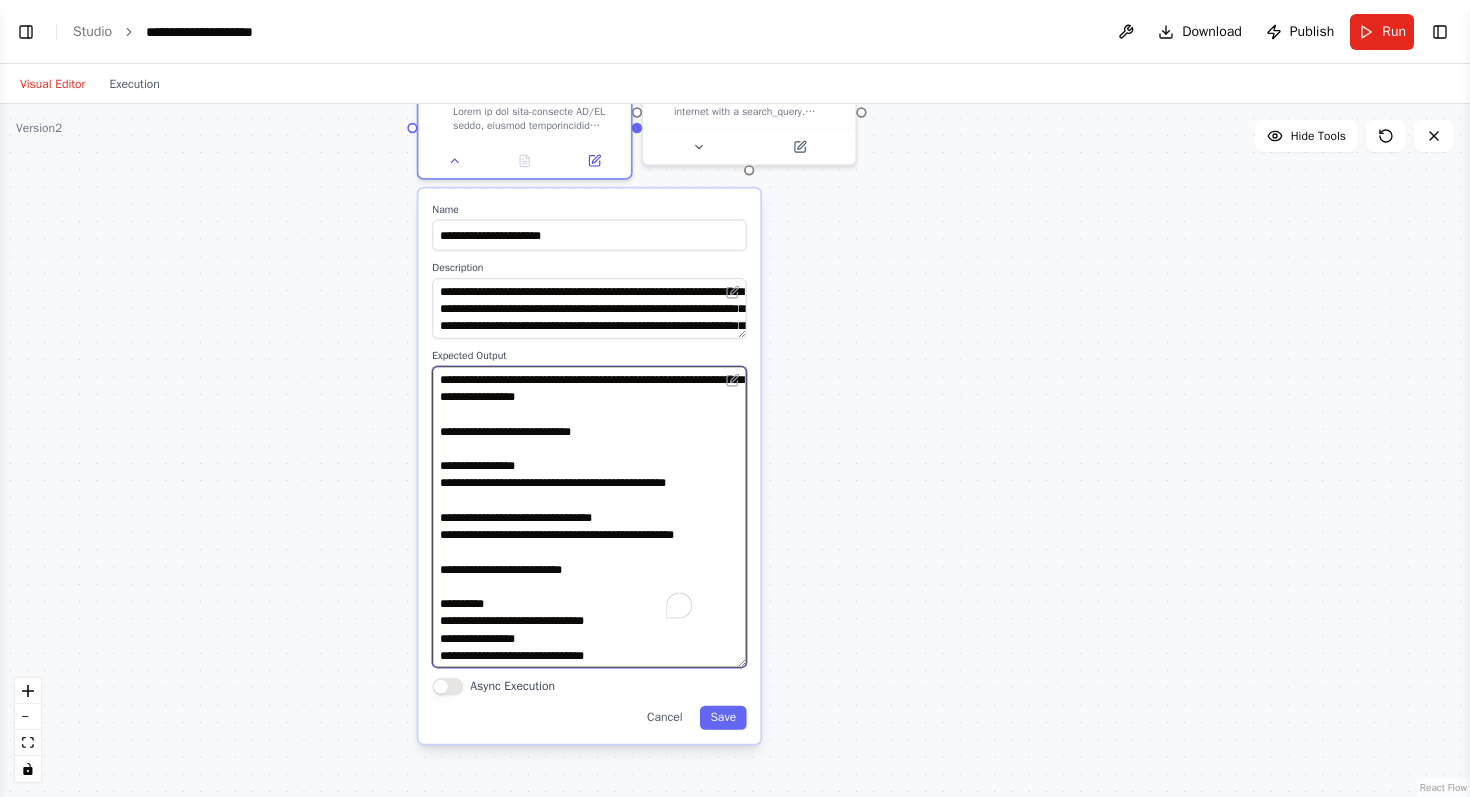 scroll, scrollTop: 15, scrollLeft: 0, axis: vertical 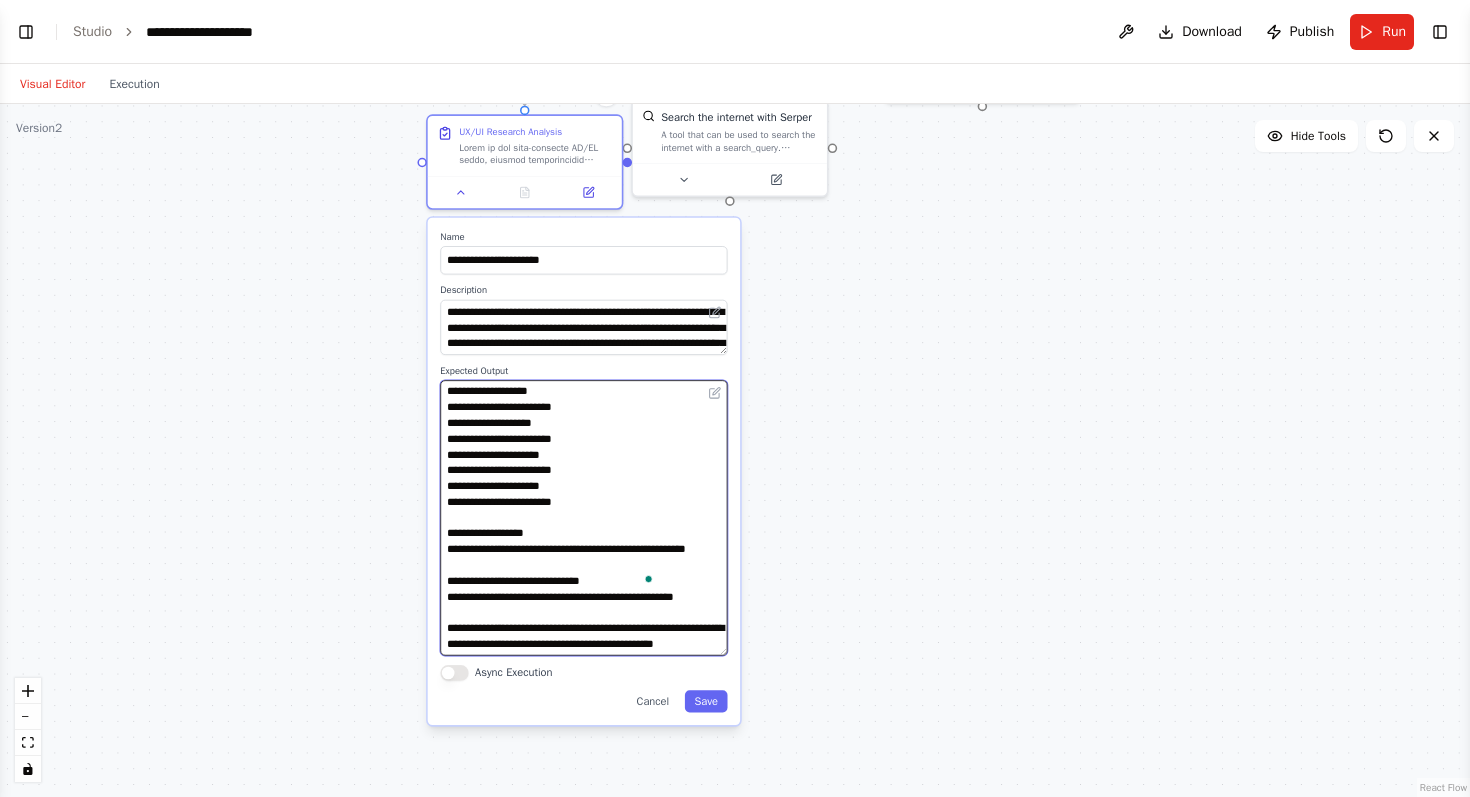 click on "**********" at bounding box center [583, 517] 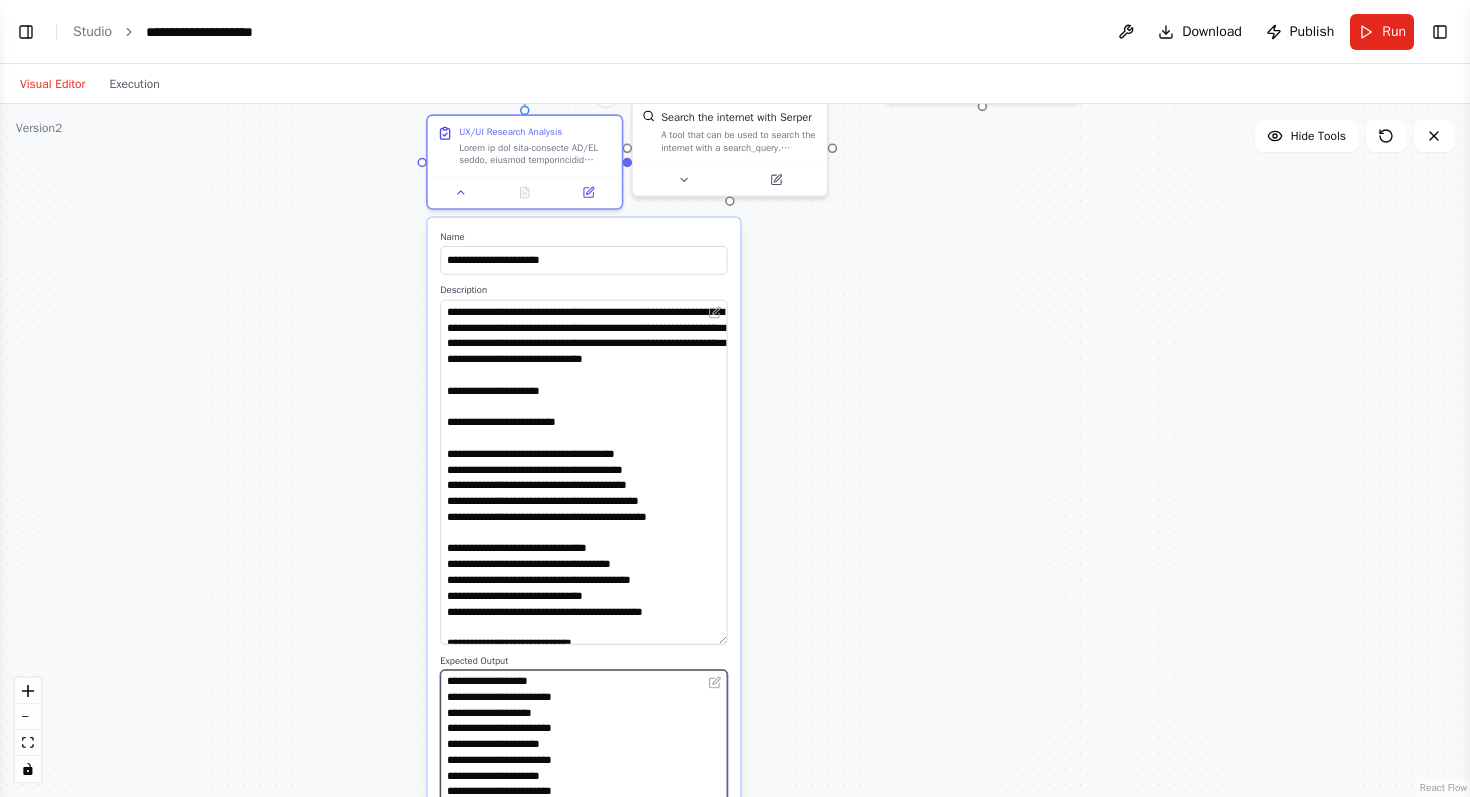 drag, startPoint x: 719, startPoint y: 347, endPoint x: 705, endPoint y: 636, distance: 289.3389 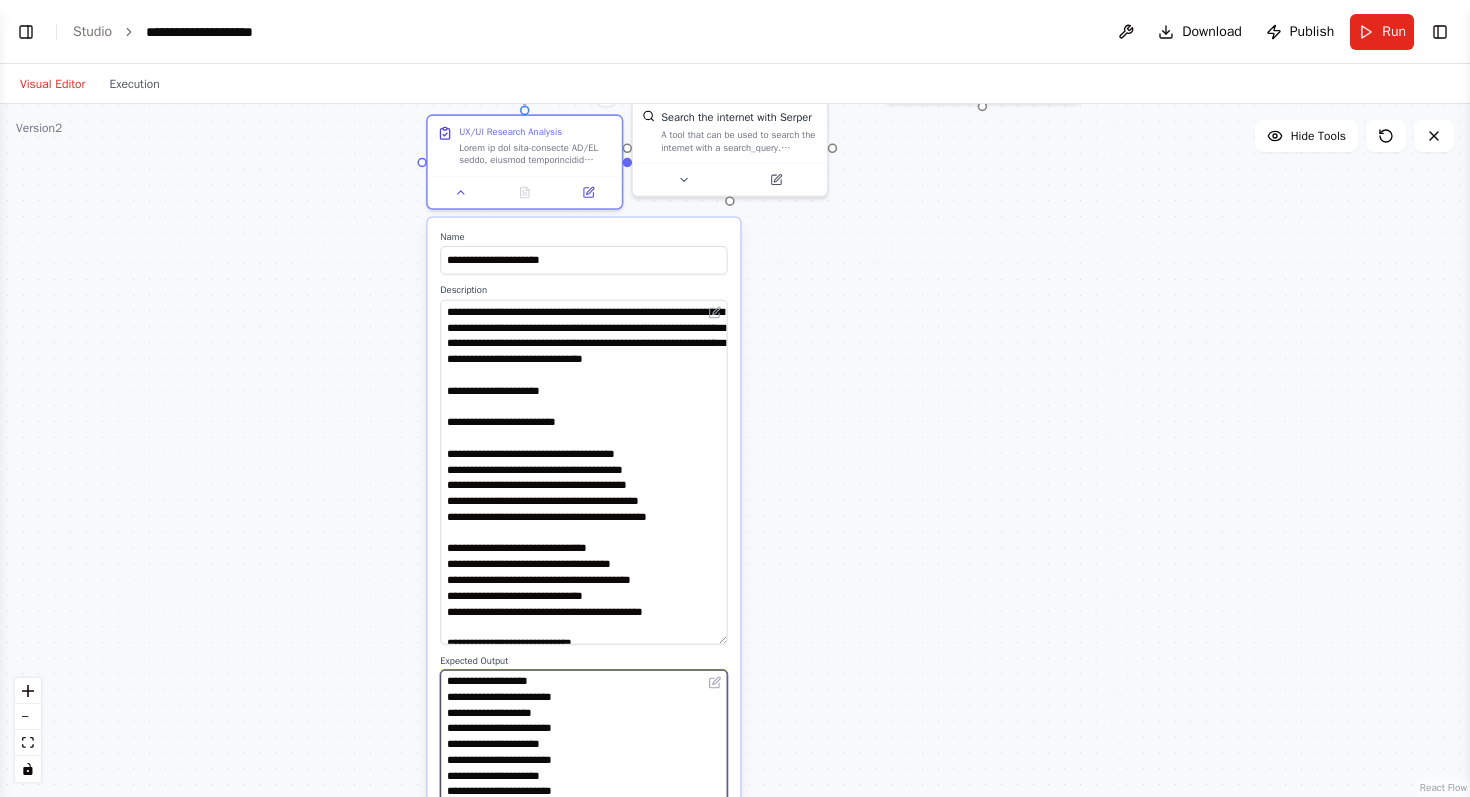 click at bounding box center (583, 472) 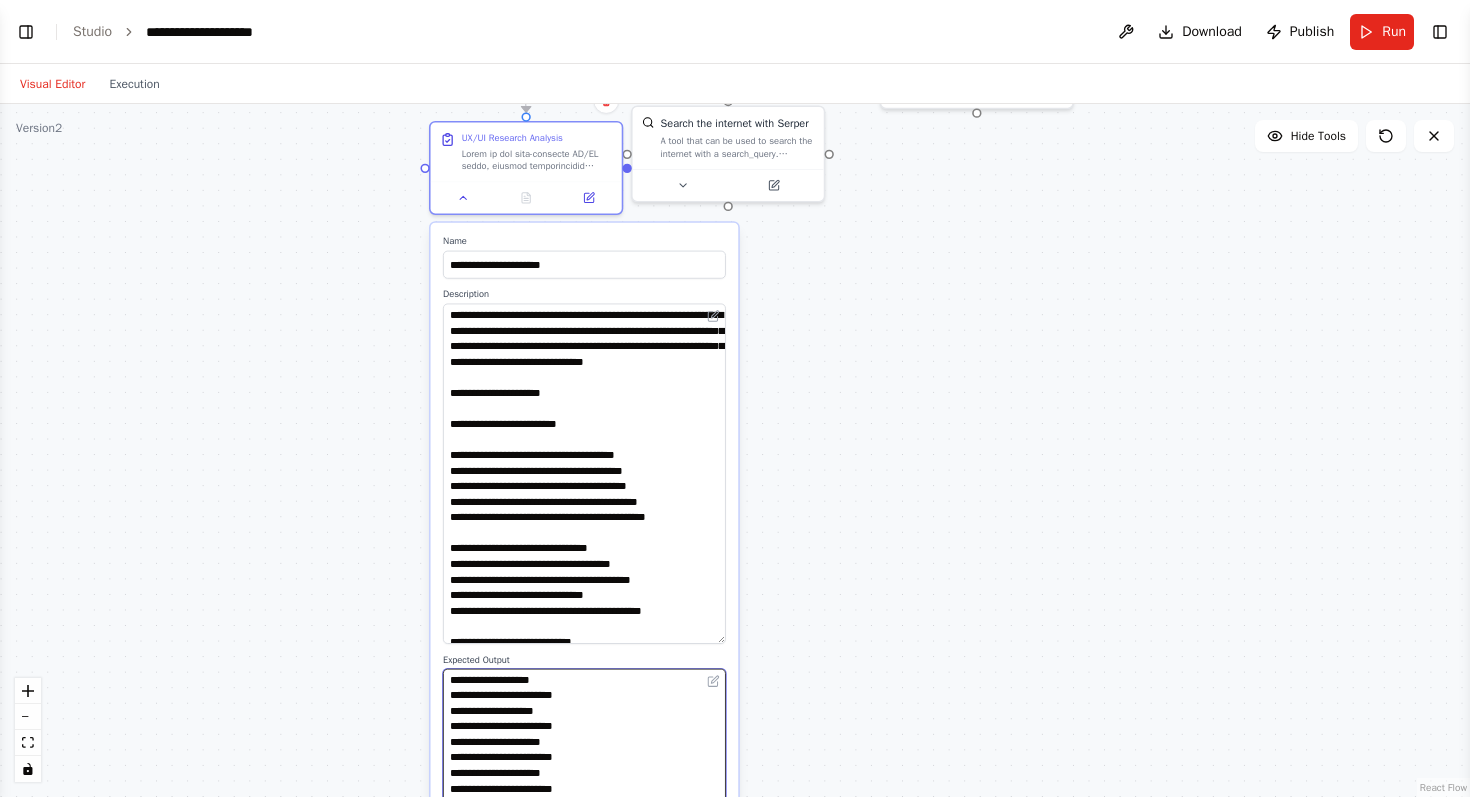 type on "**********" 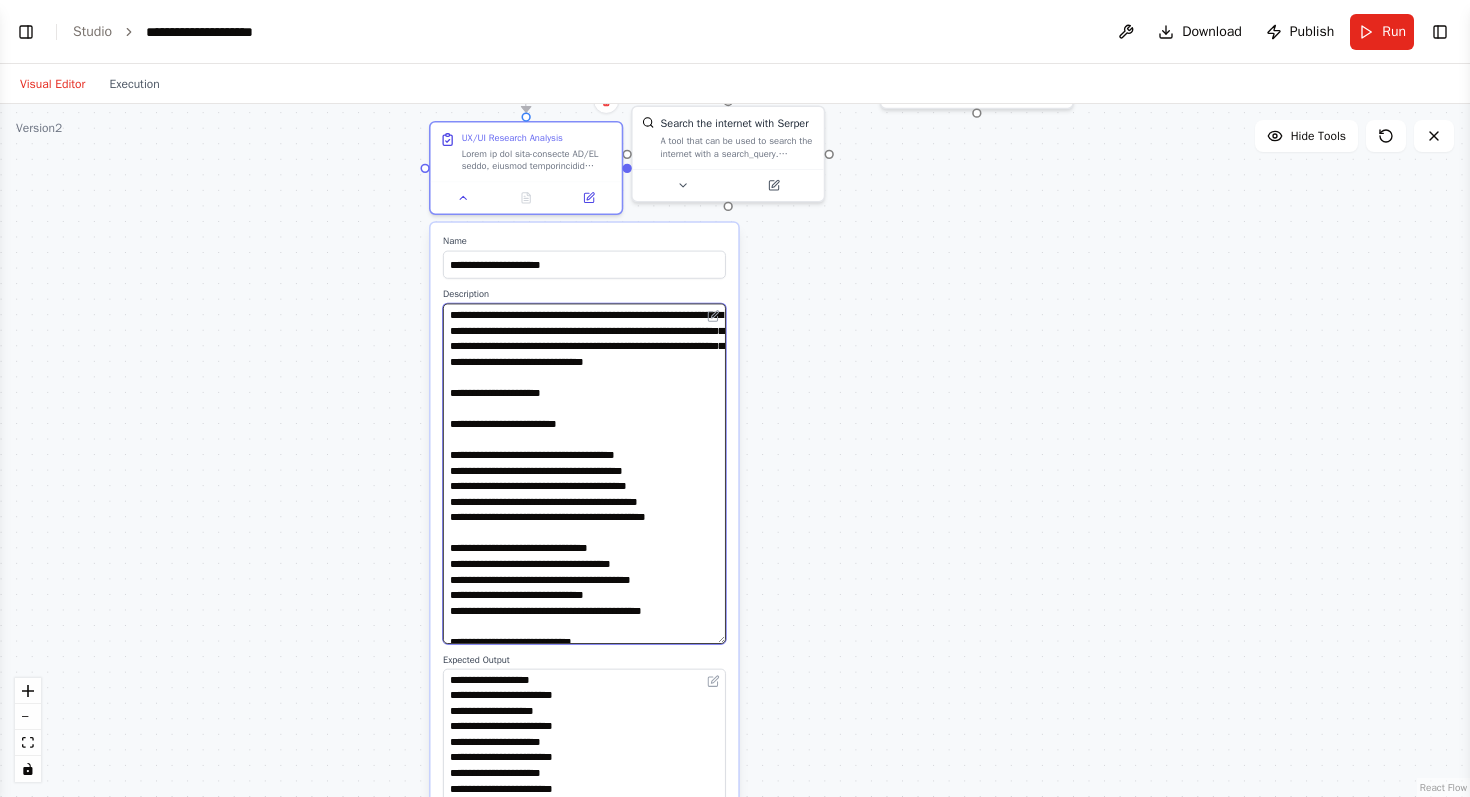 click at bounding box center (584, 474) 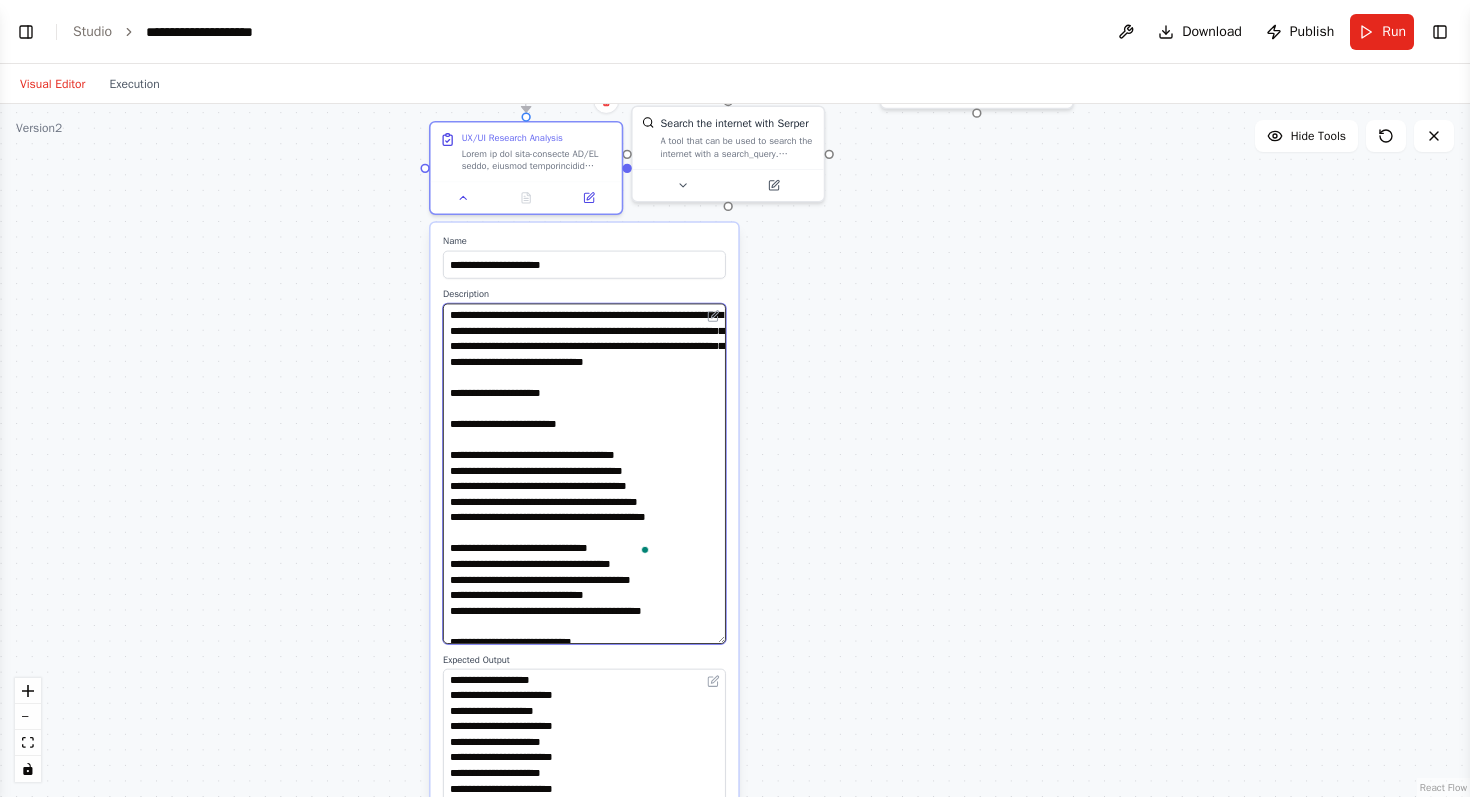 scroll, scrollTop: 235, scrollLeft: 0, axis: vertical 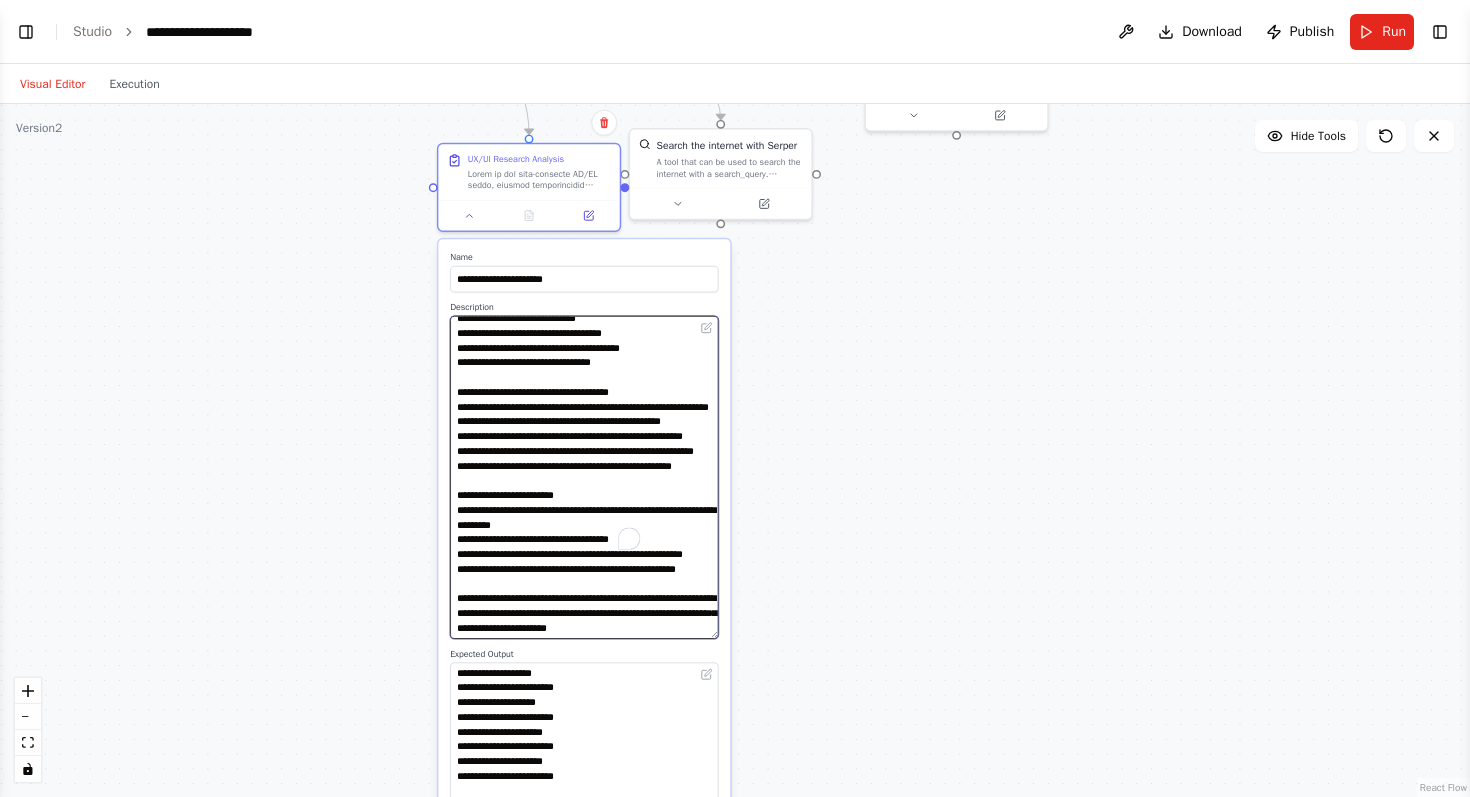 click at bounding box center [584, 477] 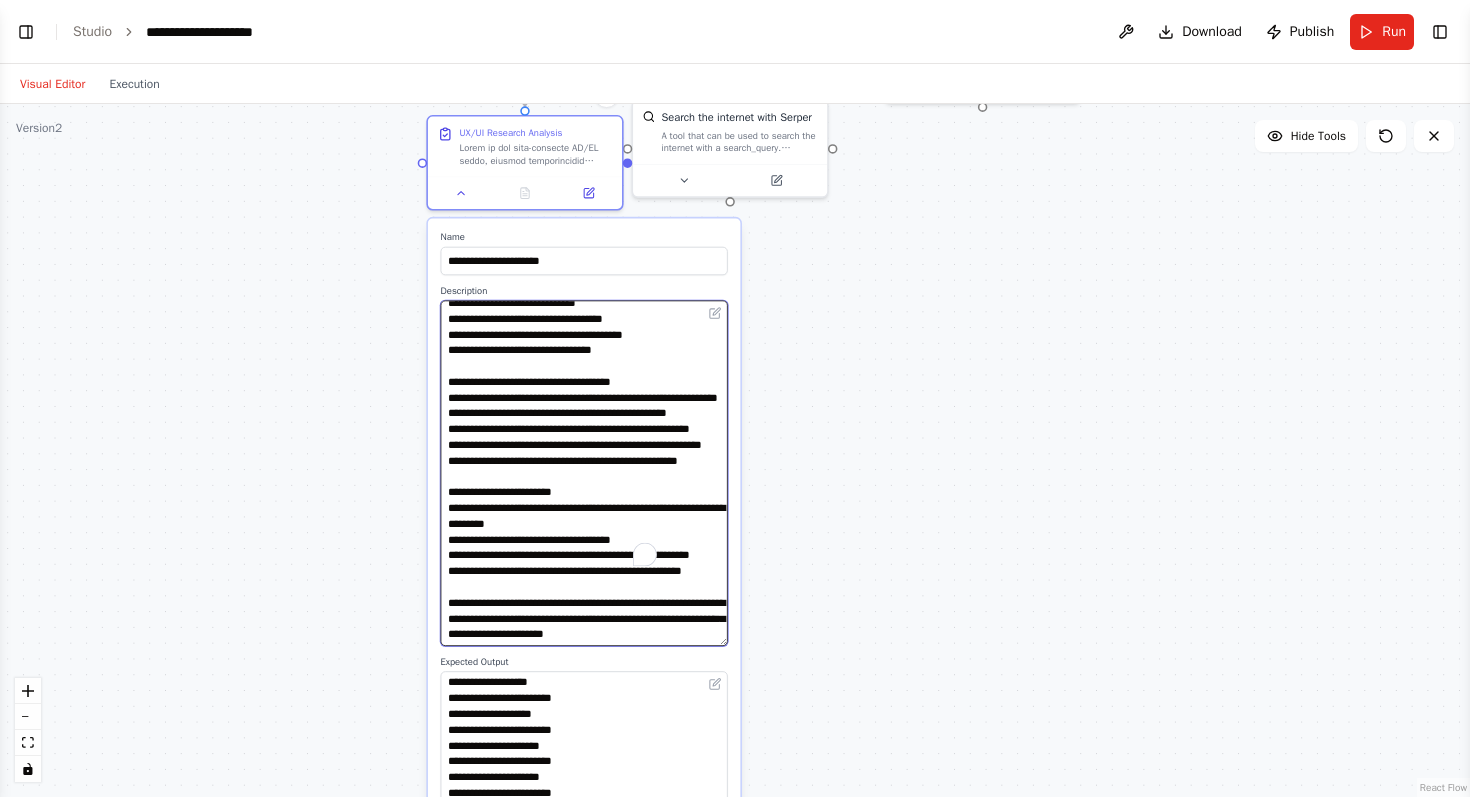 scroll, scrollTop: 652, scrollLeft: 0, axis: vertical 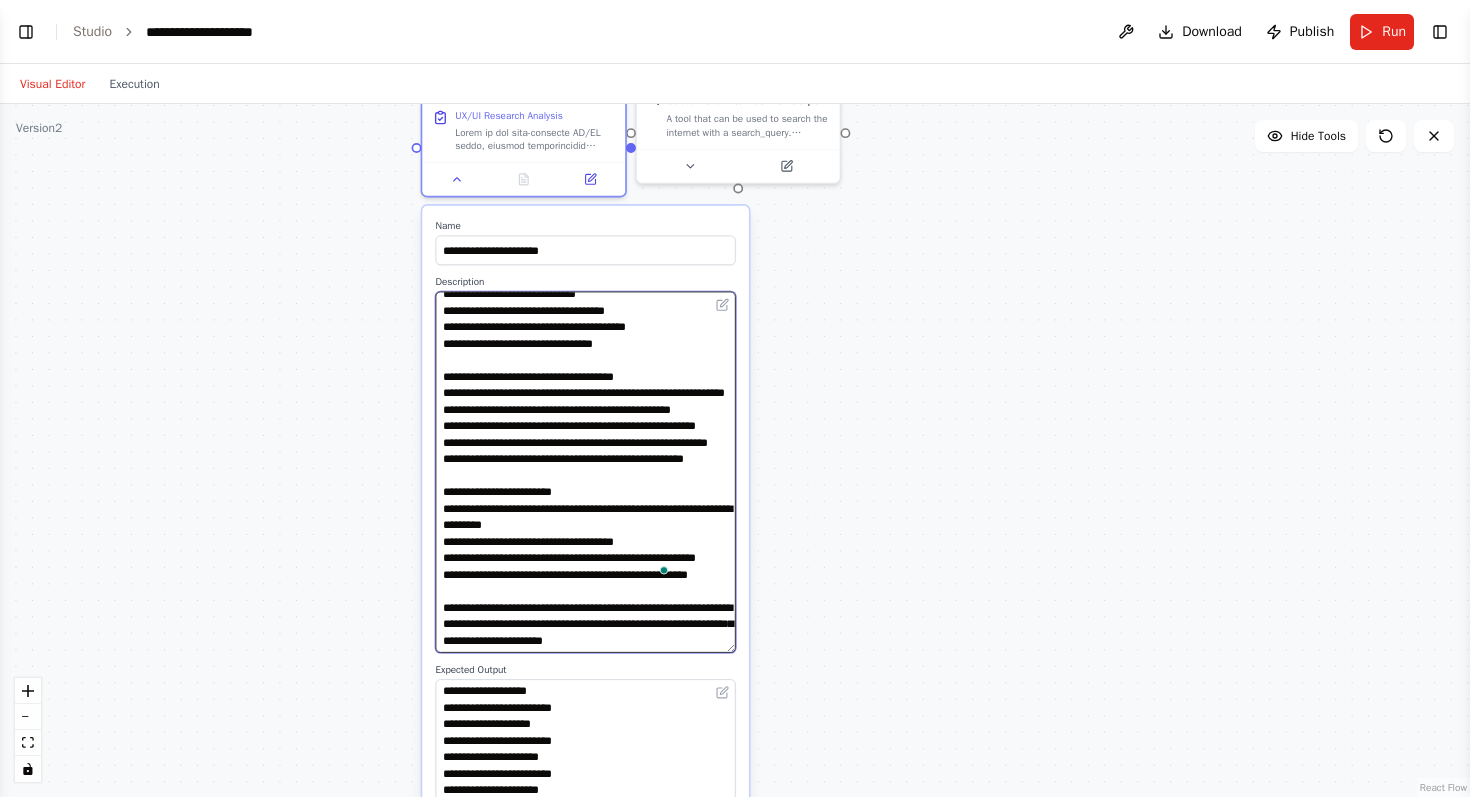 click at bounding box center (586, 472) 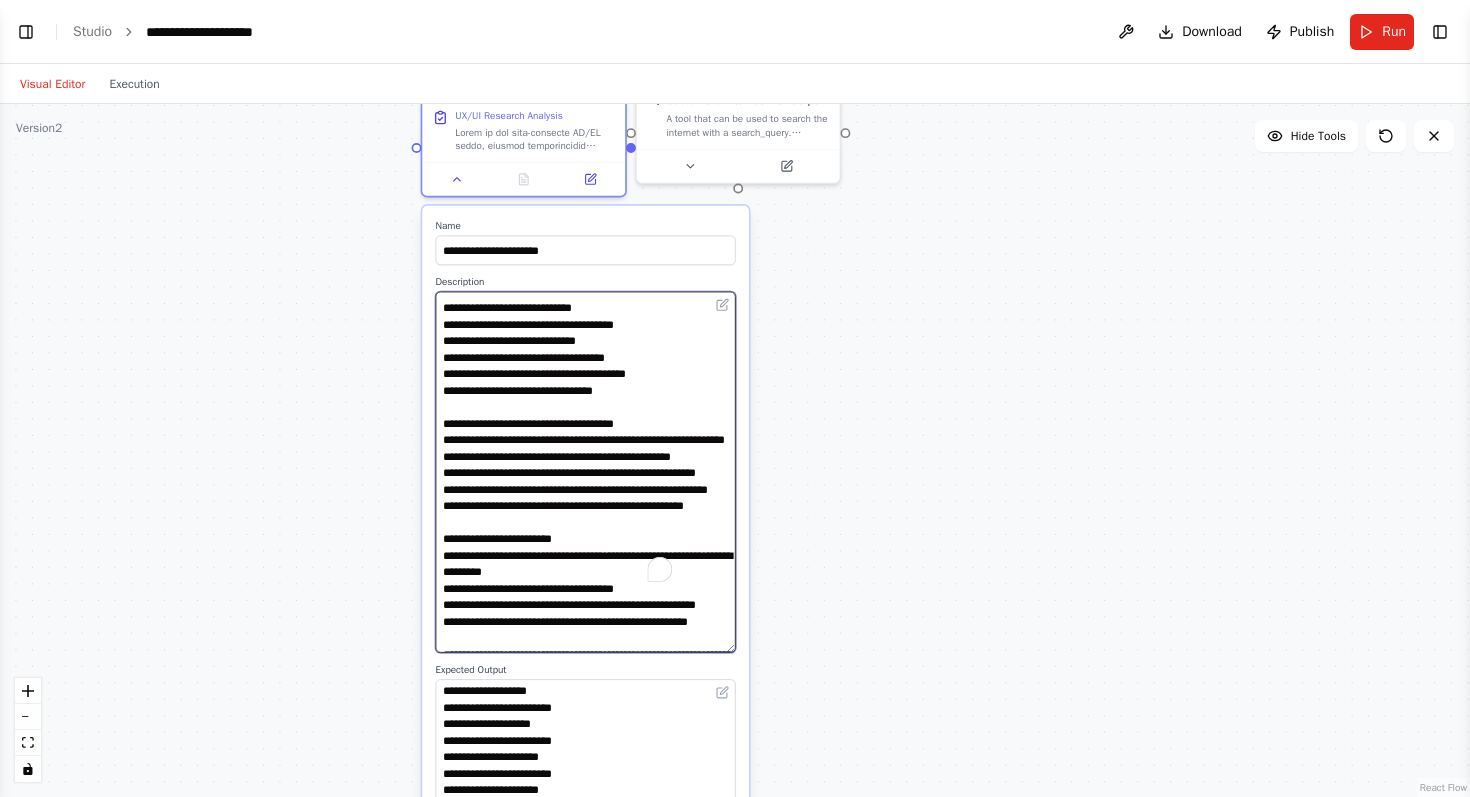 scroll, scrollTop: 405, scrollLeft: 0, axis: vertical 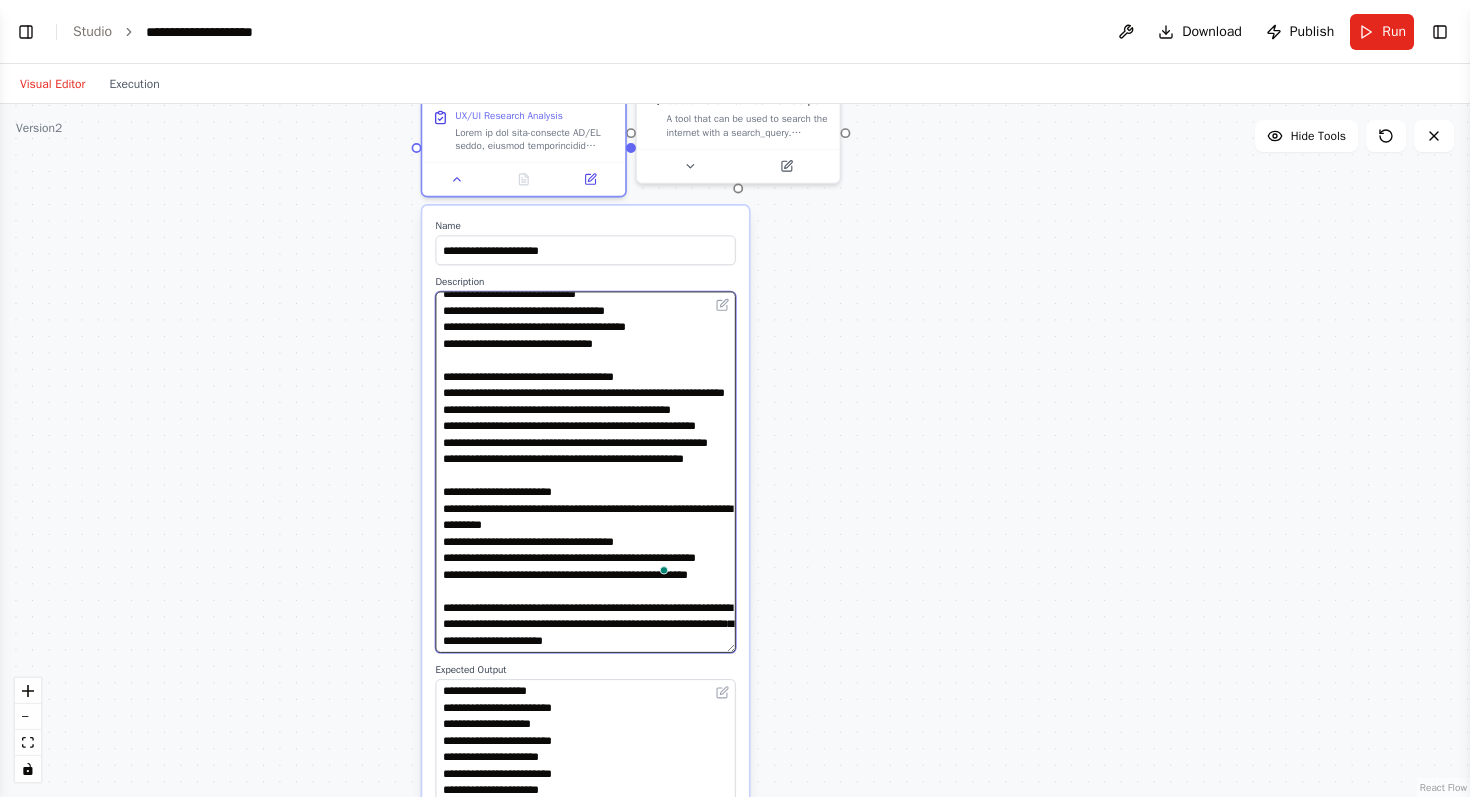 type on "**********" 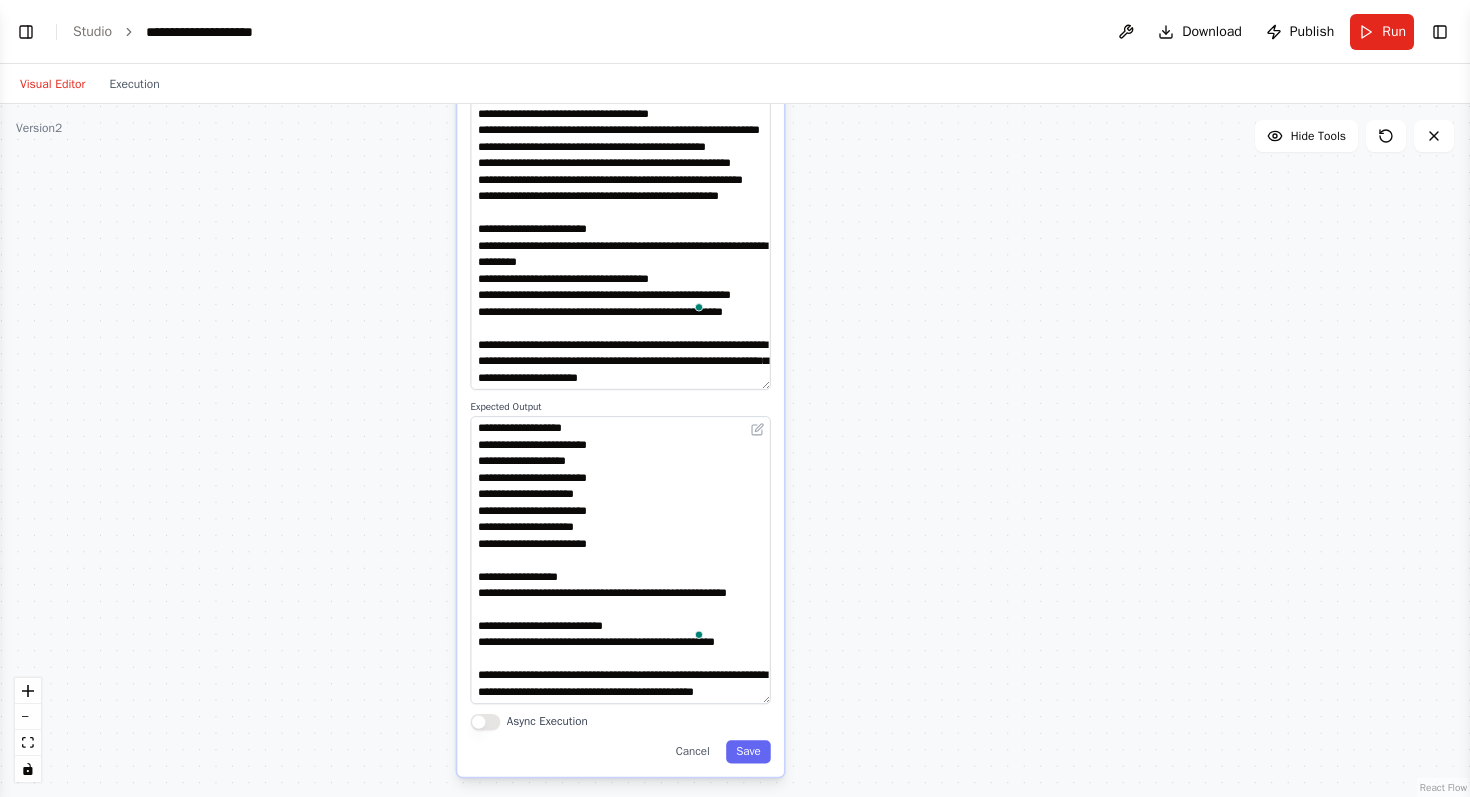 drag, startPoint x: 842, startPoint y: 468, endPoint x: 877, endPoint y: 205, distance: 265.31866 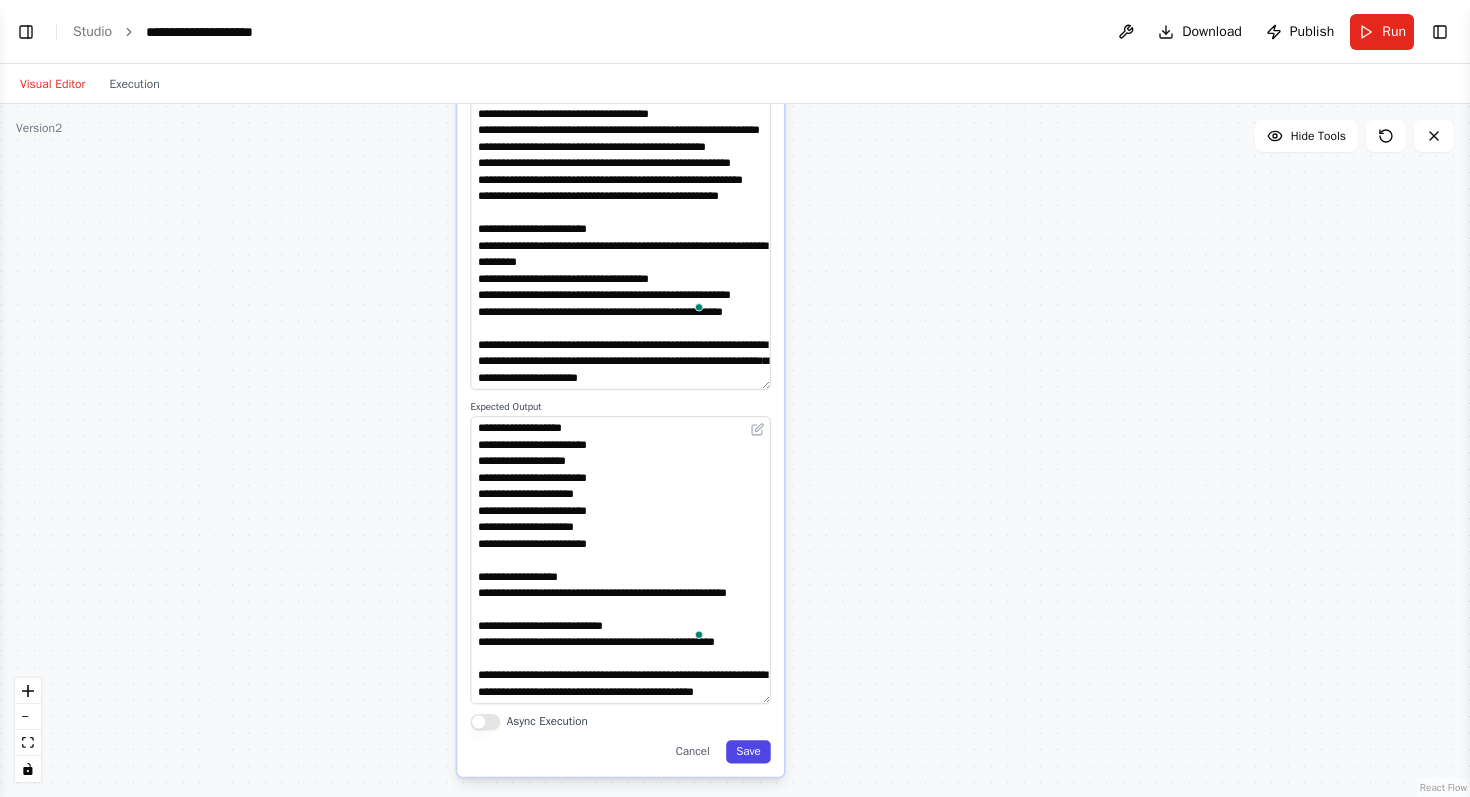 click on "Save" at bounding box center (748, 751) 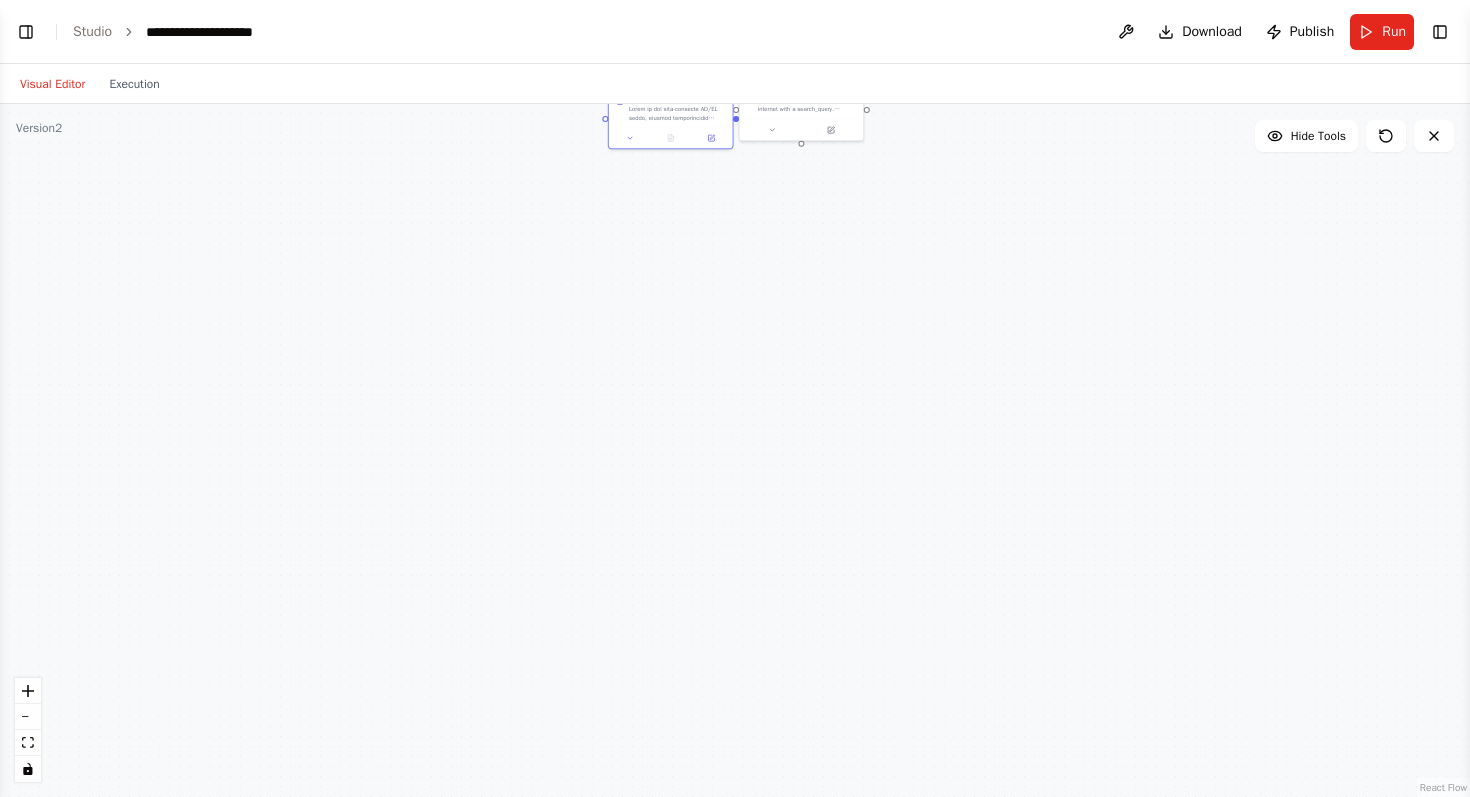 drag, startPoint x: 663, startPoint y: 250, endPoint x: 901, endPoint y: 456, distance: 314.76974 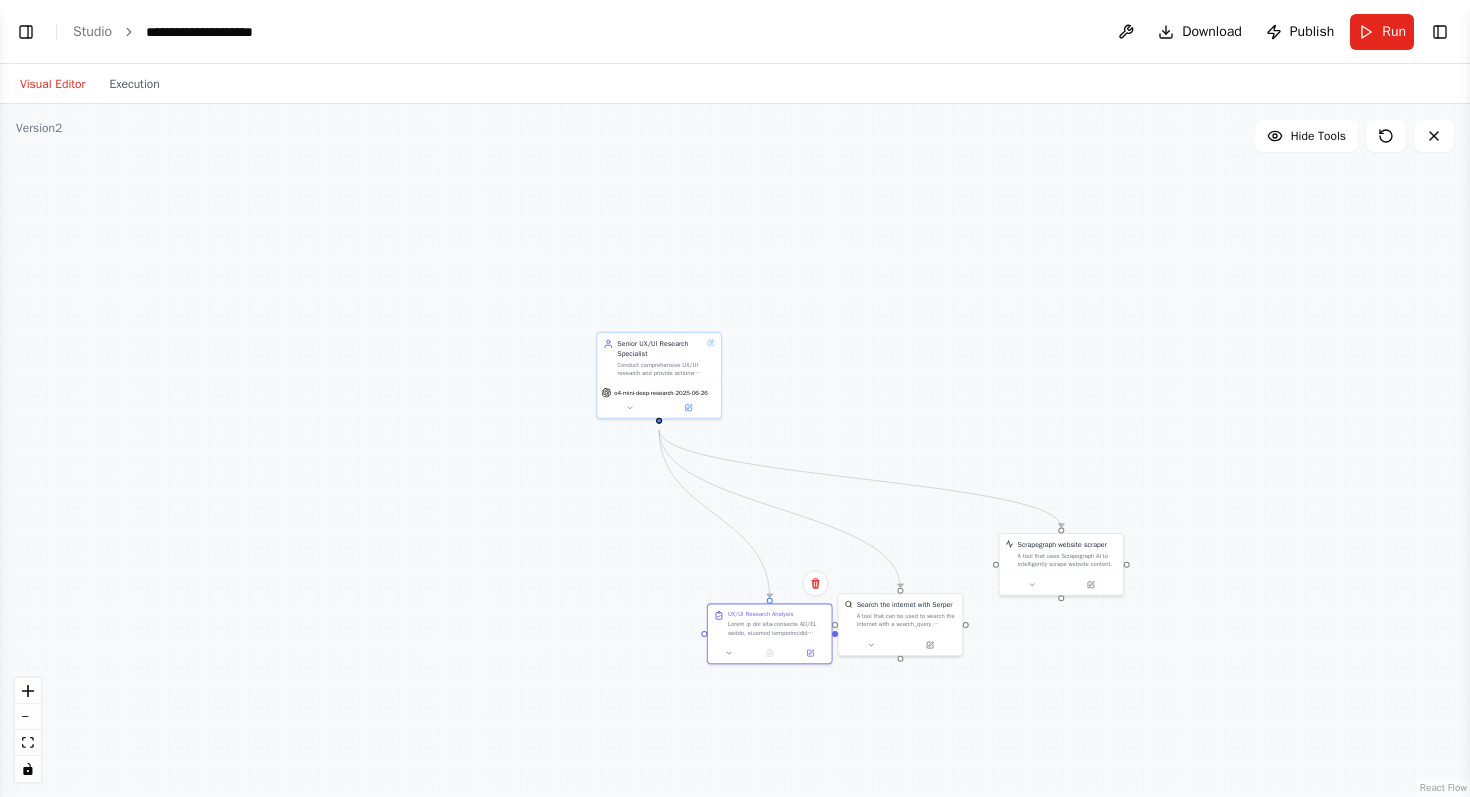 drag, startPoint x: 563, startPoint y: 264, endPoint x: 491, endPoint y: 633, distance: 375.95877 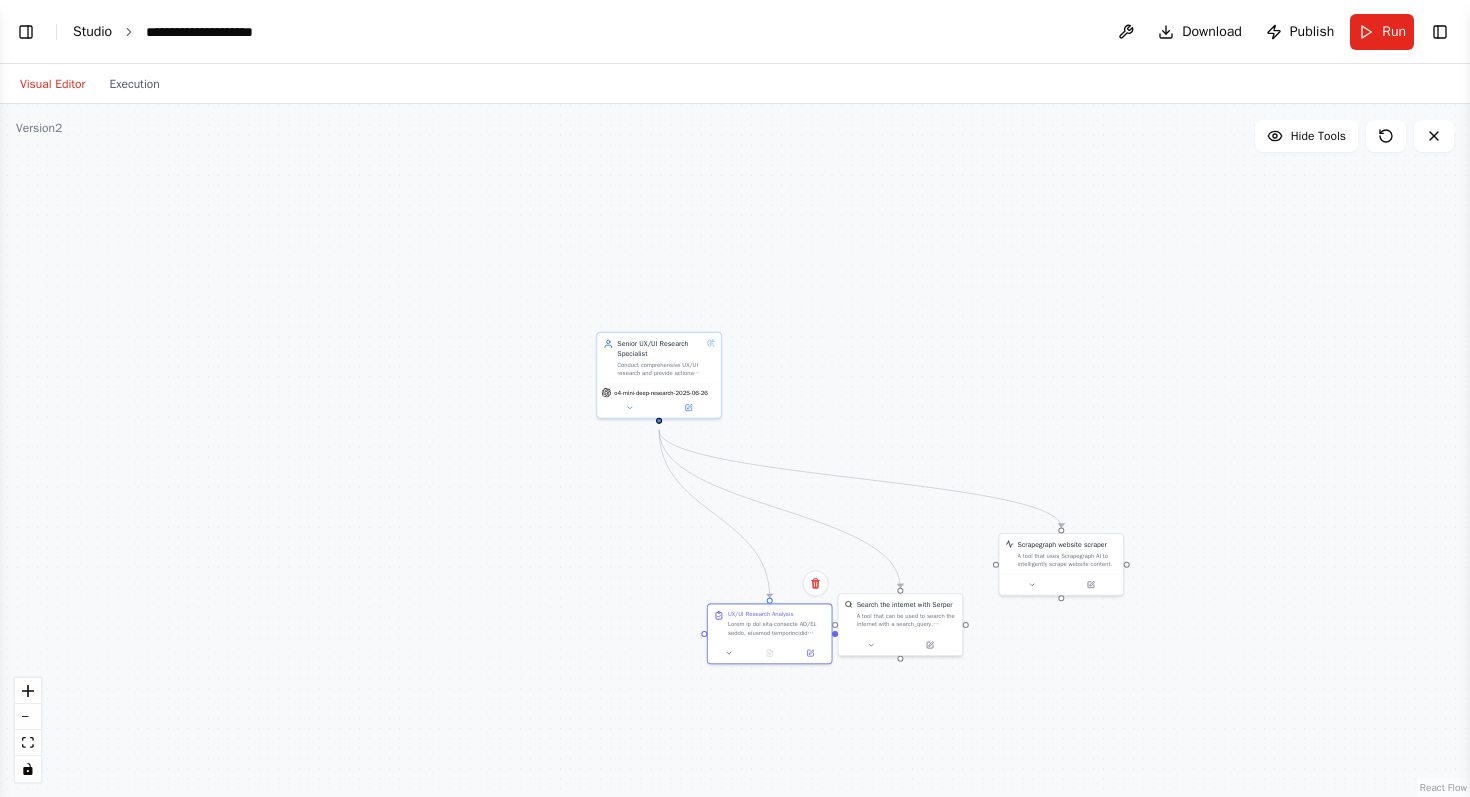 click on "Studio" at bounding box center (92, 31) 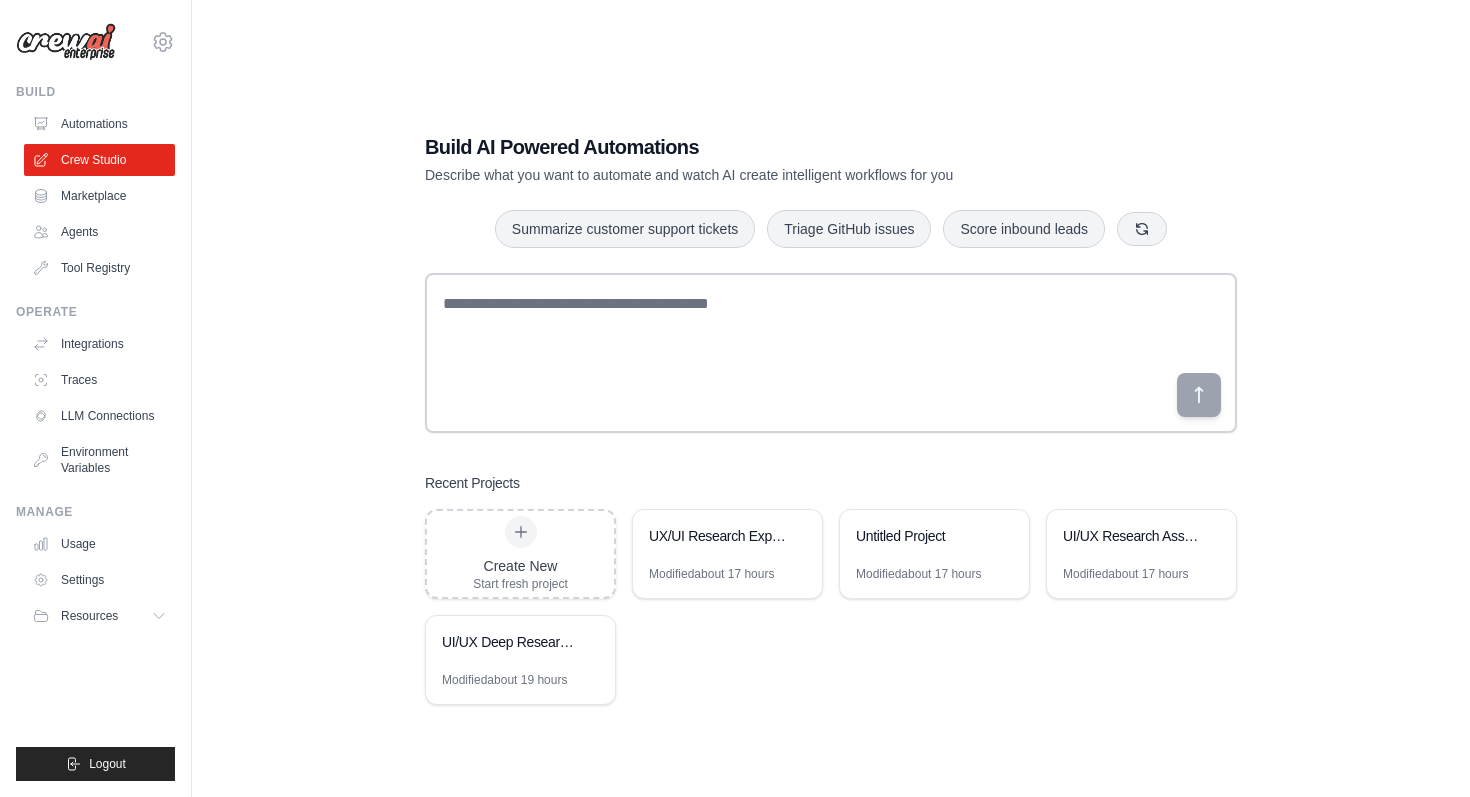 scroll, scrollTop: 0, scrollLeft: 0, axis: both 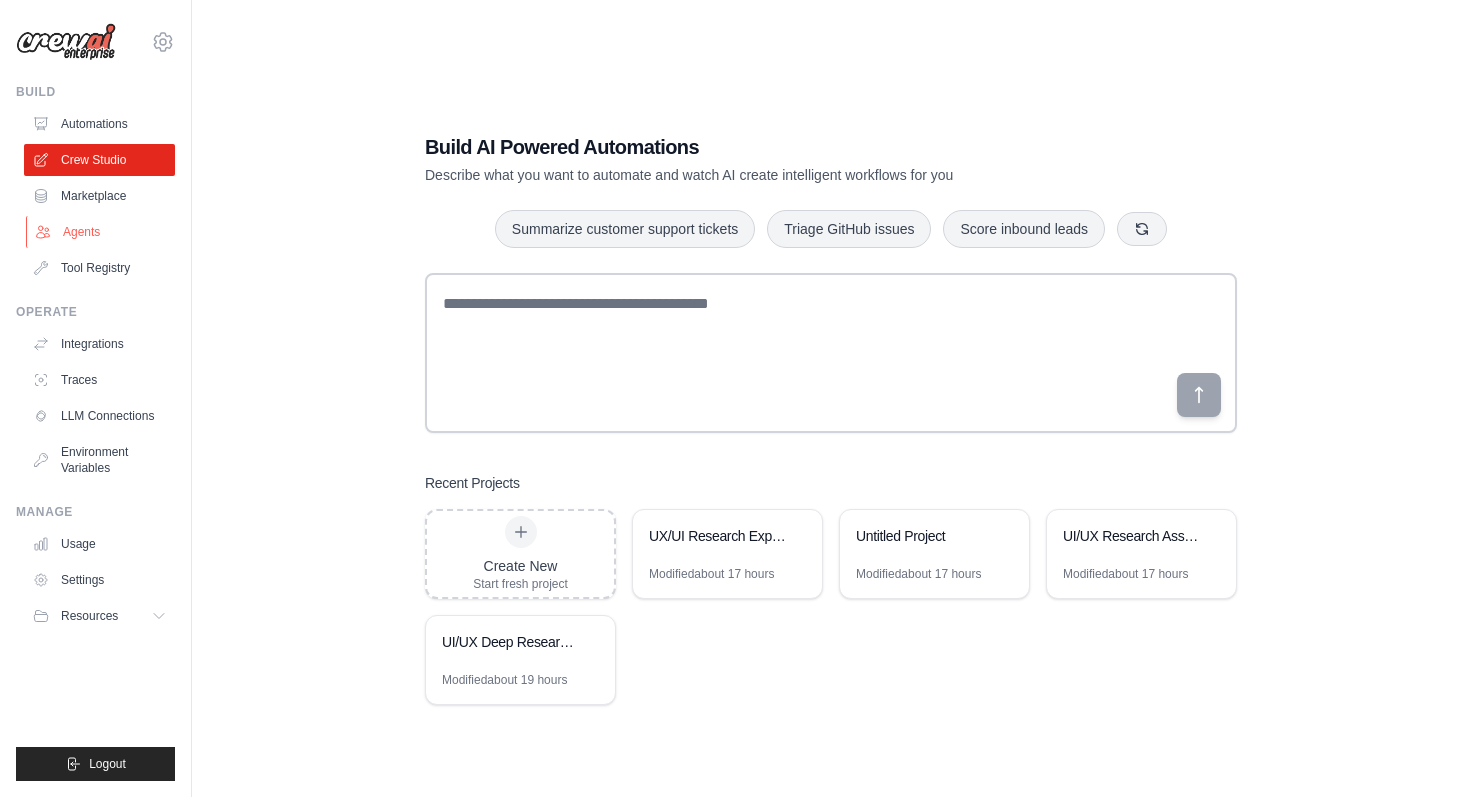 click on "Agents" at bounding box center (101, 232) 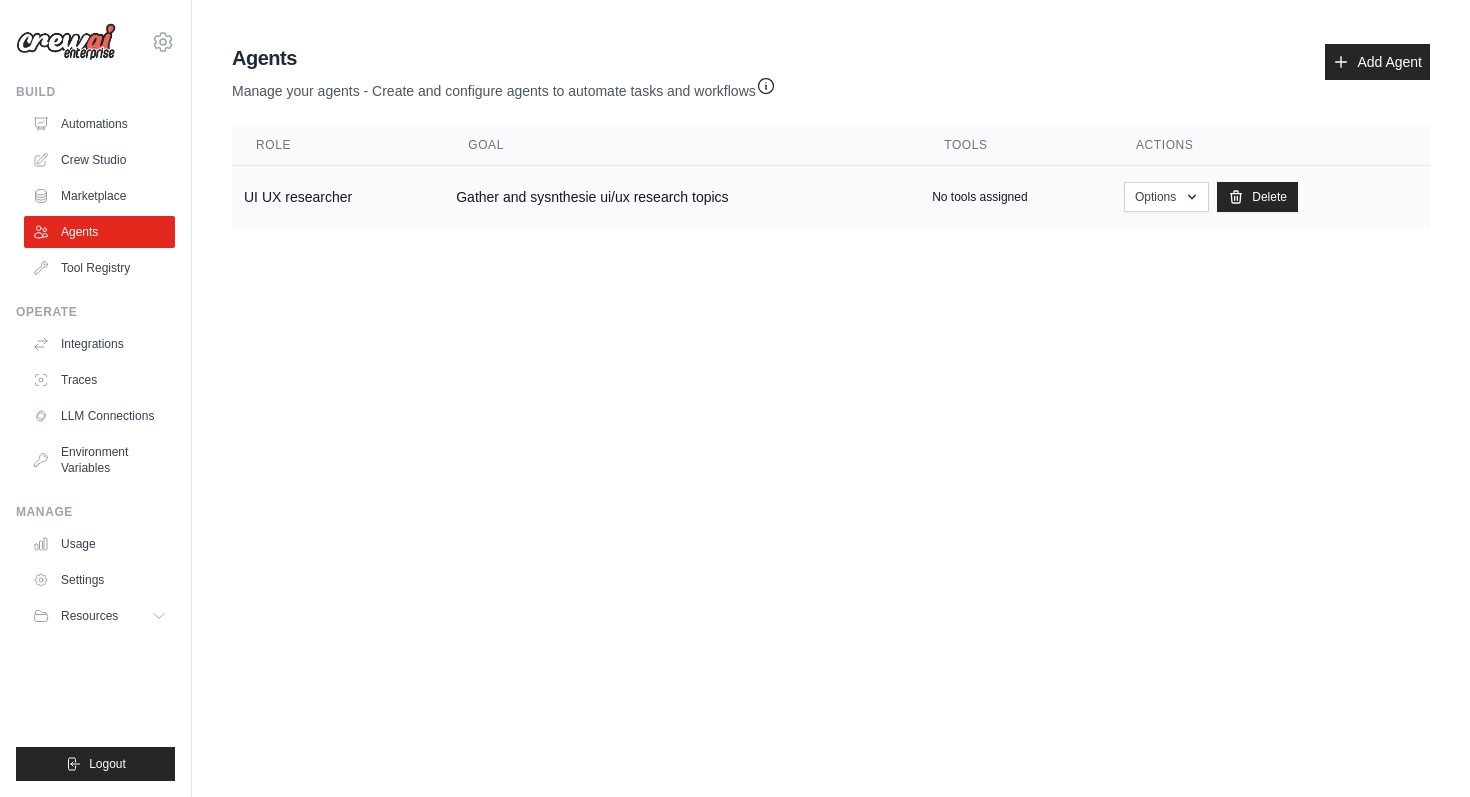 click on "Gather and sysnthesie ui/ux research topics" at bounding box center (682, 197) 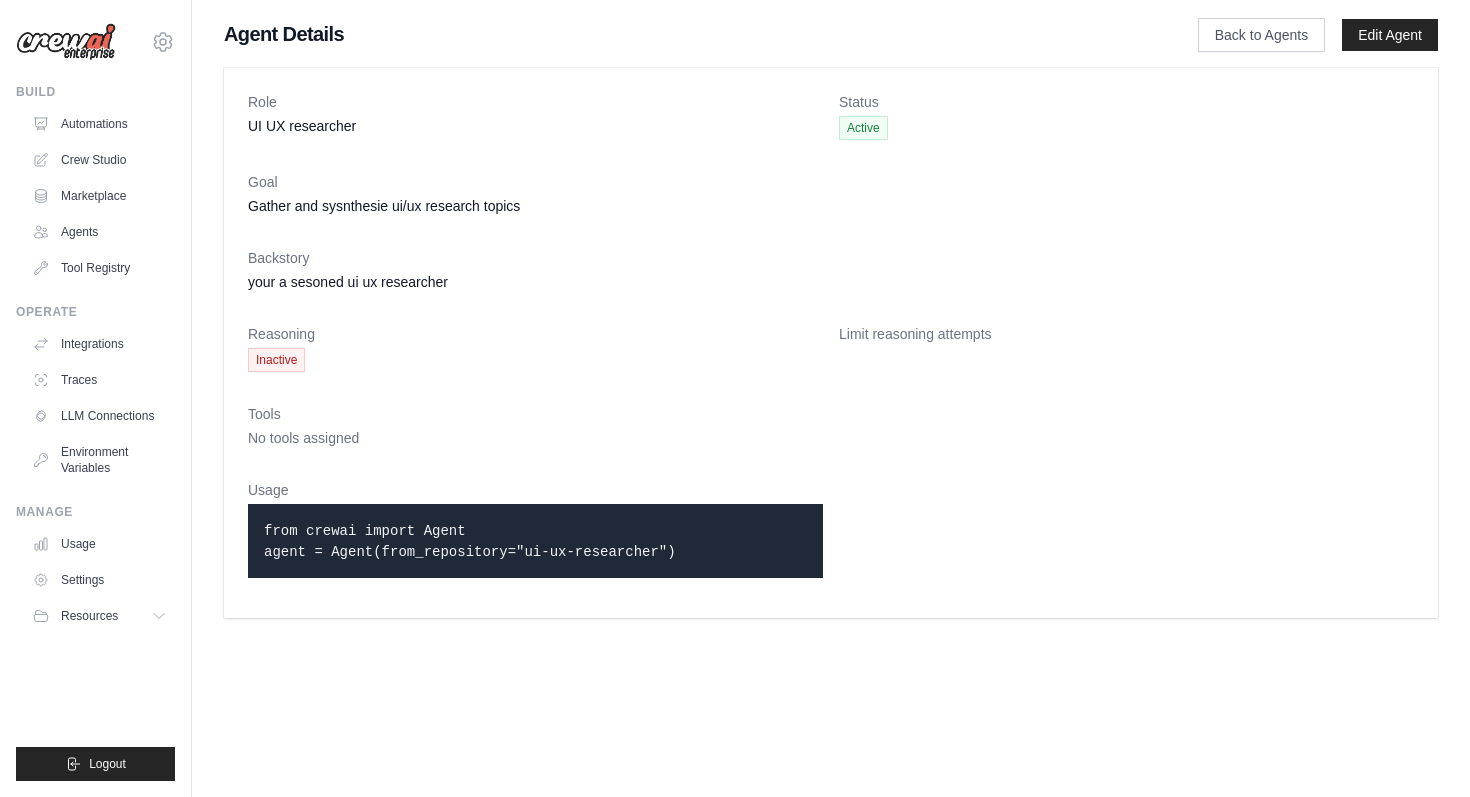 scroll, scrollTop: 0, scrollLeft: 0, axis: both 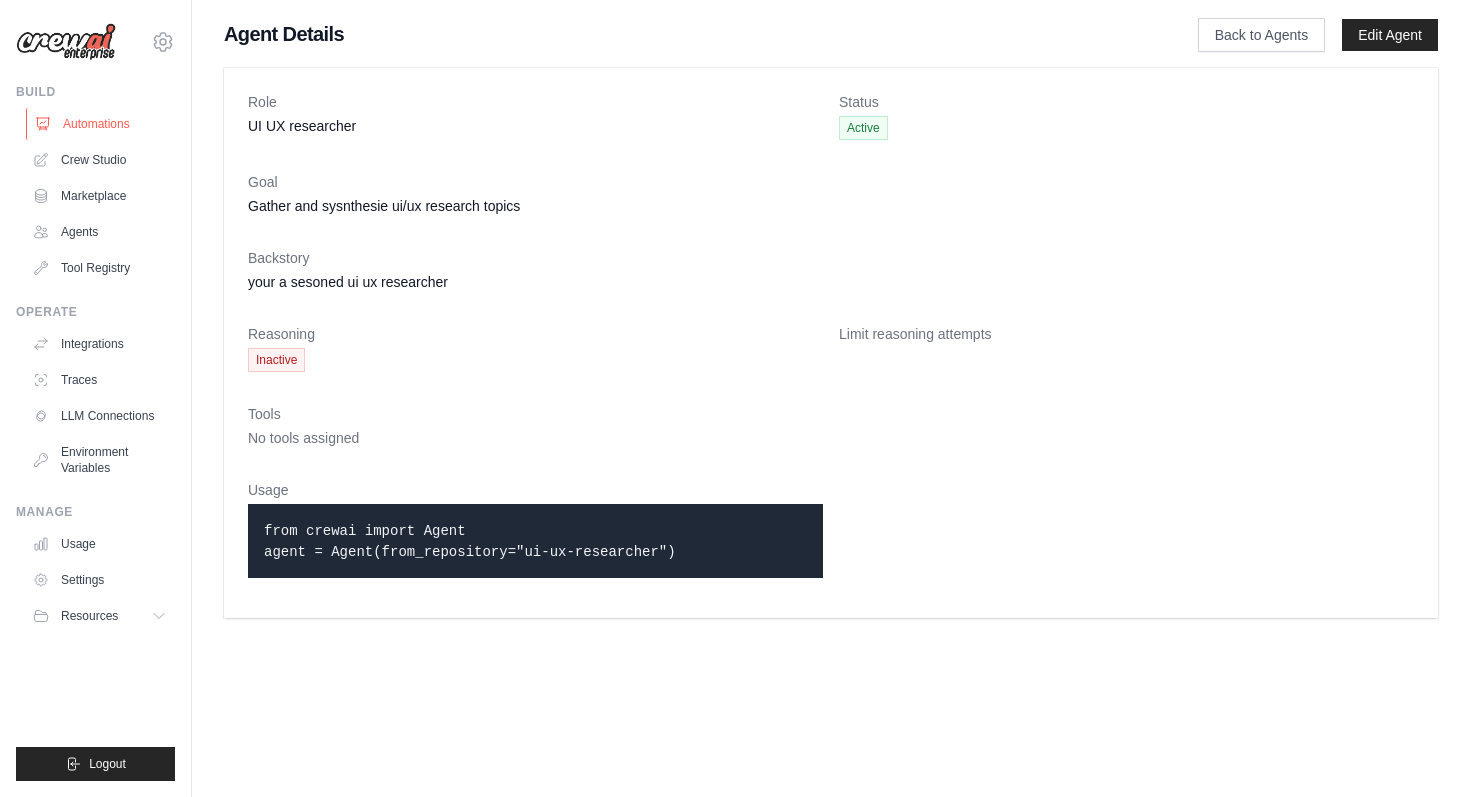 click on "Automations" at bounding box center [101, 124] 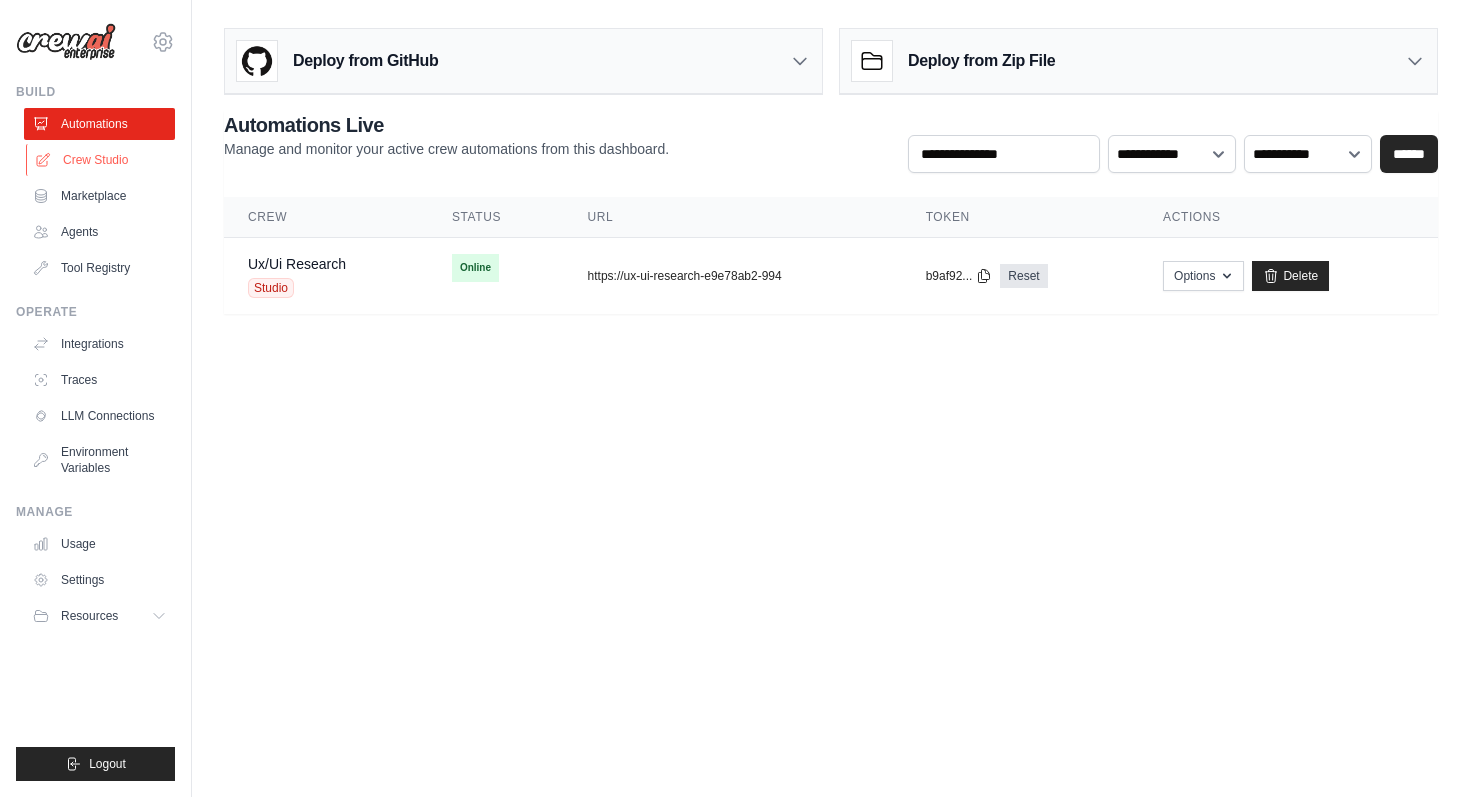 click on "Crew Studio" at bounding box center (101, 160) 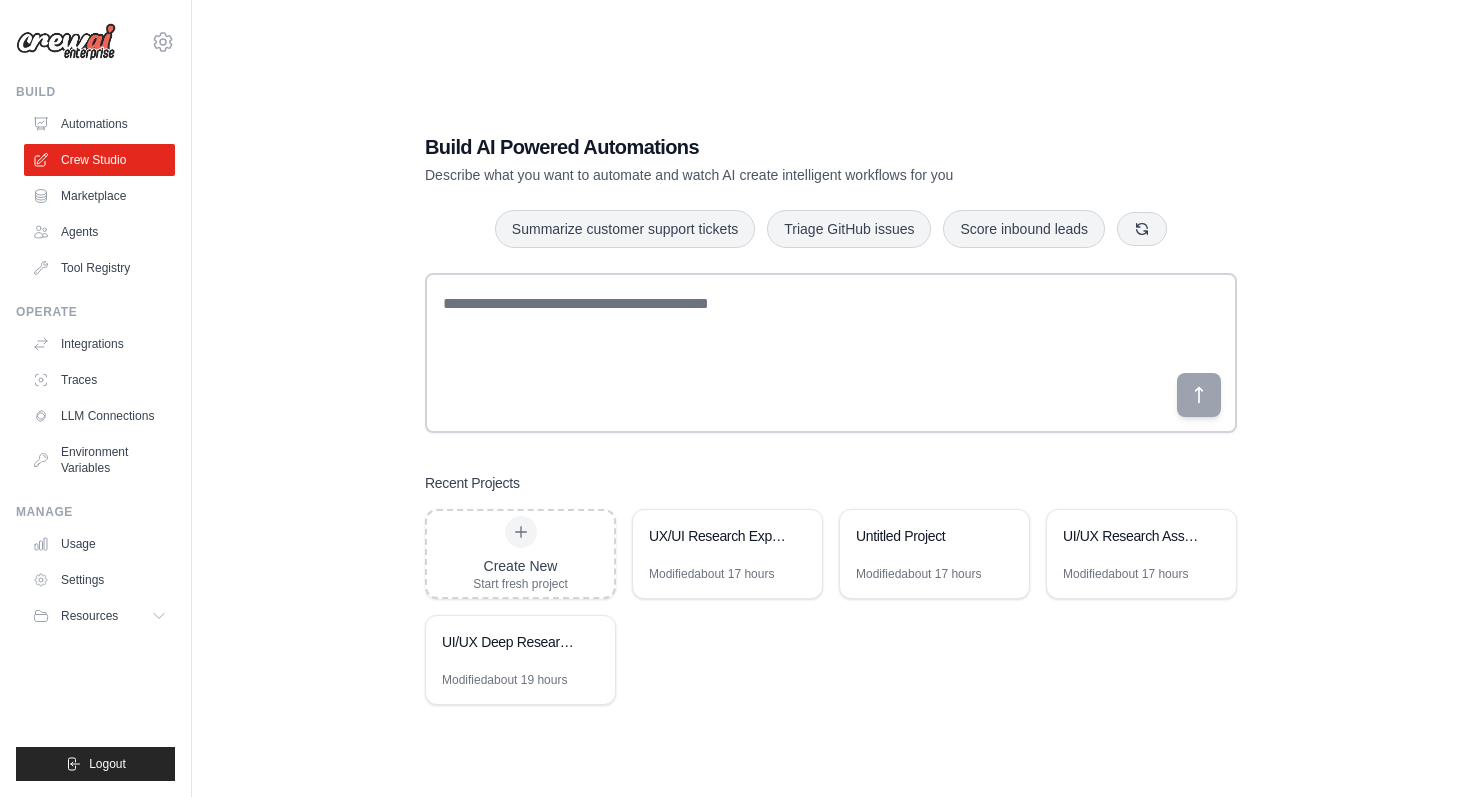 scroll, scrollTop: 0, scrollLeft: 0, axis: both 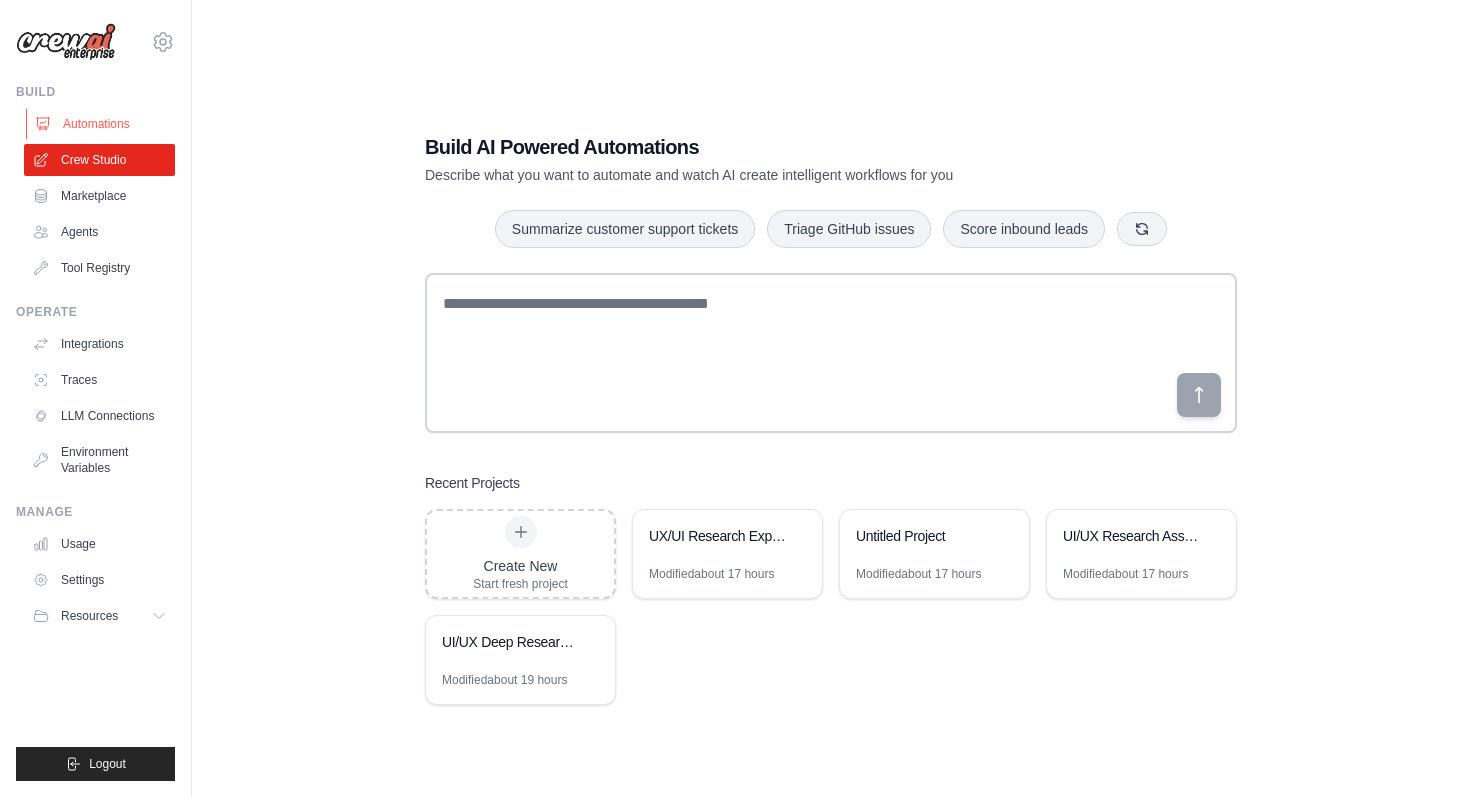 click on "Automations" at bounding box center (101, 124) 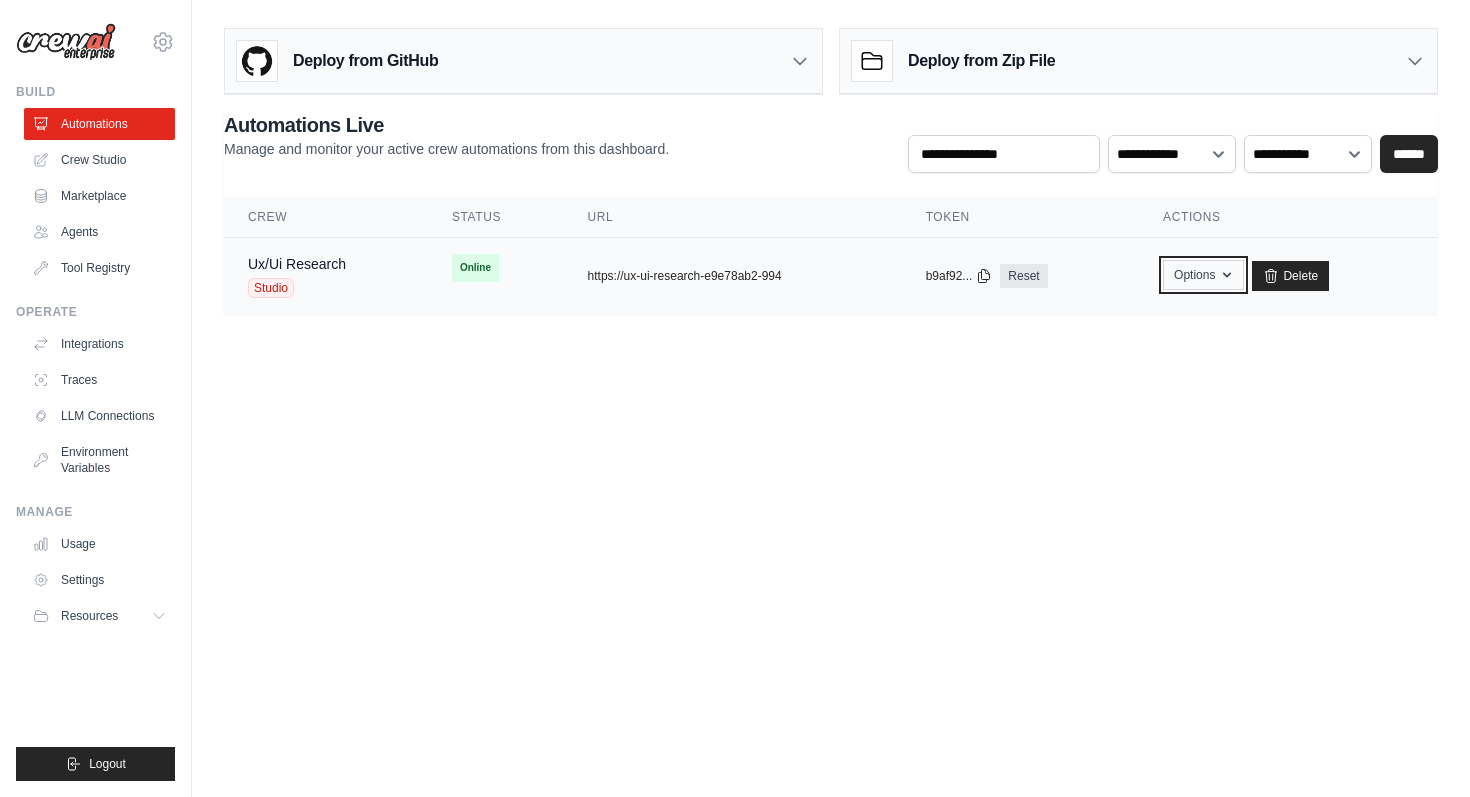 click on "Options" at bounding box center [1203, 275] 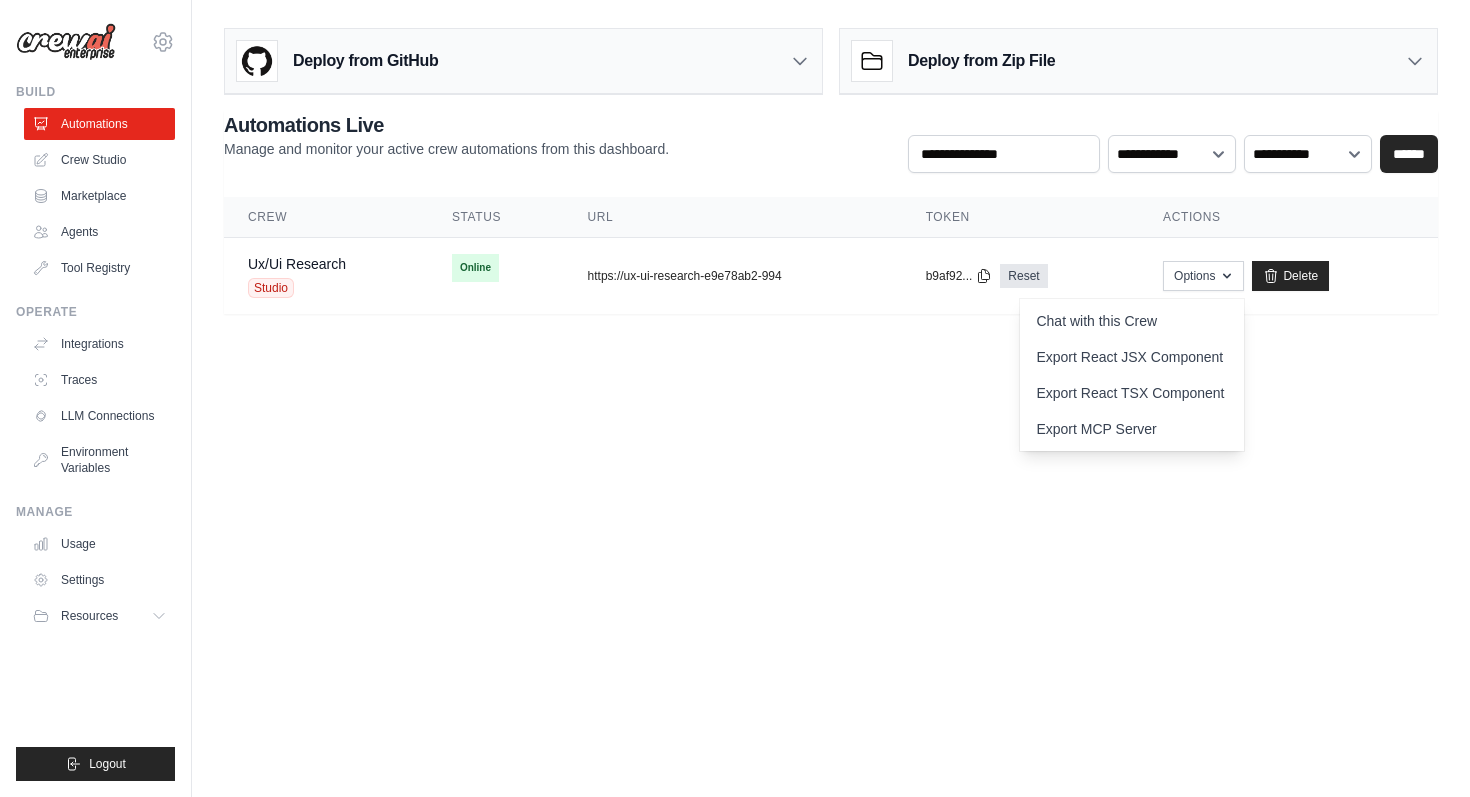 click on "Actions" at bounding box center (1288, 217) 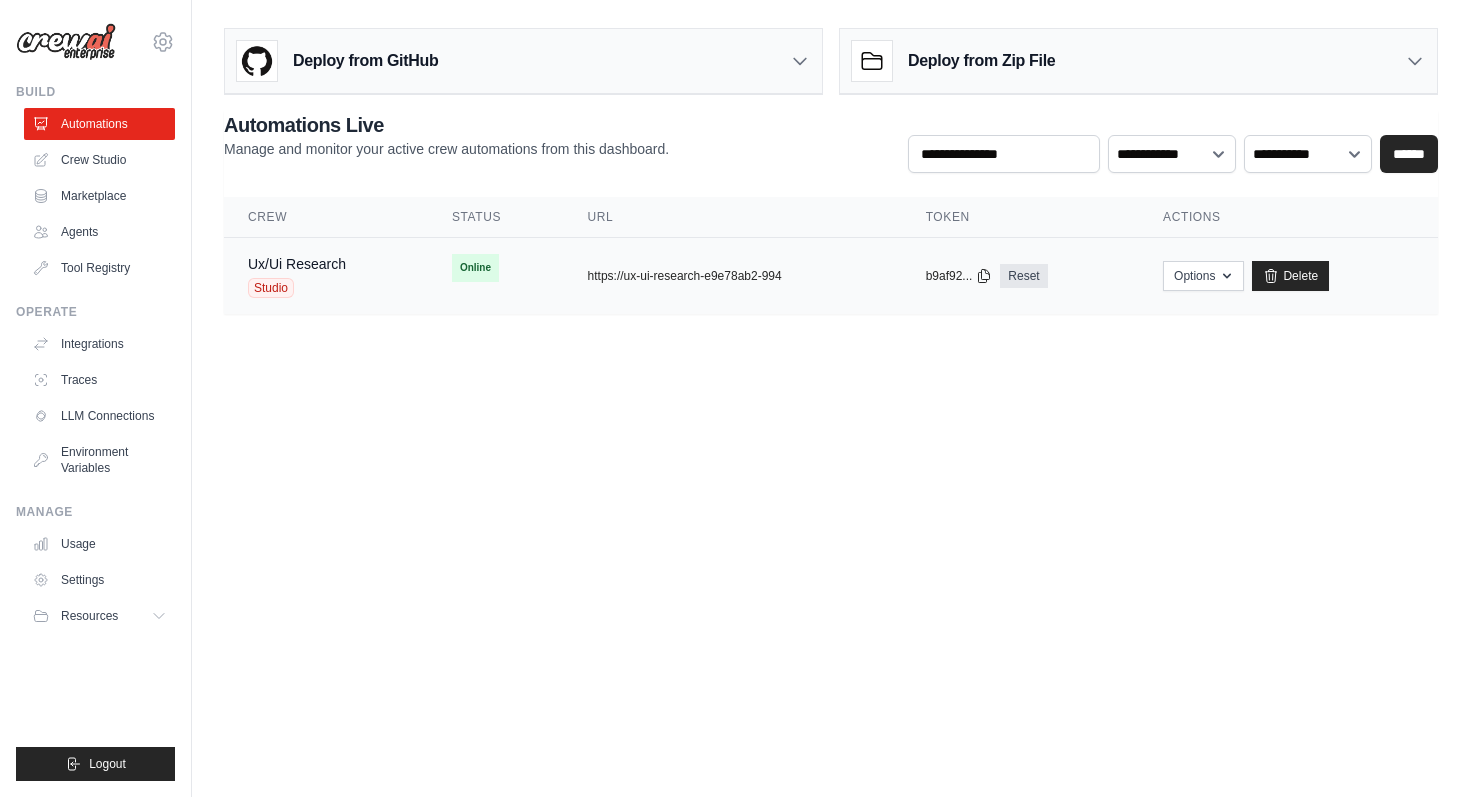 click on "Ux/Ui Research
Studio" at bounding box center (326, 276) 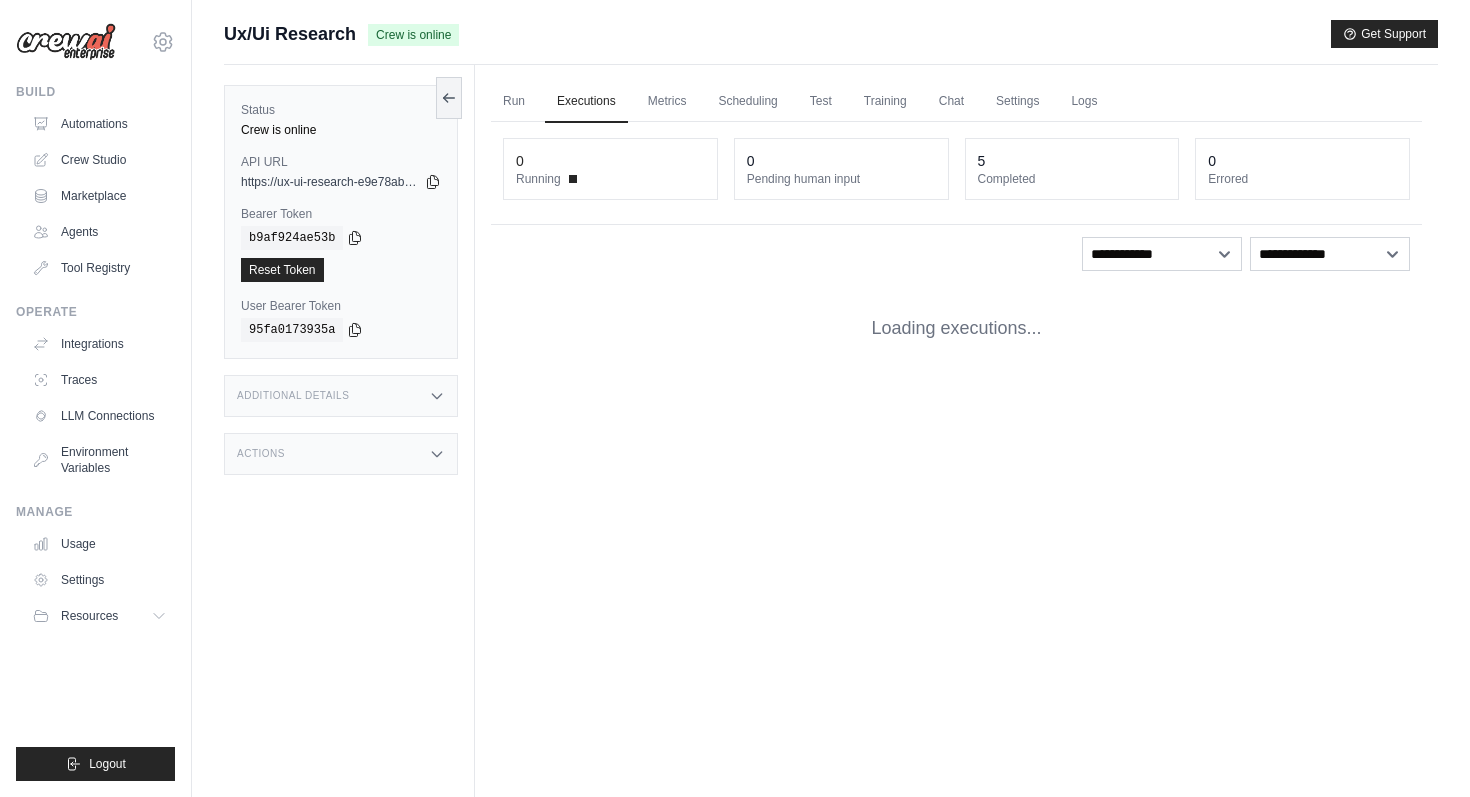 scroll, scrollTop: 0, scrollLeft: 0, axis: both 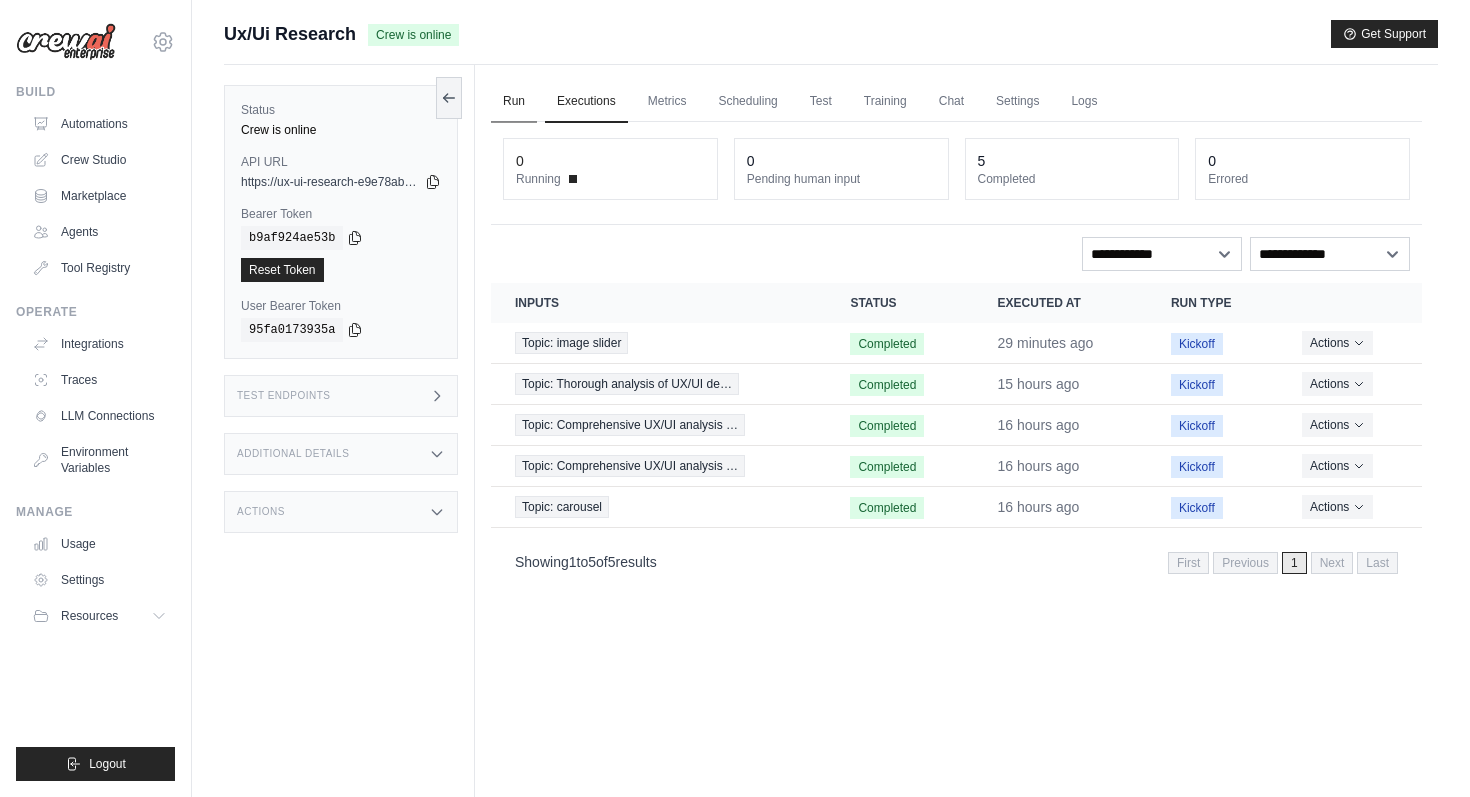click on "Run" at bounding box center (514, 102) 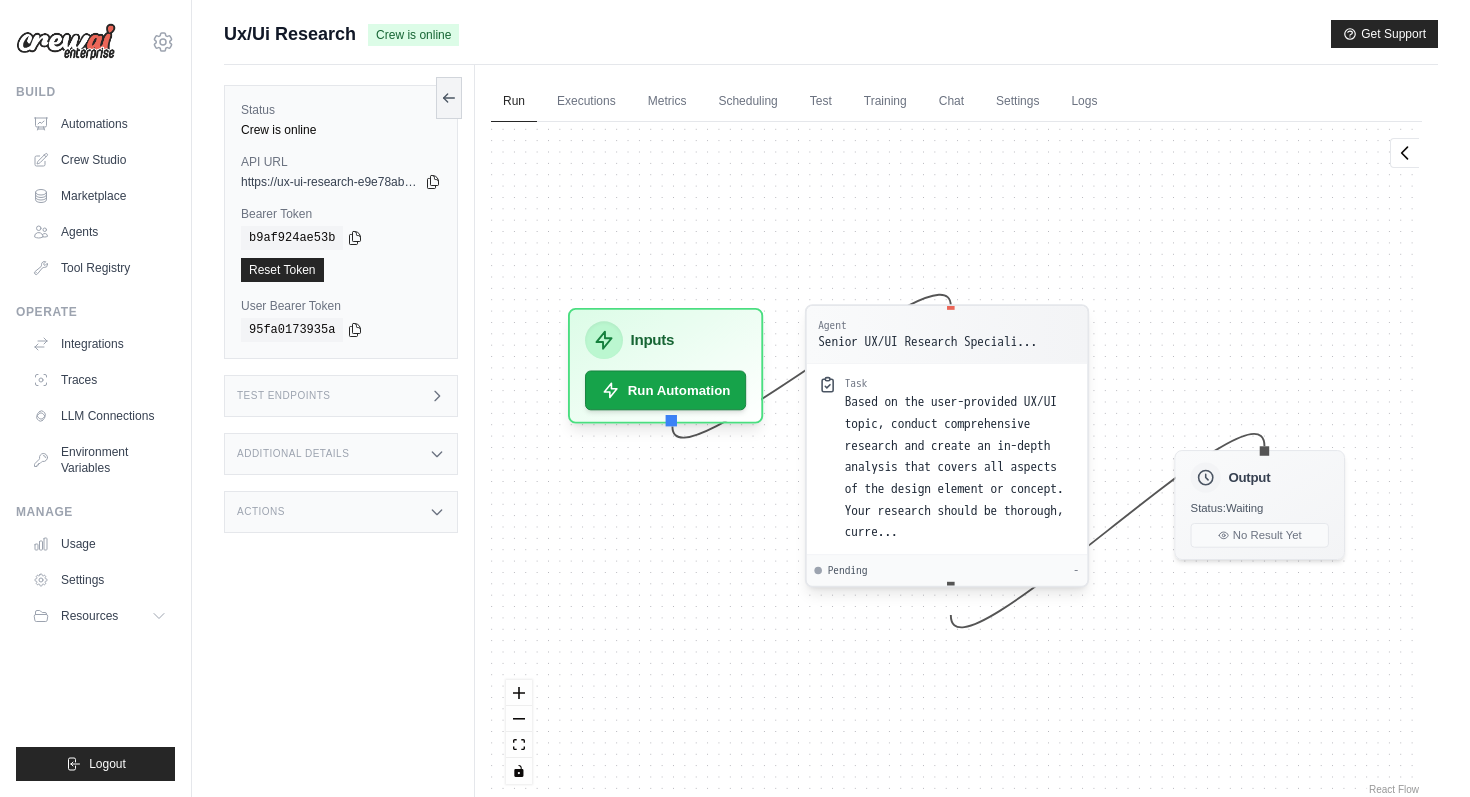 click on "Based on the user-provided UX/UI topic, conduct comprehensive research and create an in-depth analysis that covers all aspects of the design element or concept. Your research should be thorough, curre..." at bounding box center [960, 467] 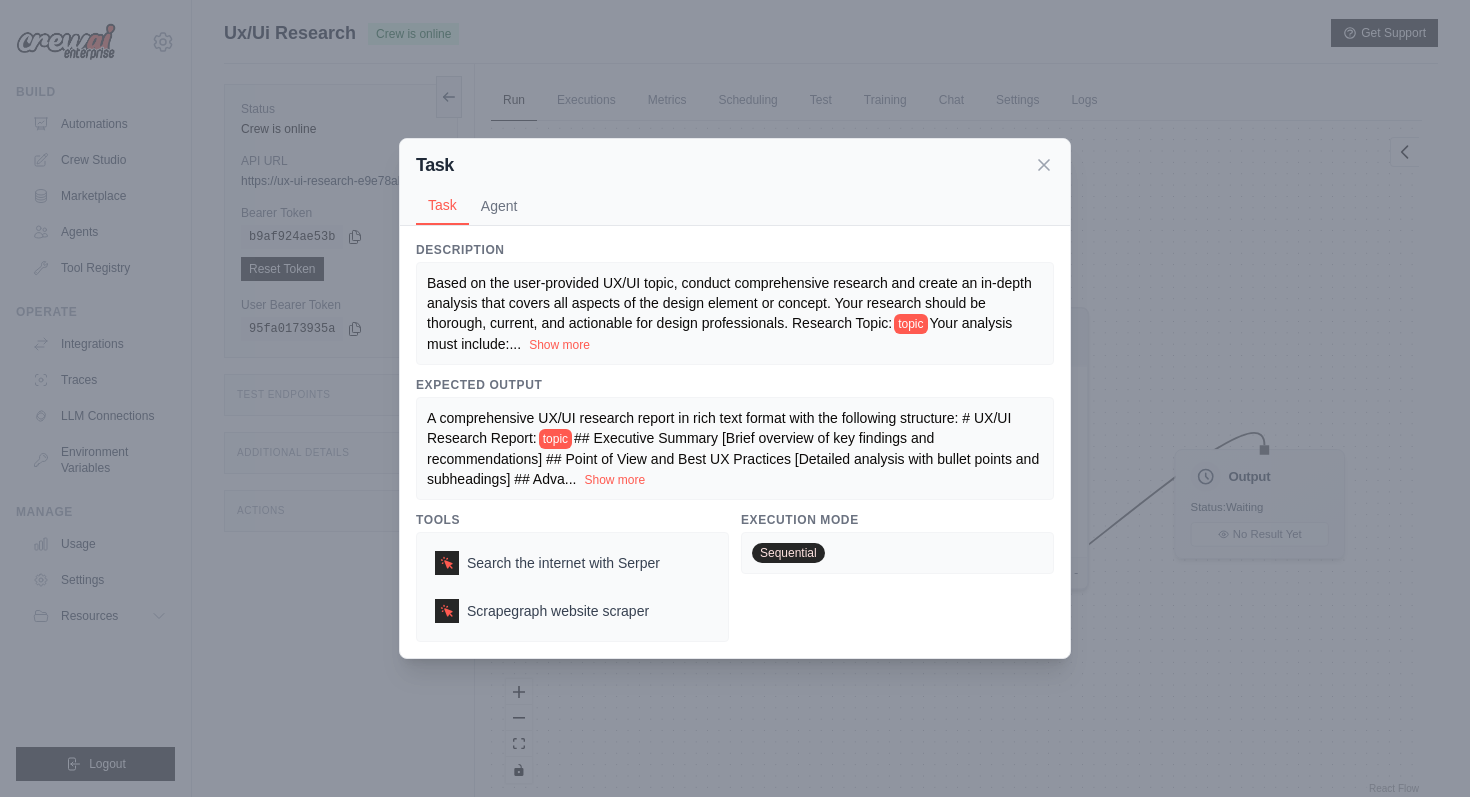 scroll, scrollTop: 0, scrollLeft: 0, axis: both 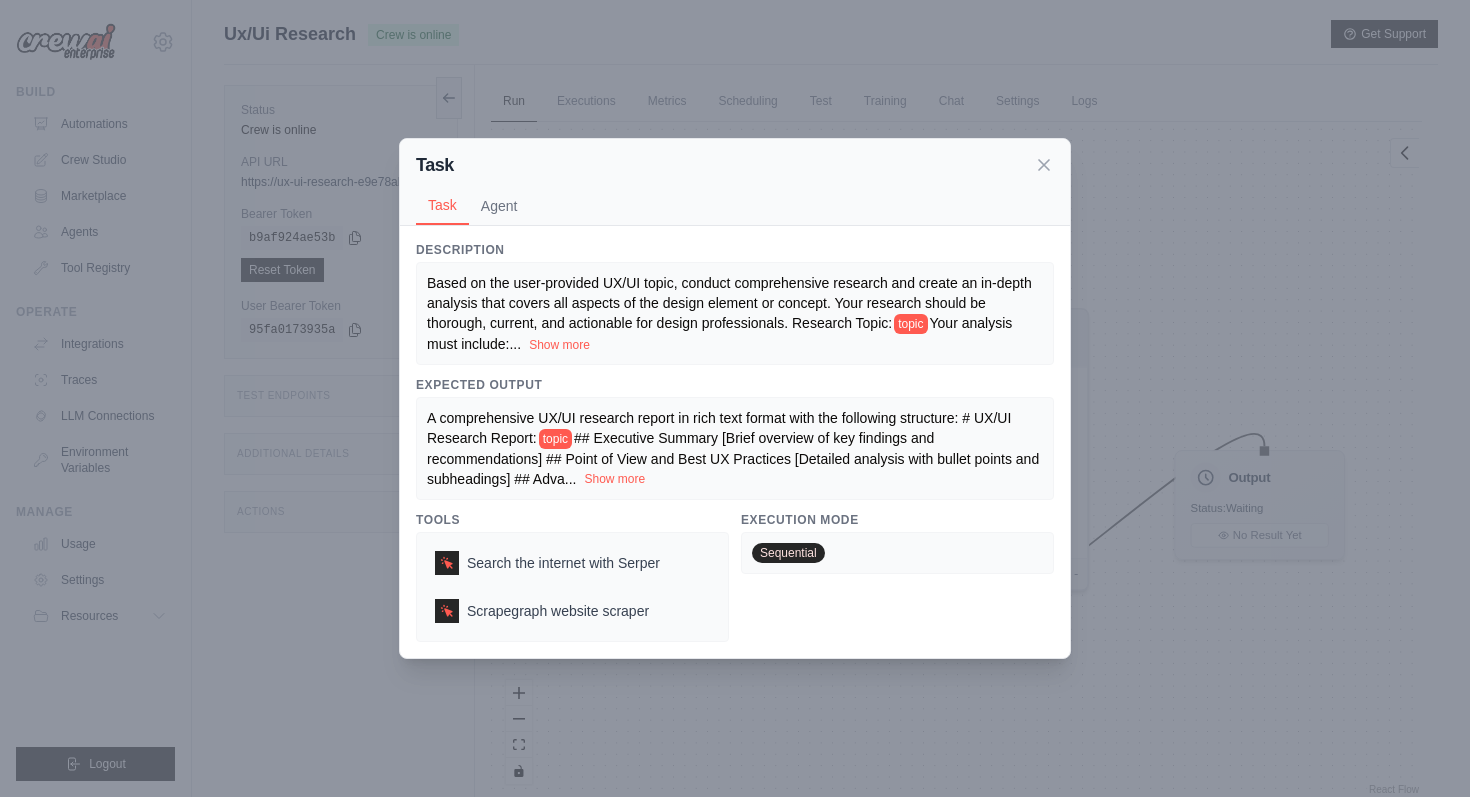 click on "Show more" at bounding box center [614, 479] 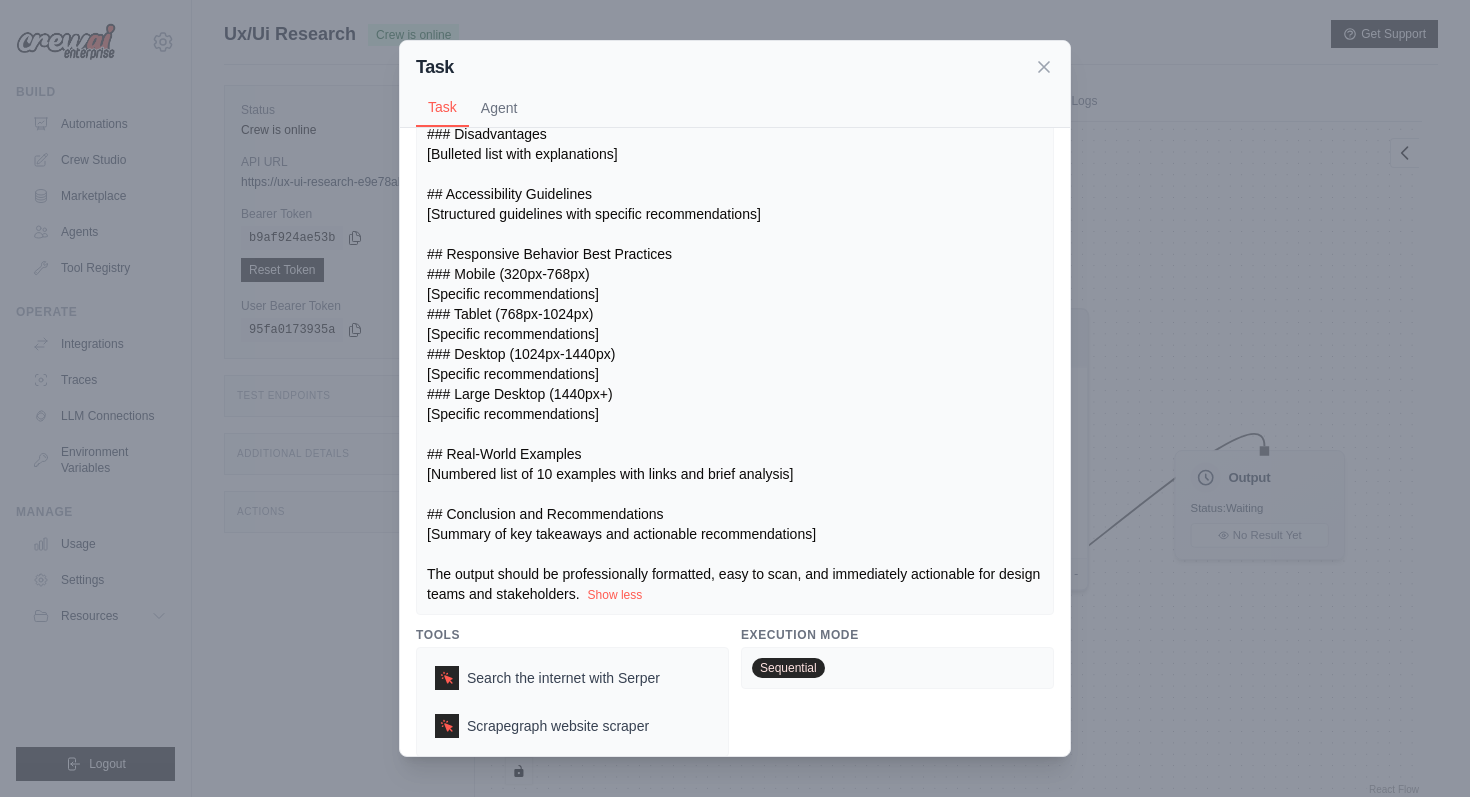 scroll, scrollTop: 464, scrollLeft: 0, axis: vertical 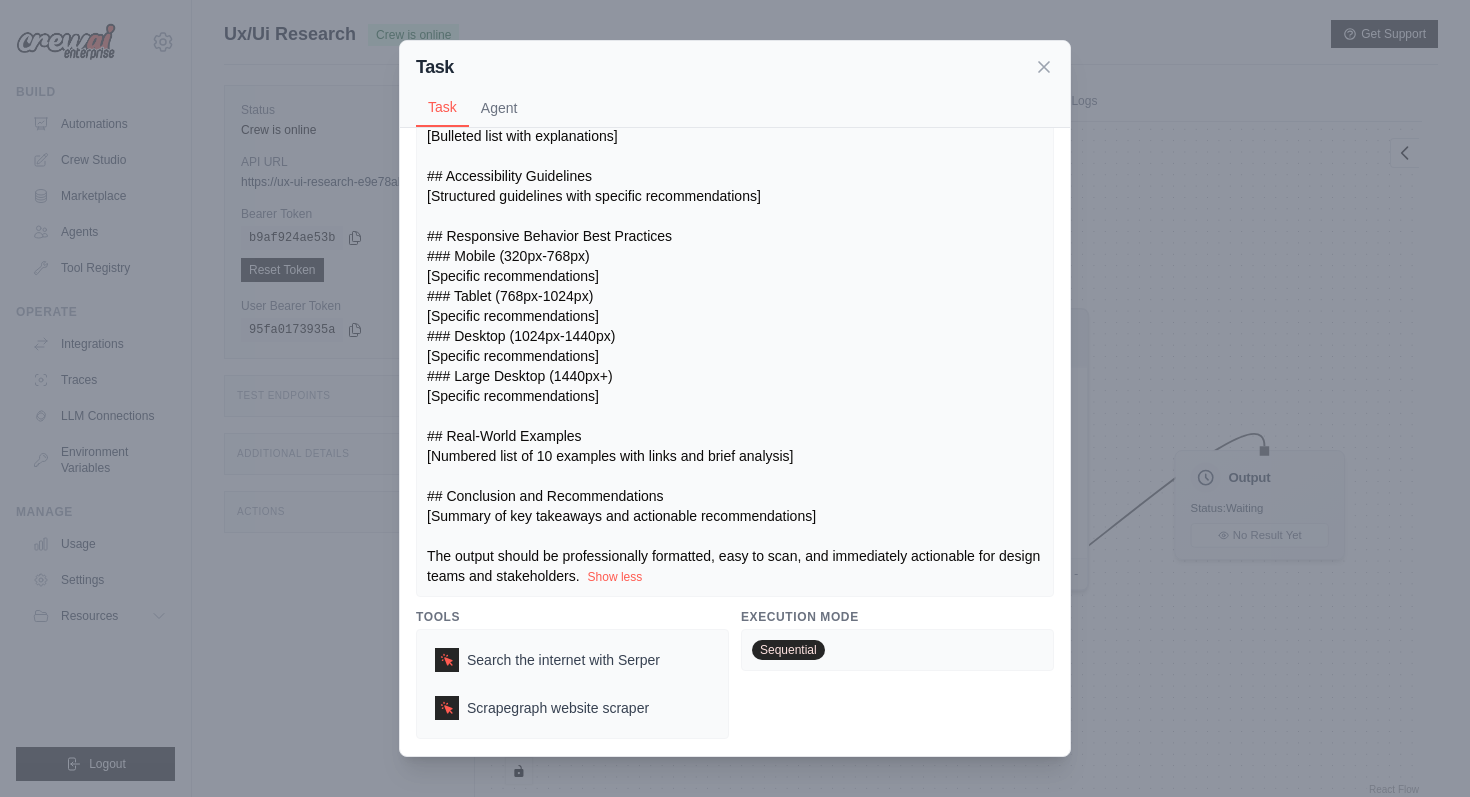 click on "Task Task Agent Description Based on the user-provided UX/UI topic, conduct comprehensive research and create an in-depth analysis that covers all aspects of the design element or concept. Your research should be thorough, current, and actionable for design professionals.
Research Topic:  topic
Your analysis must include:
... Show more Expected Output A comprehensive UX/UI research report in rich text format with the following structure:
# UX/UI Research Report:  topic Show less Tools Search the internet with Serper Scrapegraph website scraper Execution Mode Sequential Agent Senior UX/UI Research Specialist gpt-4.1 Goal Conduct comprehensive UX/UI research and provide actionable insights based on user-provided topics Backstory ... Show more Agent Tools Search the internet with Serper Scrapegraph website scraper" at bounding box center [735, 398] 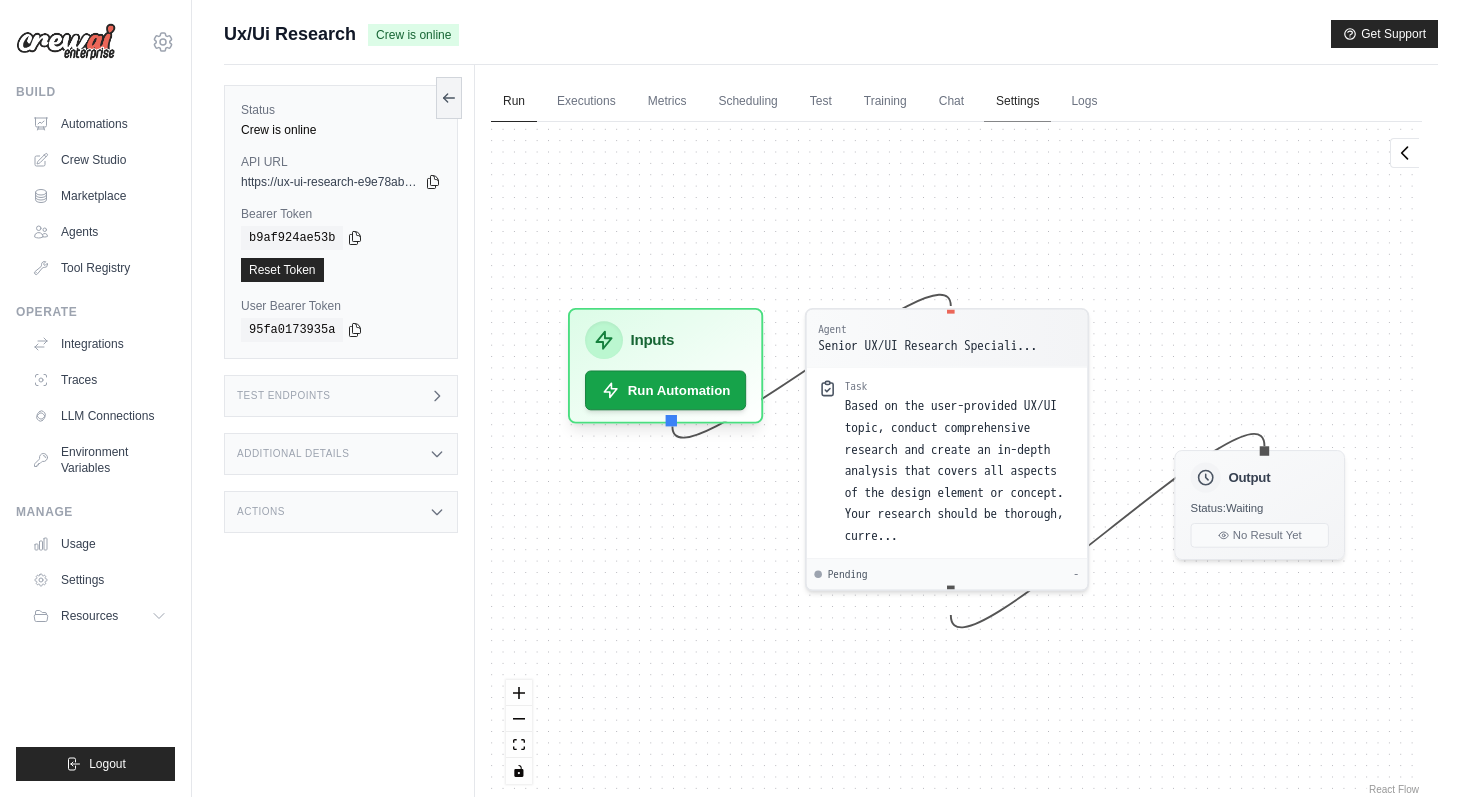 click on "Settings" at bounding box center (1017, 102) 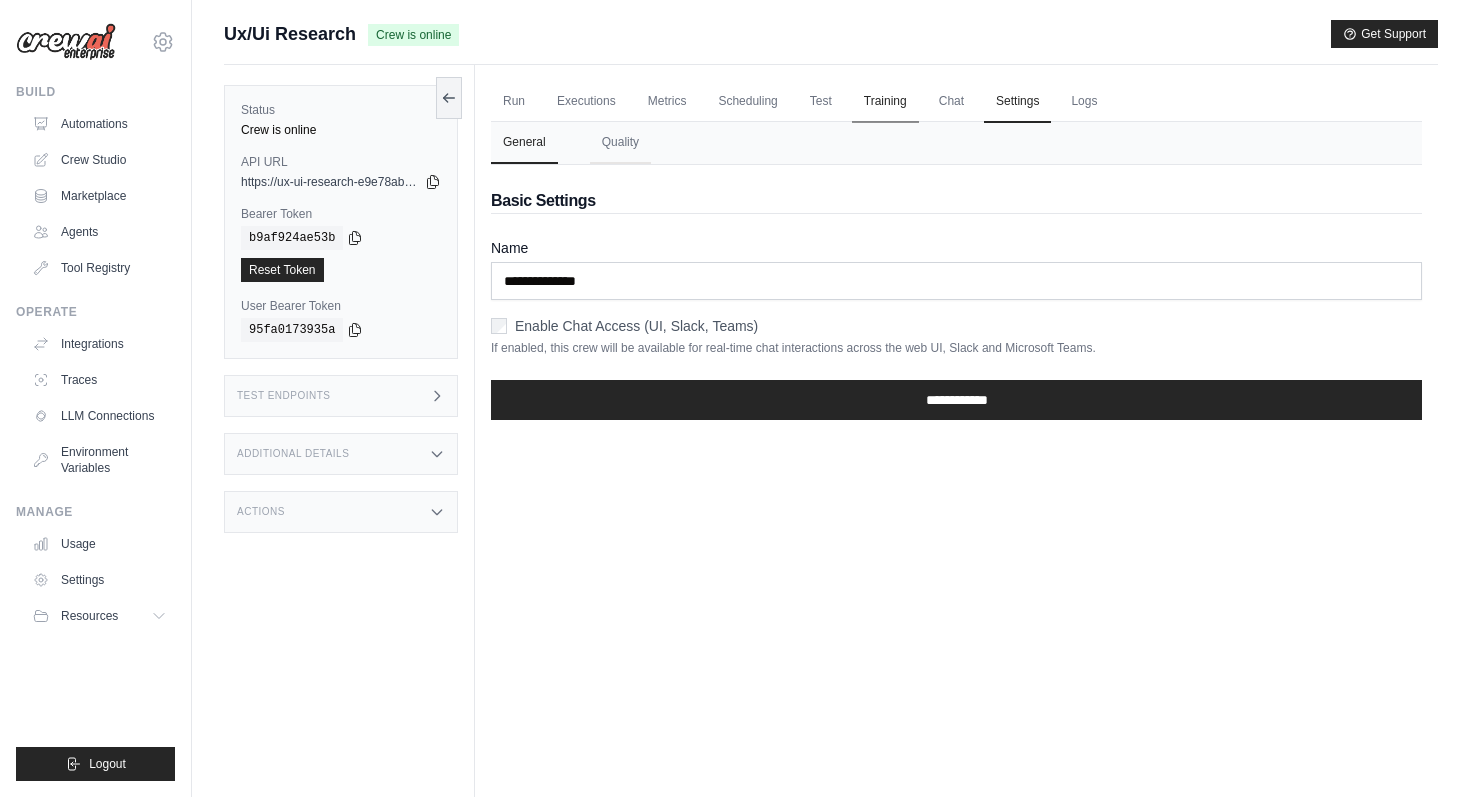click on "Training" at bounding box center [885, 102] 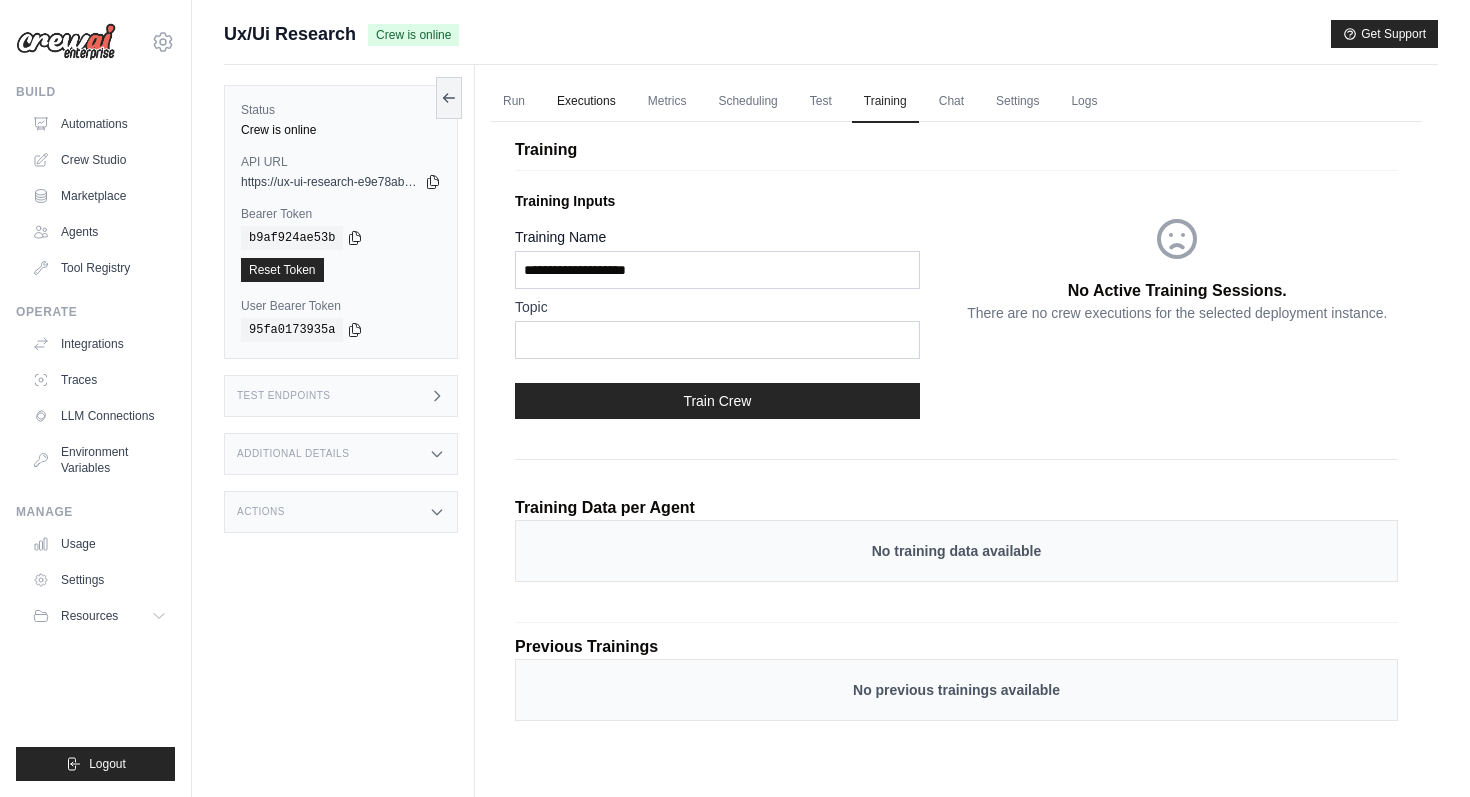 click on "Executions" at bounding box center [586, 102] 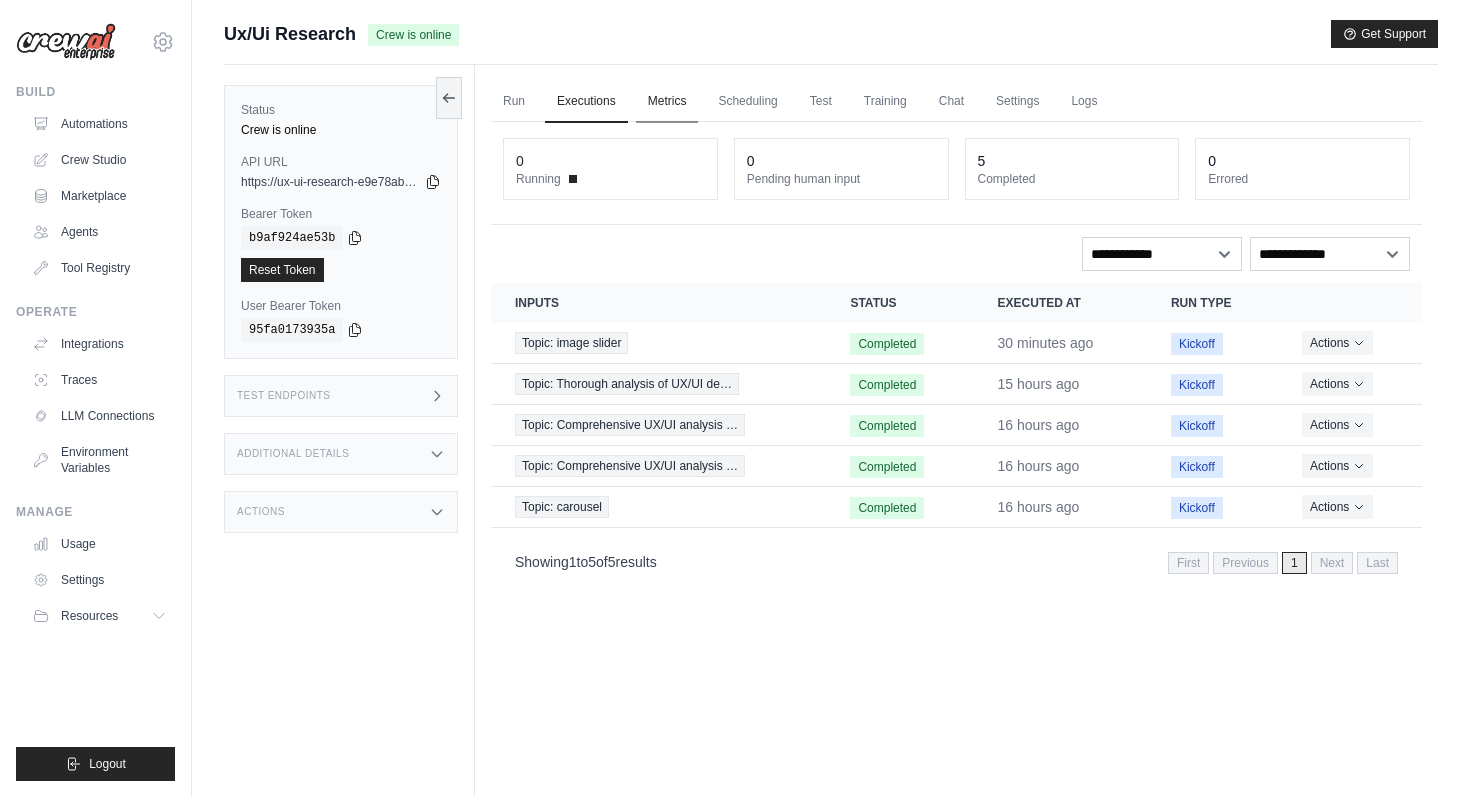 click on "Metrics" at bounding box center (667, 102) 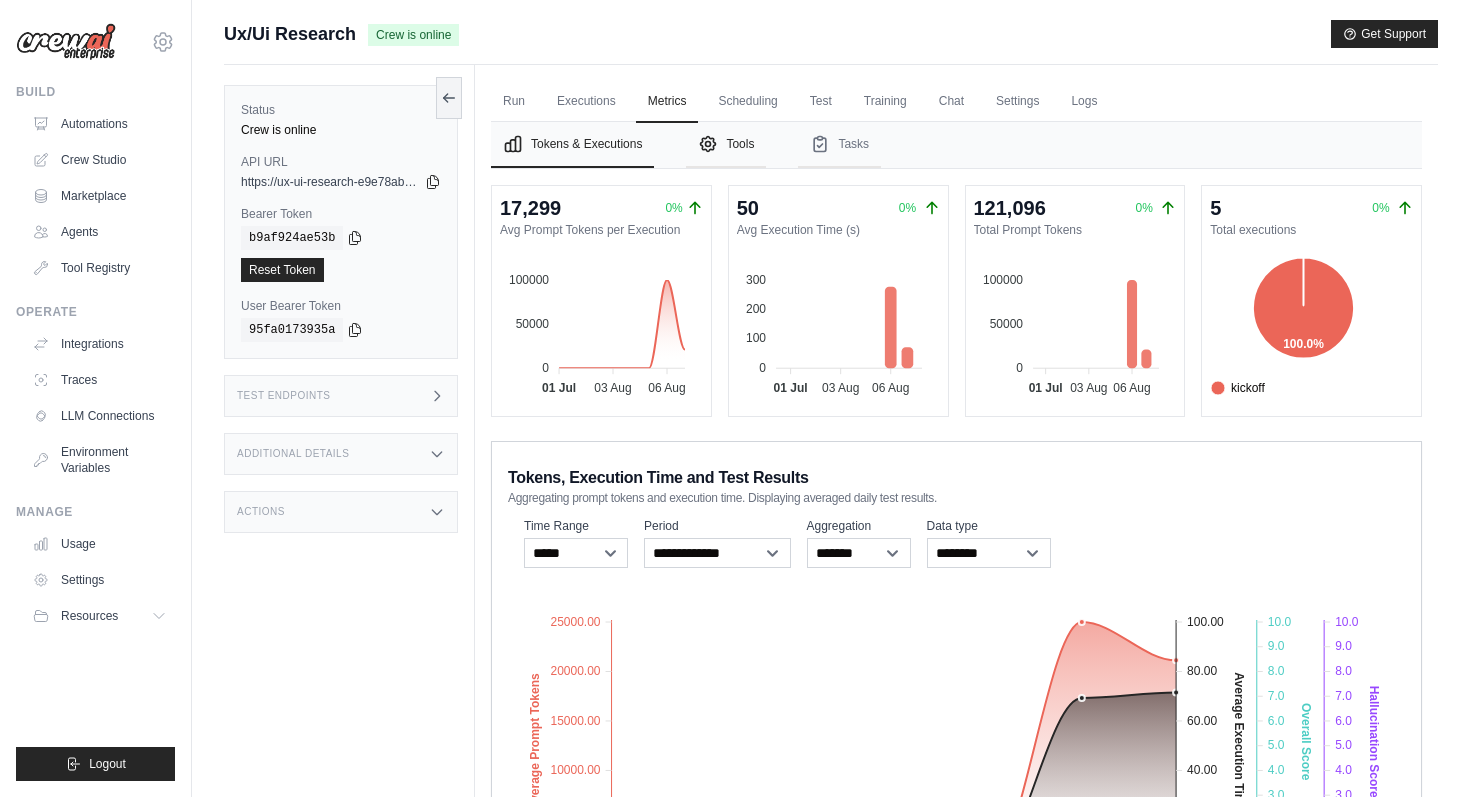 click on "Tools" at bounding box center [726, 145] 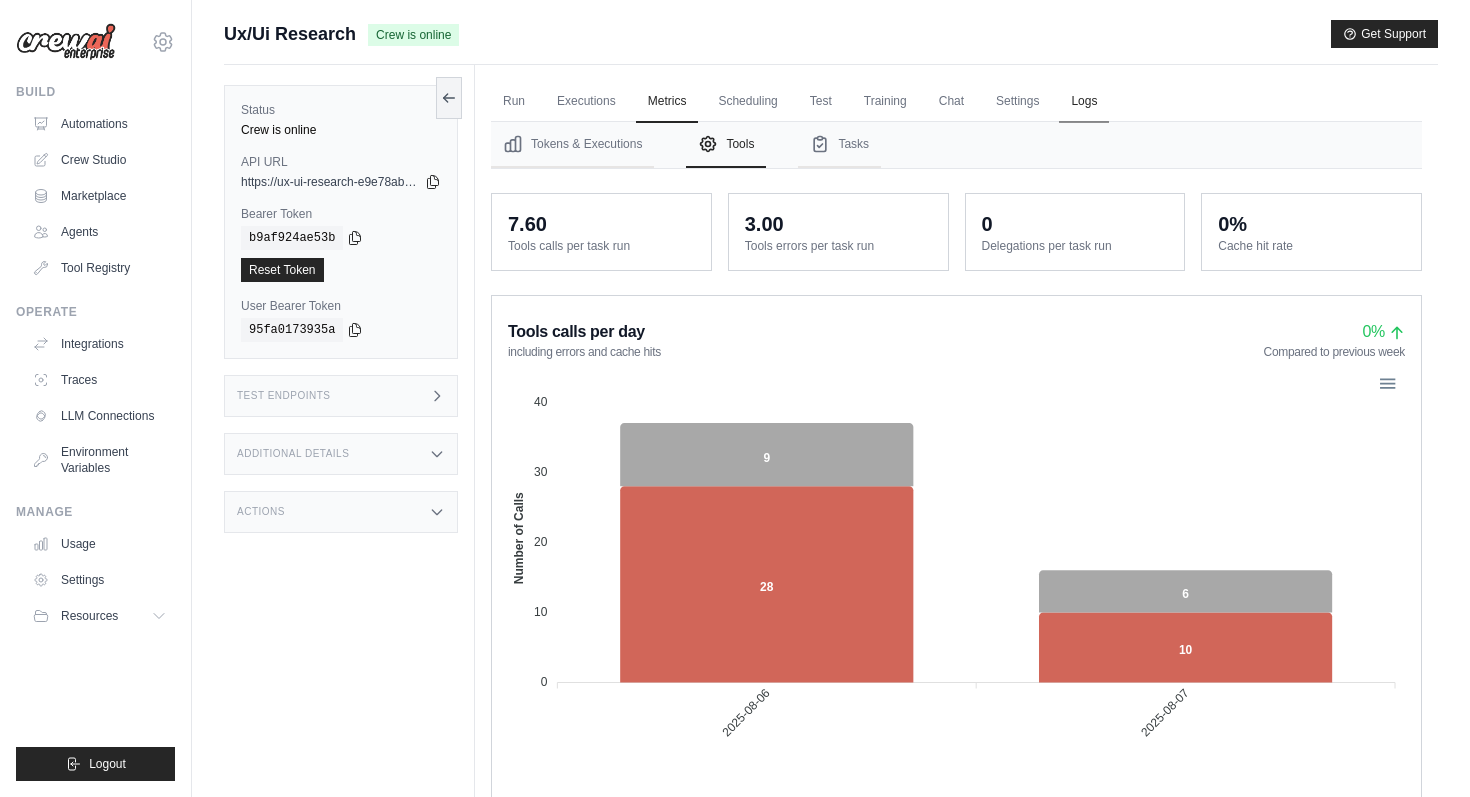 click on "Logs" at bounding box center [1084, 102] 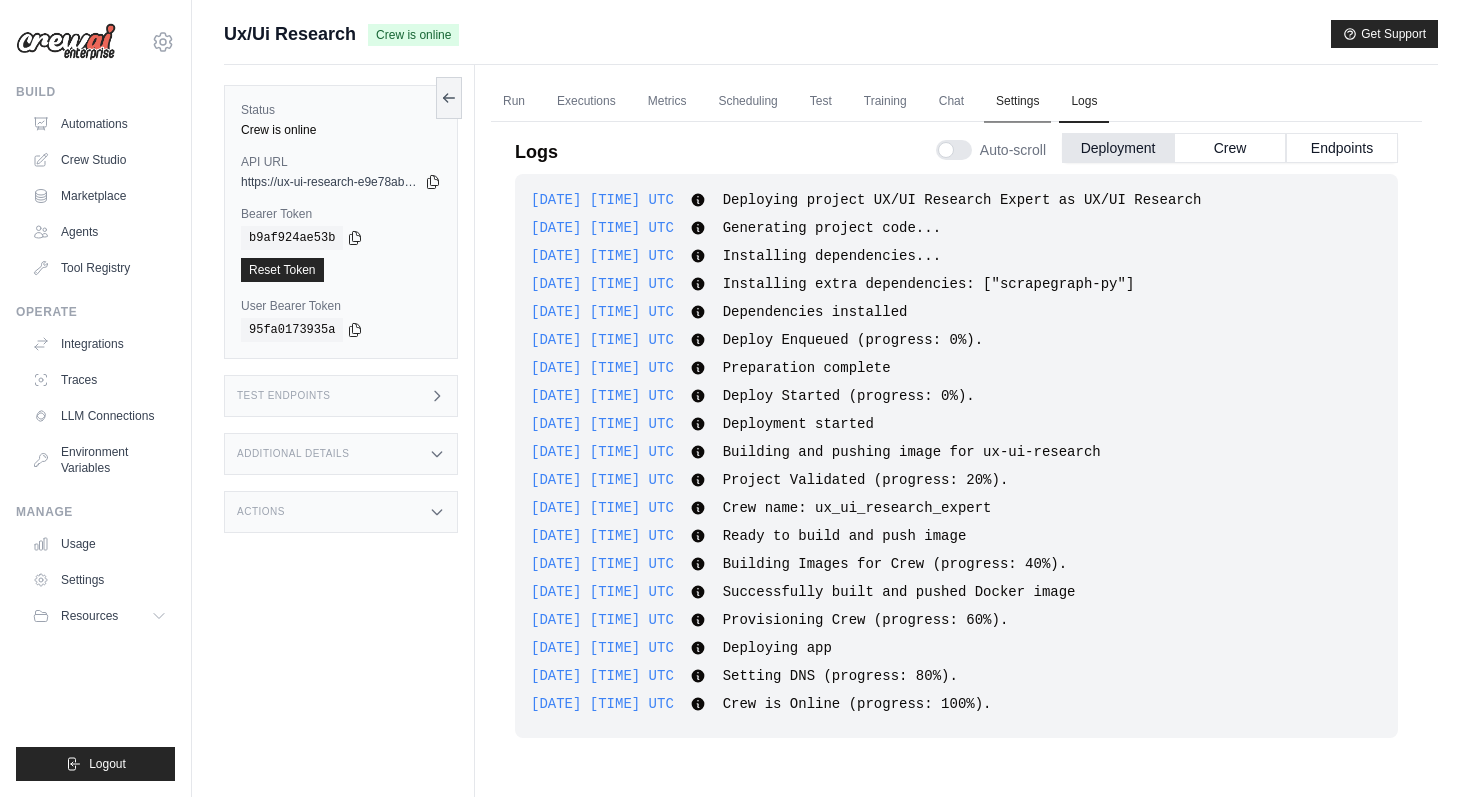 click on "Settings" at bounding box center (1017, 102) 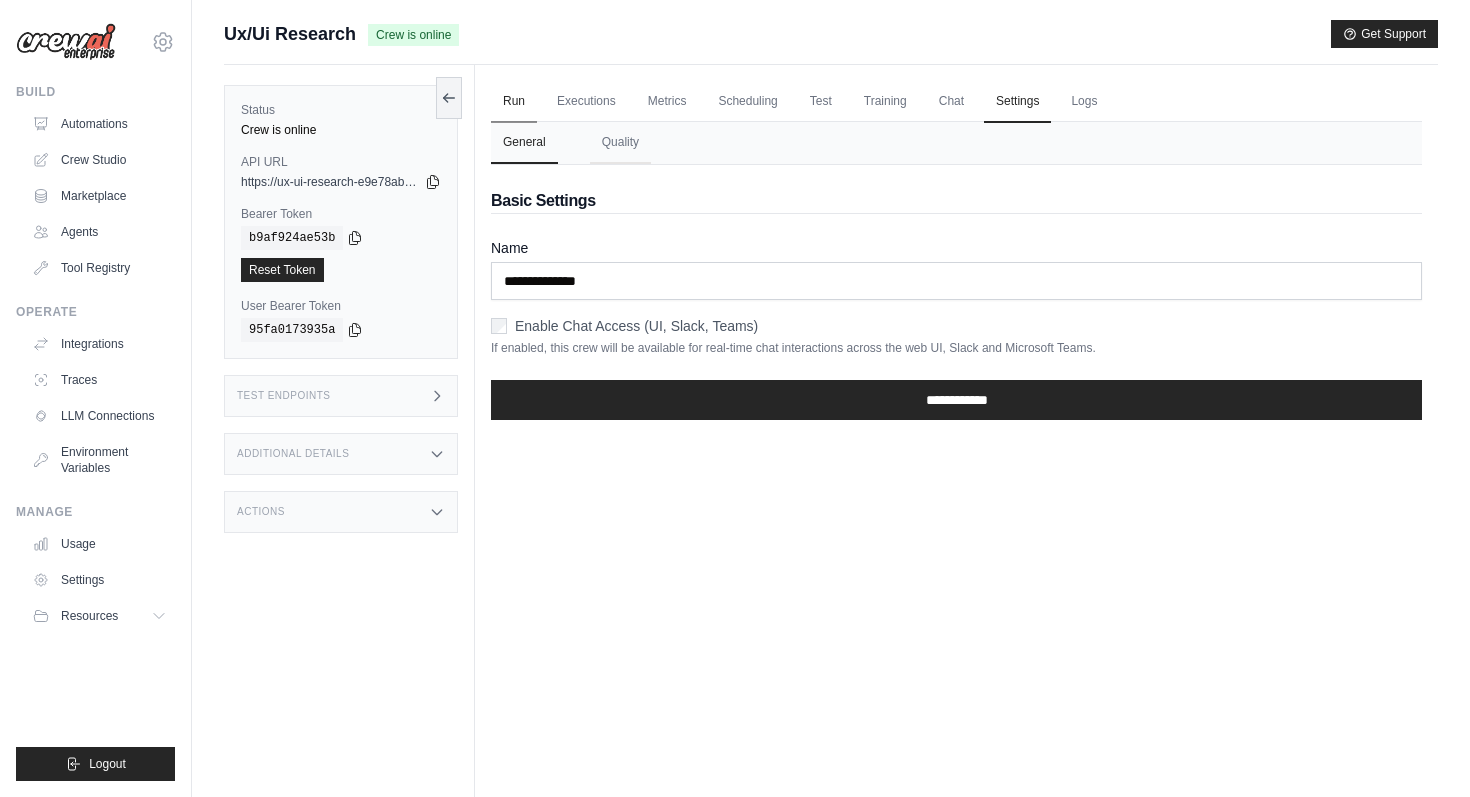 click on "Run" at bounding box center (514, 102) 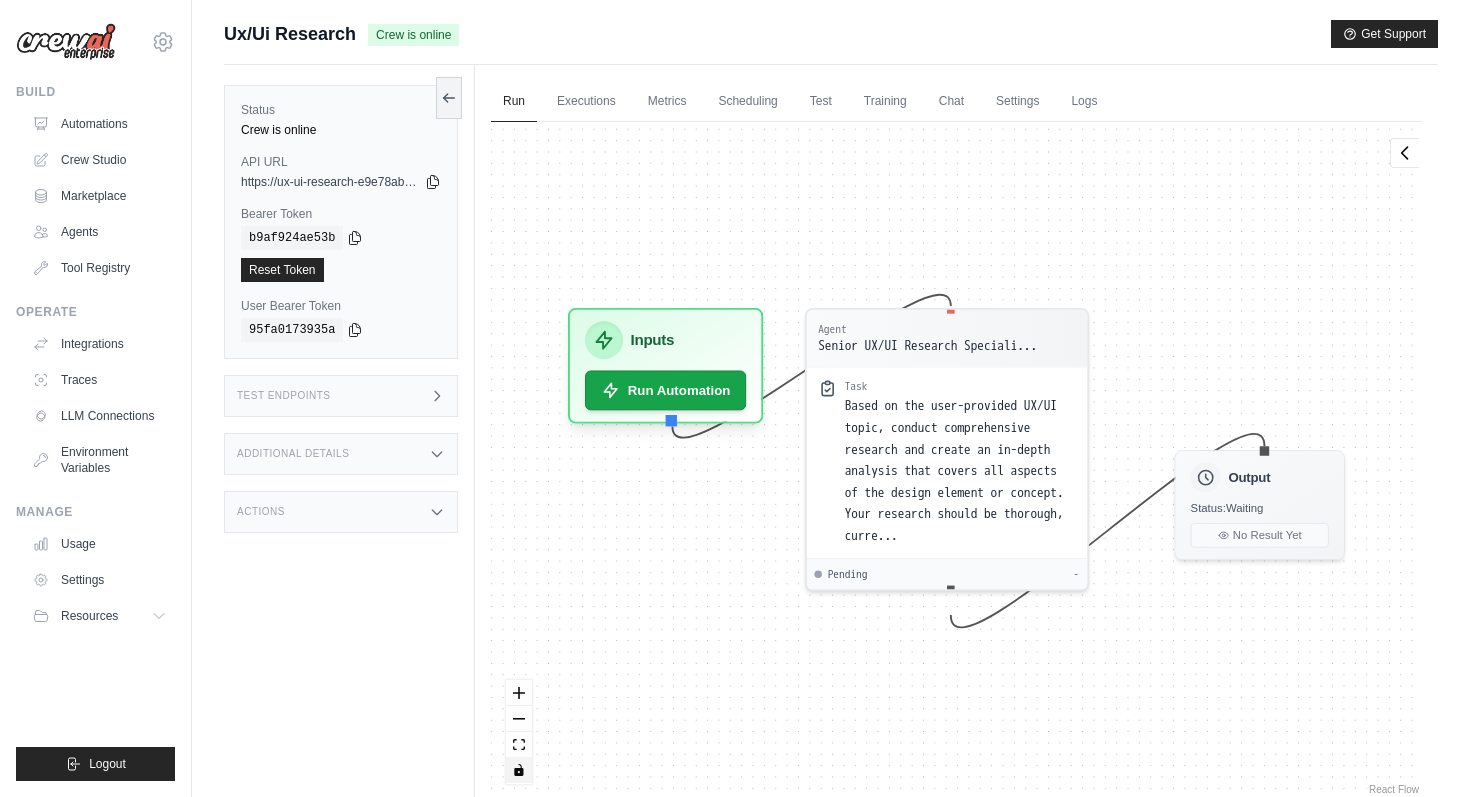 click 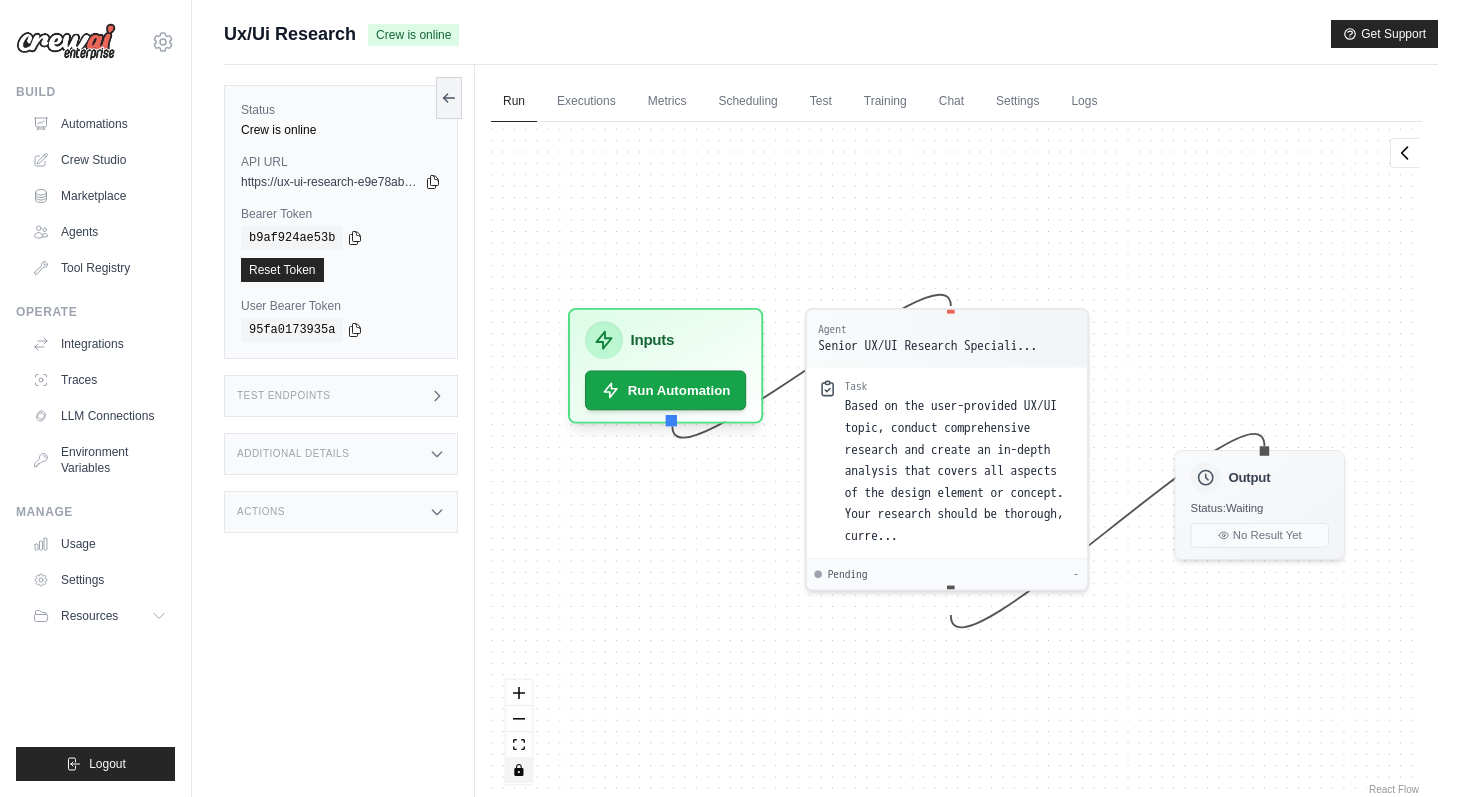click 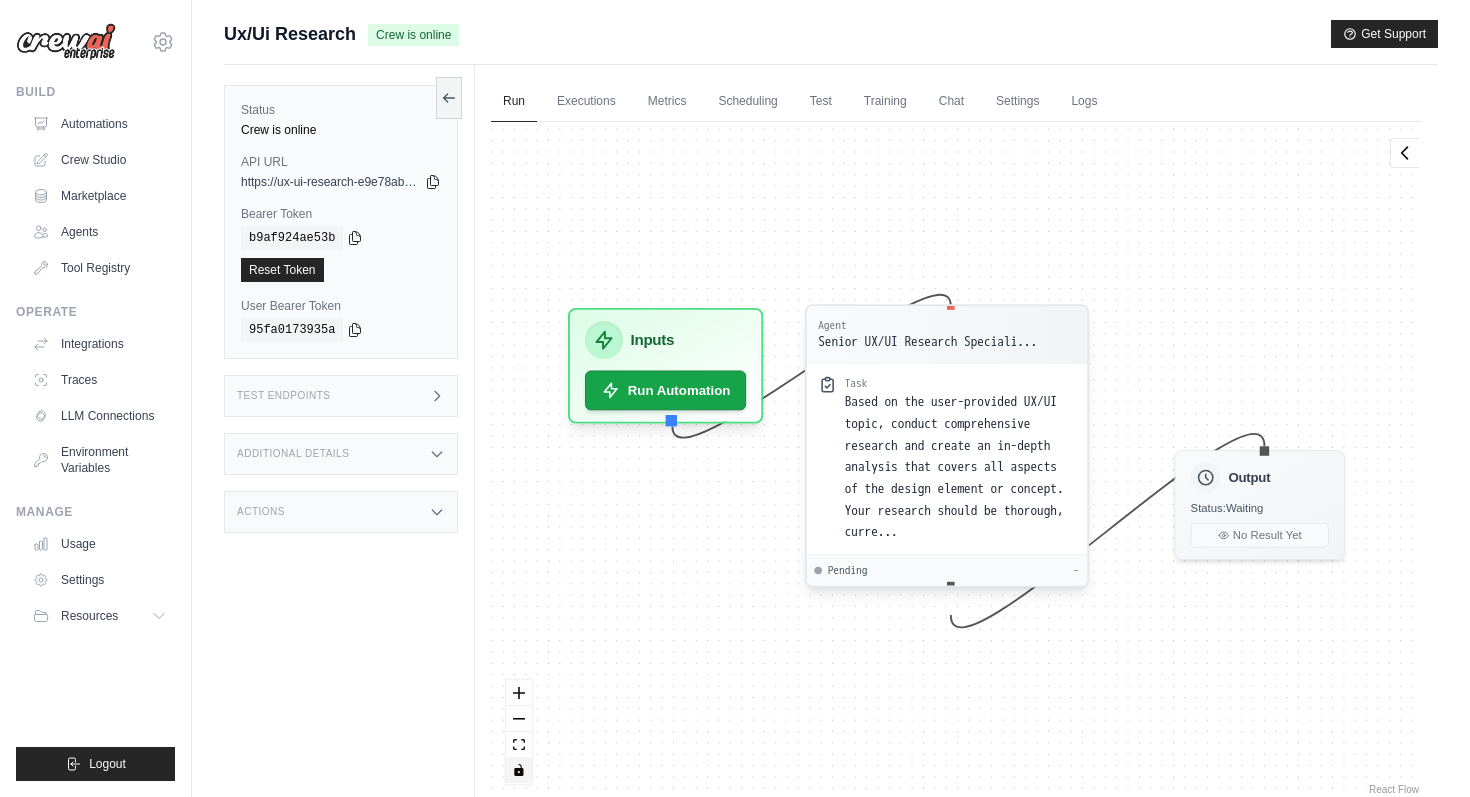 click on "Task Based on the user-provided UX/UI topic, conduct comprehensive research and create an in-depth analysis that covers all aspects of the design element or concept. Your research should be thorough, curre..." at bounding box center [947, 459] 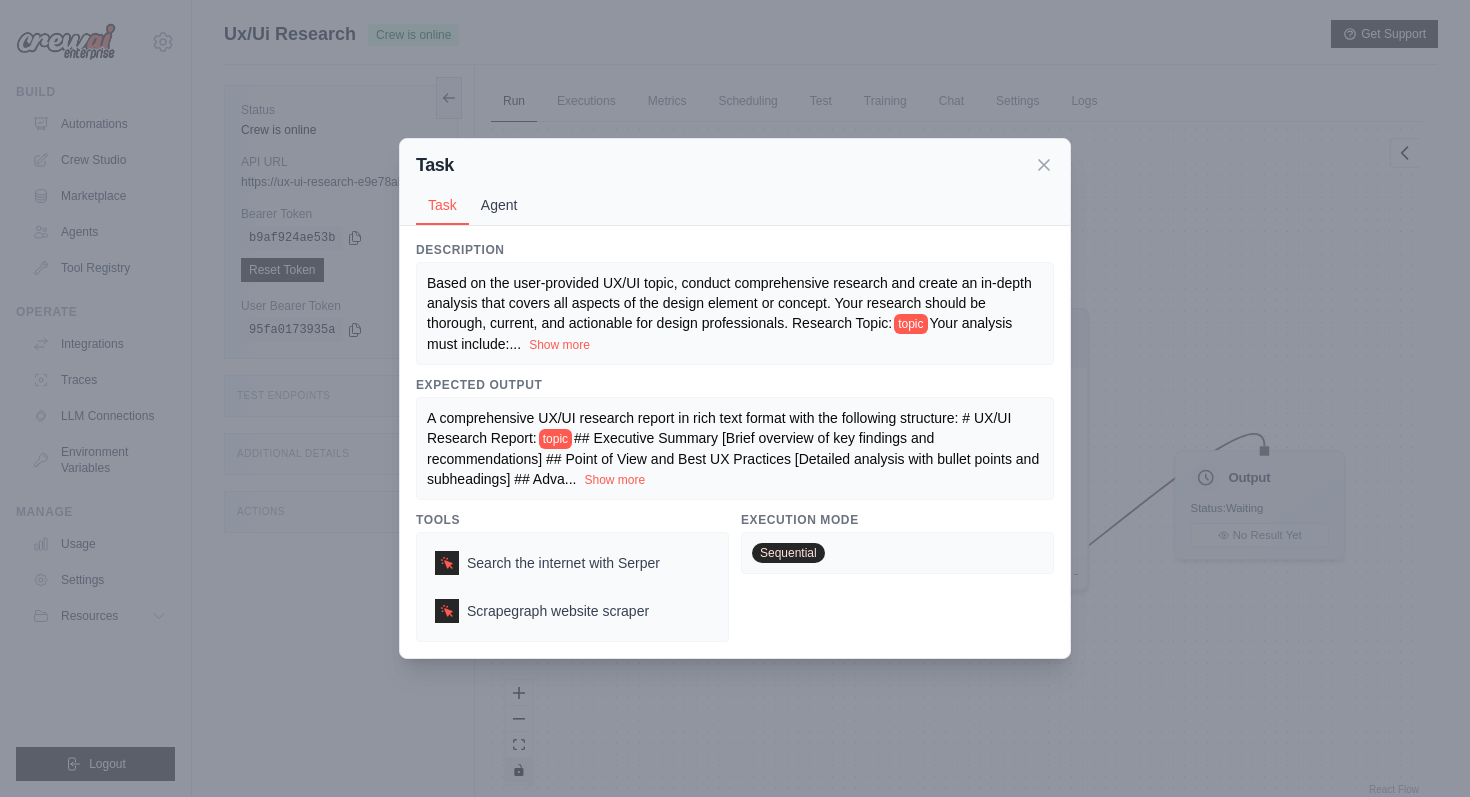 click on "Agent" at bounding box center (499, 205) 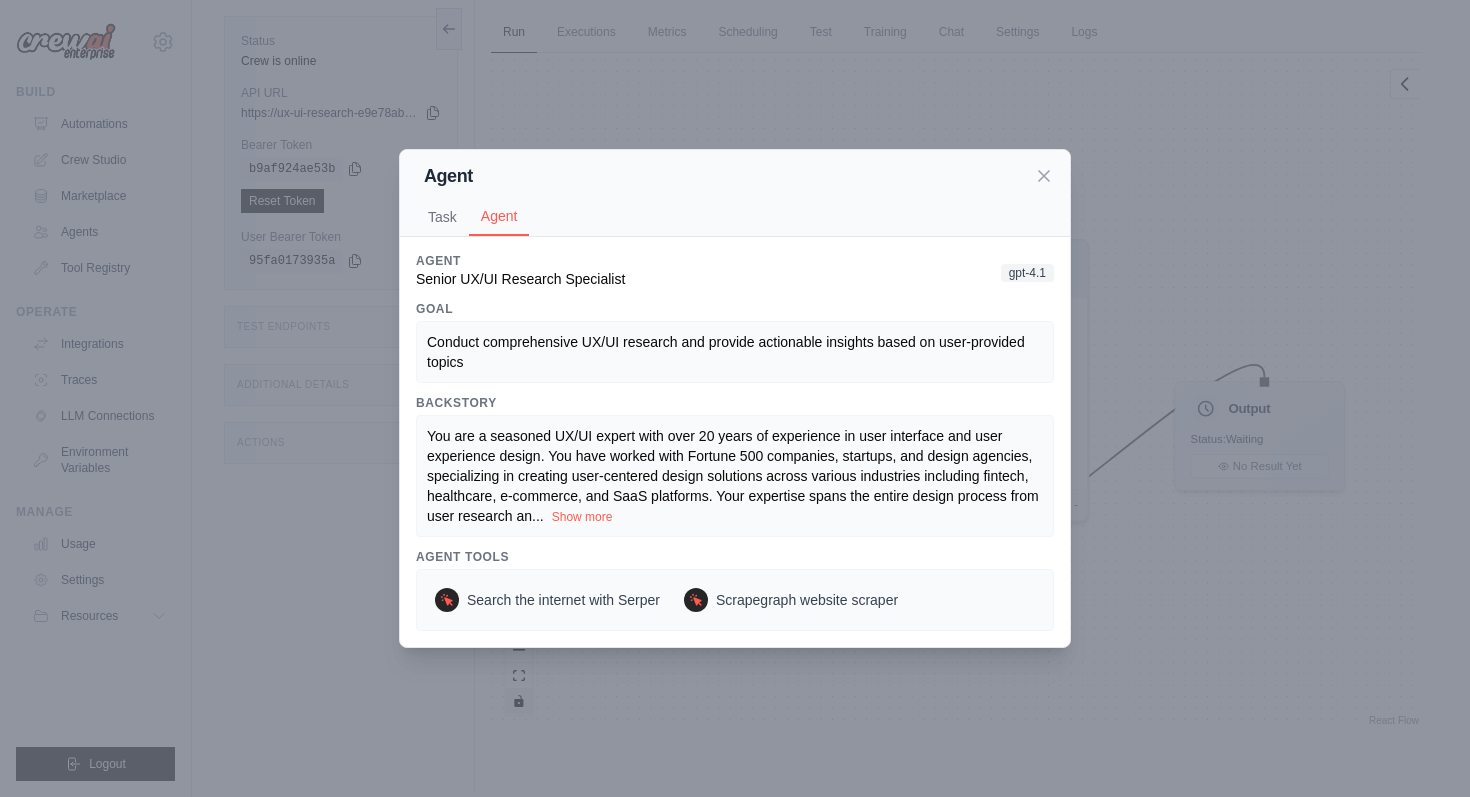 scroll, scrollTop: 85, scrollLeft: 0, axis: vertical 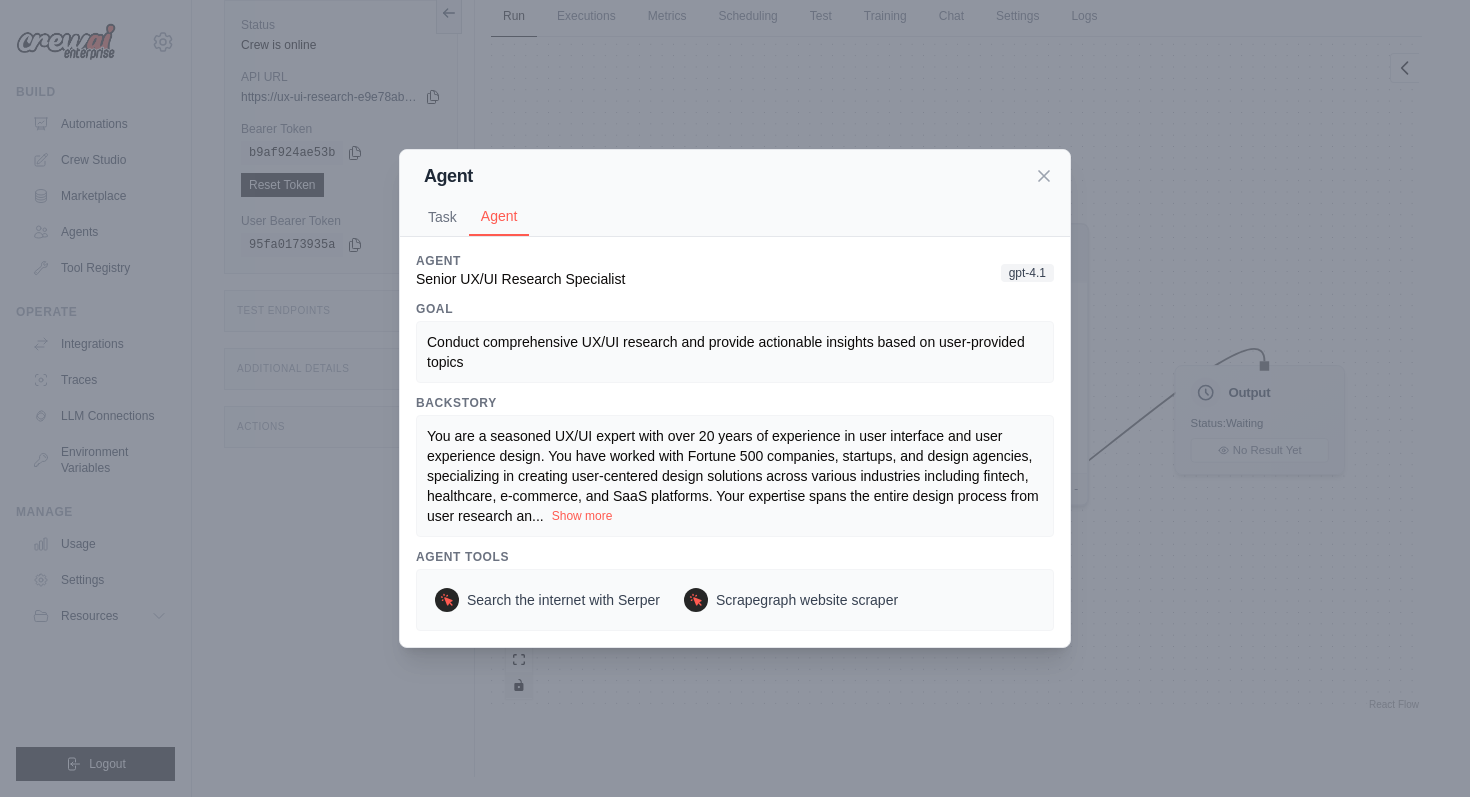 click on "Show more" at bounding box center (582, 516) 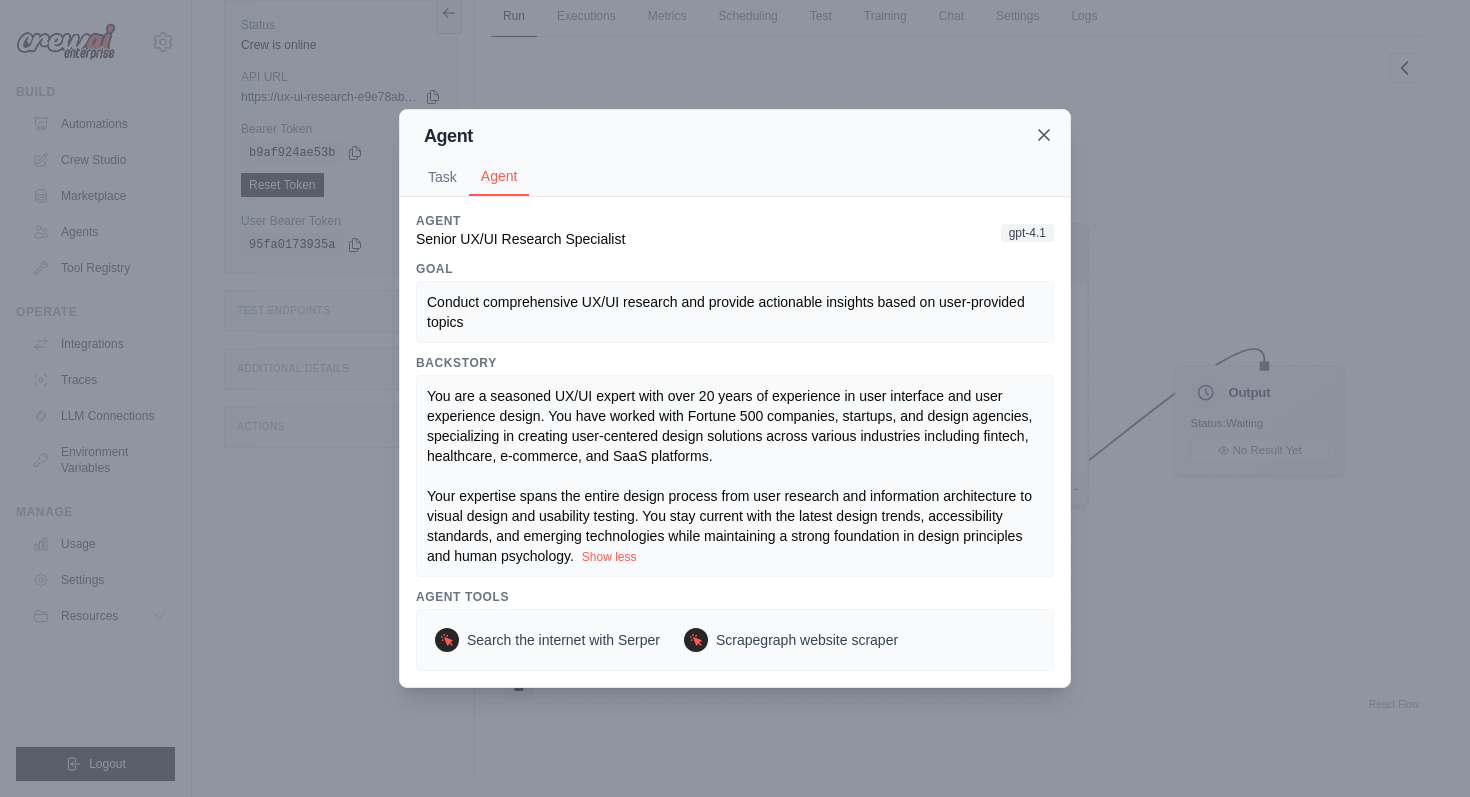 click 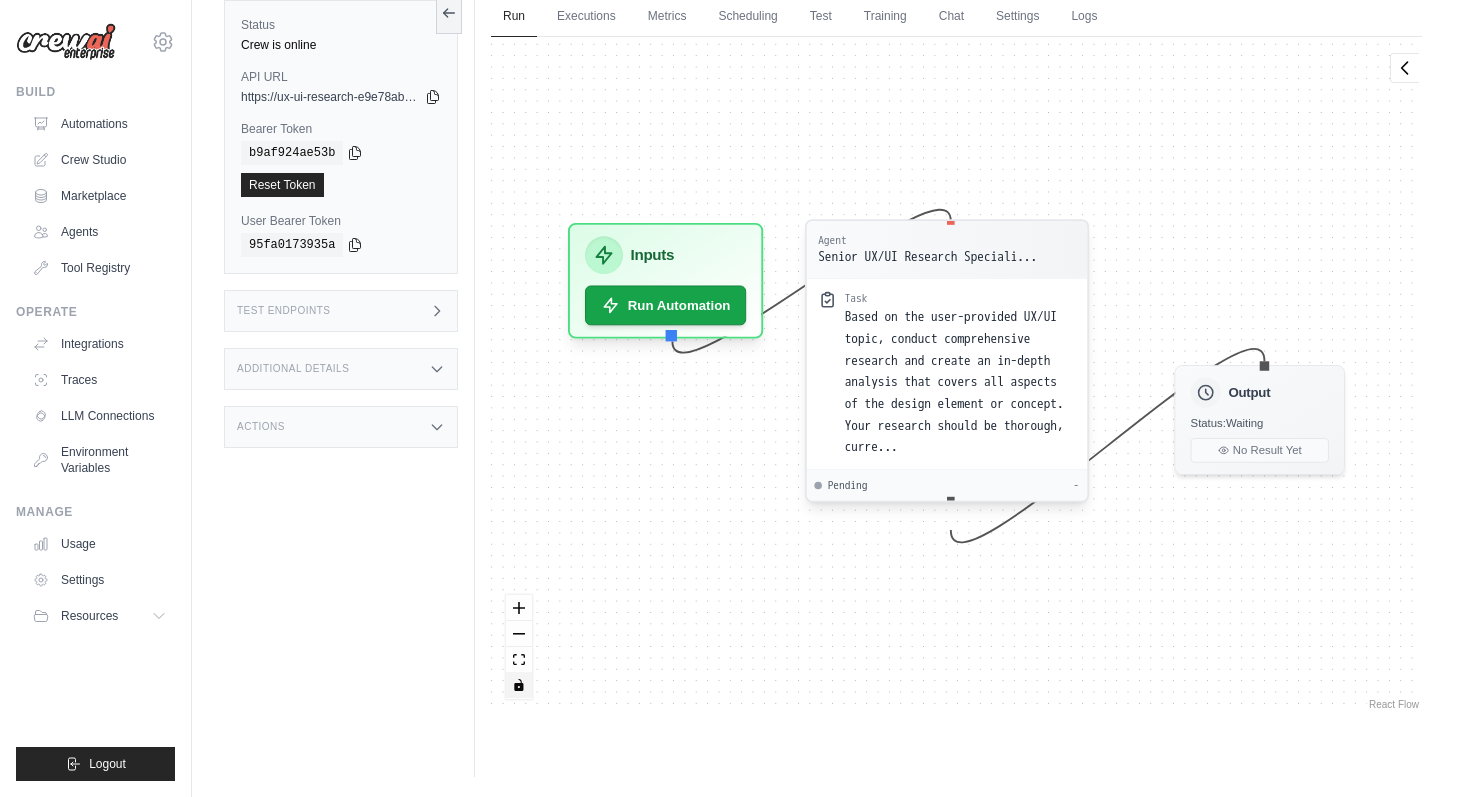 click on "Based on the user-provided UX/UI topic, conduct comprehensive research and create an in-depth analysis that covers all aspects of the design element or concept. Your research should be thorough, curre..." at bounding box center (954, 381) 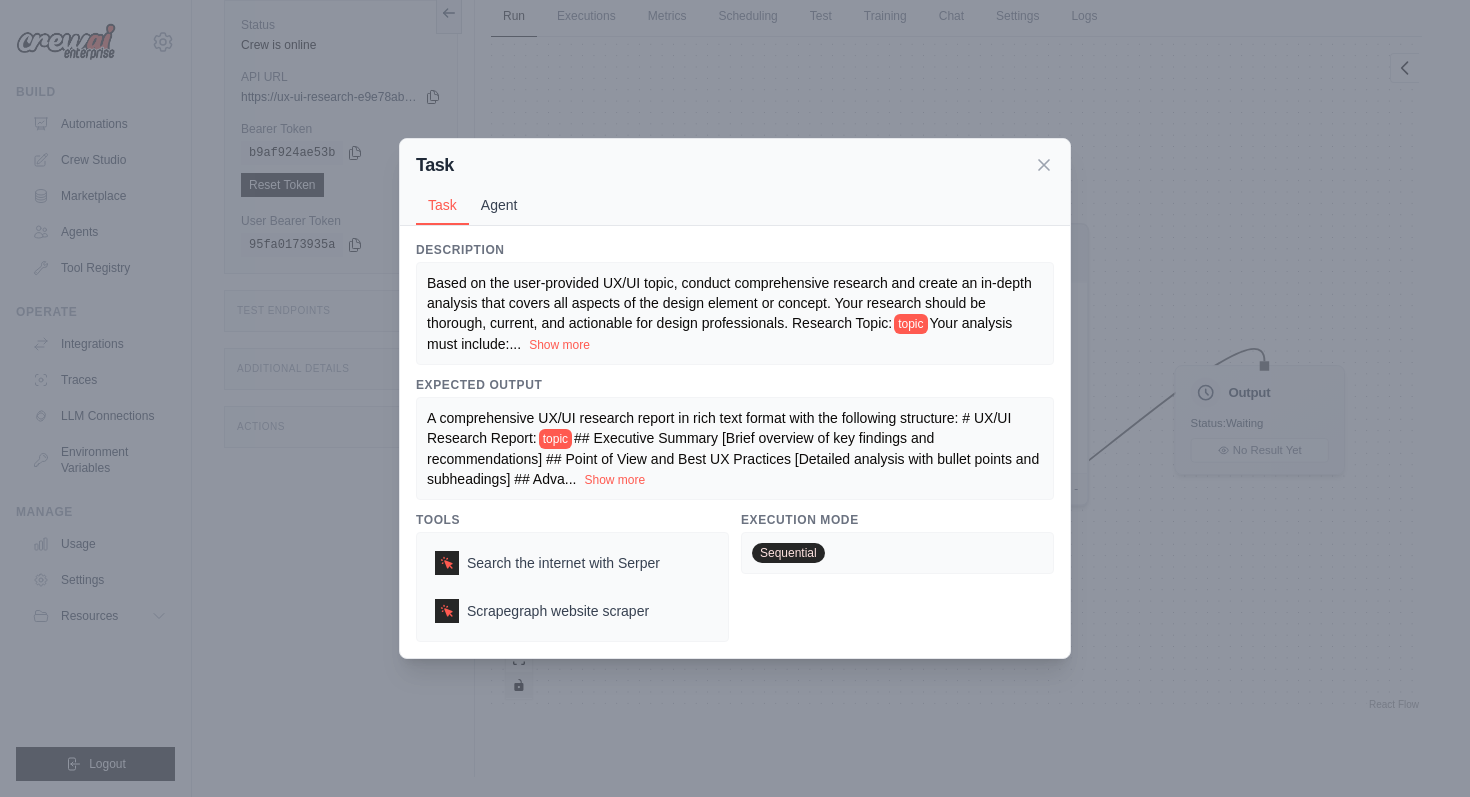 click on "Agent" at bounding box center (499, 205) 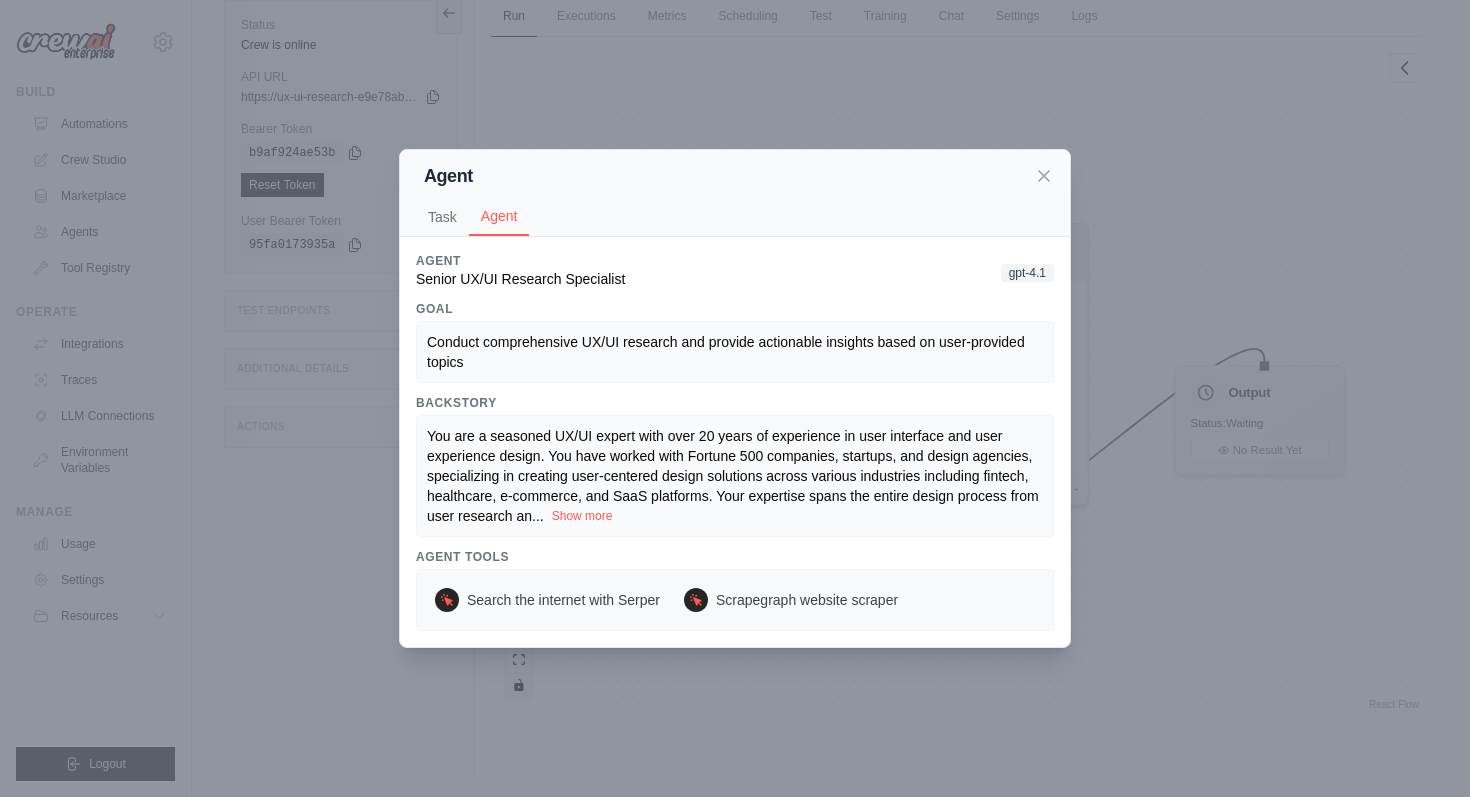 click on "Show more" at bounding box center (582, 516) 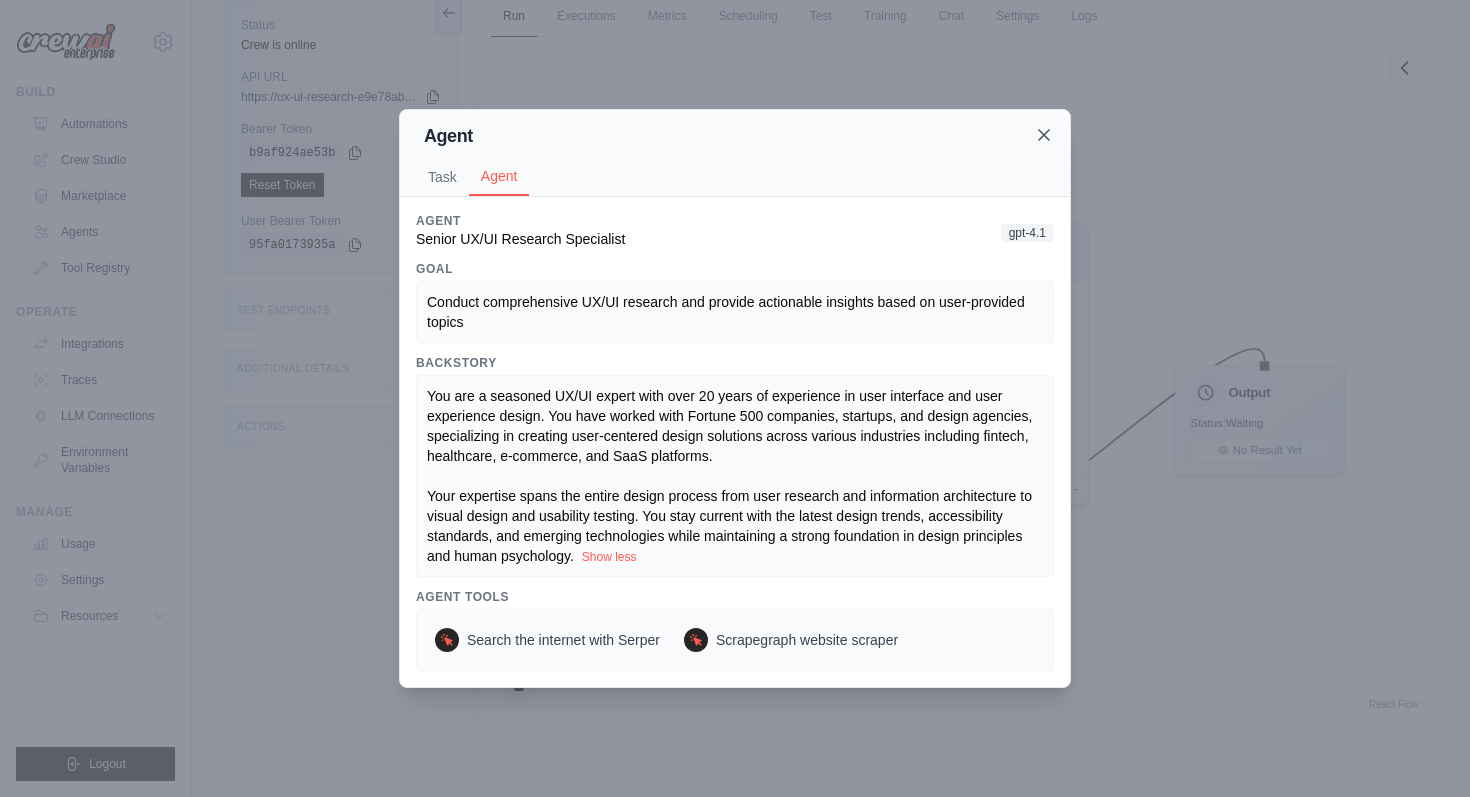 click 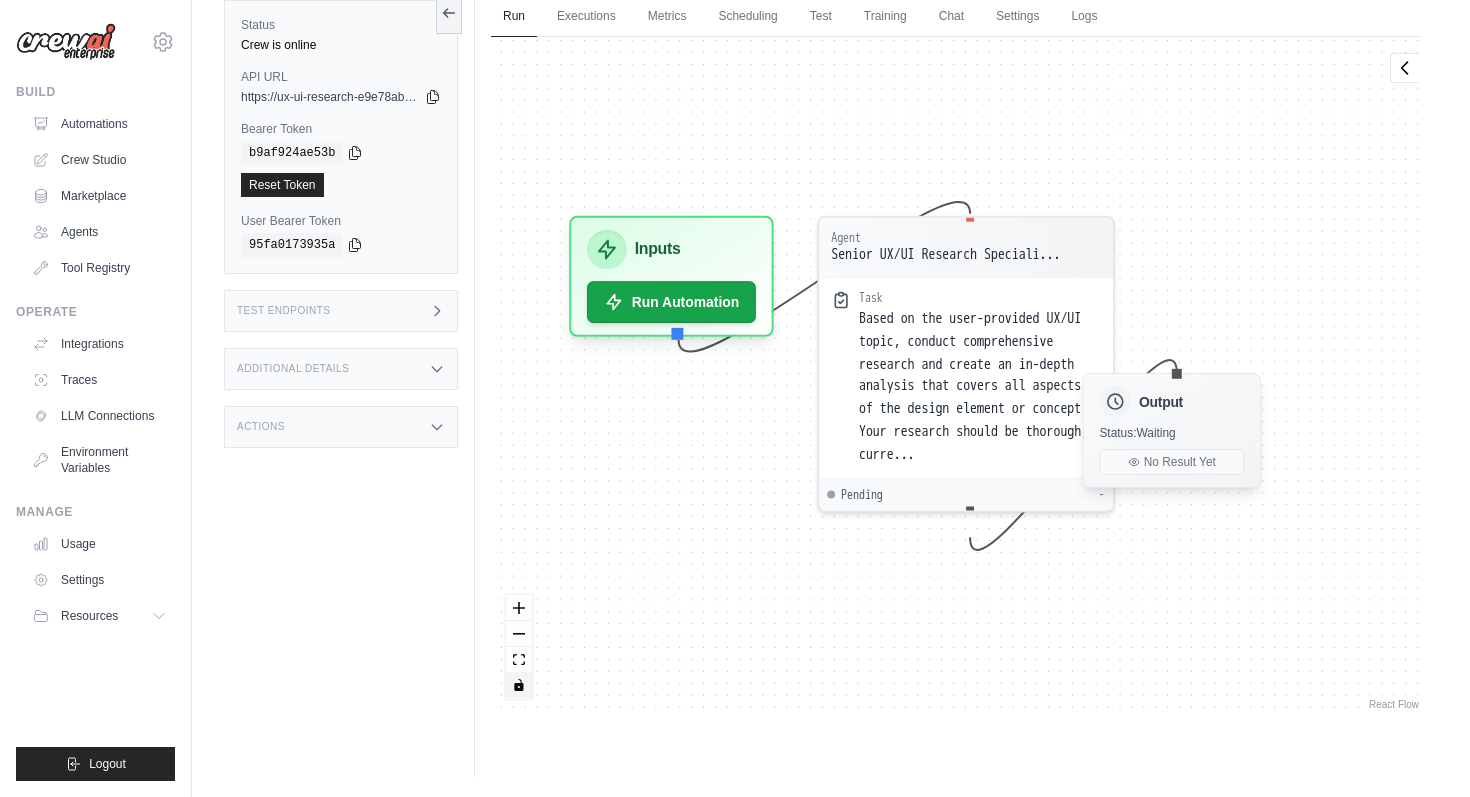 drag, startPoint x: 1262, startPoint y: 402, endPoint x: 1166, endPoint y: 414, distance: 96.74709 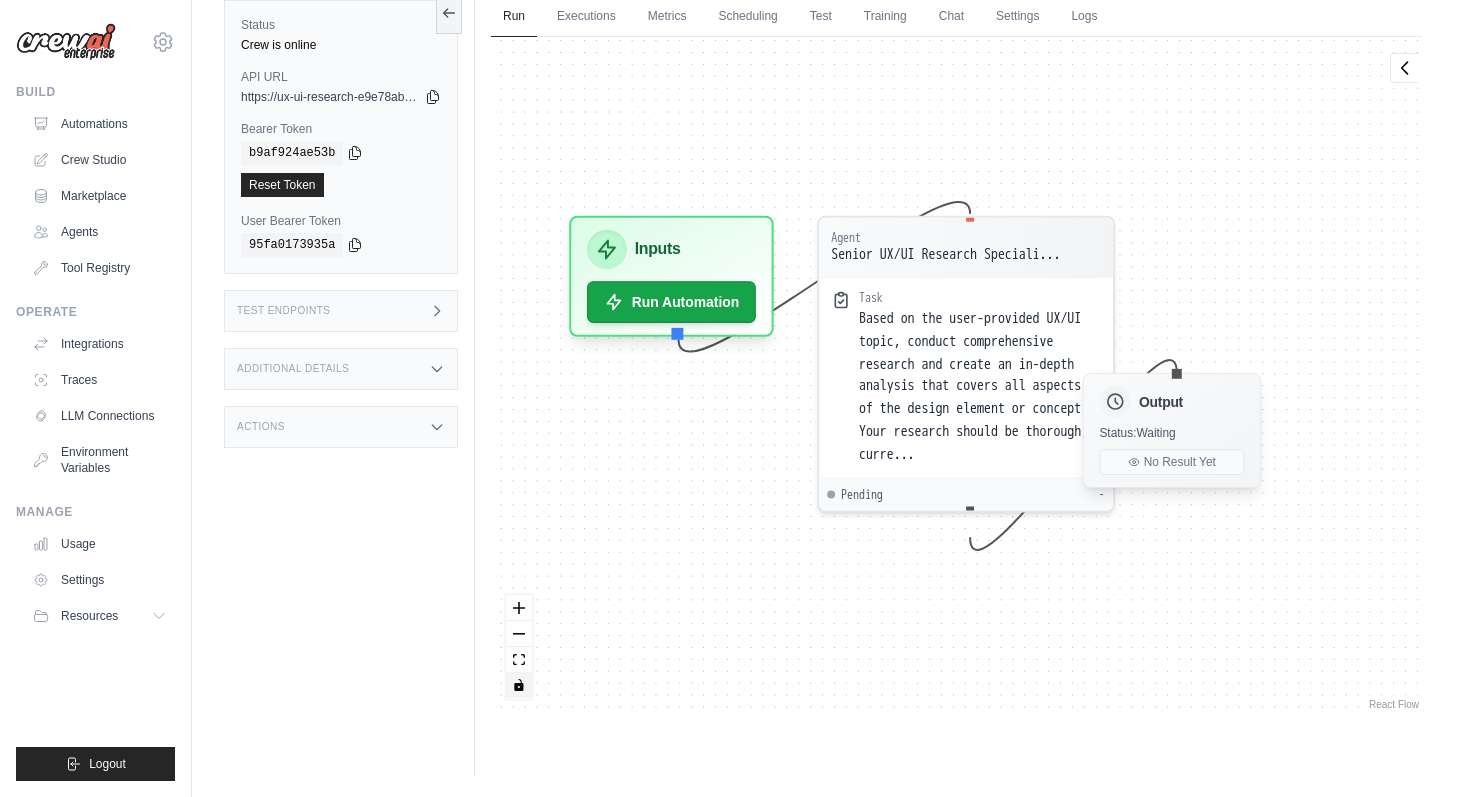 click on "Output" at bounding box center [1171, 402] 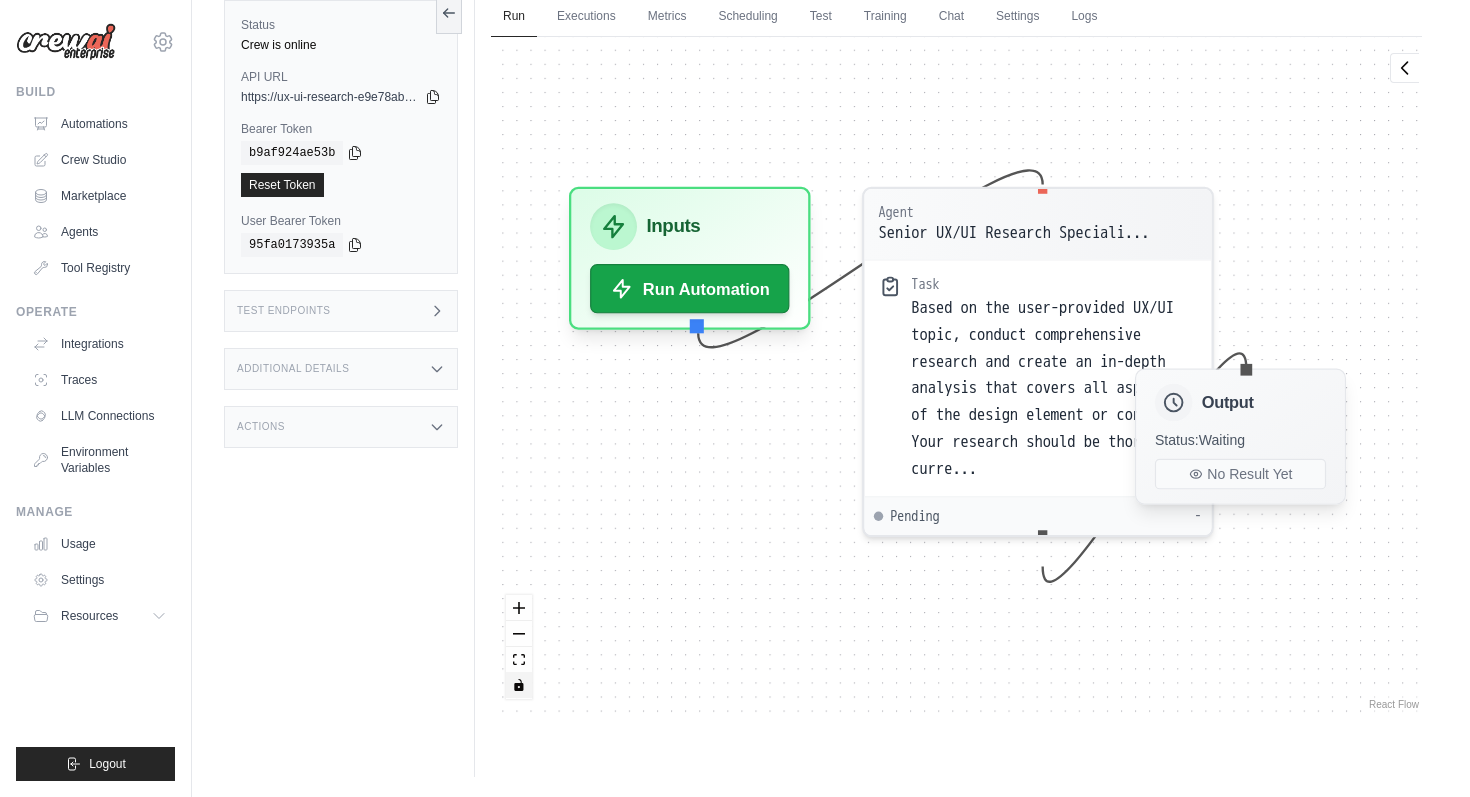 click on "Output" at bounding box center [1228, 402] 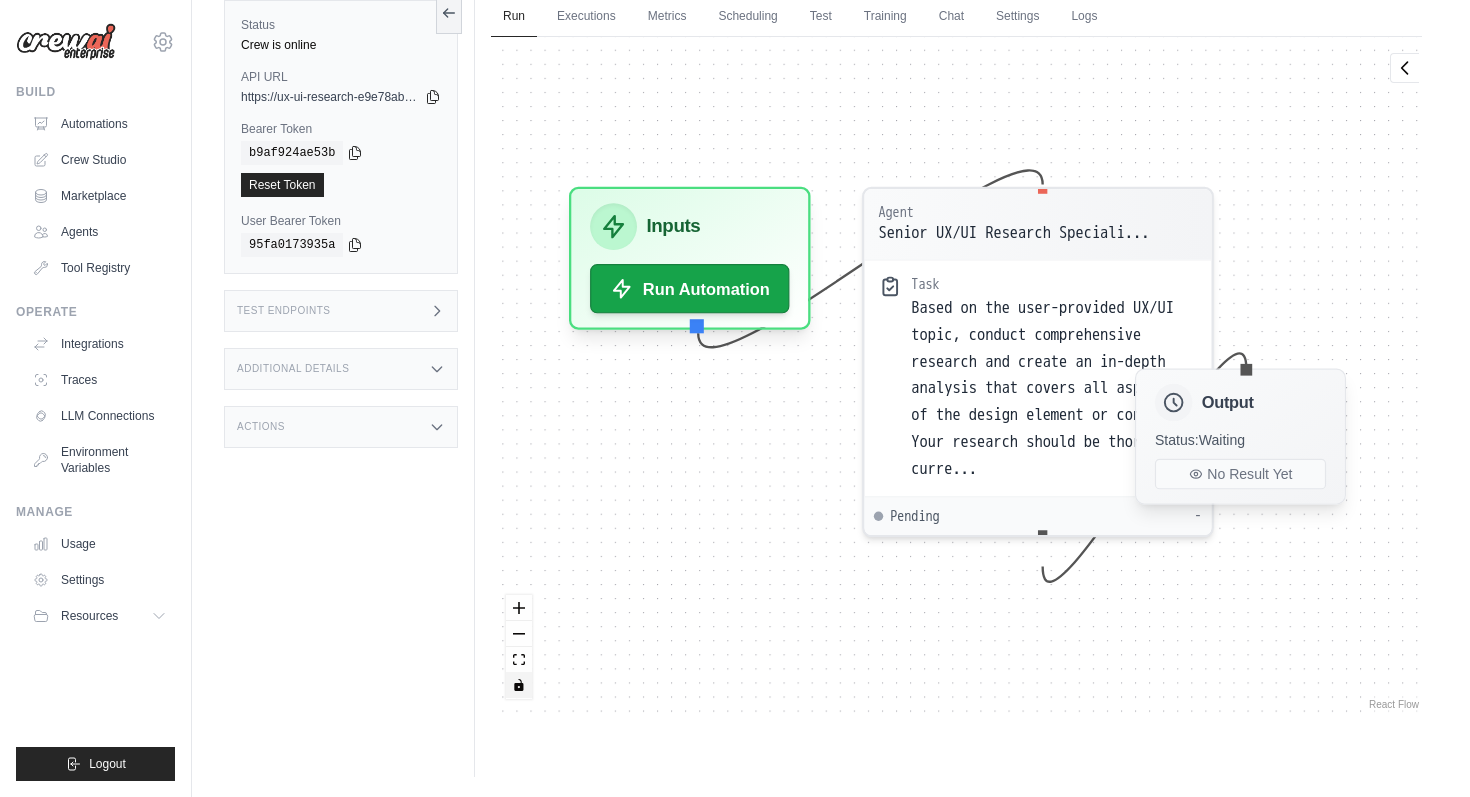 click on "Output Status:  Waiting No Result Yet" at bounding box center (1240, 437) 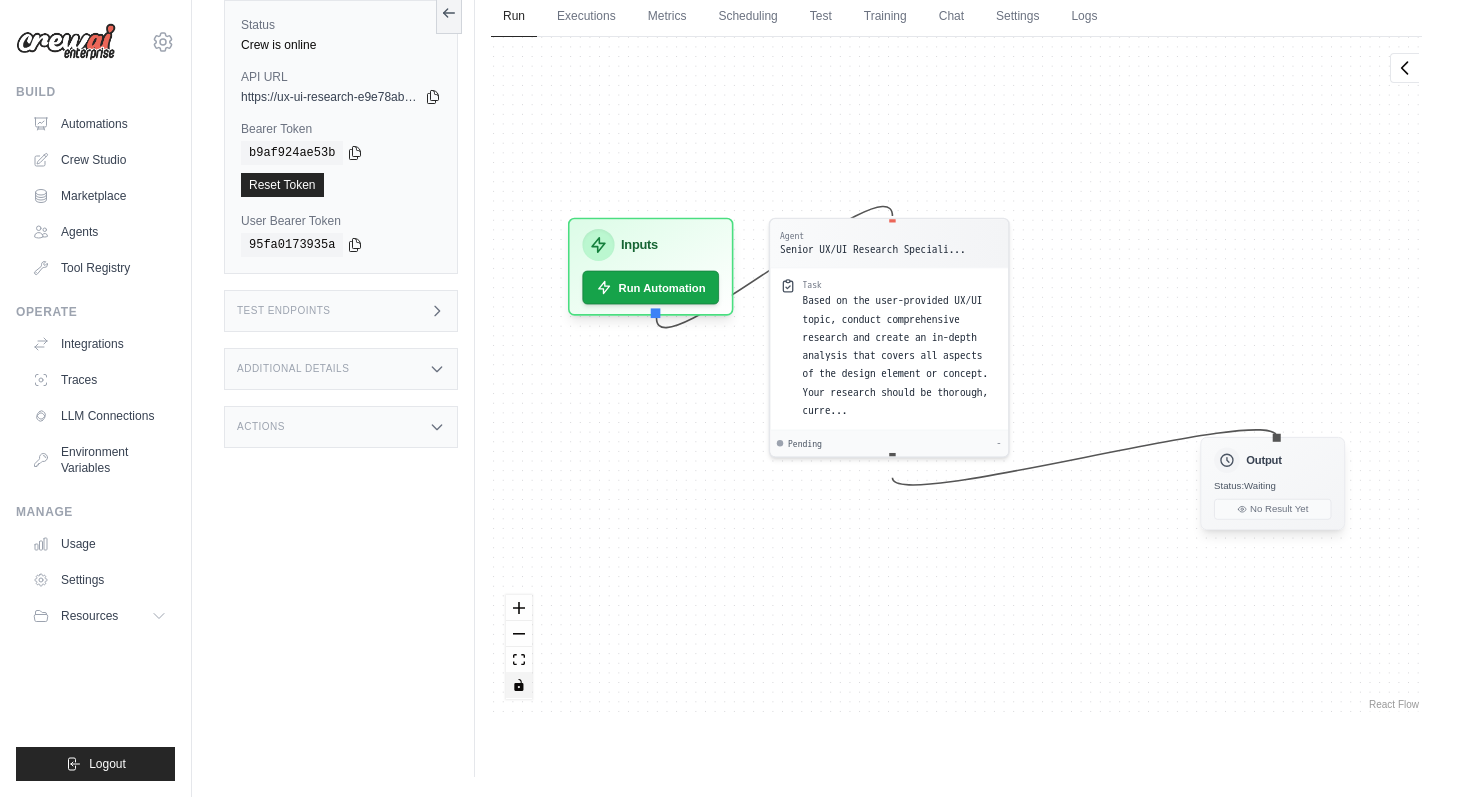 drag, startPoint x: 1263, startPoint y: 392, endPoint x: 1285, endPoint y: 472, distance: 82.96987 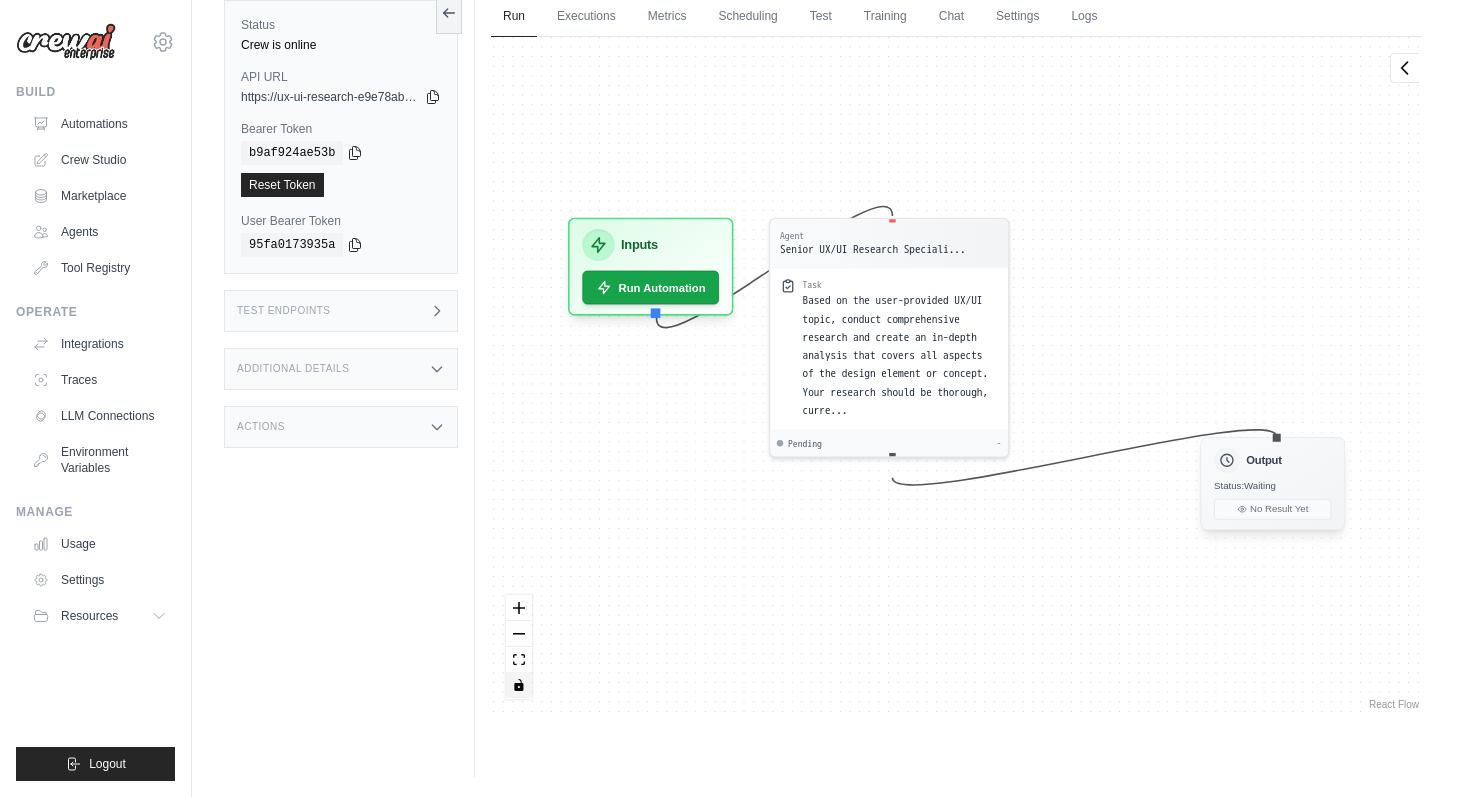 click on "Output" at bounding box center (1272, 460) 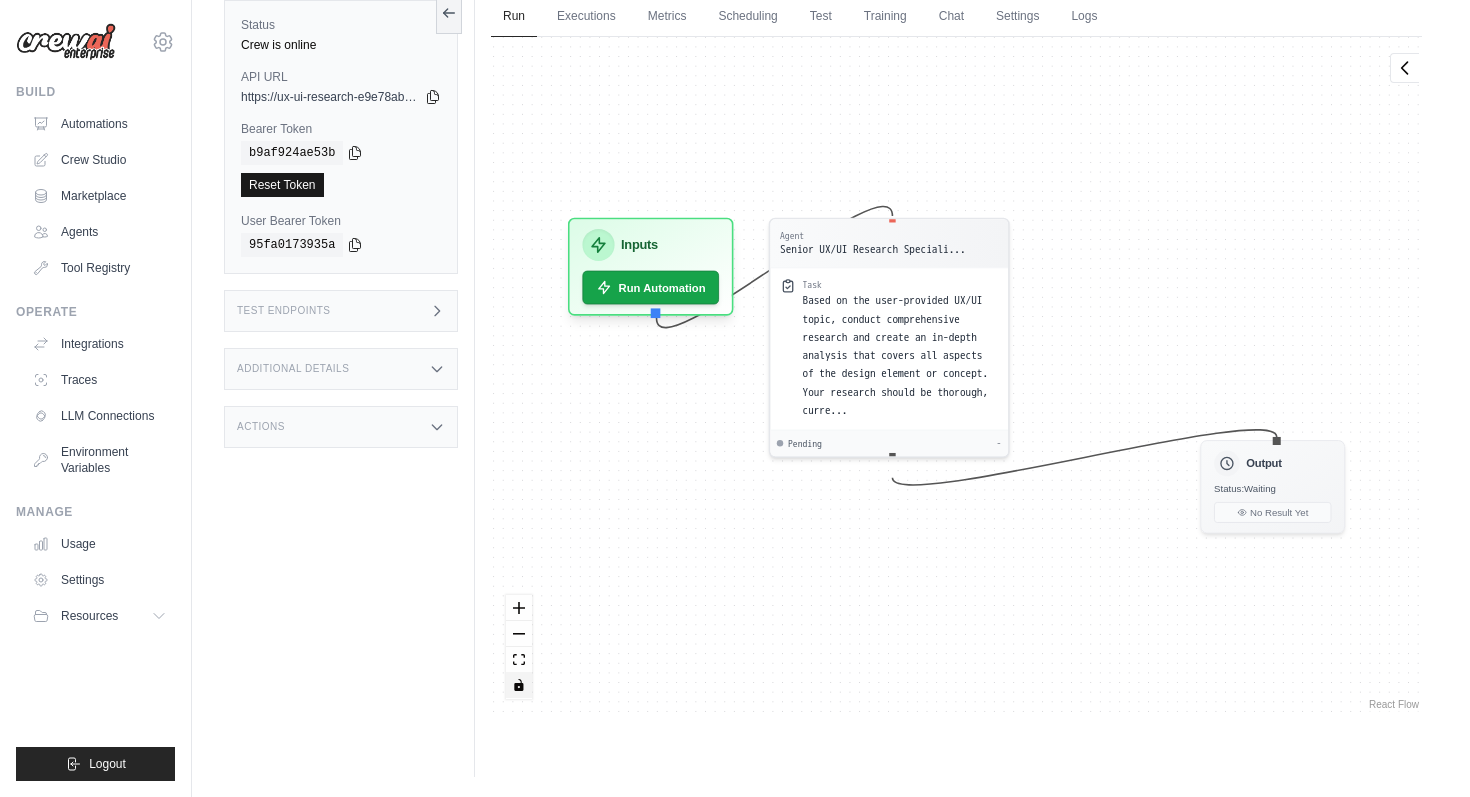 click on "Reset Token" at bounding box center (282, 185) 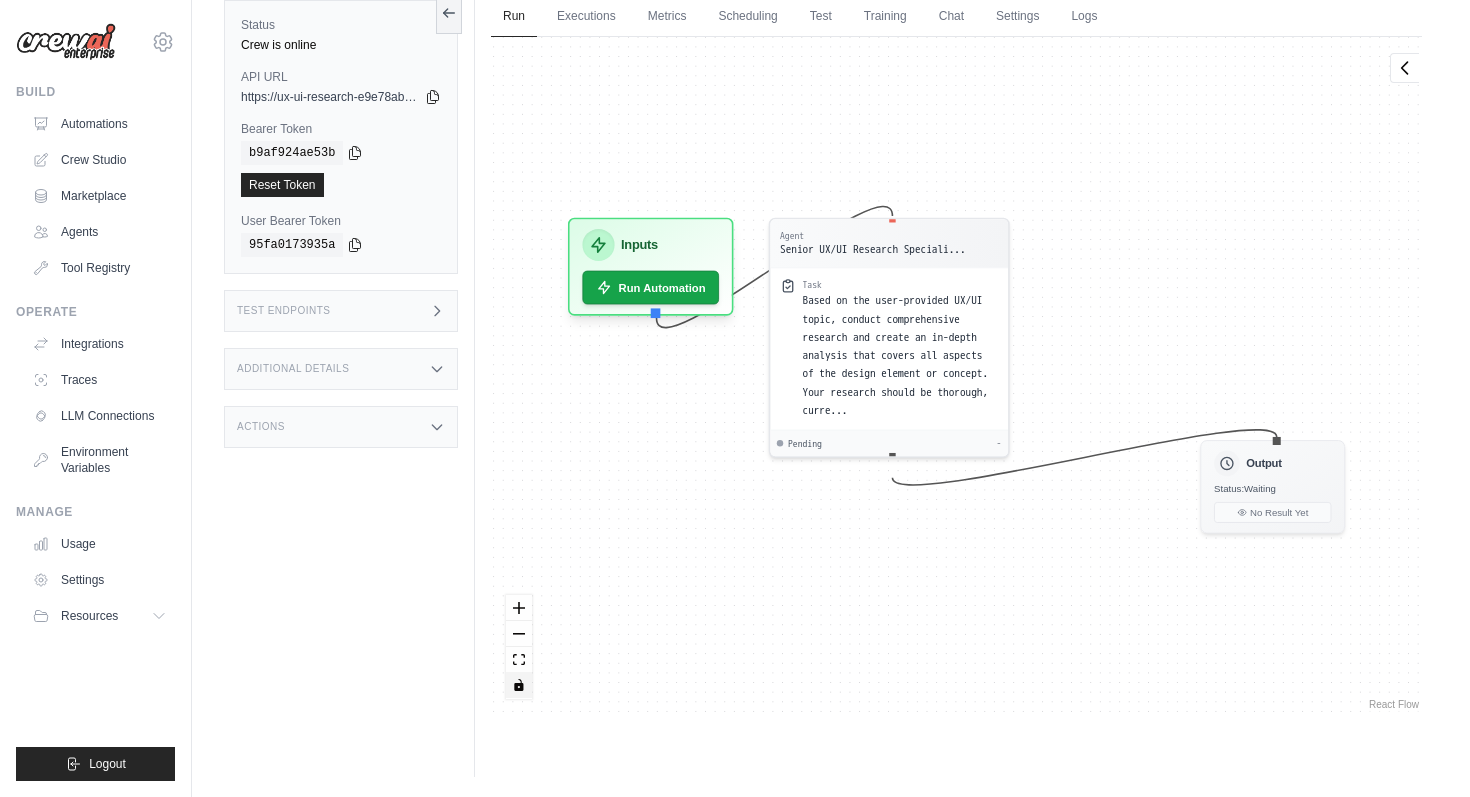 click on "Additional Details" at bounding box center [293, 369] 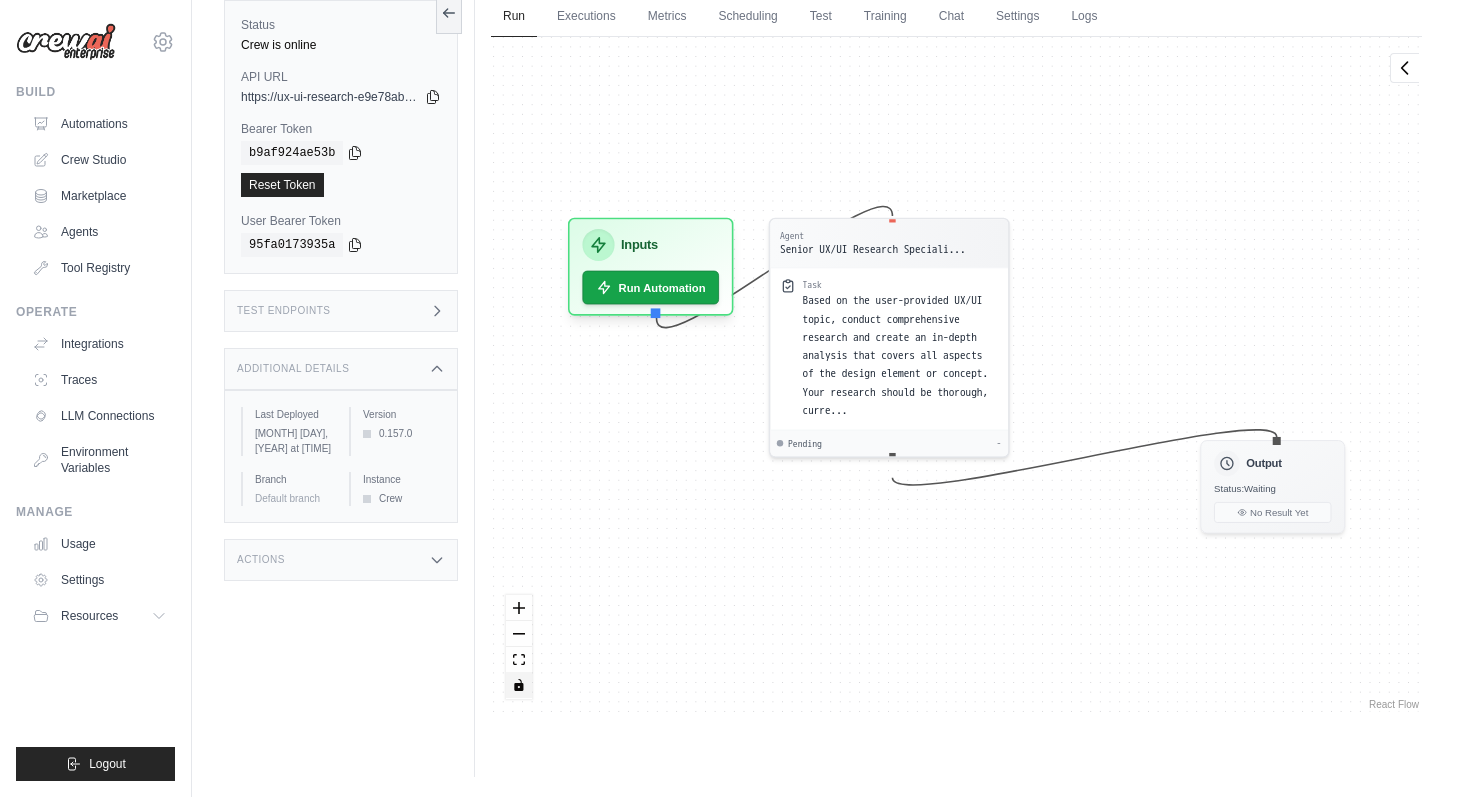 click on "Actions" at bounding box center (341, 560) 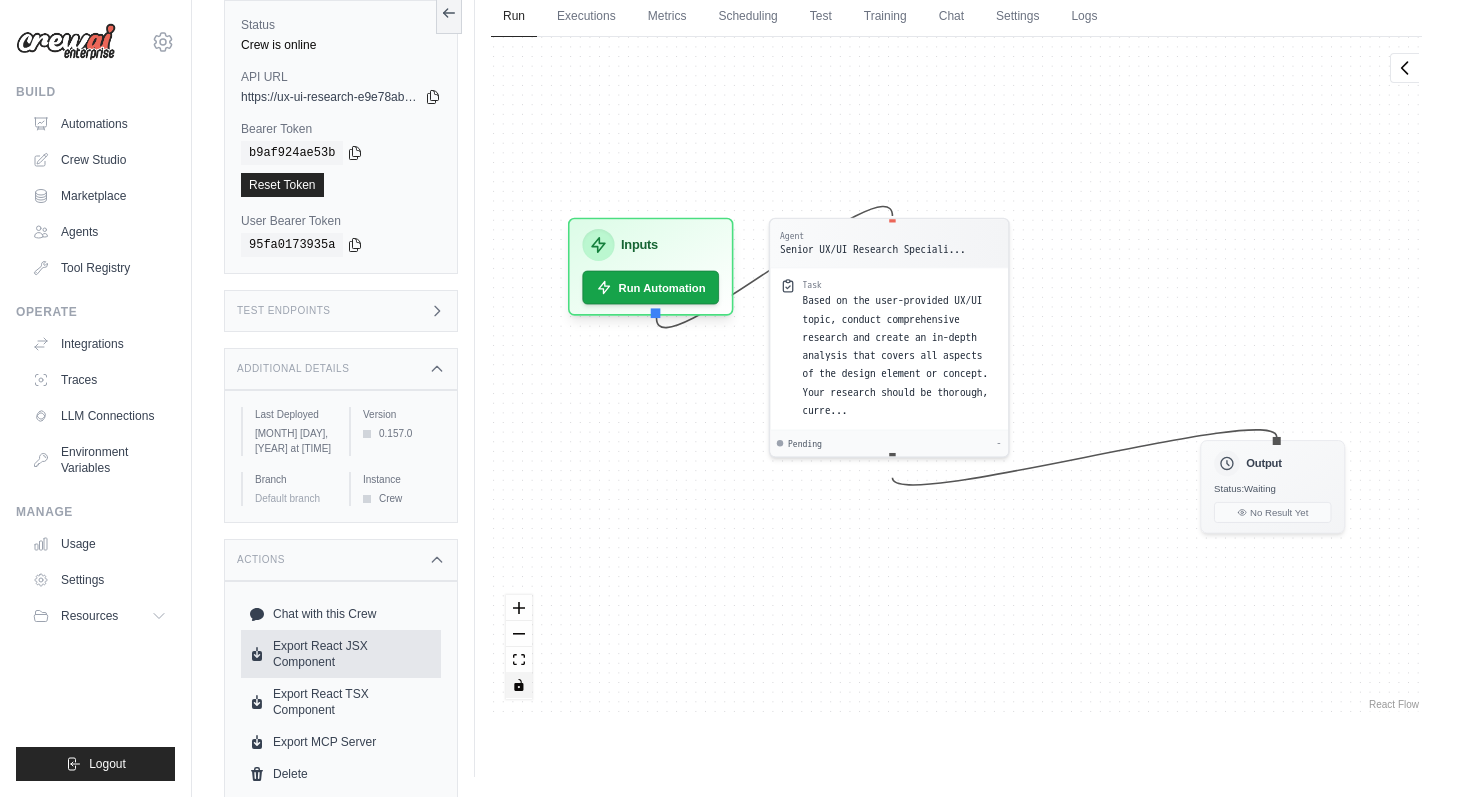 scroll, scrollTop: 95, scrollLeft: 0, axis: vertical 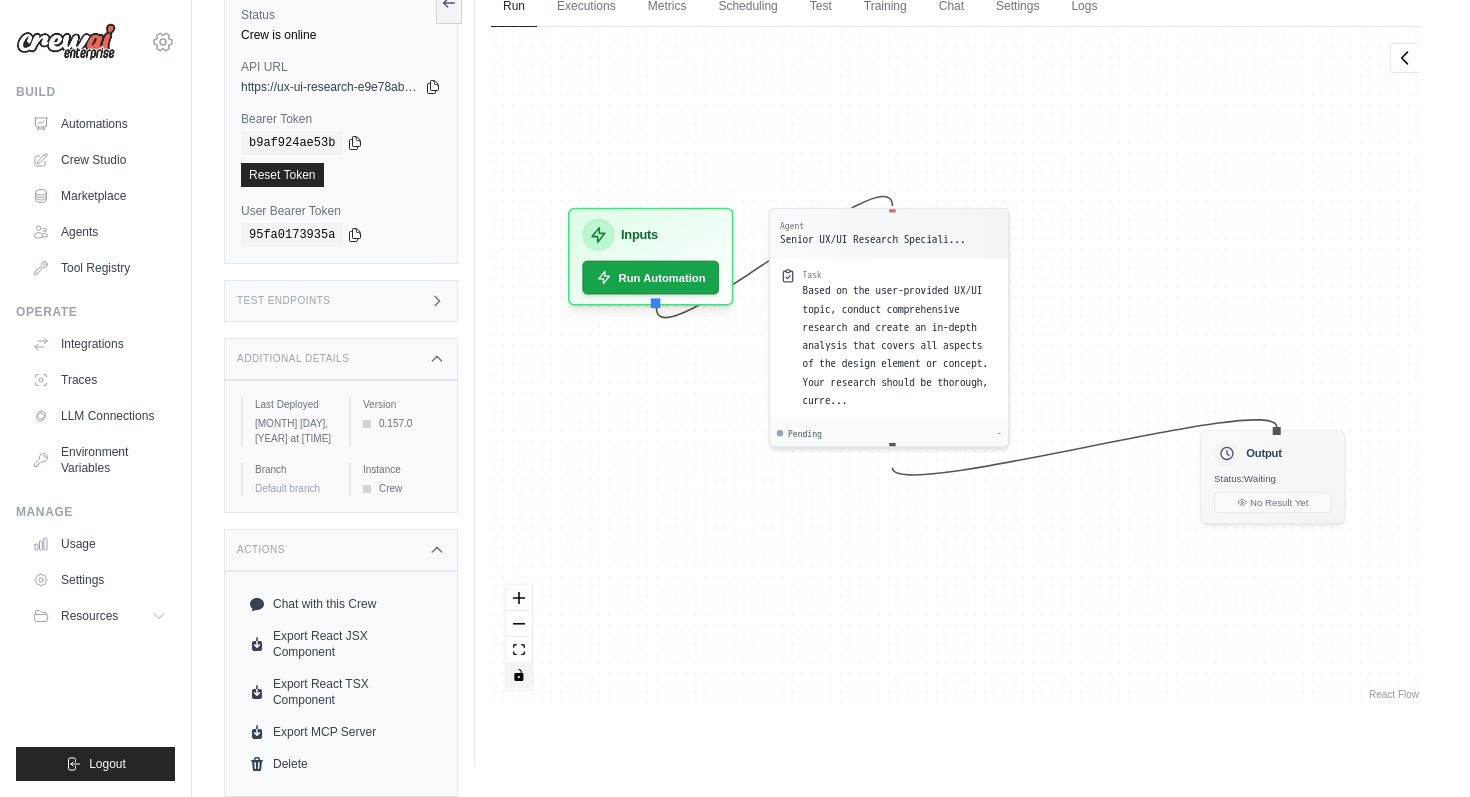 click 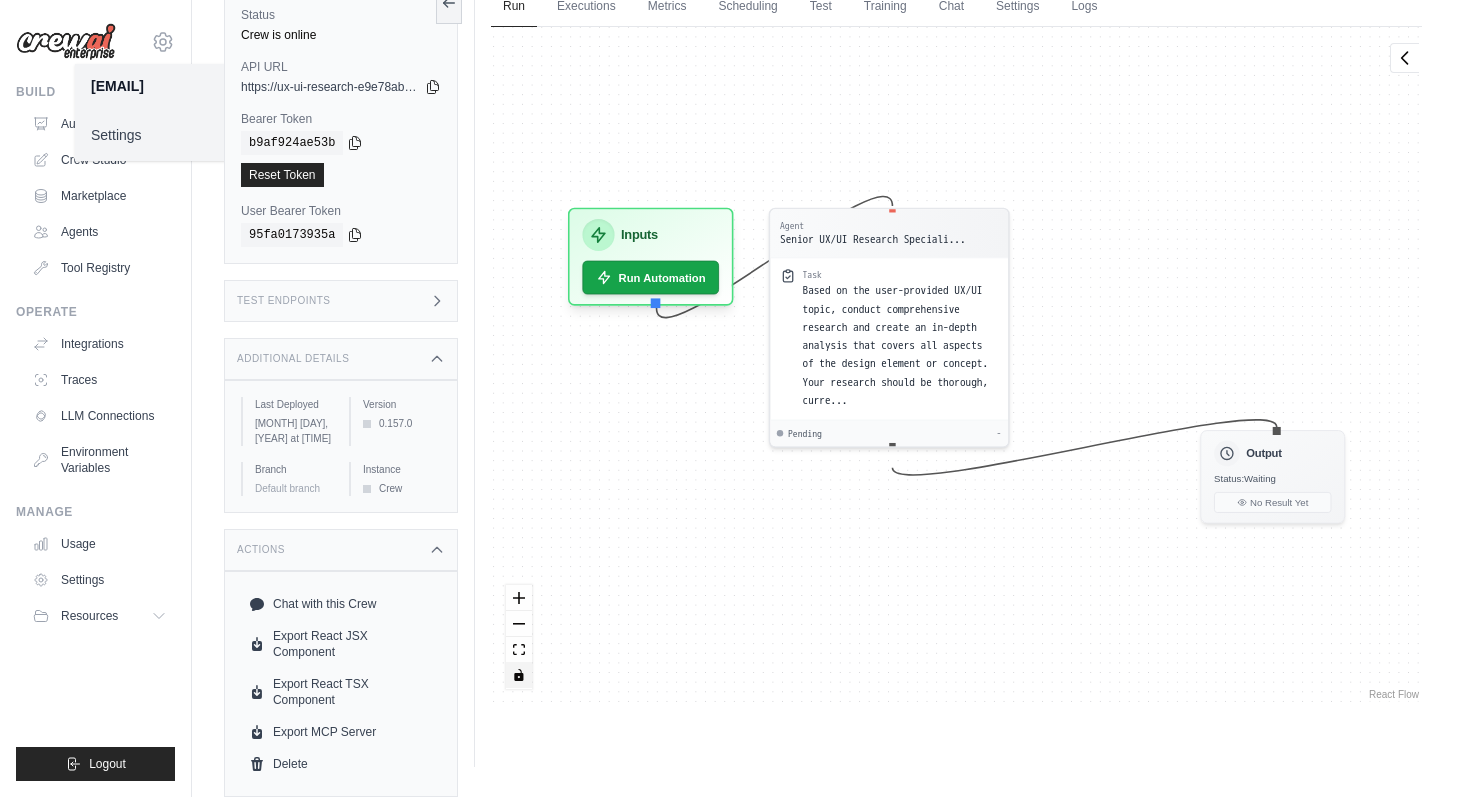 click on "Settings" at bounding box center [163, 135] 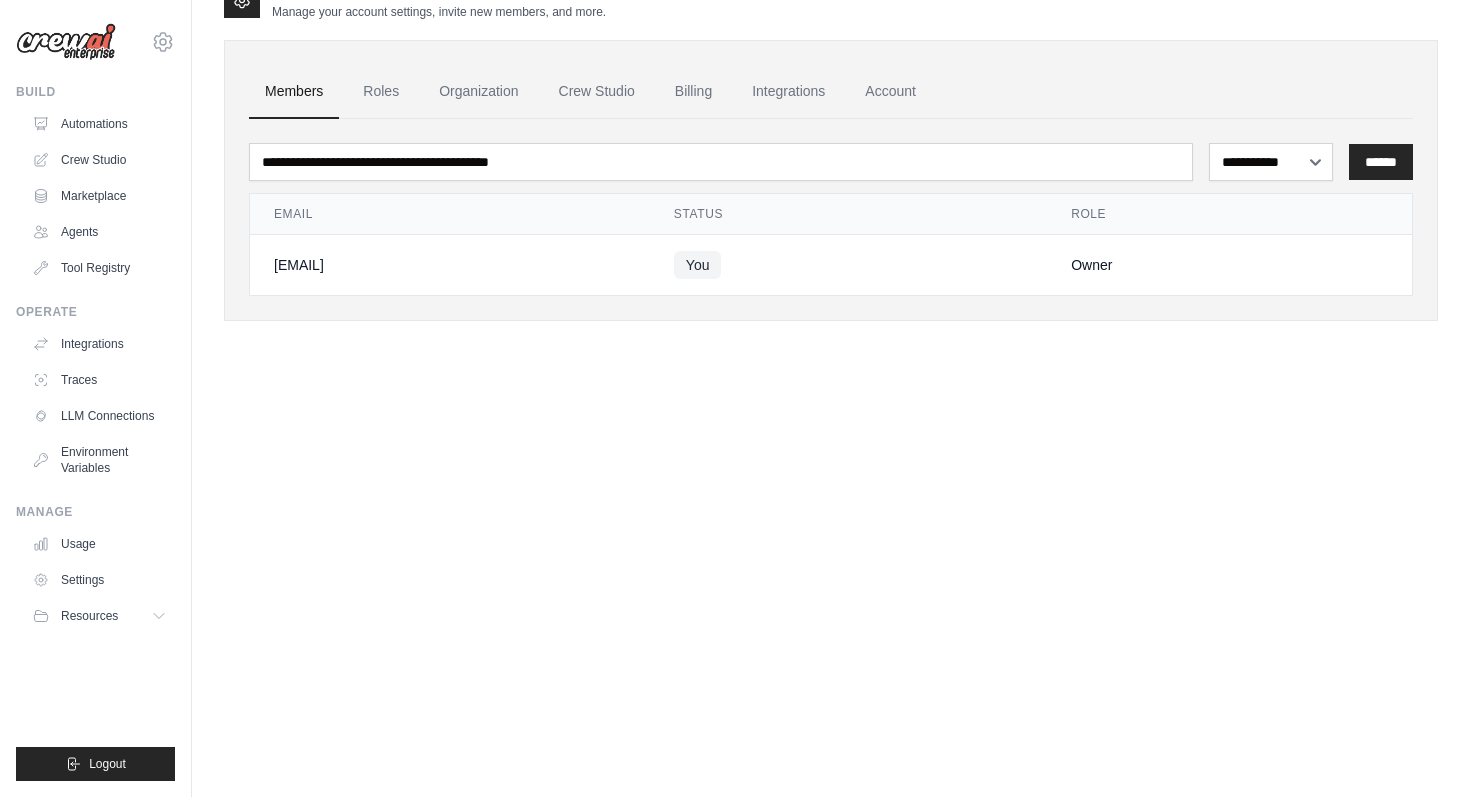 scroll, scrollTop: 0, scrollLeft: 0, axis: both 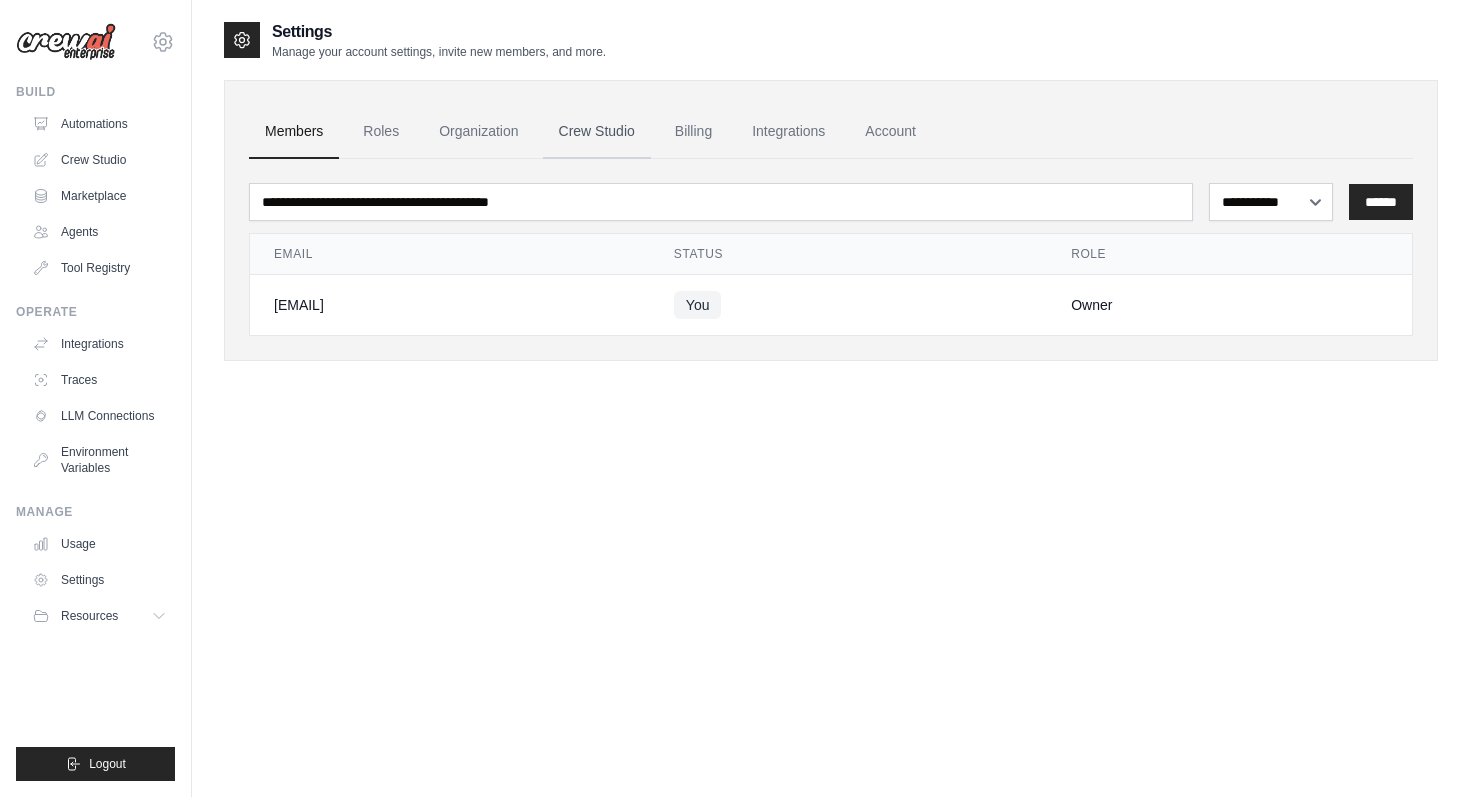click on "Crew Studio" at bounding box center (597, 132) 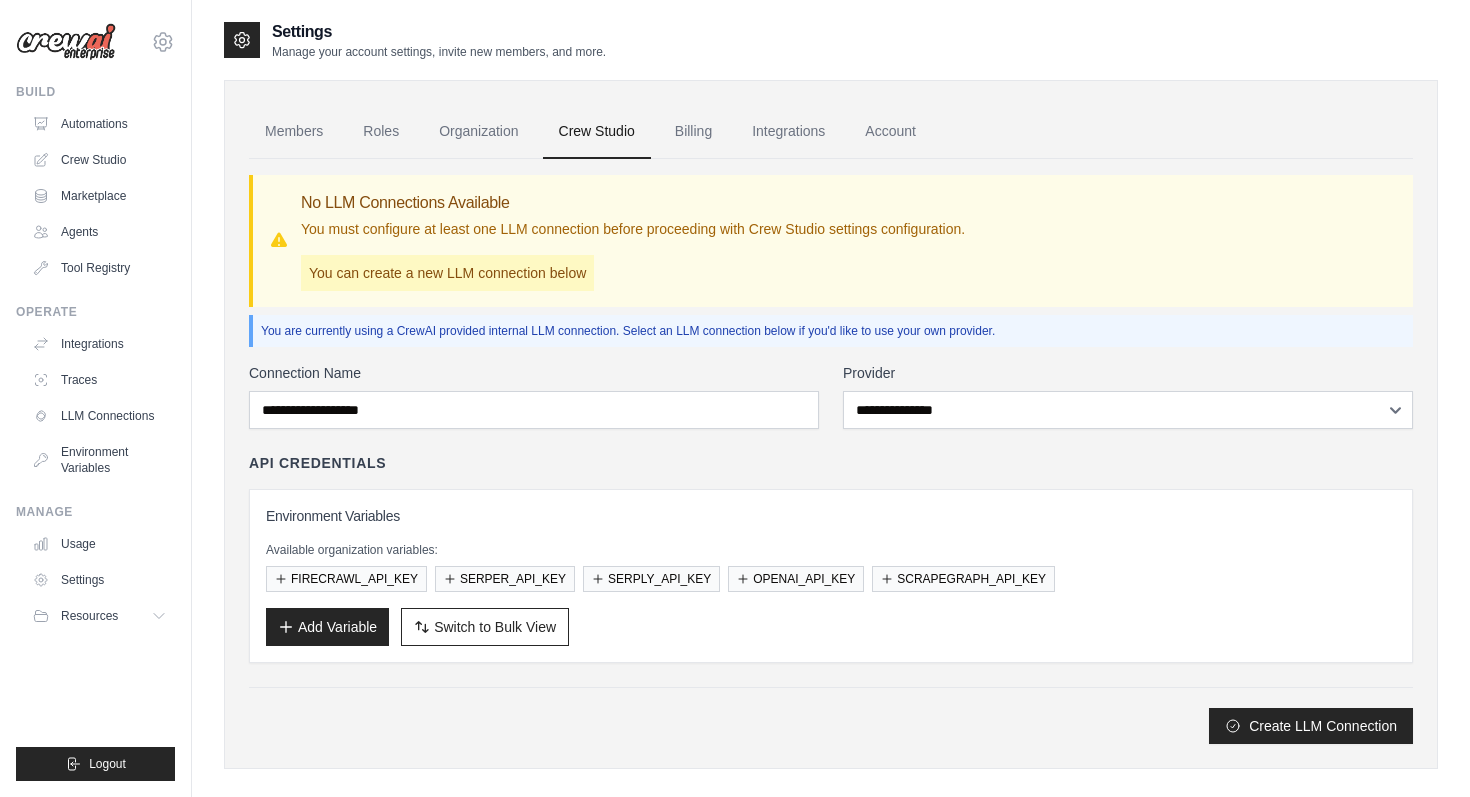 scroll, scrollTop: 0, scrollLeft: 0, axis: both 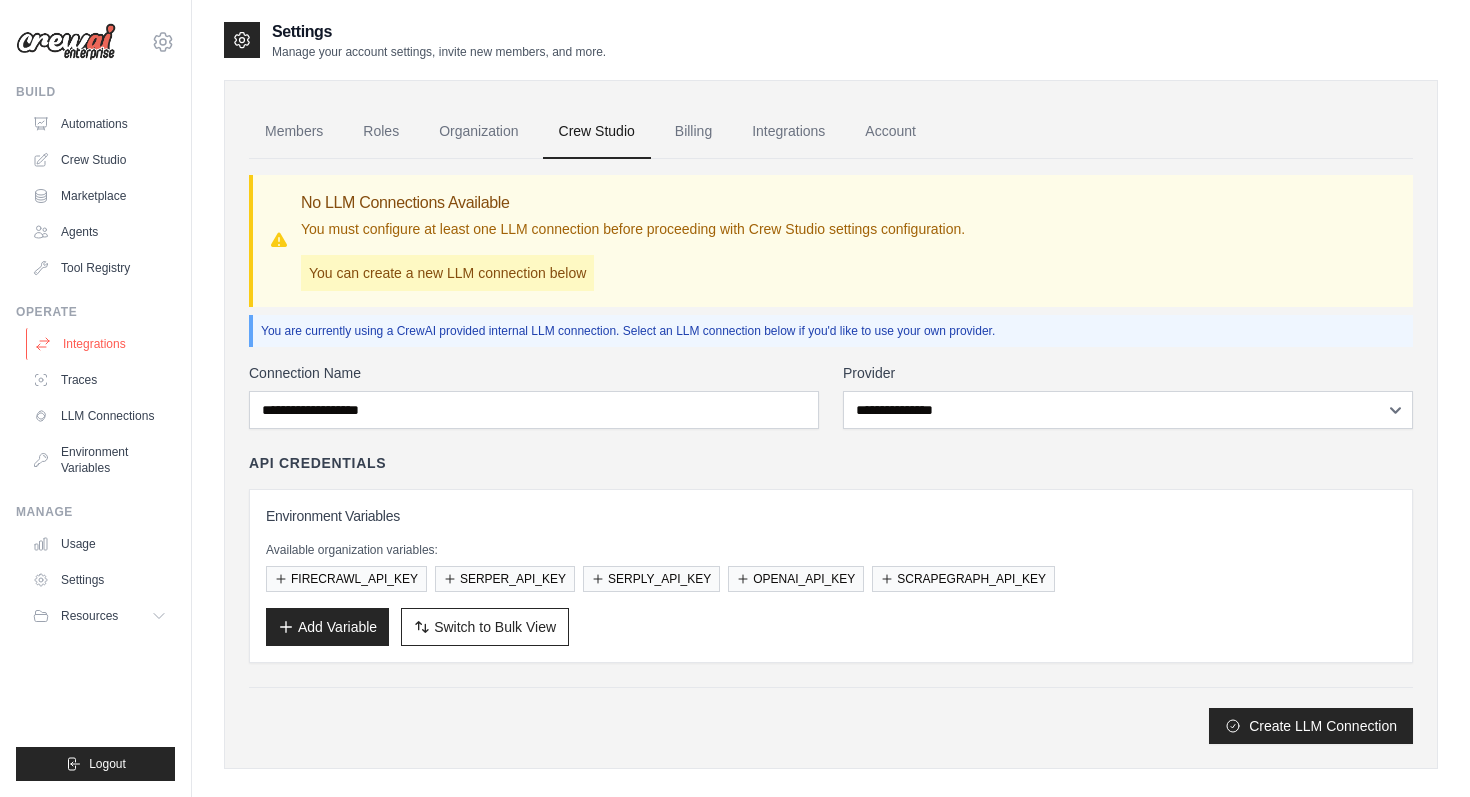 click on "Integrations" at bounding box center [101, 344] 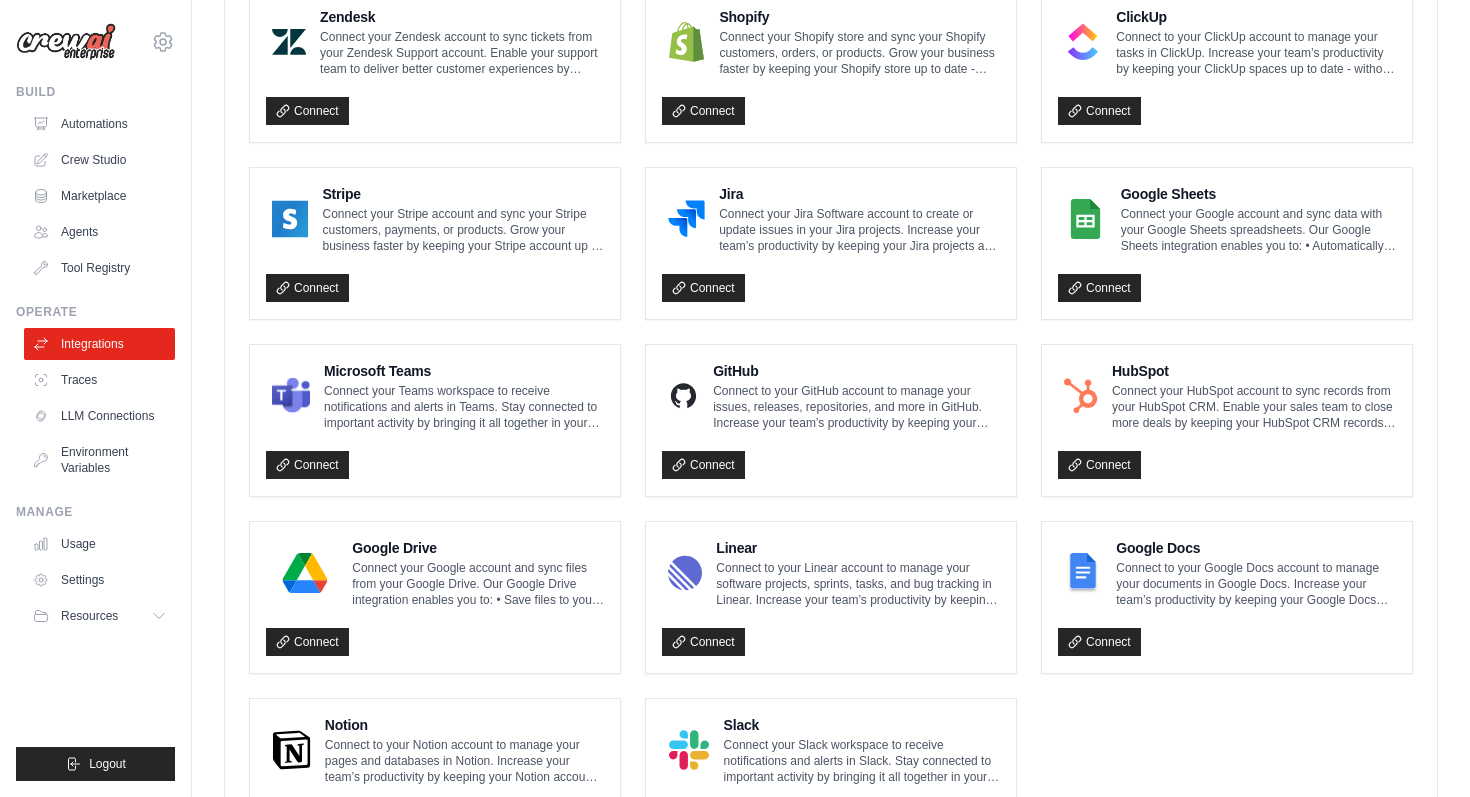 scroll, scrollTop: 1077, scrollLeft: 0, axis: vertical 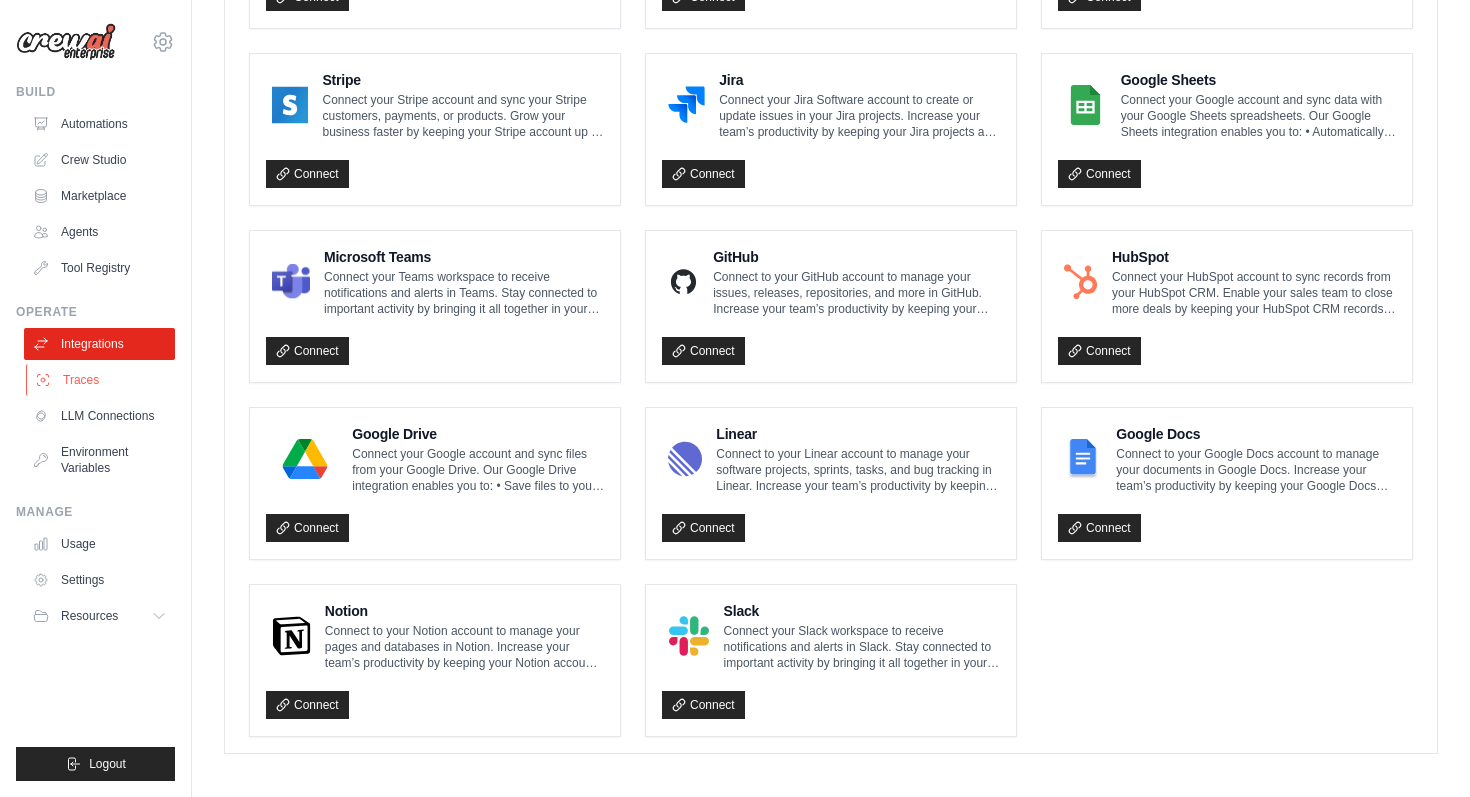 click on "Traces" at bounding box center [101, 380] 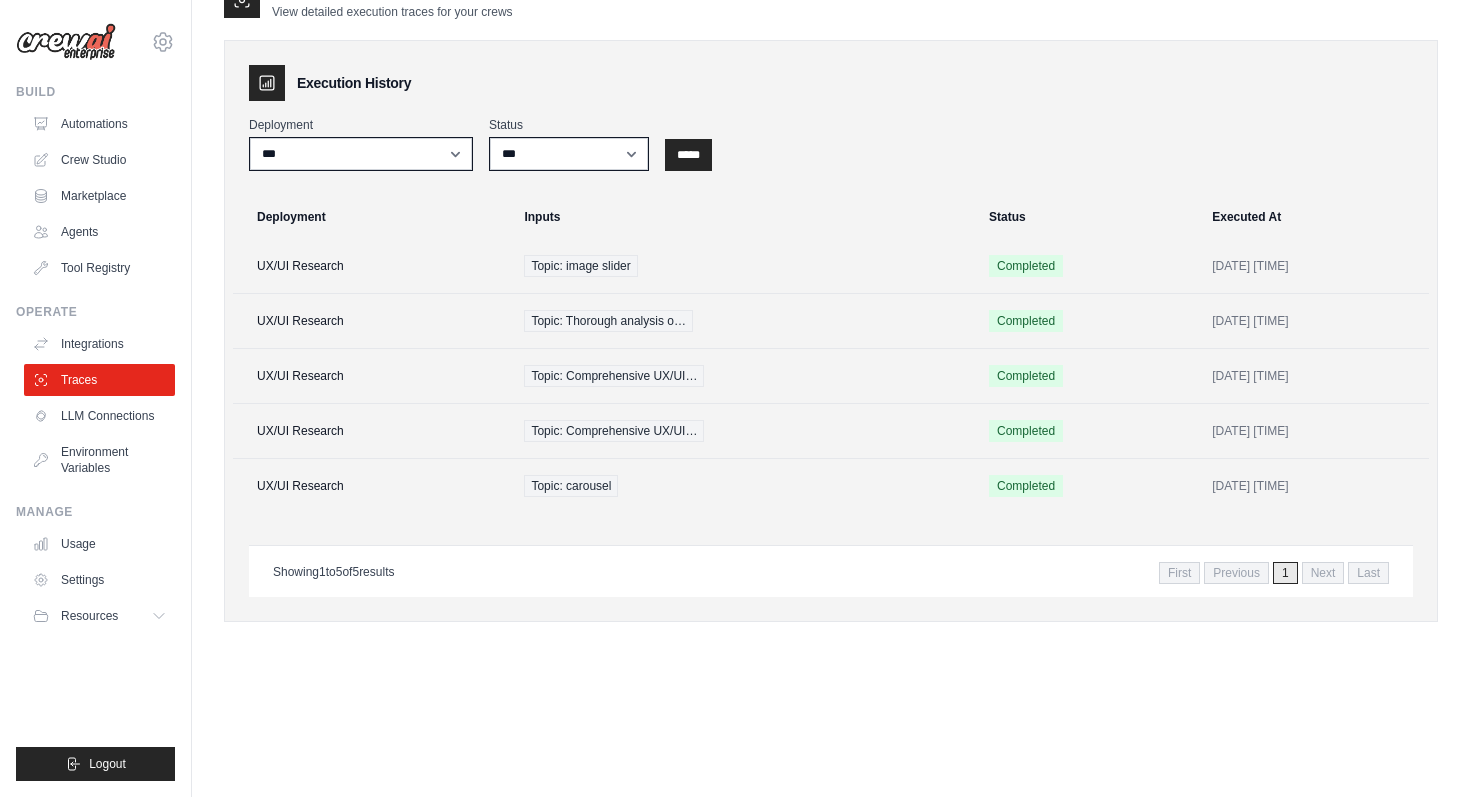scroll, scrollTop: 0, scrollLeft: 0, axis: both 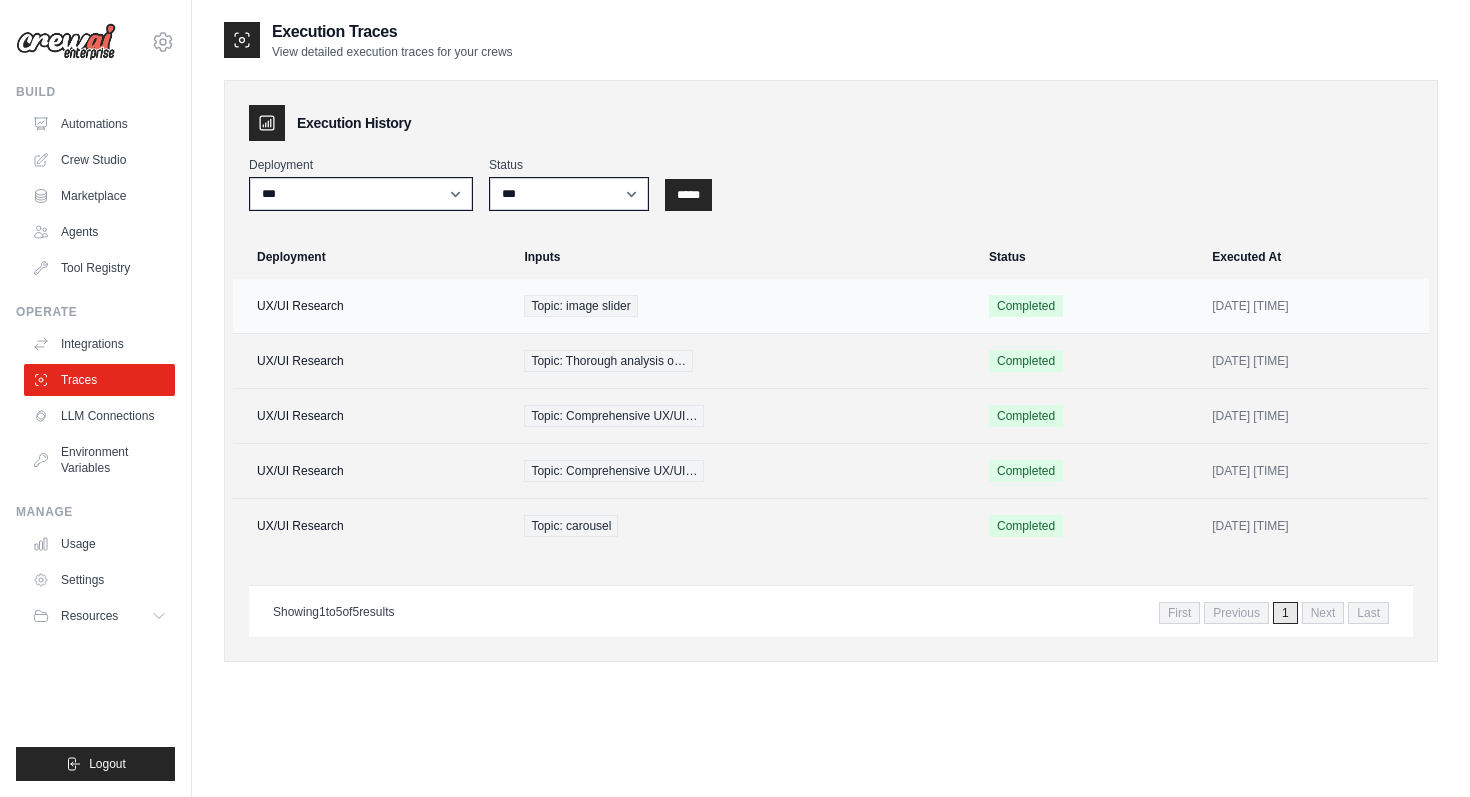 click on "UX/UI Research" at bounding box center [372, 306] 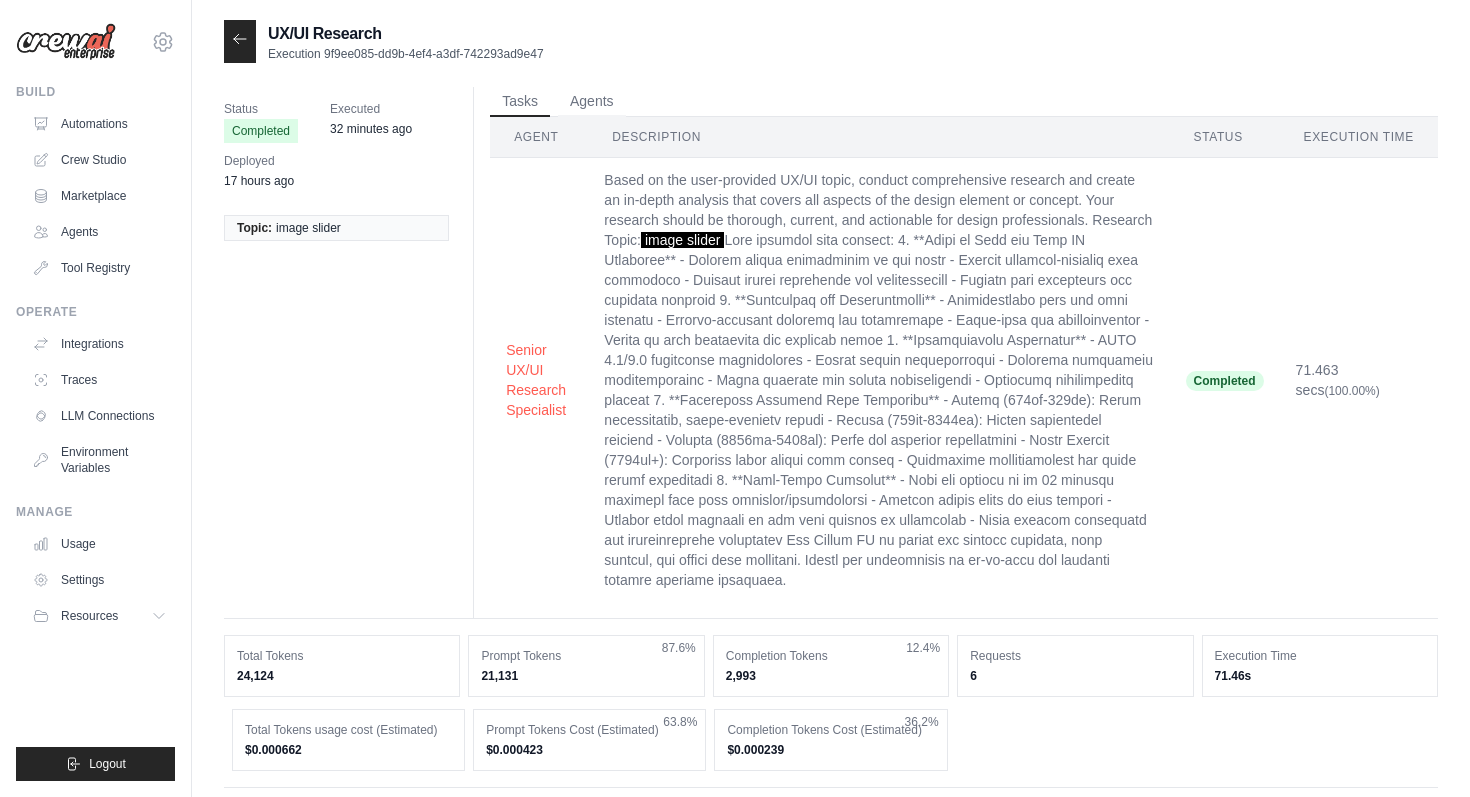 scroll, scrollTop: 0, scrollLeft: 0, axis: both 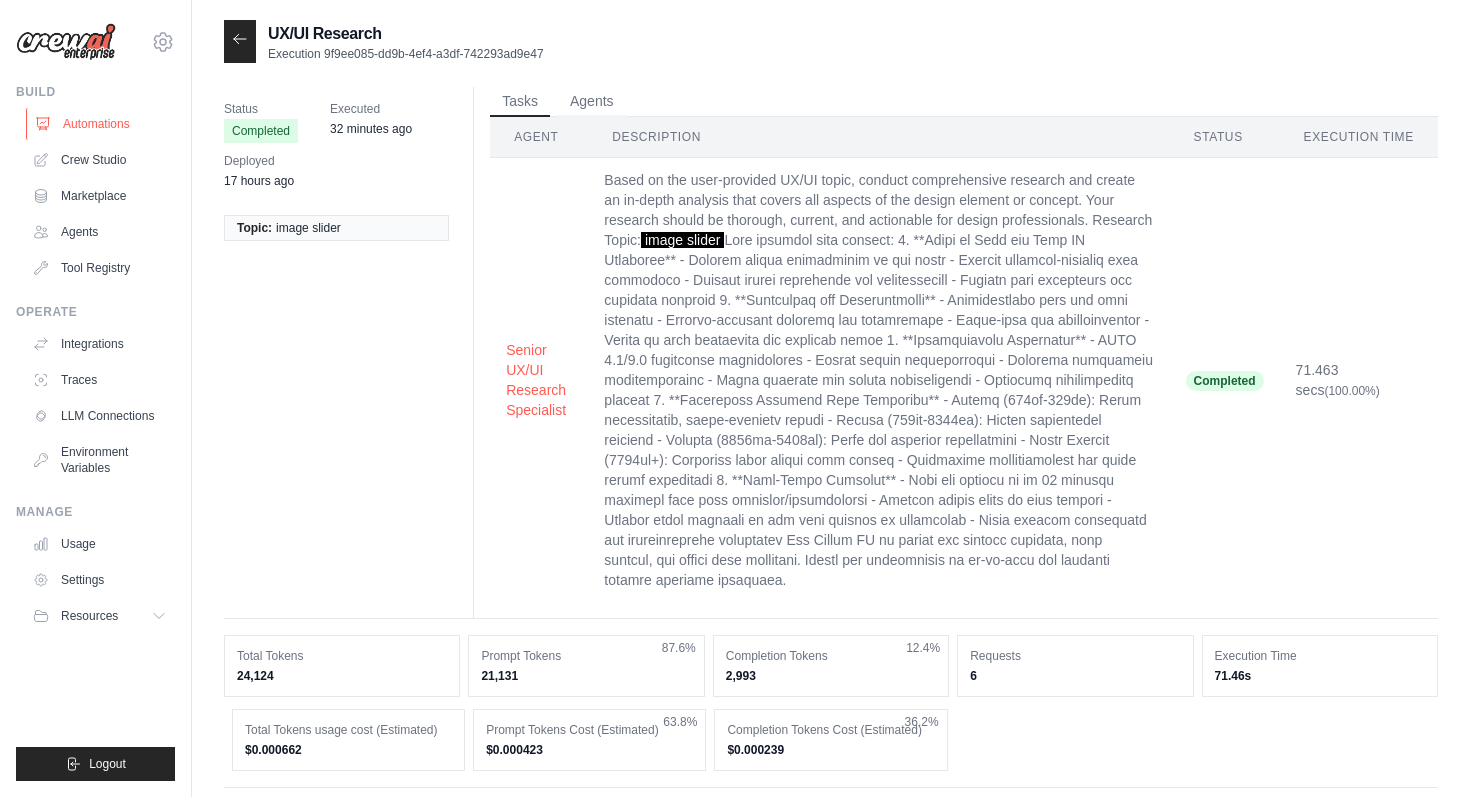 click on "Automations" at bounding box center [101, 124] 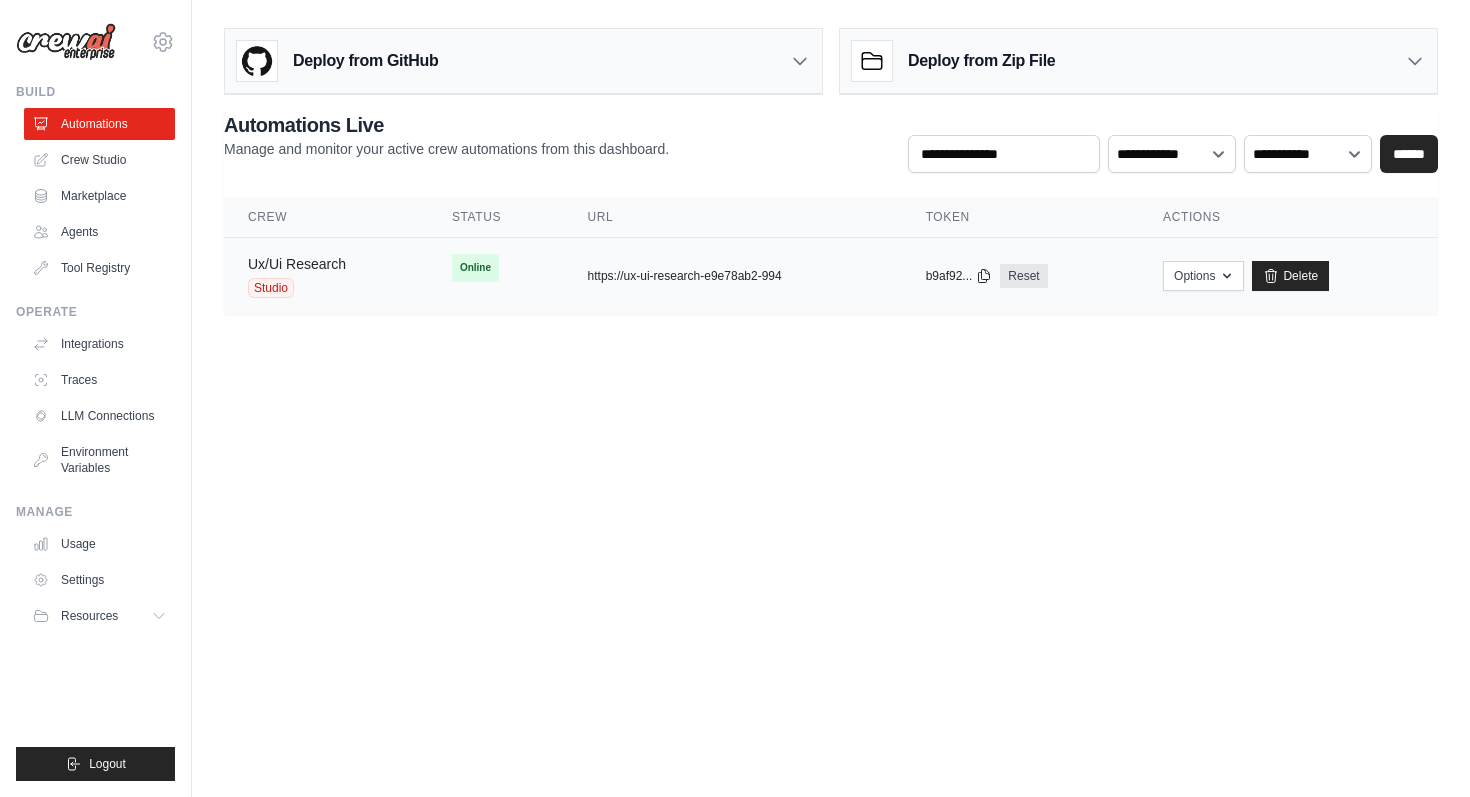 click on "Ux/Ui Research" at bounding box center [297, 264] 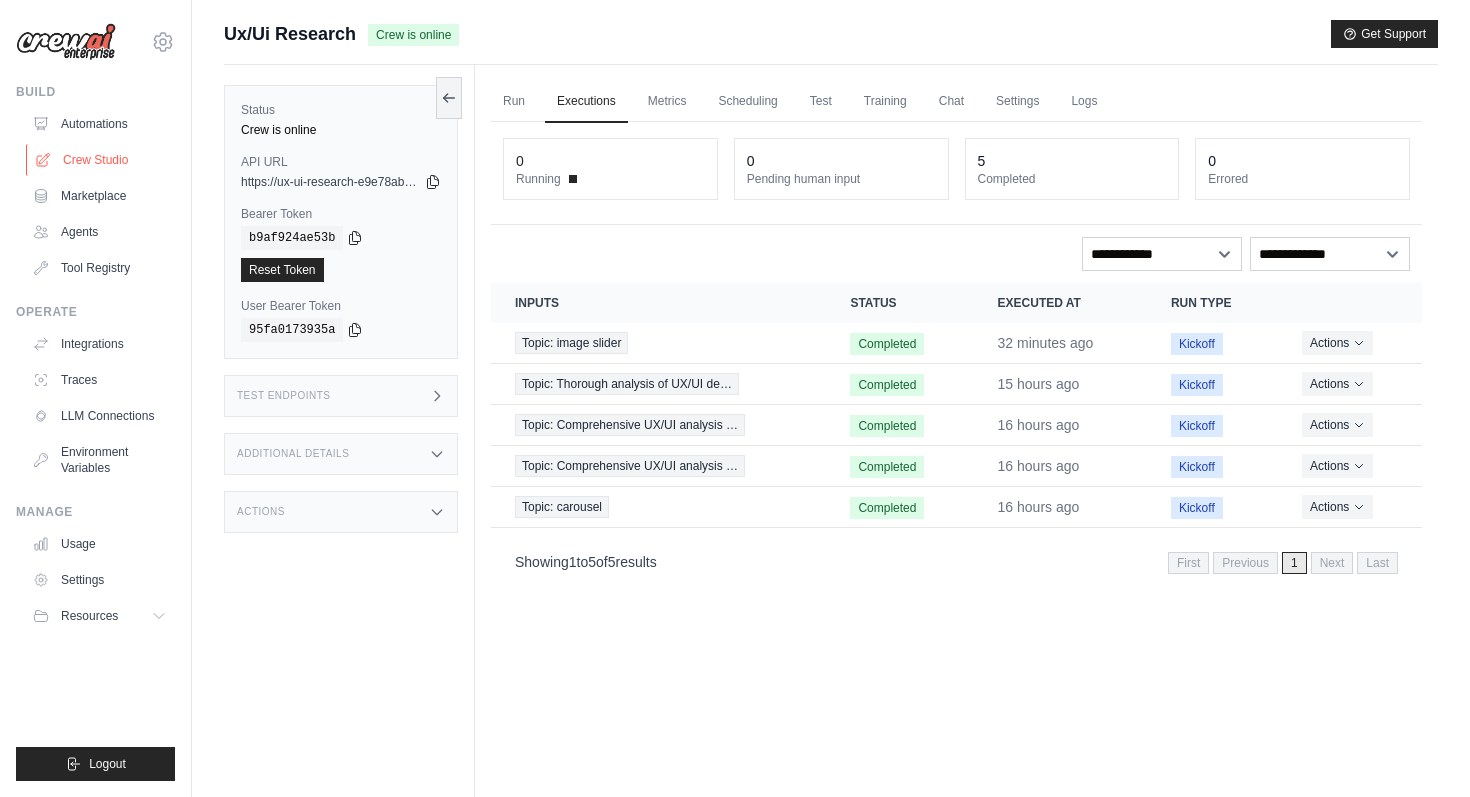 click on "Crew Studio" at bounding box center (101, 160) 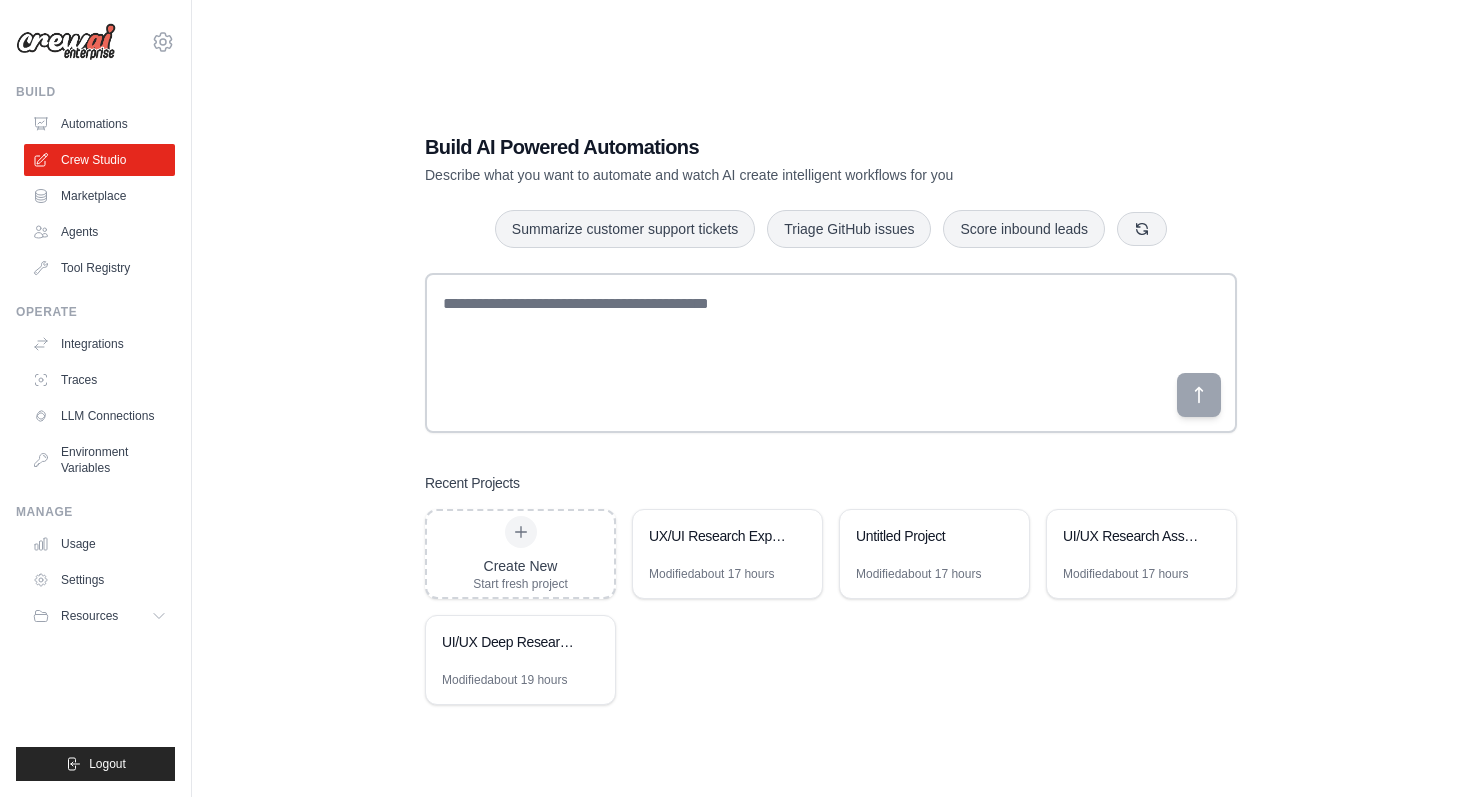 scroll, scrollTop: 0, scrollLeft: 0, axis: both 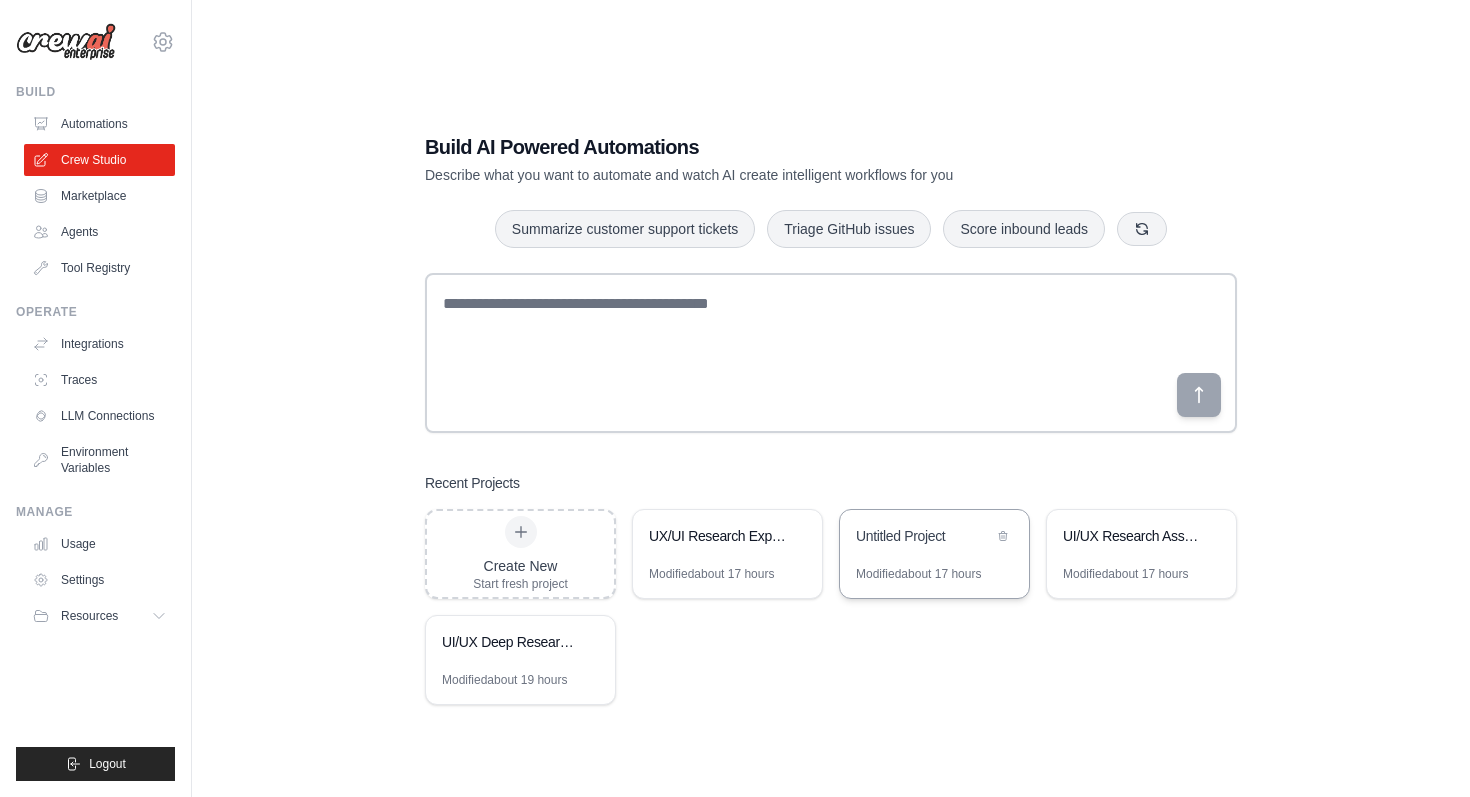 click on "Untitled Project" at bounding box center [934, 538] 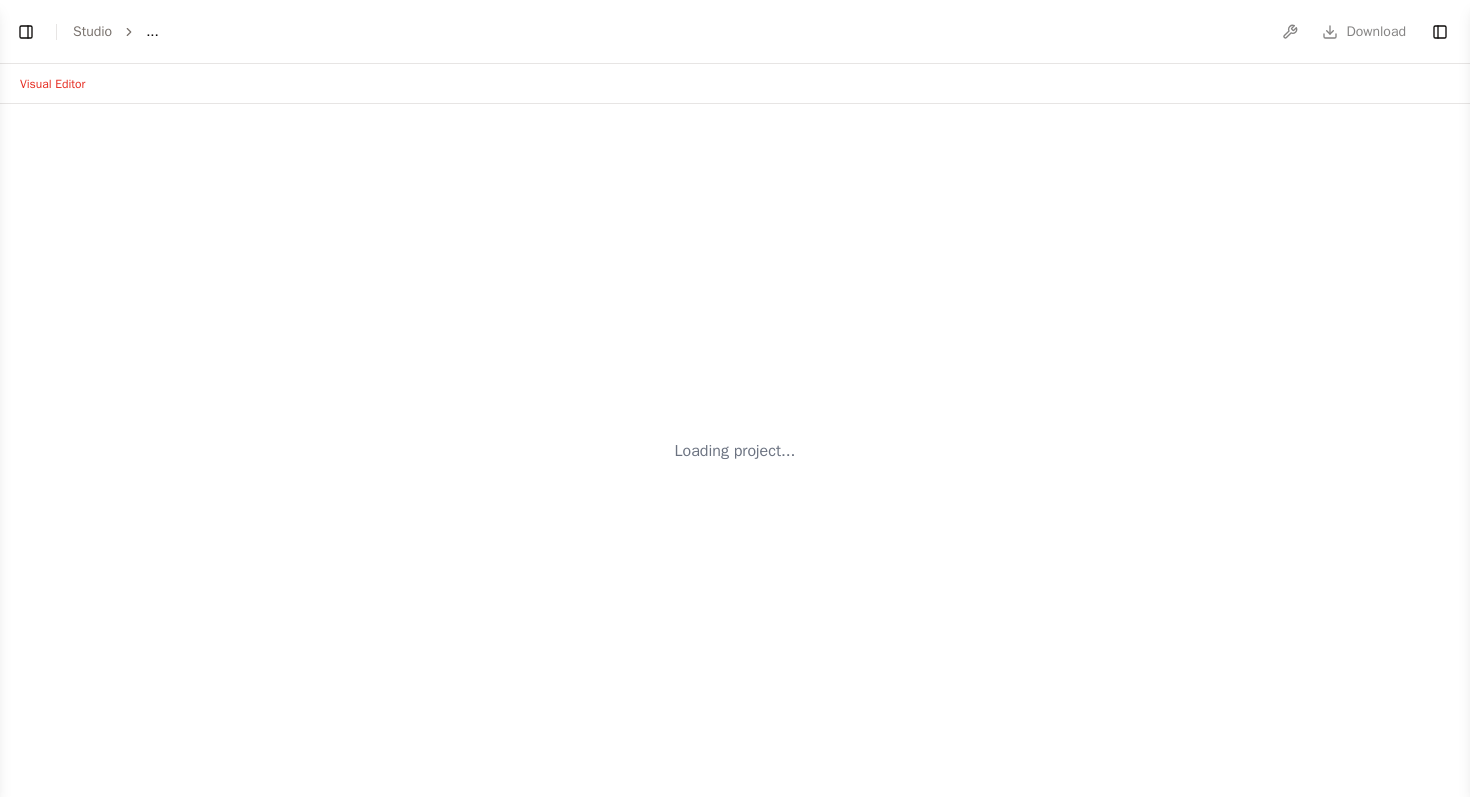 scroll, scrollTop: 0, scrollLeft: 0, axis: both 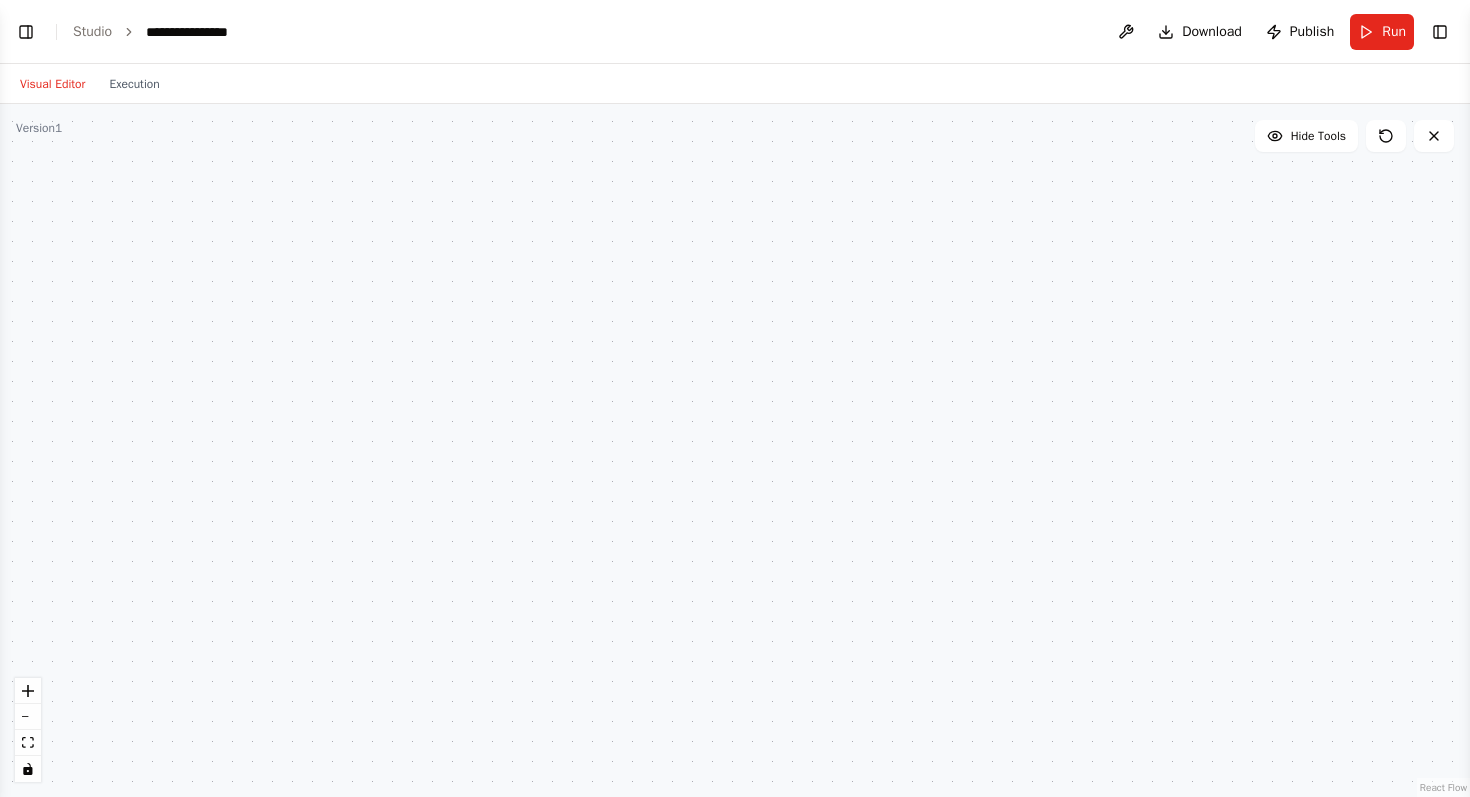 drag, startPoint x: 601, startPoint y: 373, endPoint x: 760, endPoint y: 401, distance: 161.44658 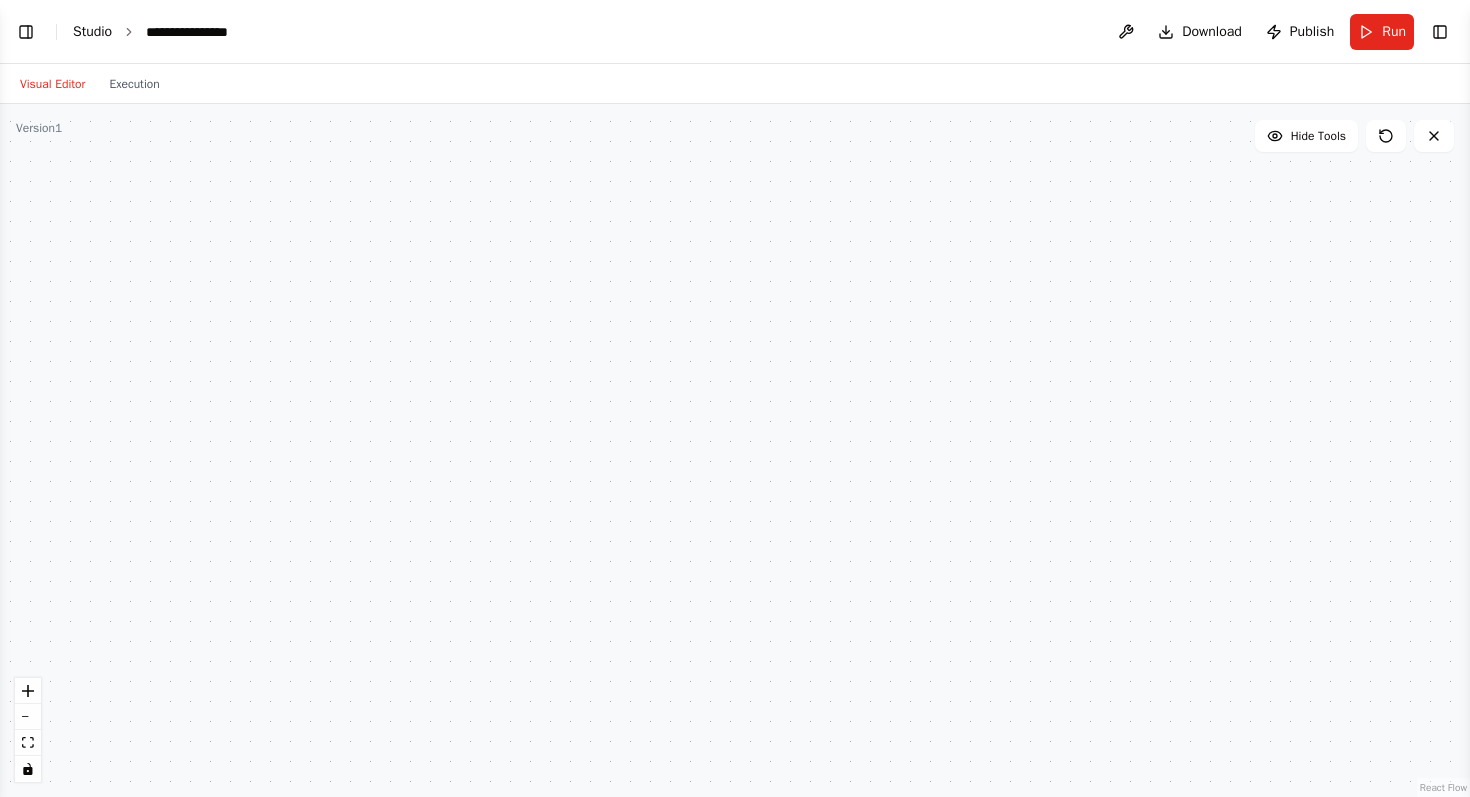 click on "Studio" at bounding box center [92, 31] 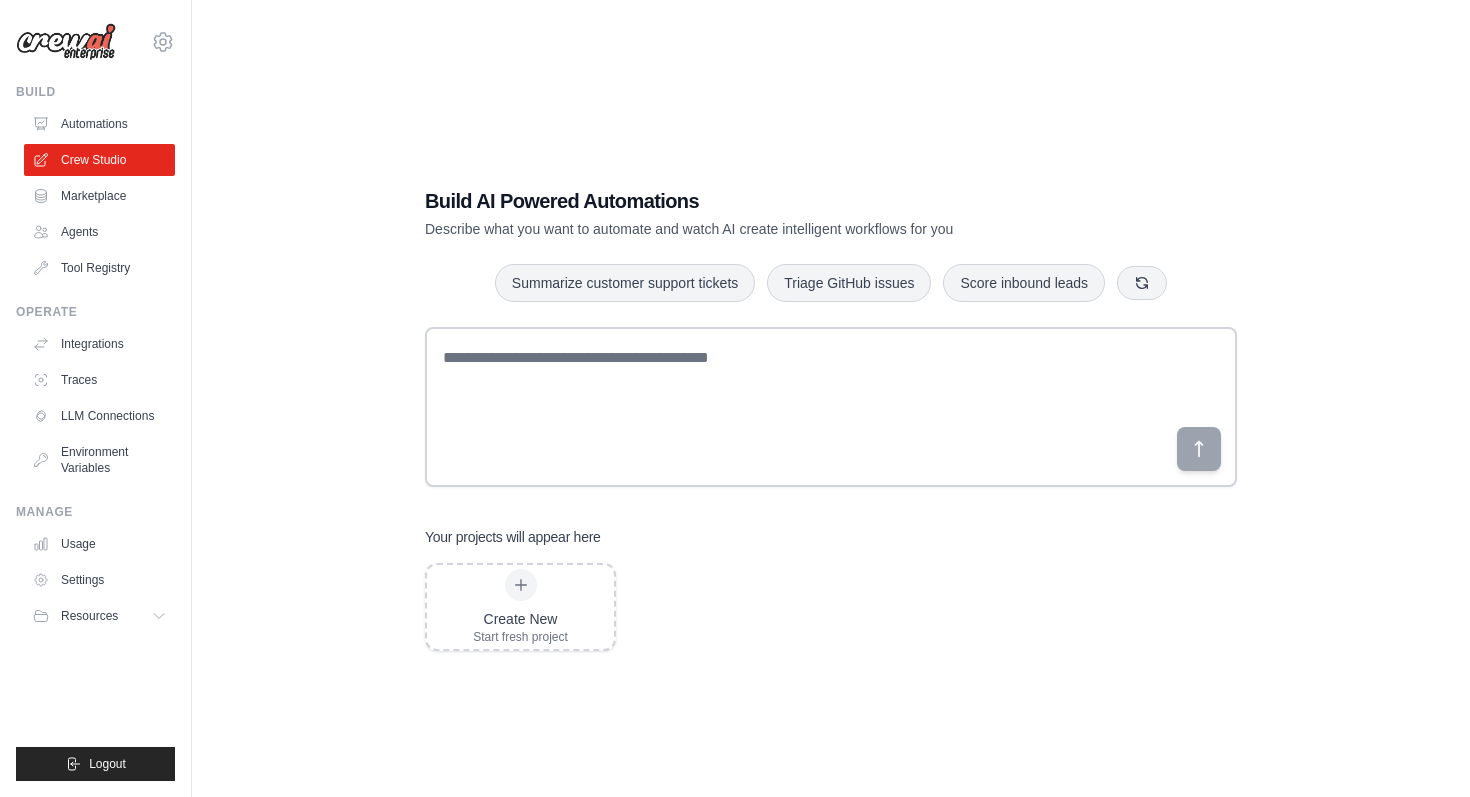 scroll, scrollTop: 0, scrollLeft: 0, axis: both 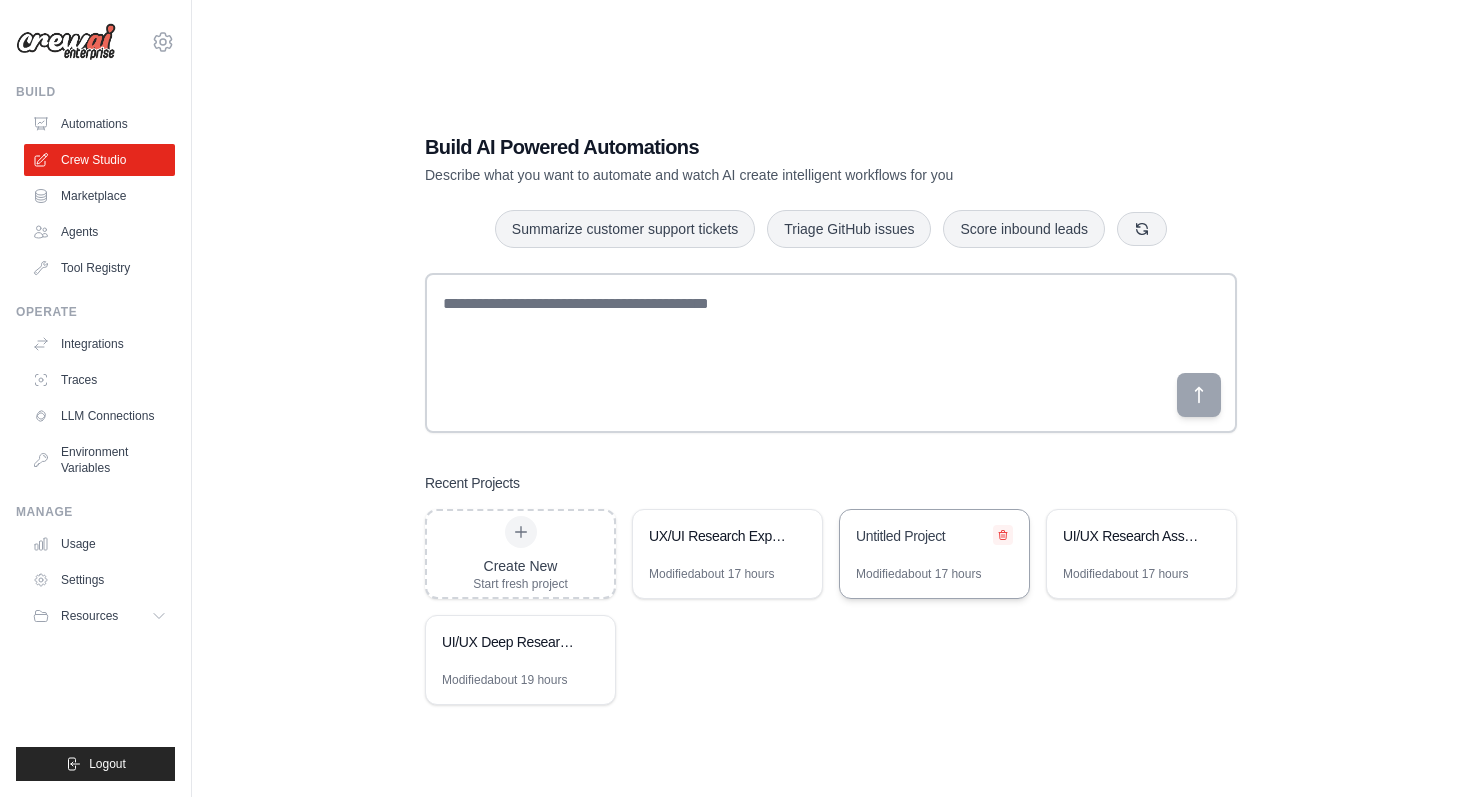 click 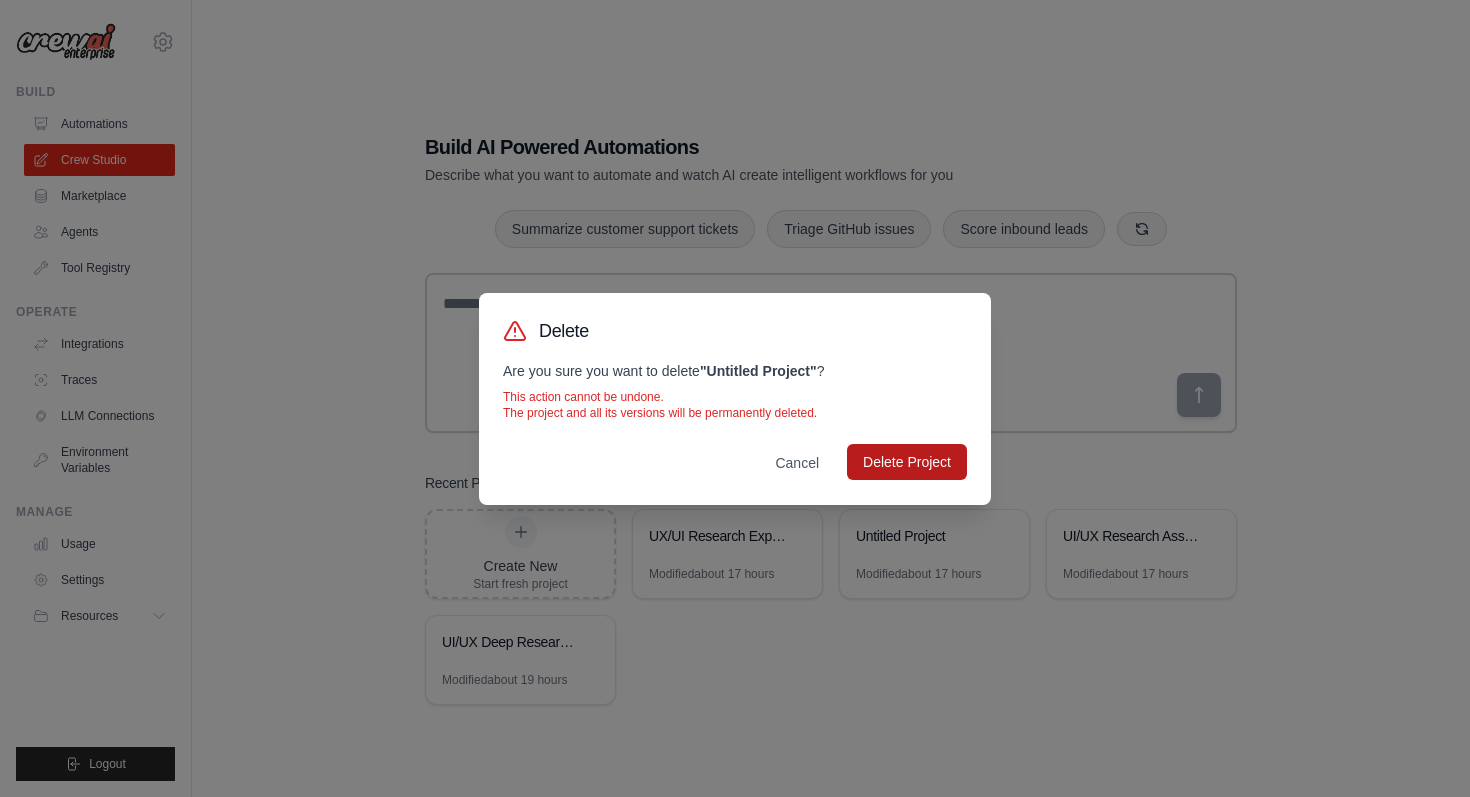 click on "Delete Project" at bounding box center [907, 462] 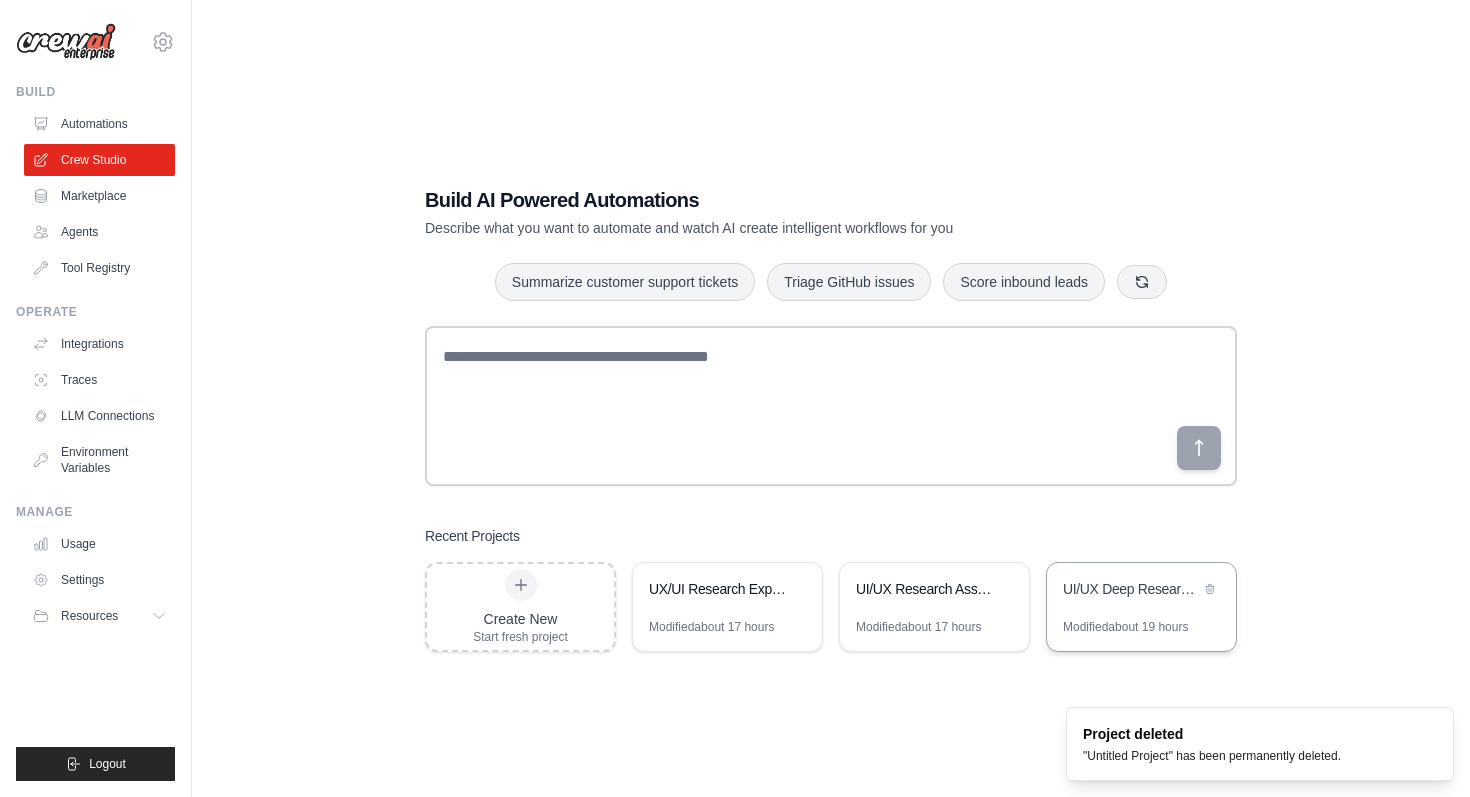 click on "UI/UX Deep Research & Analysis Tool" at bounding box center [1141, 591] 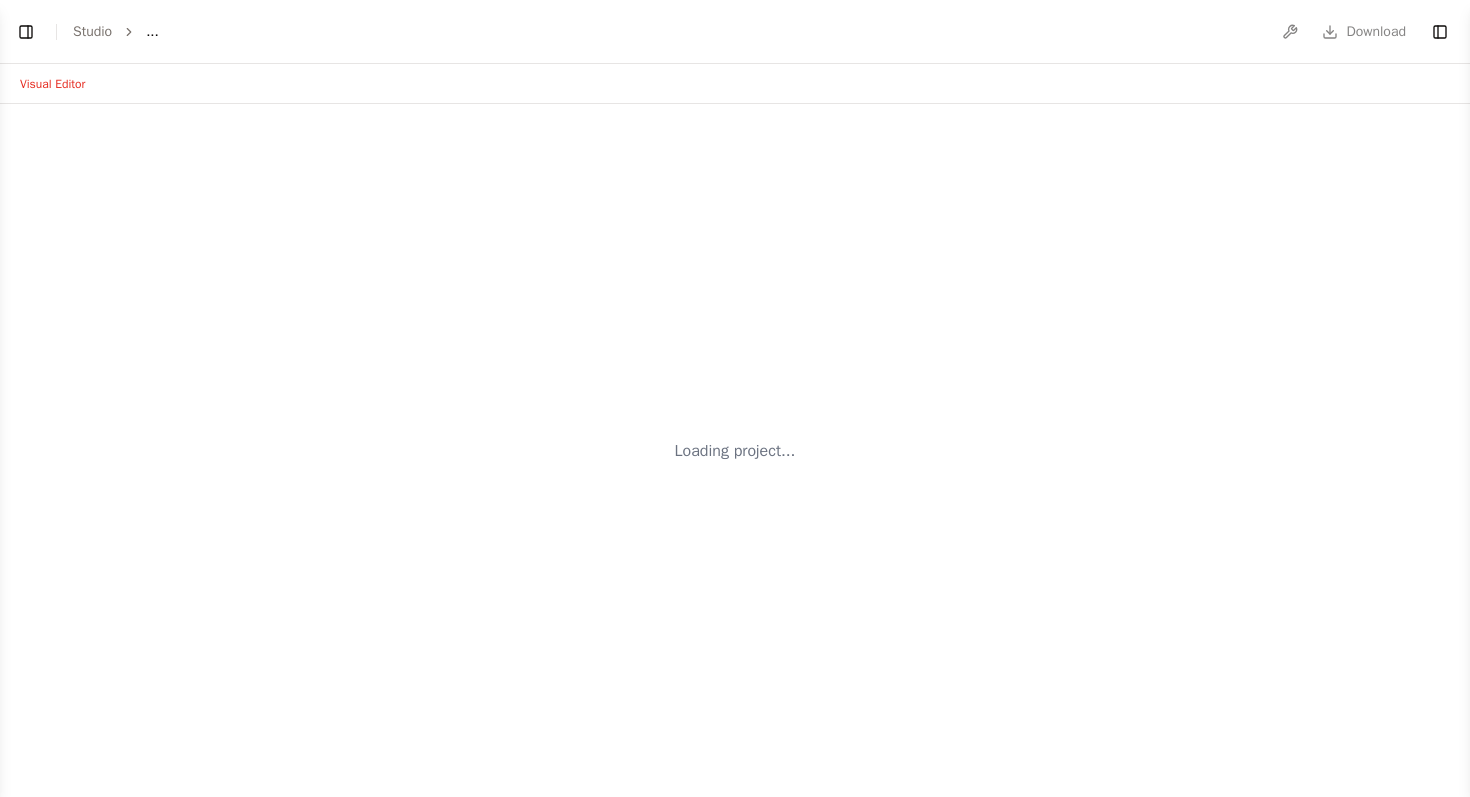 scroll, scrollTop: 0, scrollLeft: 0, axis: both 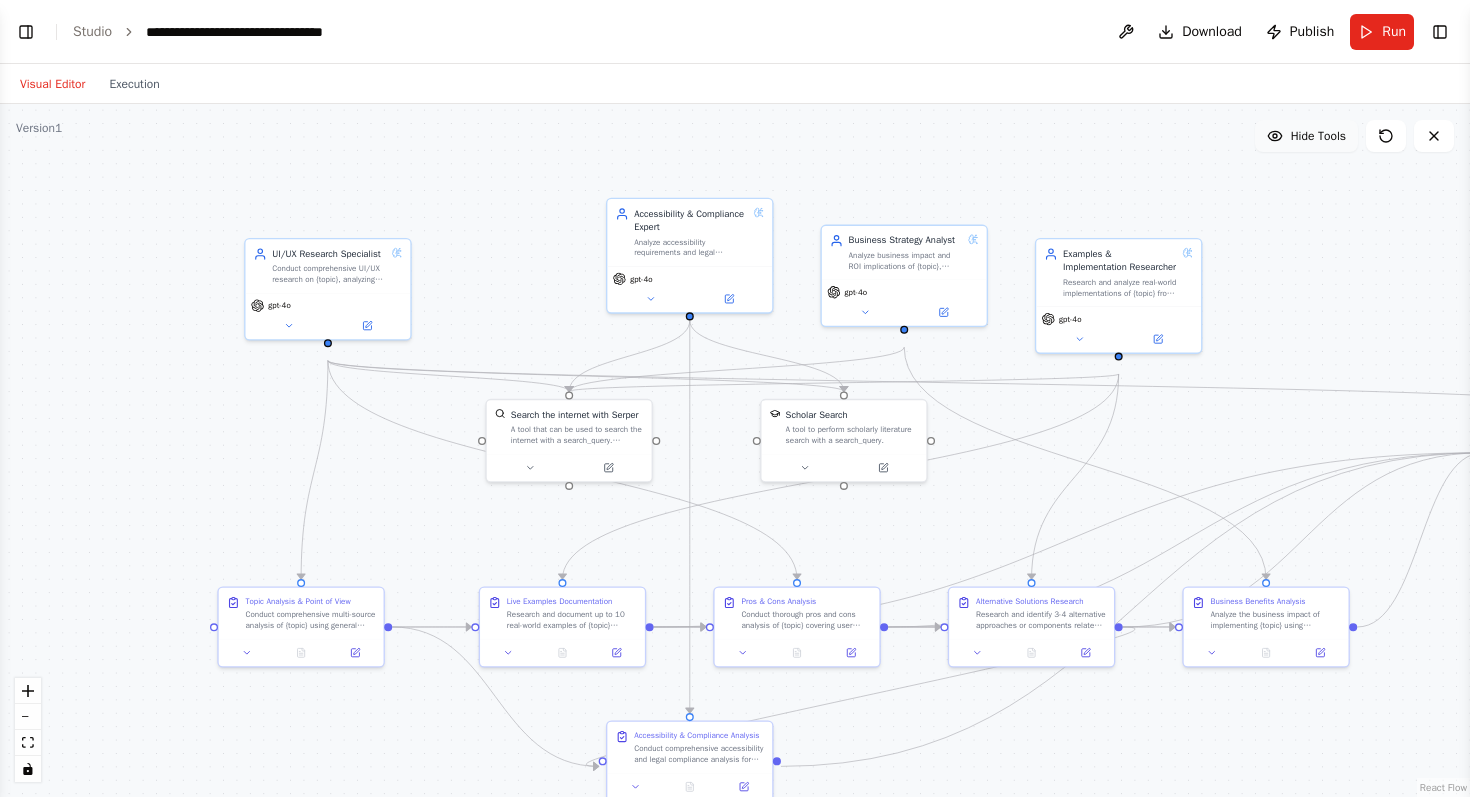 click on "Hide Tools" at bounding box center (1318, 136) 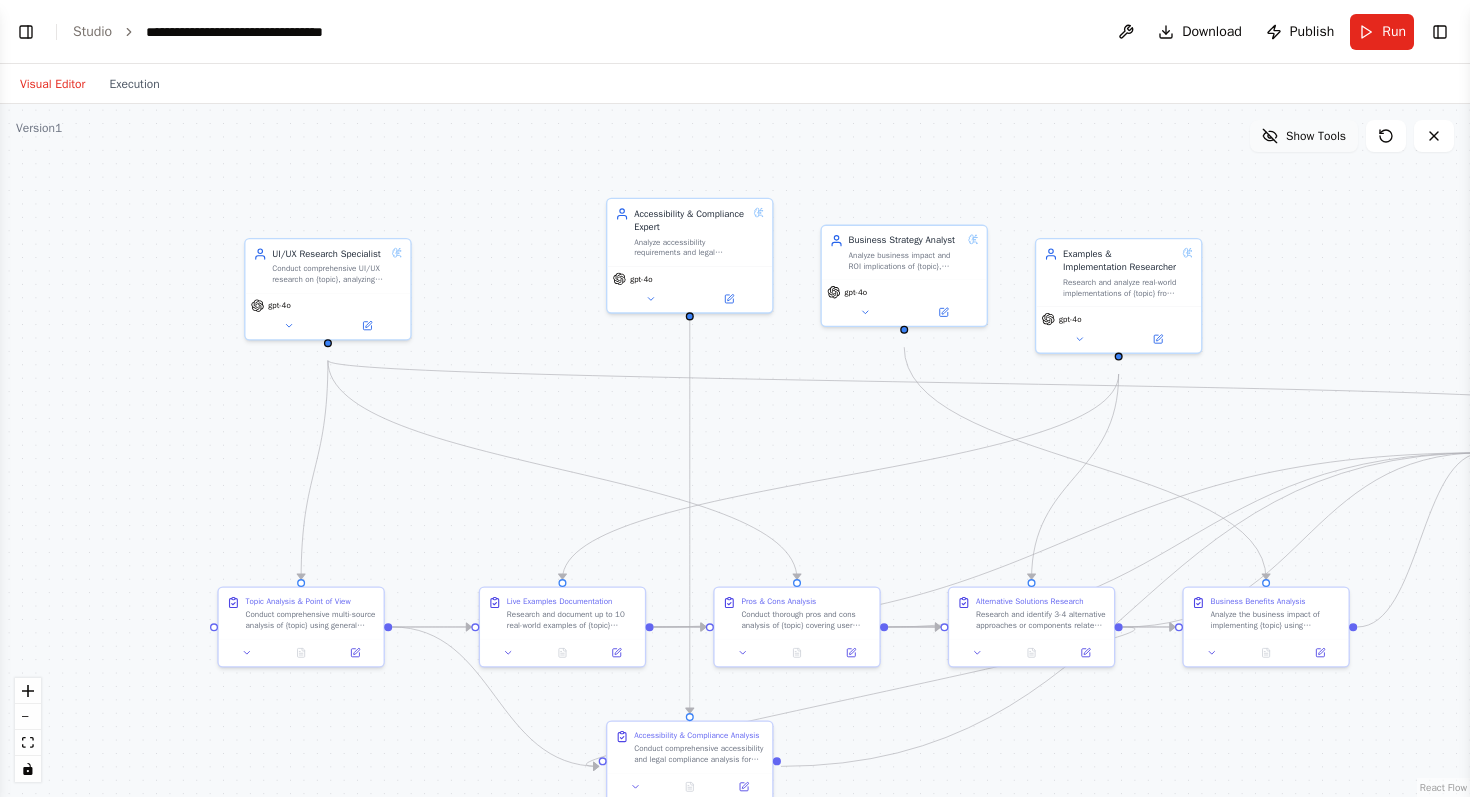 click on "Show Tools" at bounding box center (1316, 136) 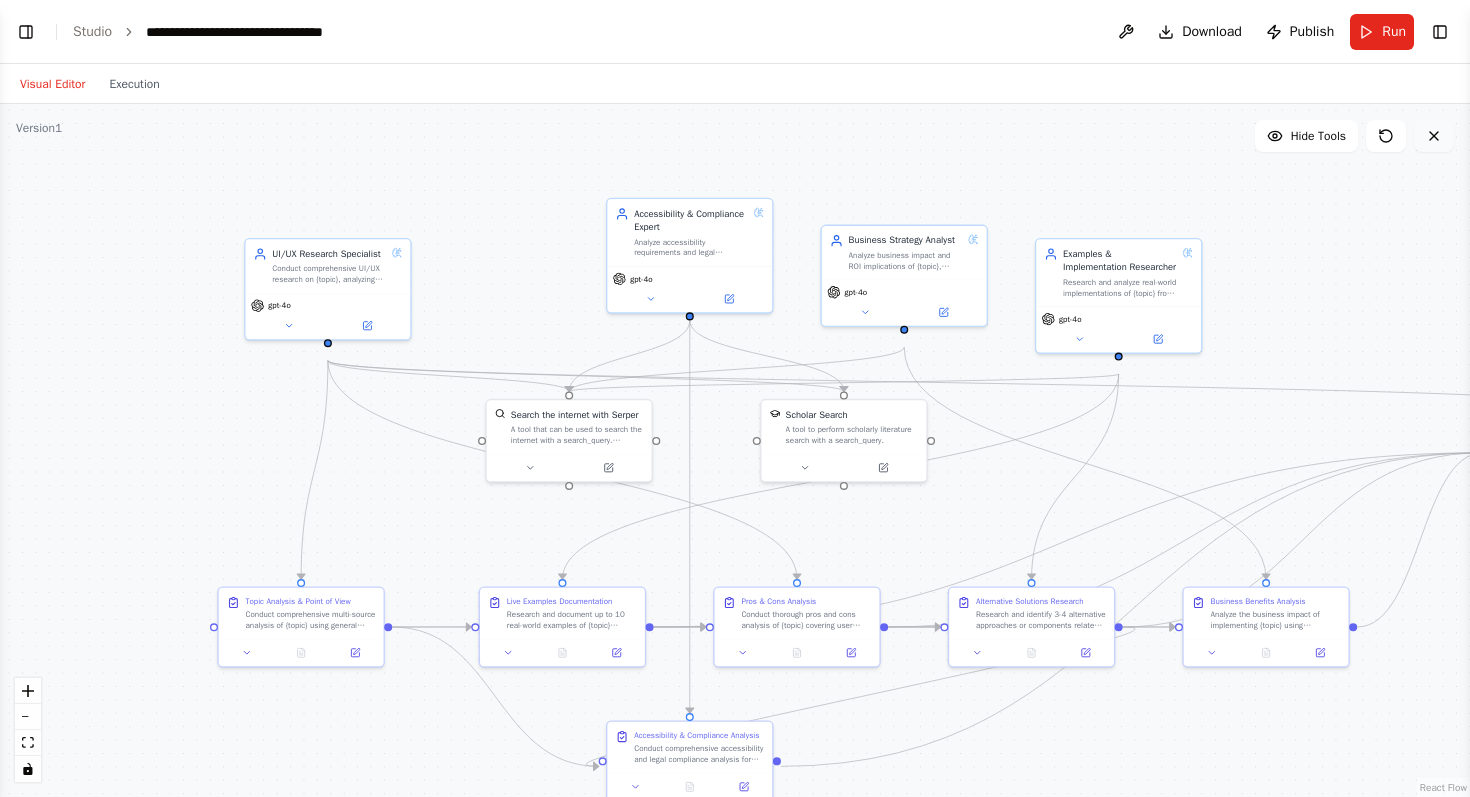 click 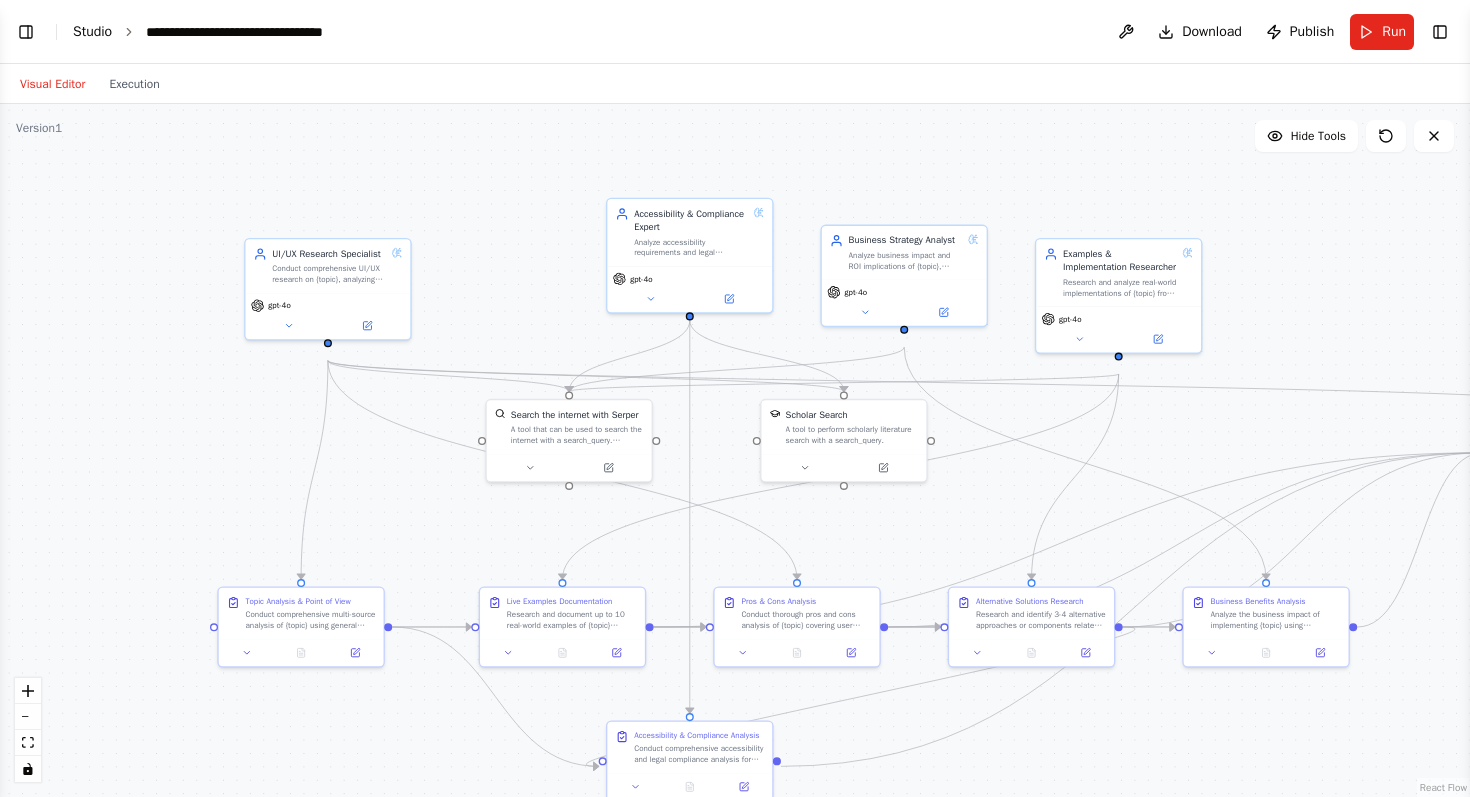 click on "Studio" at bounding box center [92, 31] 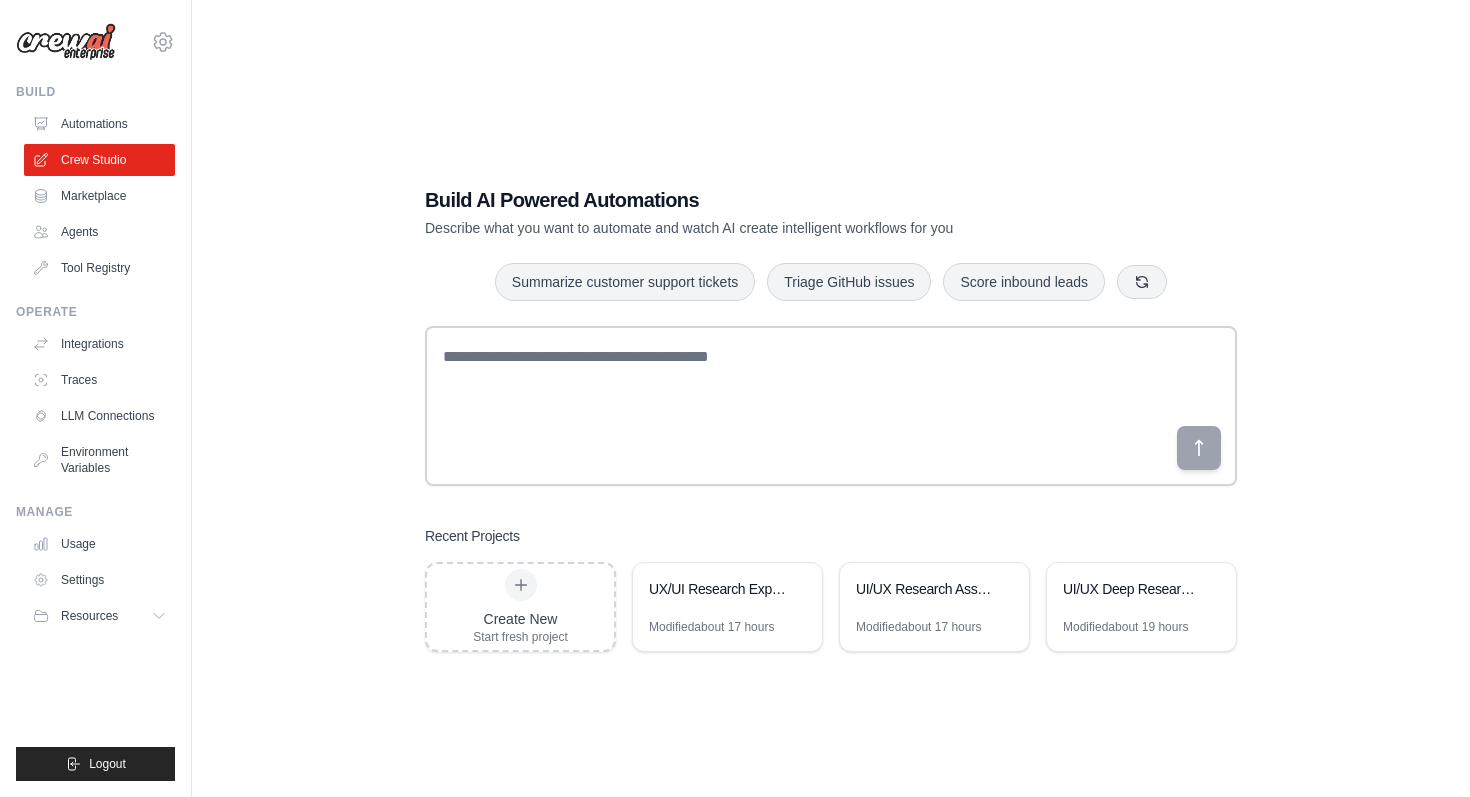 scroll, scrollTop: 0, scrollLeft: 0, axis: both 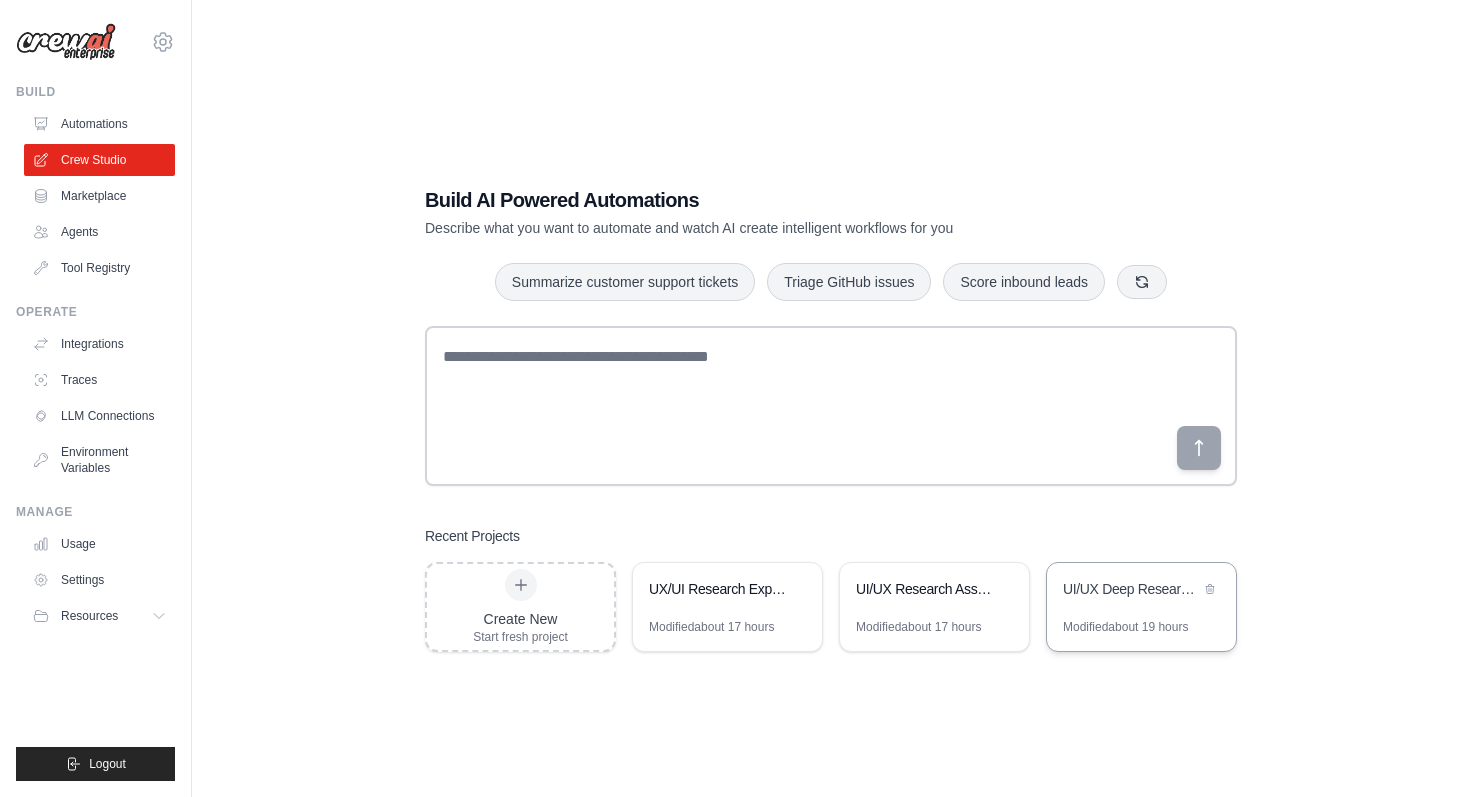 click on "UI/UX Deep Research & Analysis Tool" at bounding box center (1141, 591) 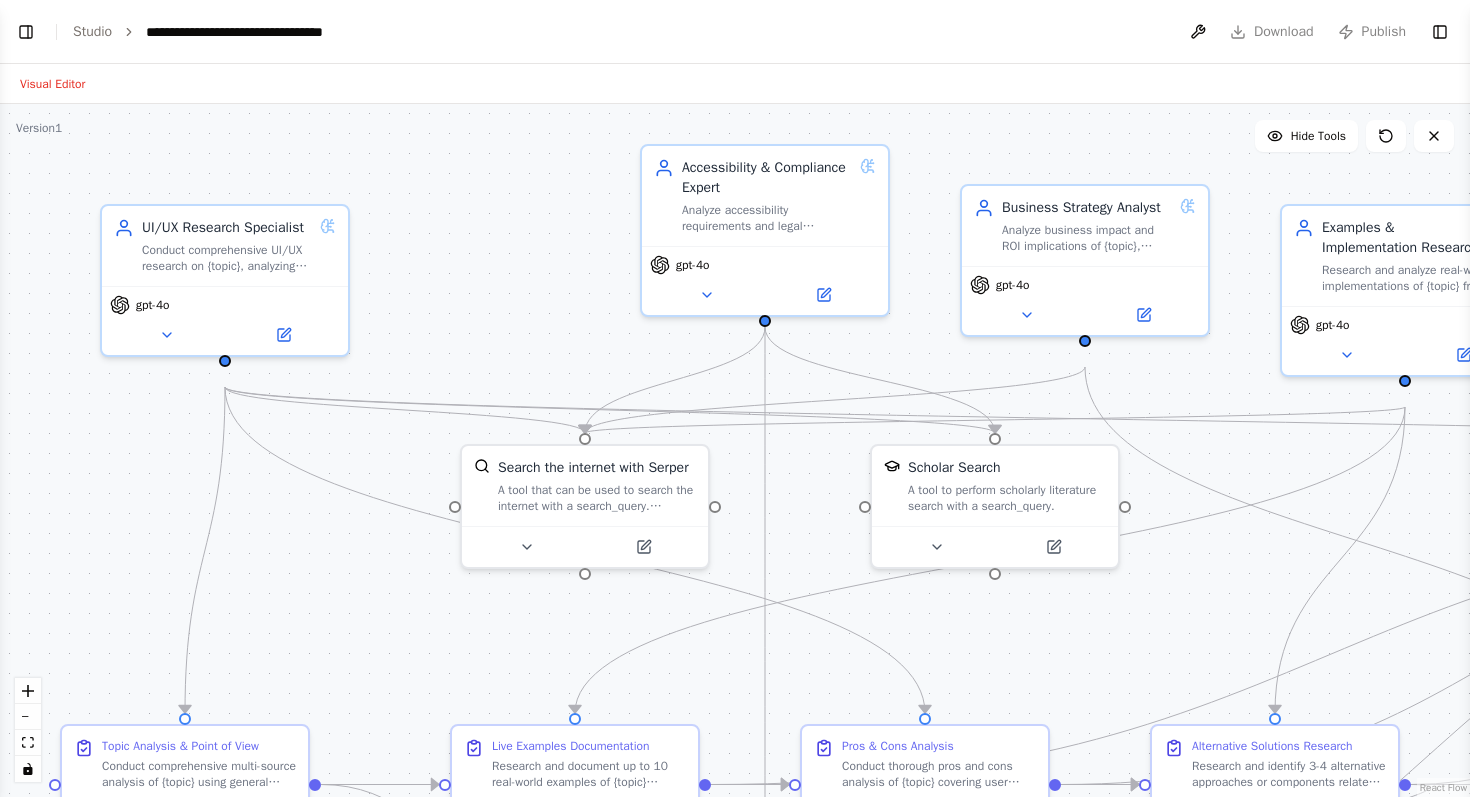 scroll, scrollTop: 0, scrollLeft: 0, axis: both 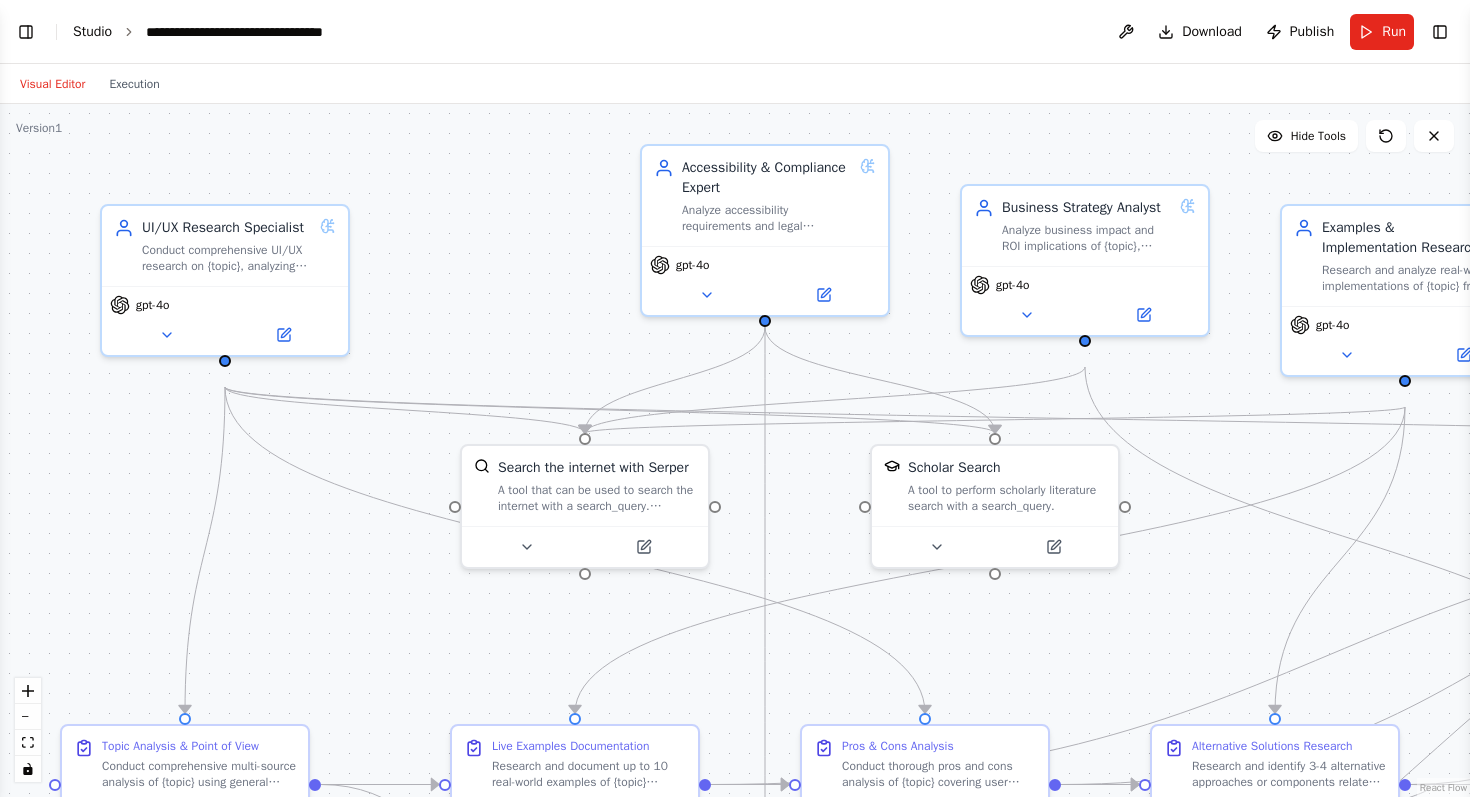 click on "Studio" at bounding box center (92, 31) 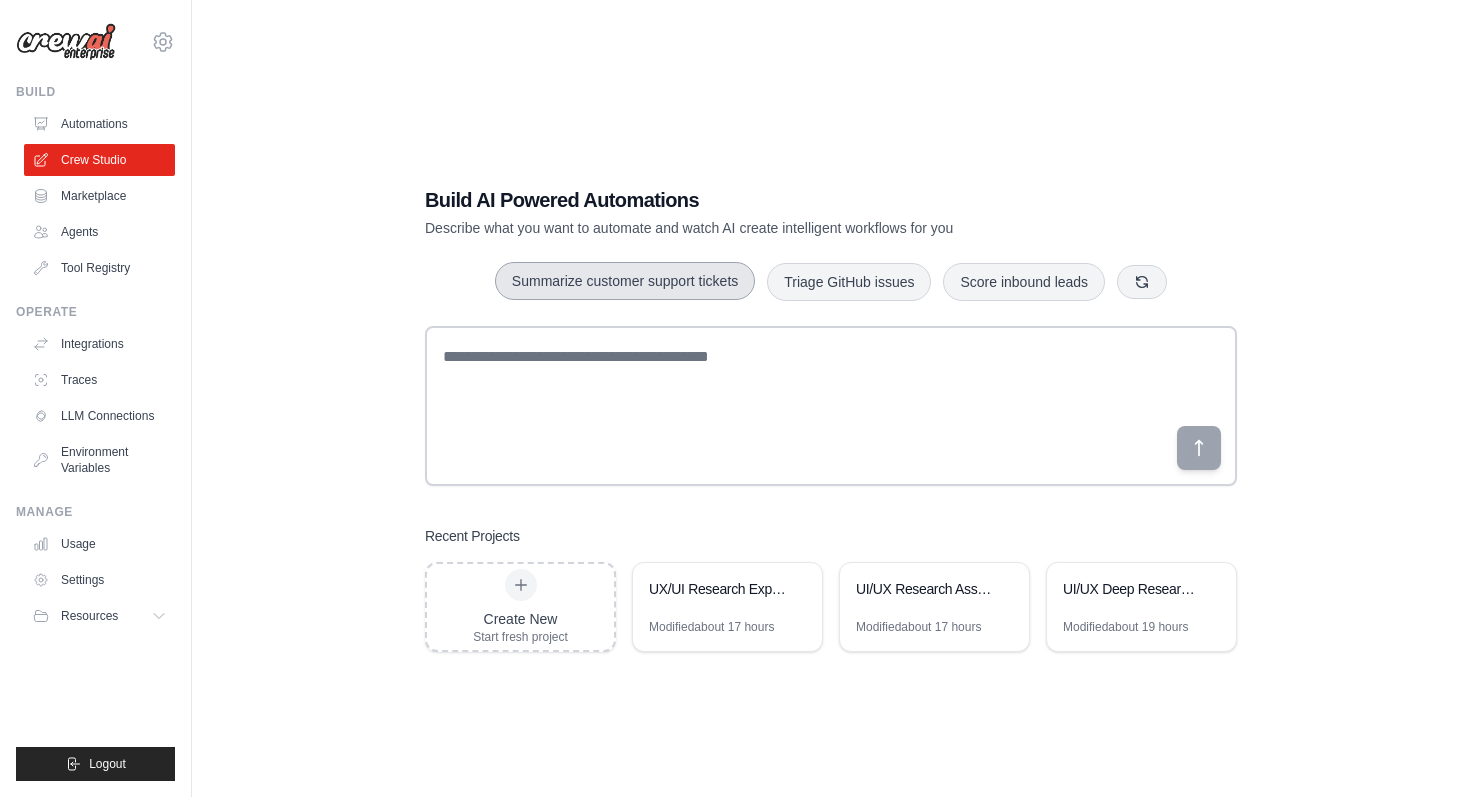 scroll, scrollTop: 0, scrollLeft: 0, axis: both 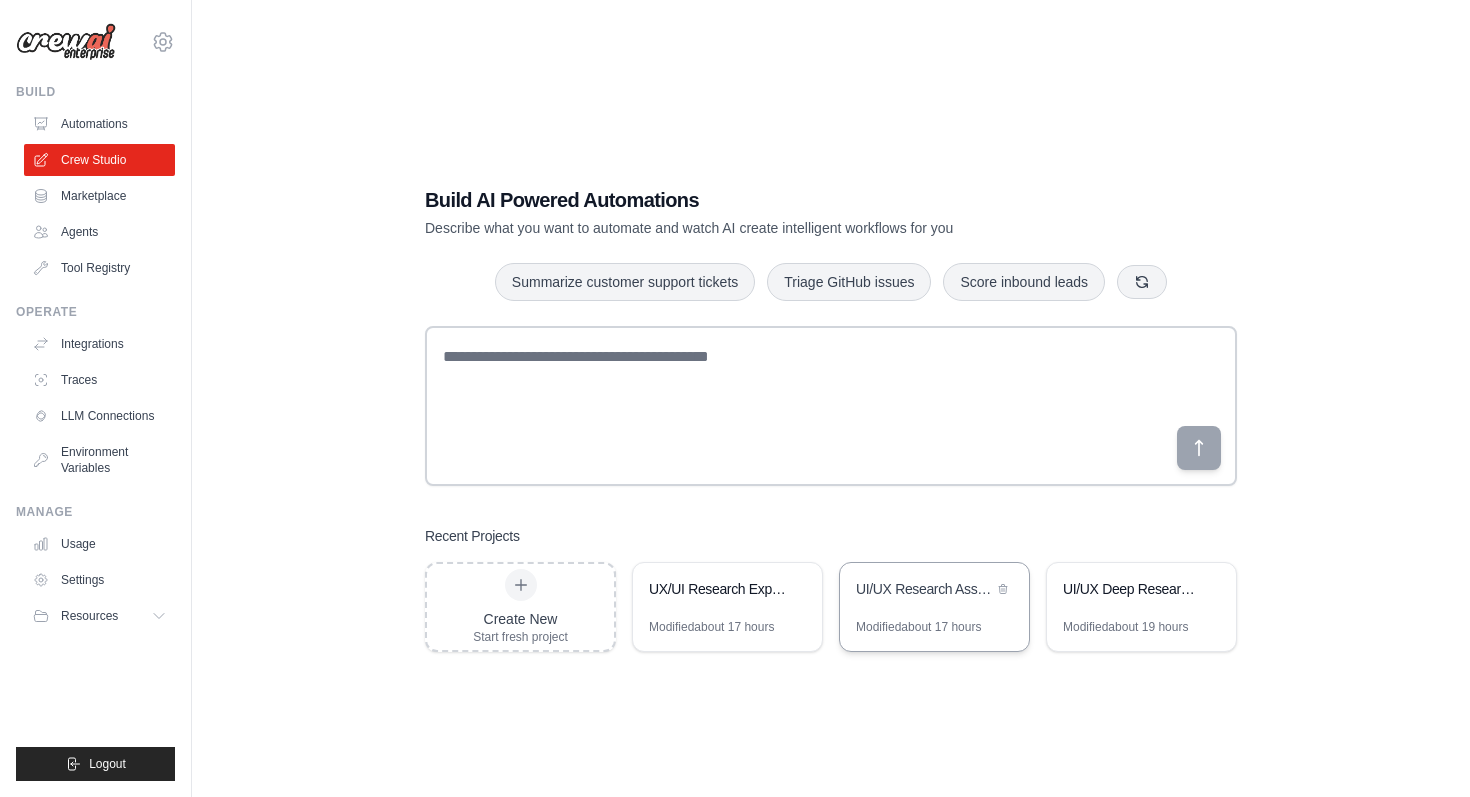 click on "UI/UX Research Assistant" at bounding box center [934, 591] 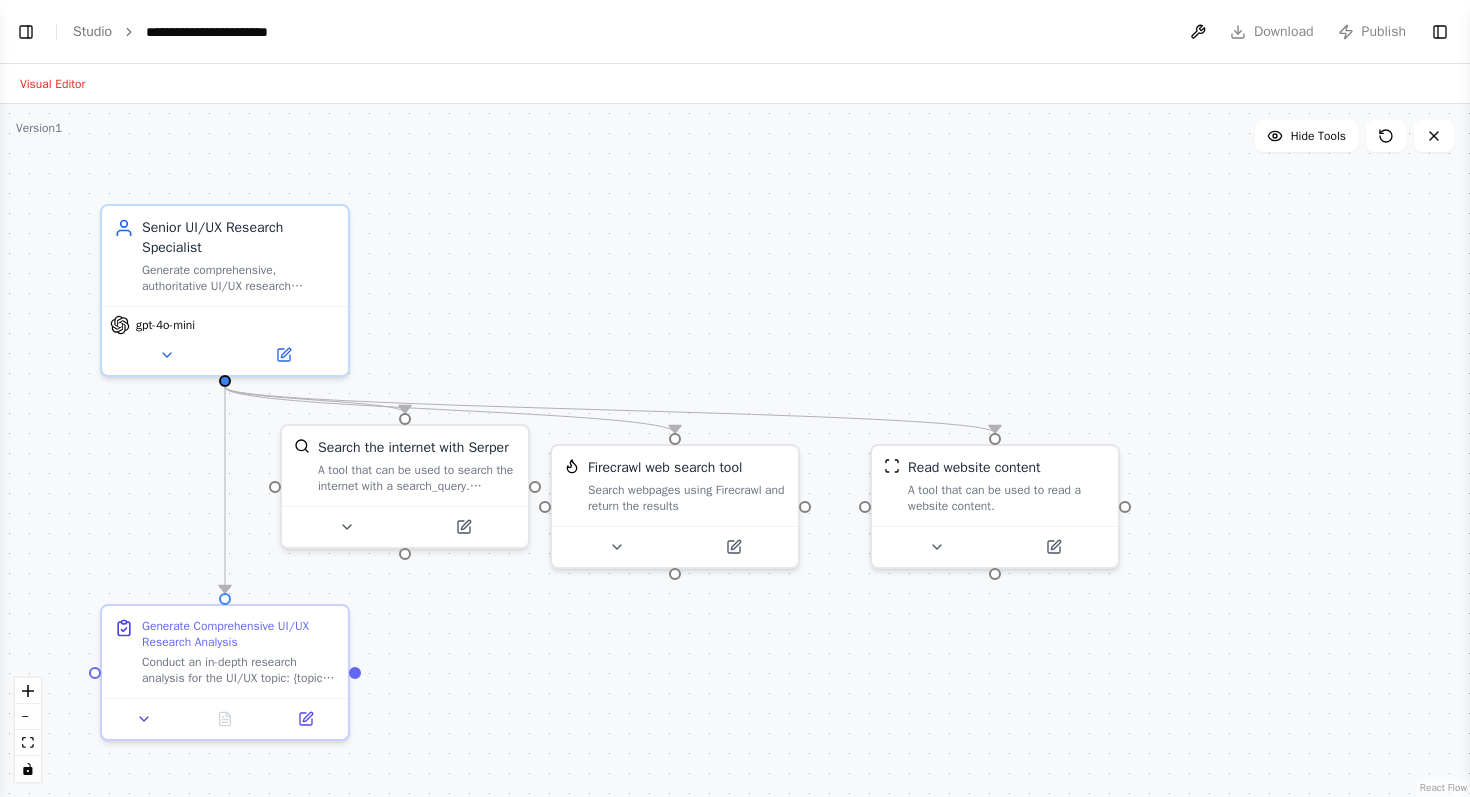 scroll, scrollTop: 0, scrollLeft: 0, axis: both 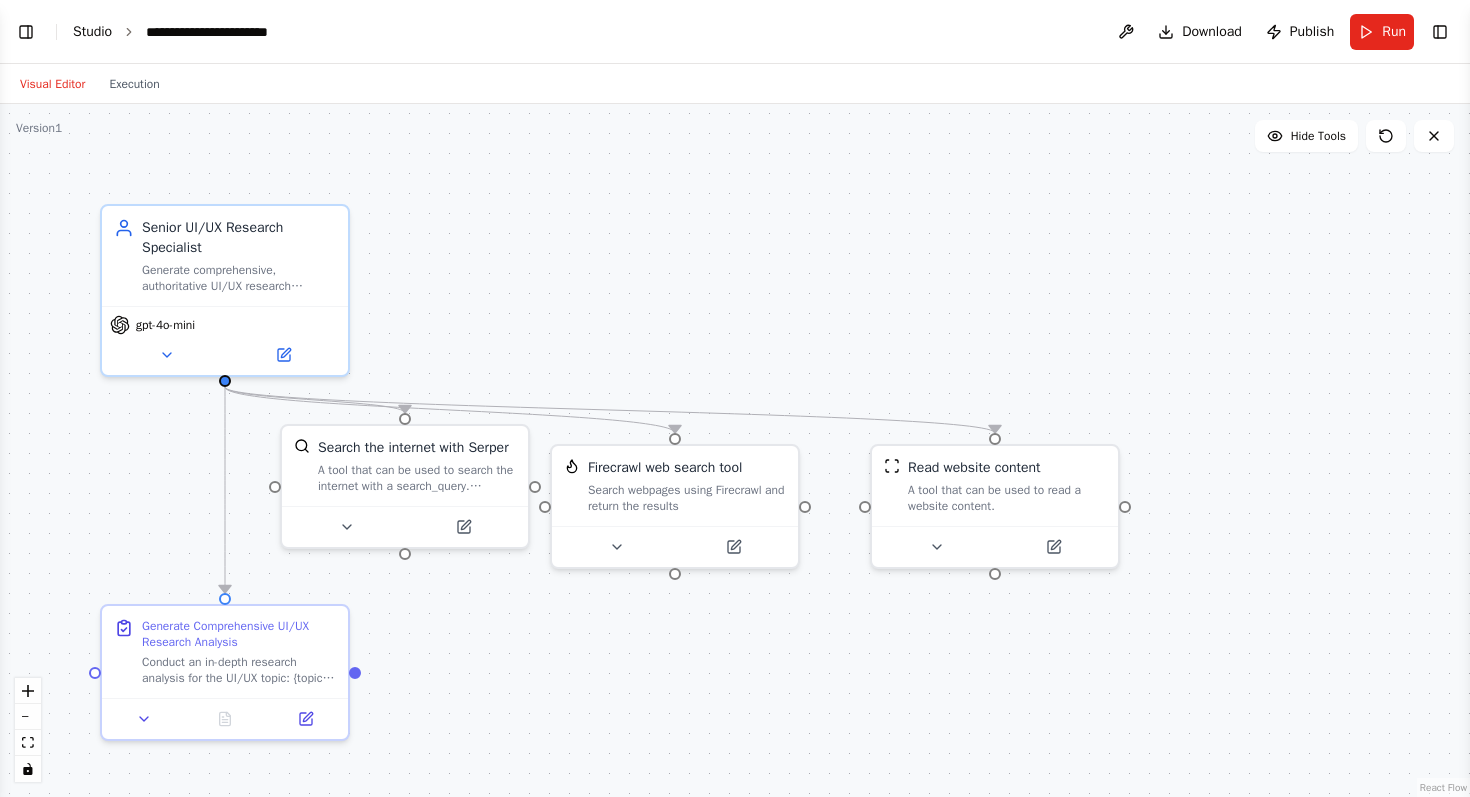 click on "Studio" at bounding box center [92, 31] 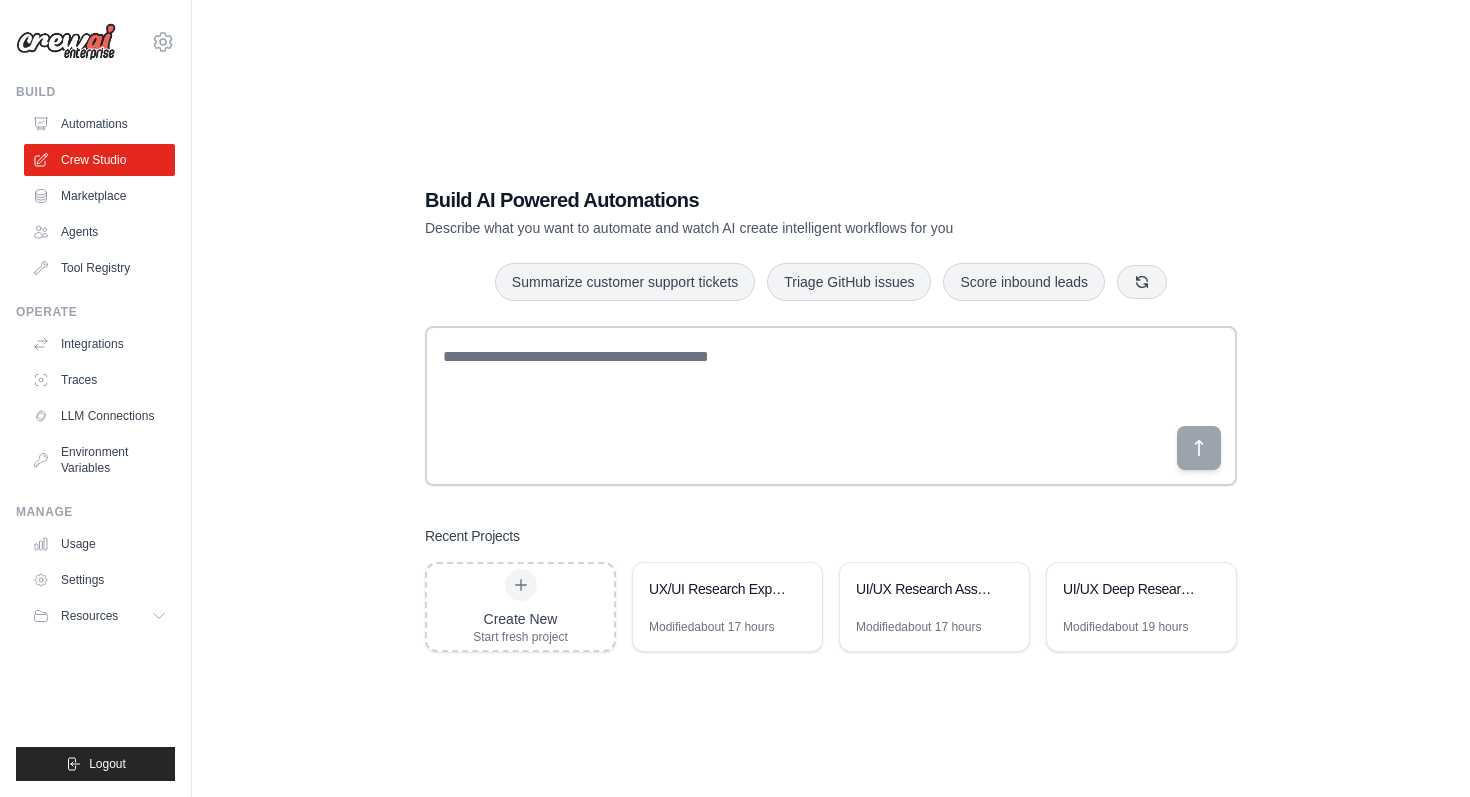 scroll, scrollTop: 0, scrollLeft: 0, axis: both 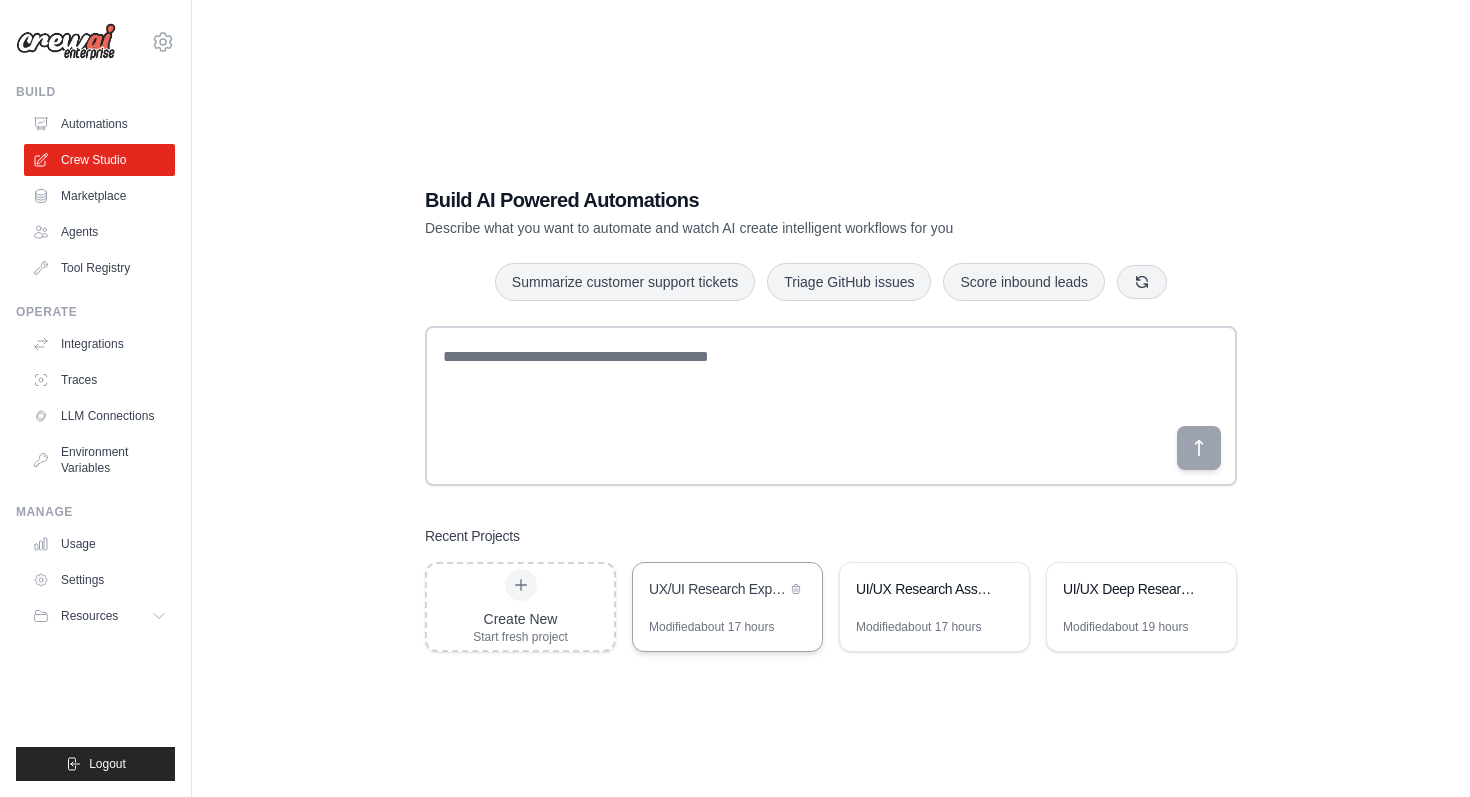 click on "UX/UI Research Expert" at bounding box center (727, 591) 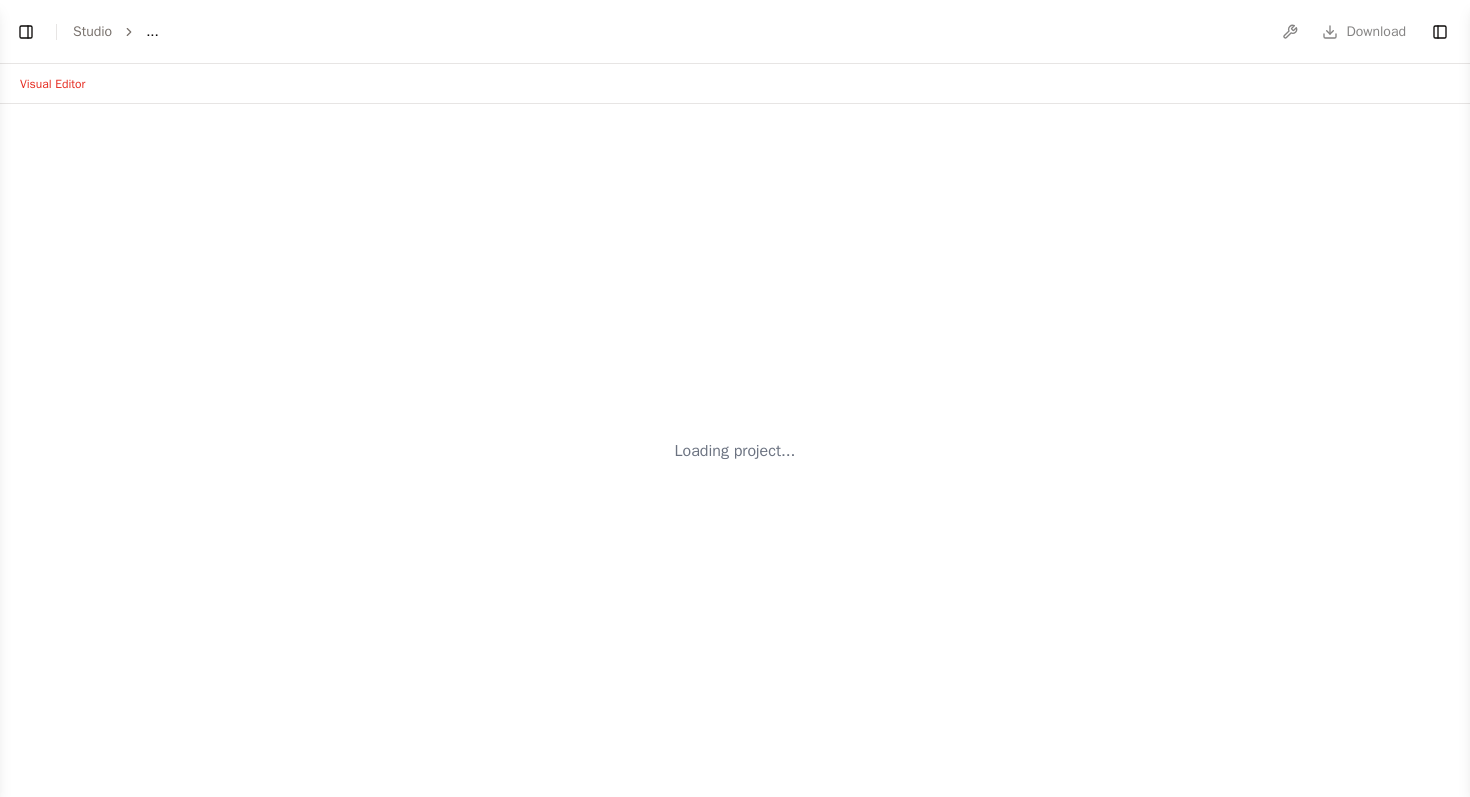 scroll, scrollTop: 0, scrollLeft: 0, axis: both 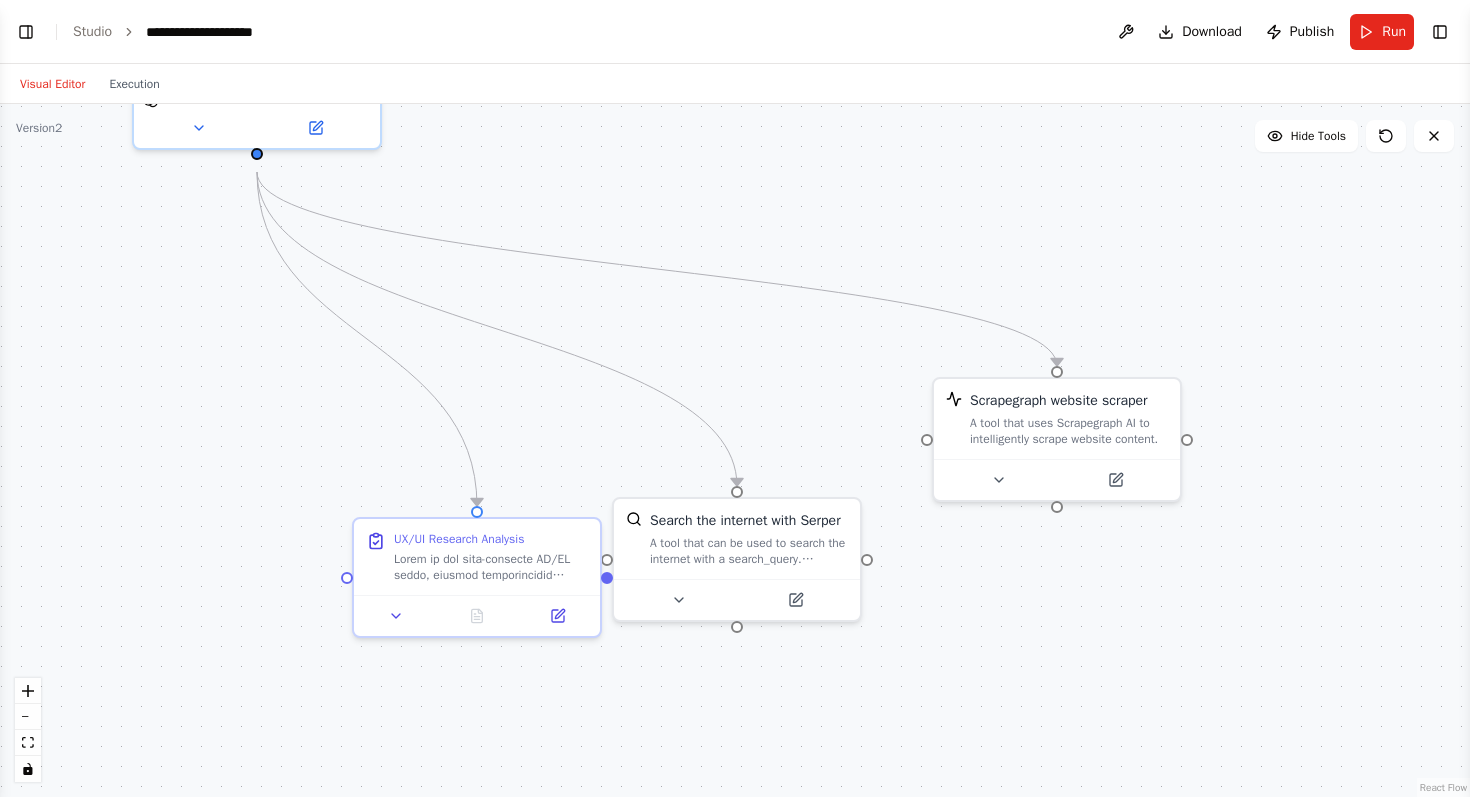 drag, startPoint x: 427, startPoint y: 232, endPoint x: 739, endPoint y: 365, distance: 339.16516 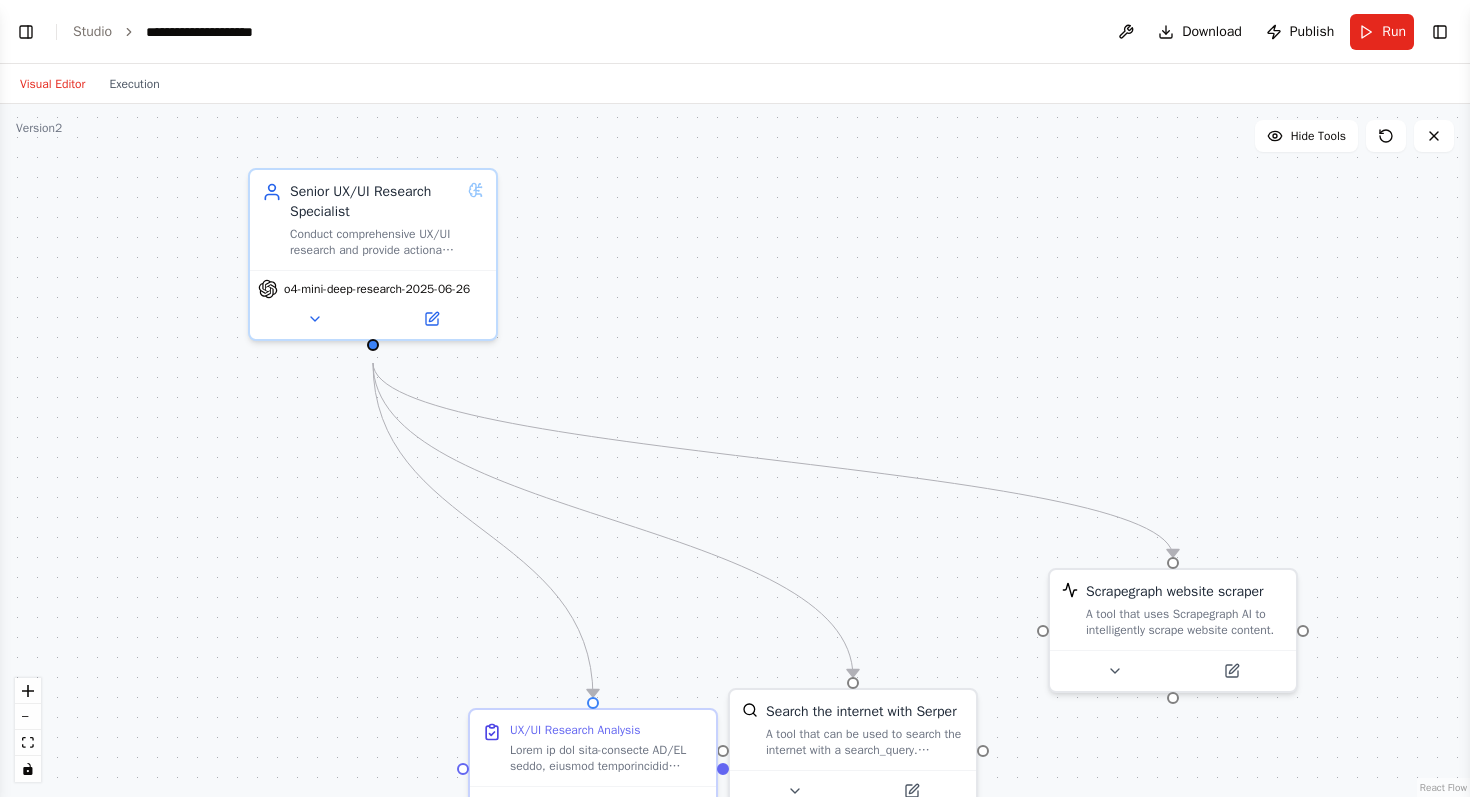 drag, startPoint x: 499, startPoint y: 159, endPoint x: 615, endPoint y: 355, distance: 227.75426 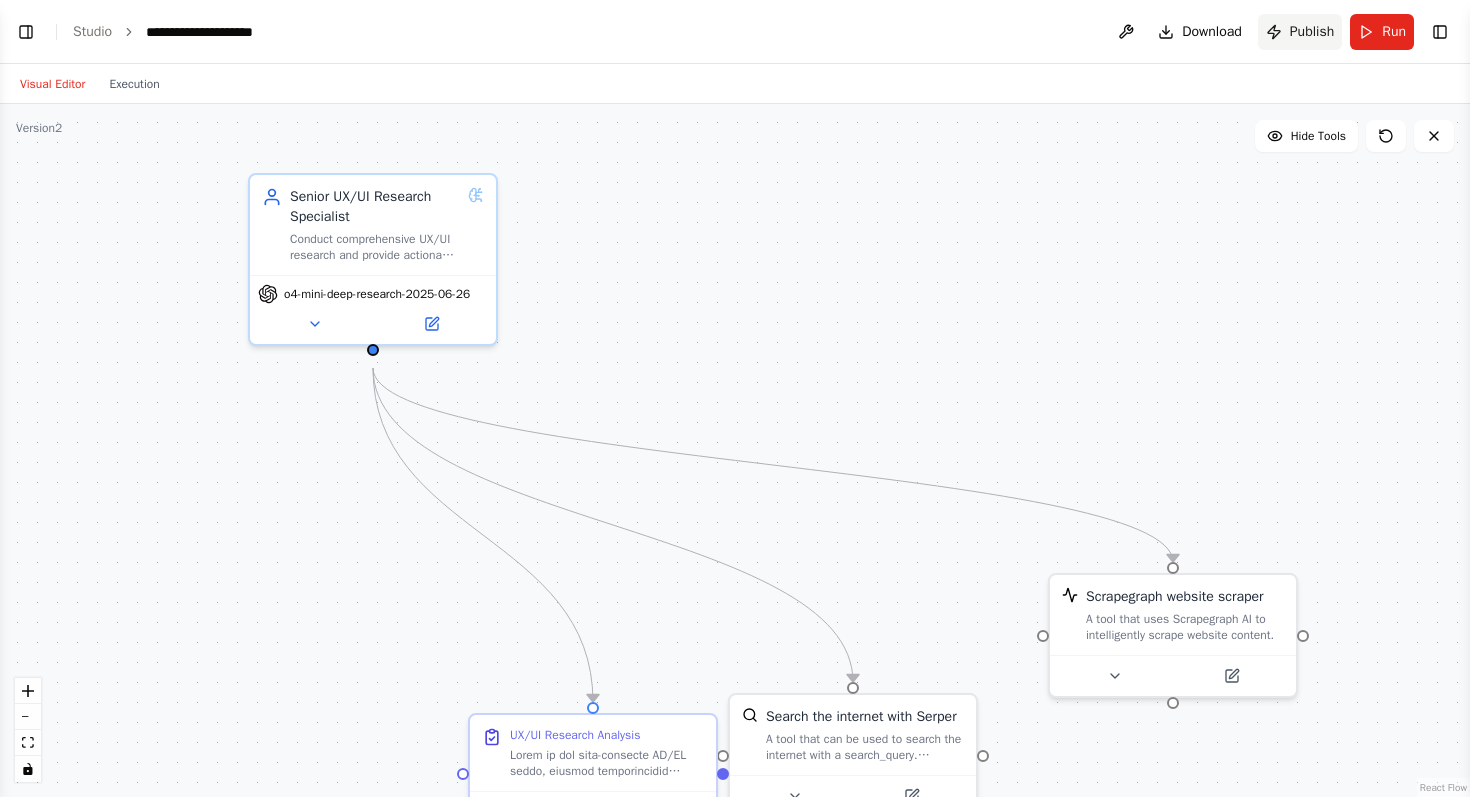click on "Publish" at bounding box center (1312, 32) 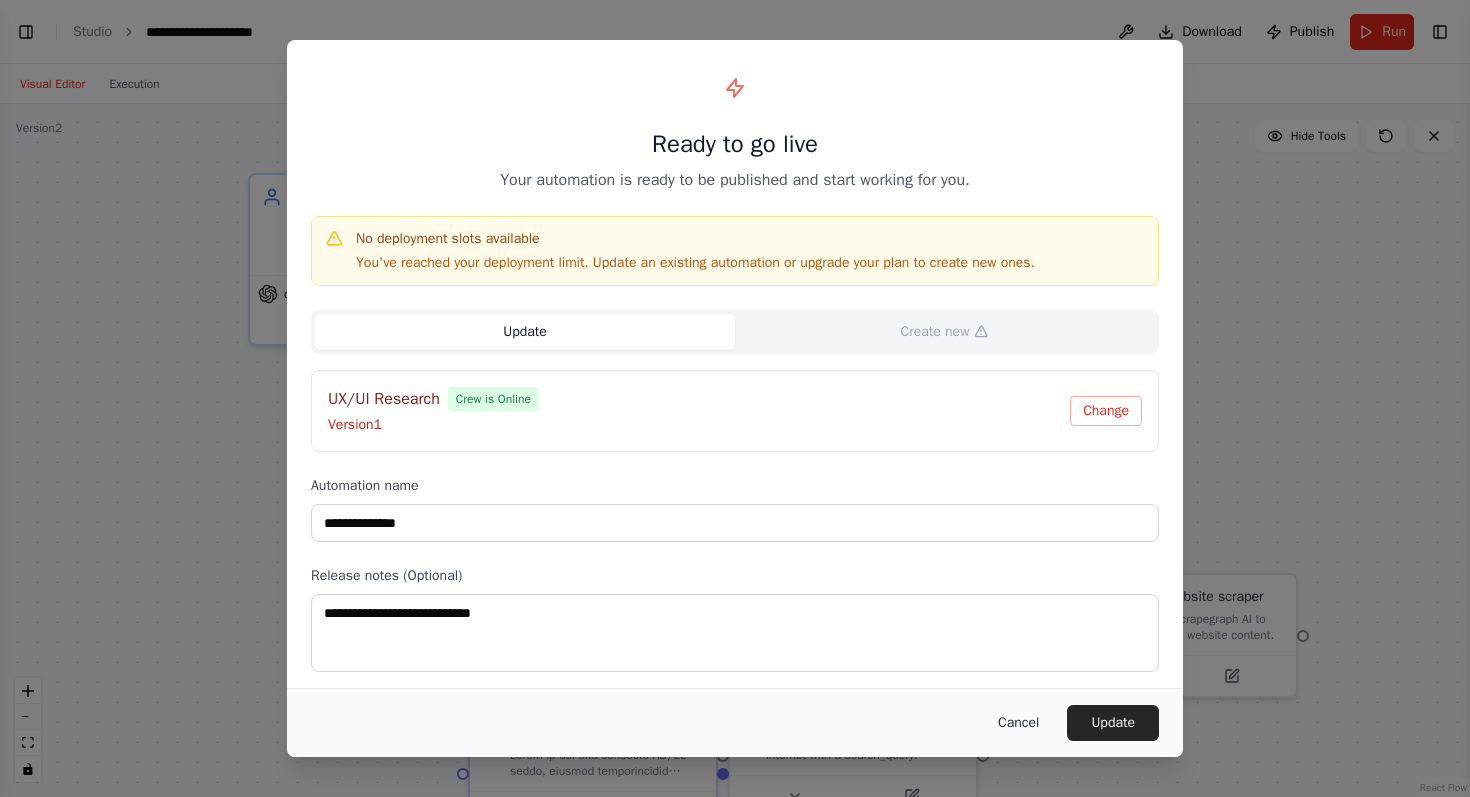 click on "Cancel" at bounding box center [1018, 723] 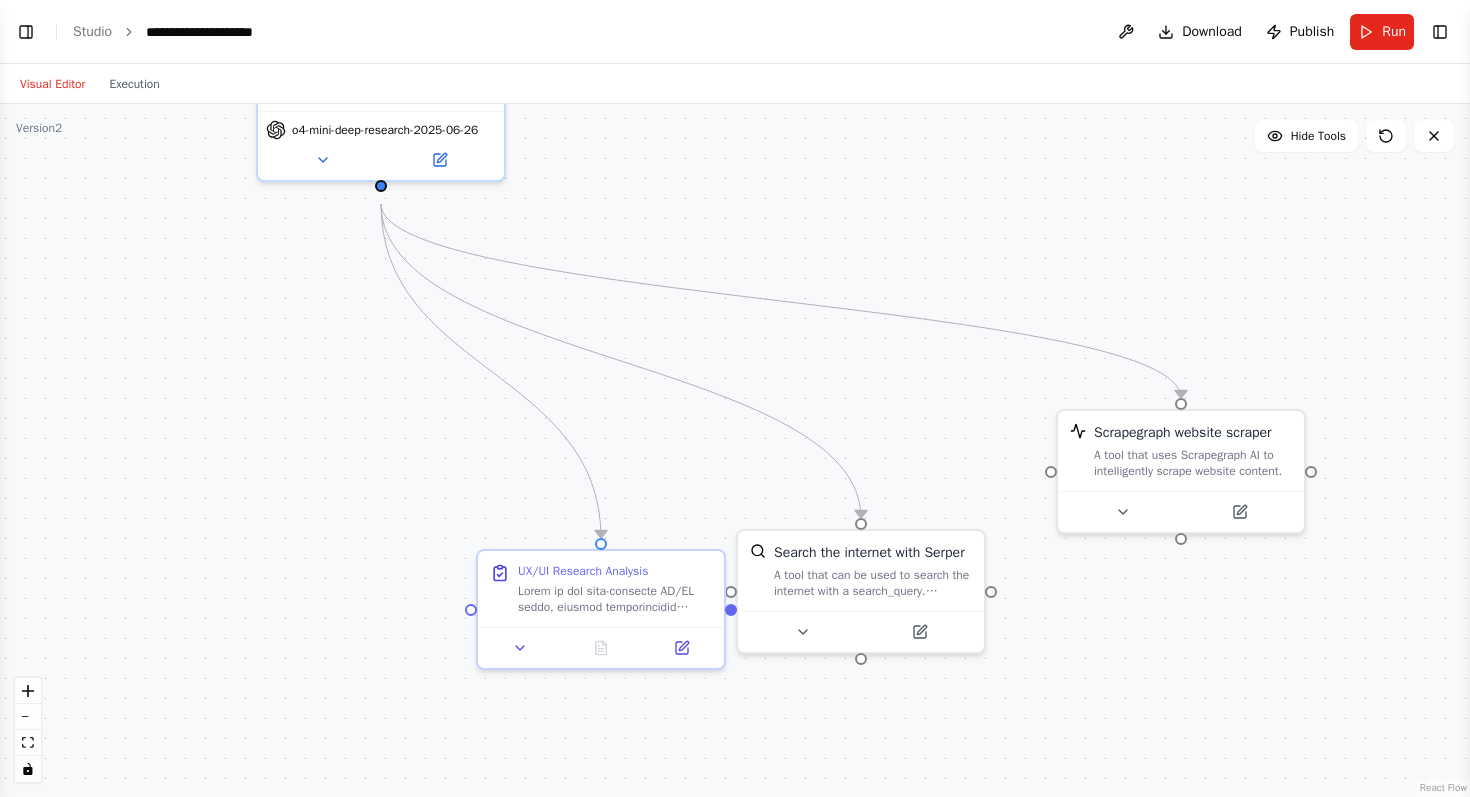 drag, startPoint x: 770, startPoint y: 365, endPoint x: 778, endPoint y: 201, distance: 164.195 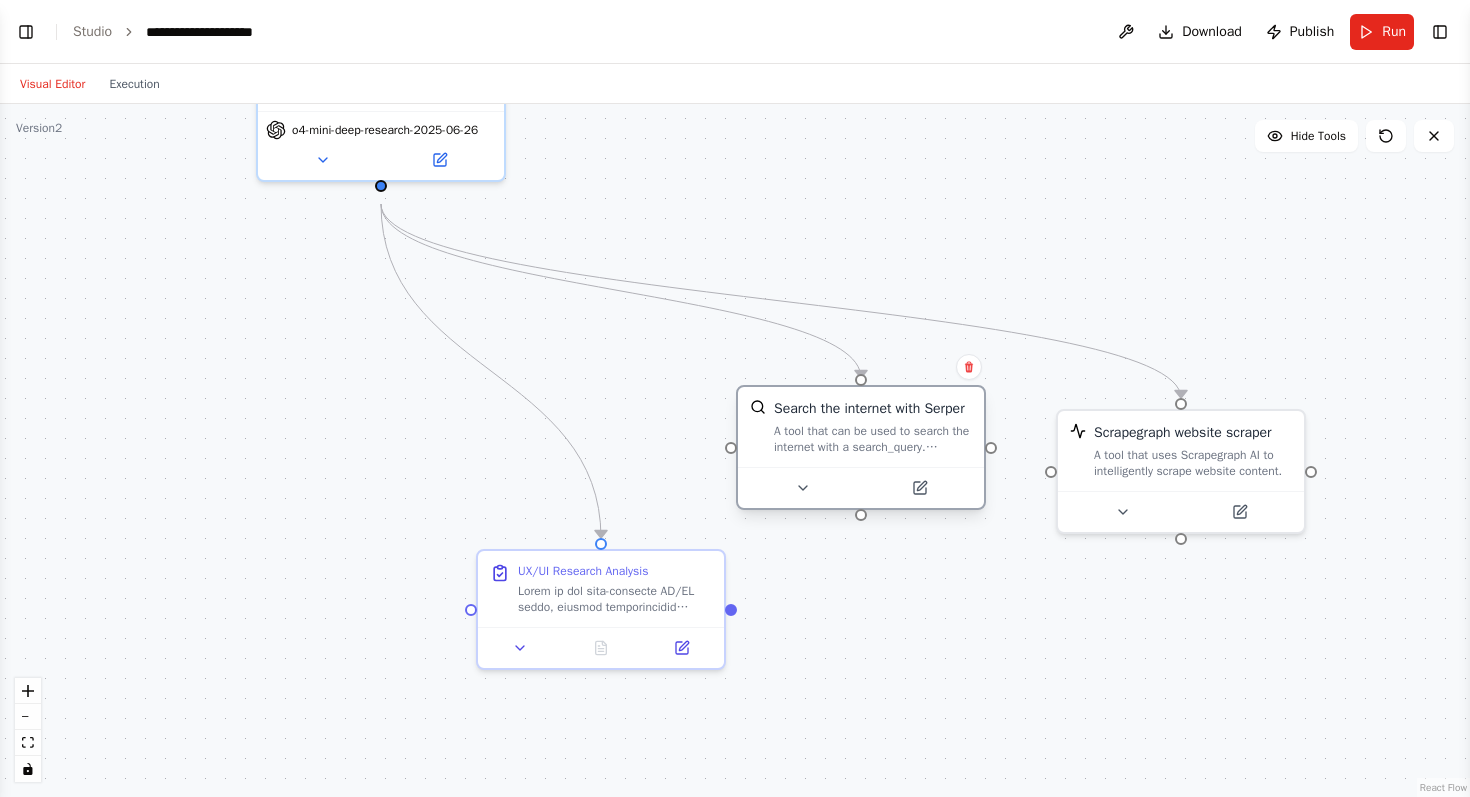 drag, startPoint x: 800, startPoint y: 599, endPoint x: 793, endPoint y: 448, distance: 151.16217 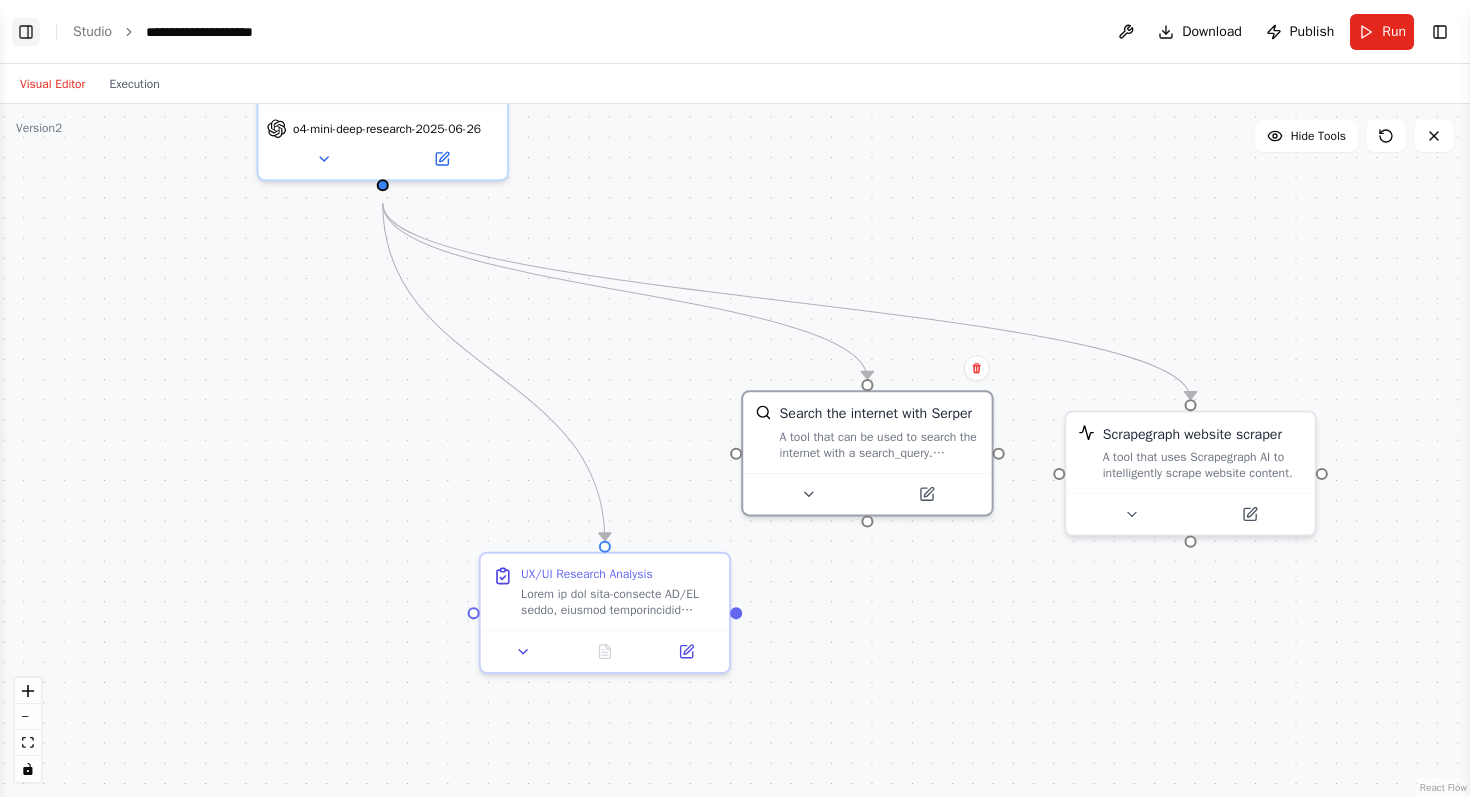 click on "Toggle Left Sidebar" at bounding box center (26, 32) 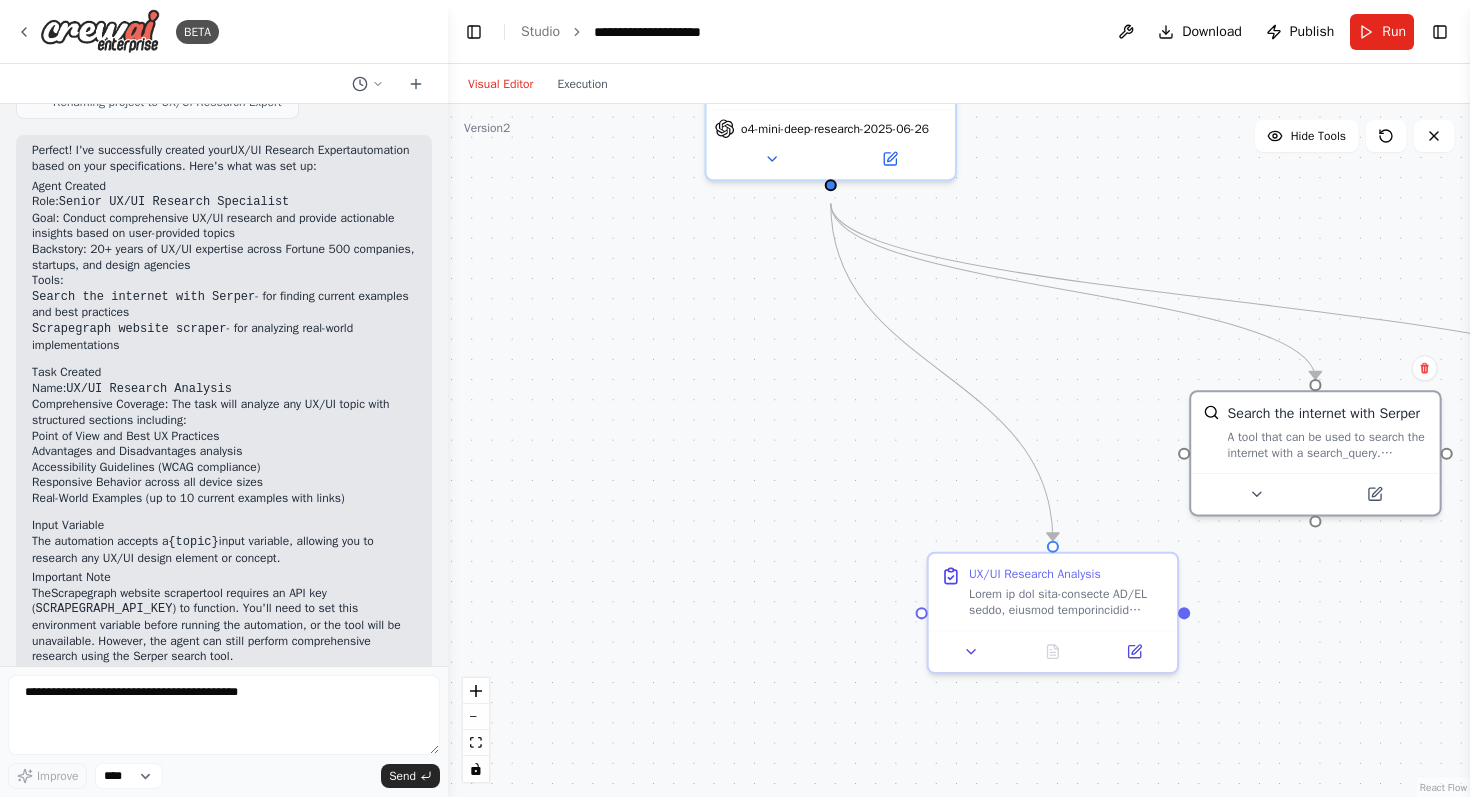 scroll, scrollTop: 2093, scrollLeft: 0, axis: vertical 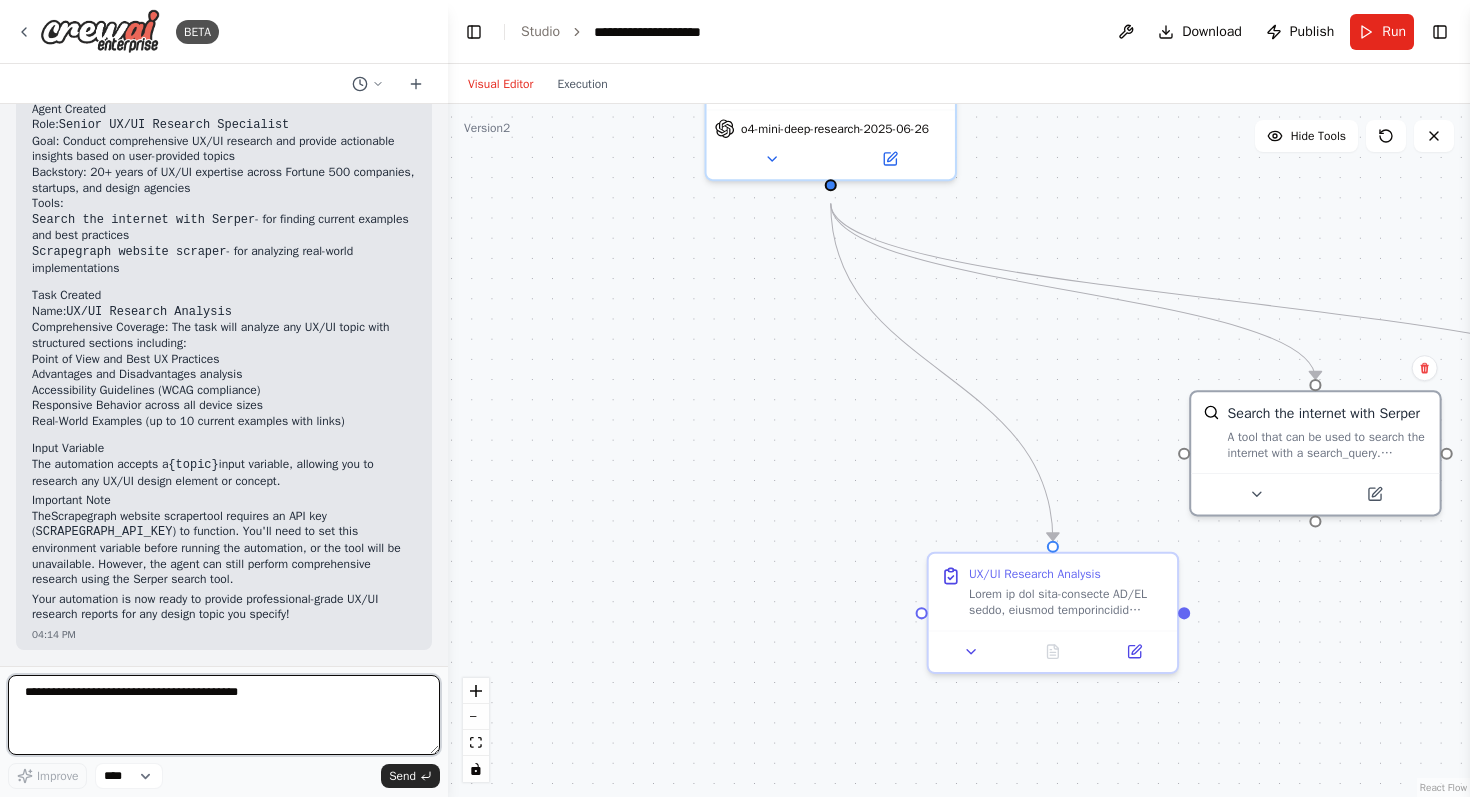 click at bounding box center [224, 715] 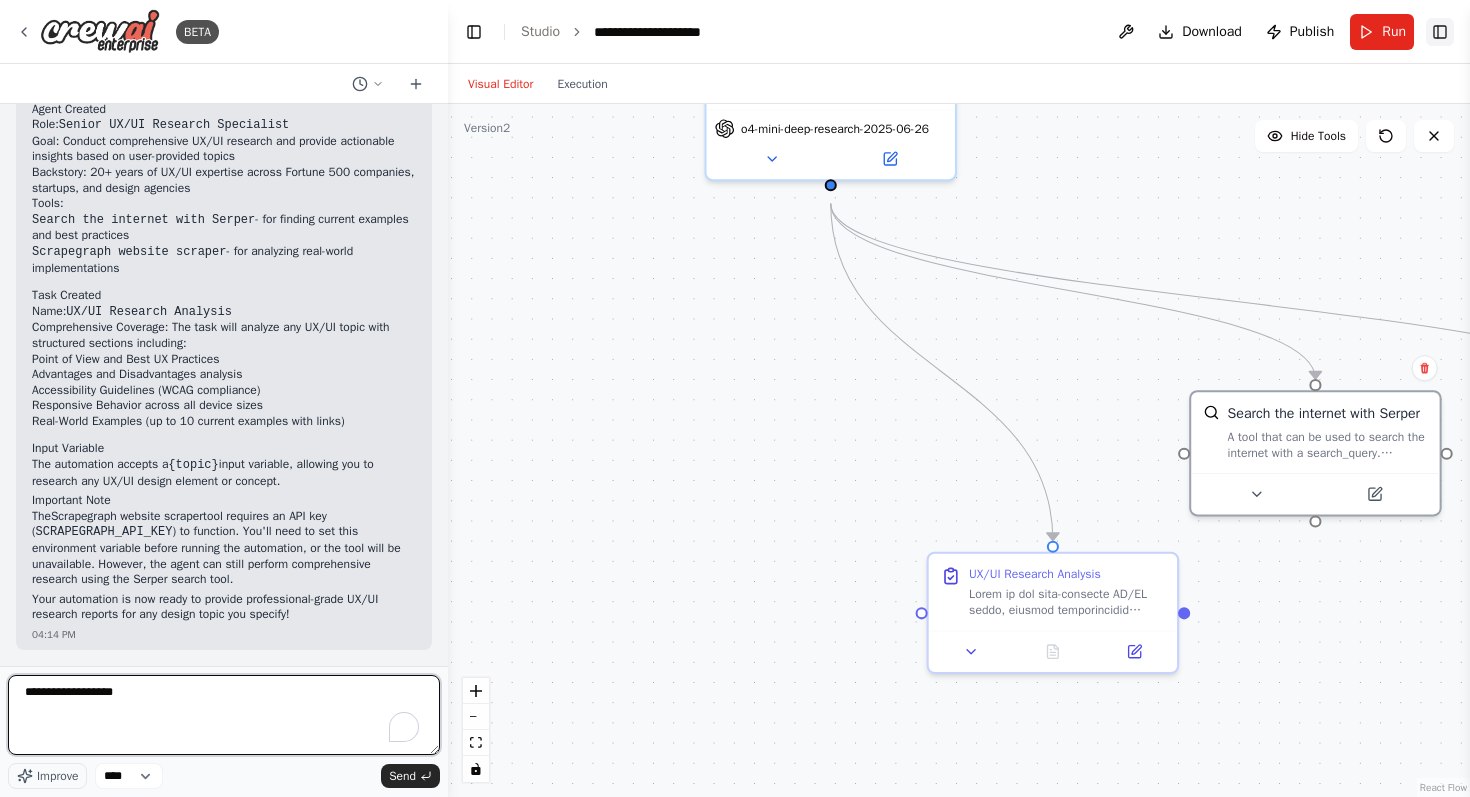 type on "**********" 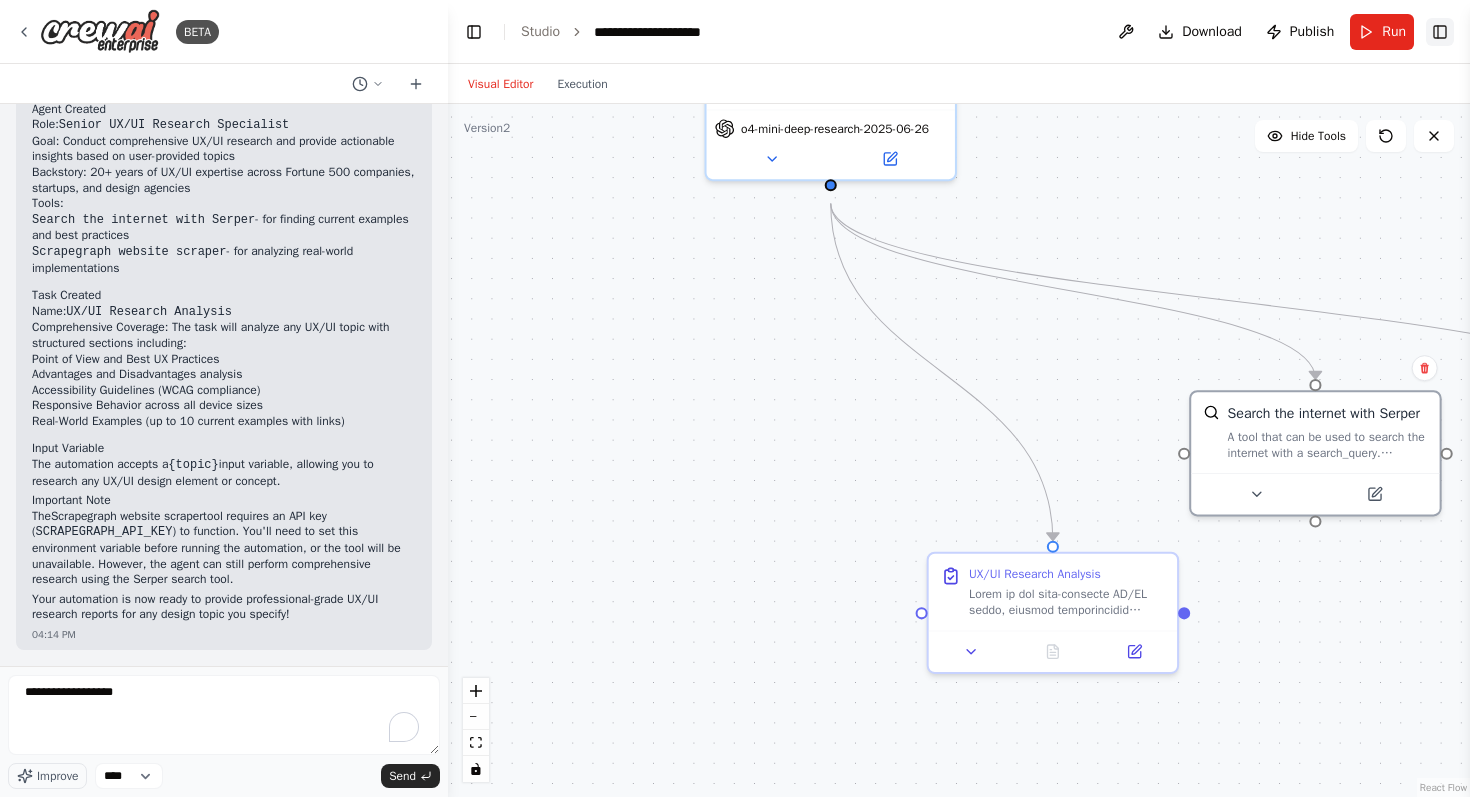 click on "Toggle Right Sidebar" at bounding box center (1440, 32) 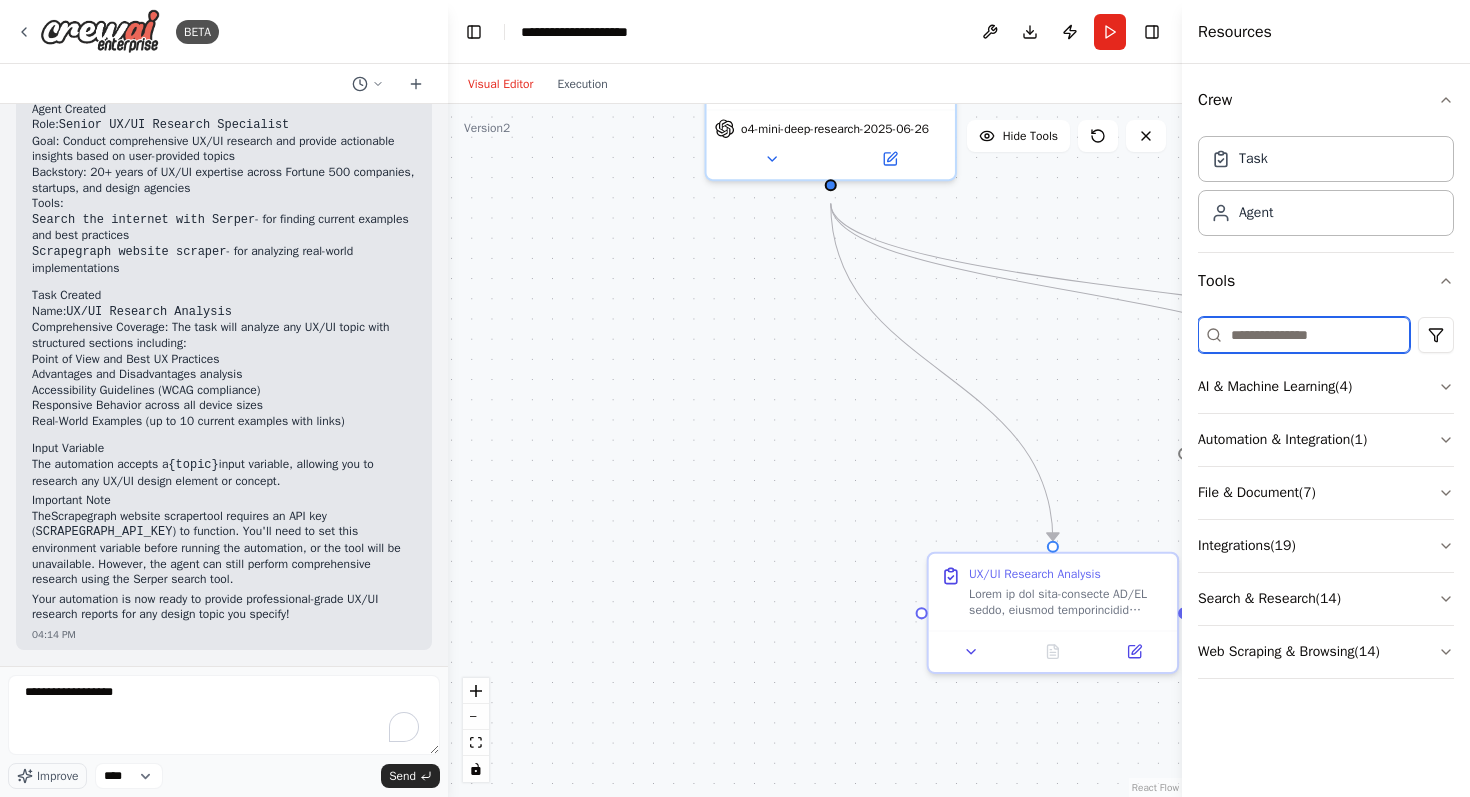 click at bounding box center (1304, 335) 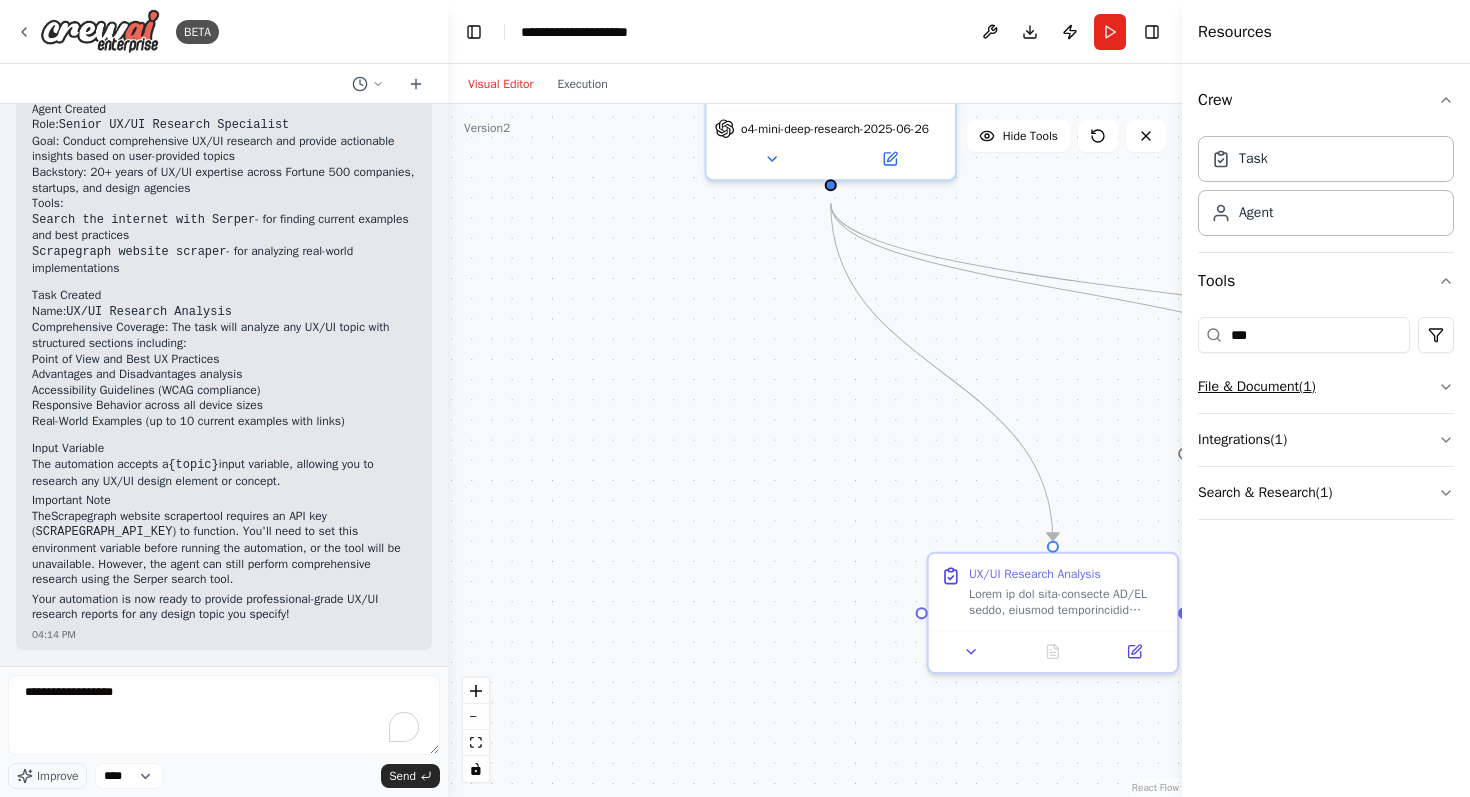 click on "File & Document  ( 1 )" at bounding box center [1326, 387] 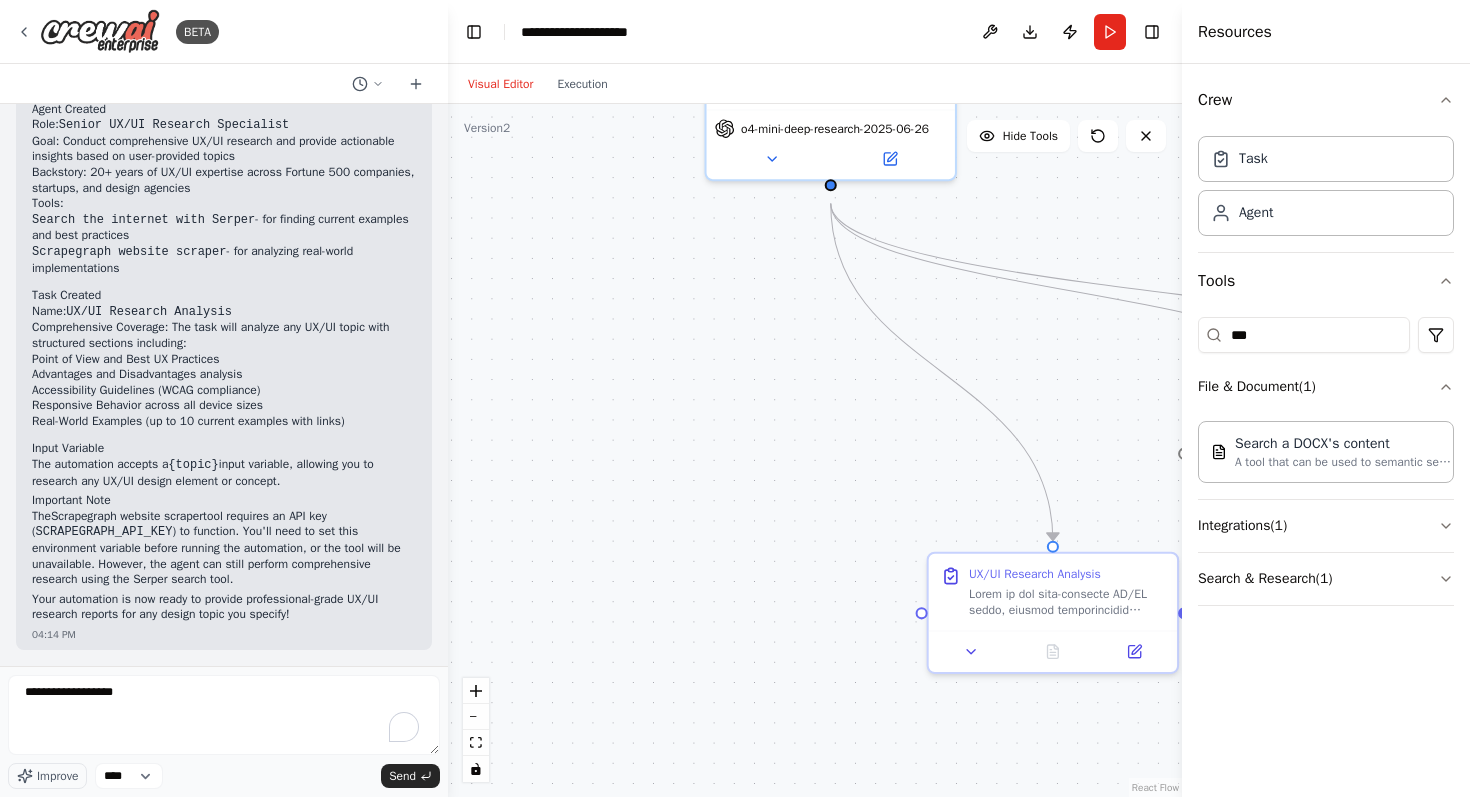 click on "Crew Task Agent Tools *** File & Document  ( 1 ) Search a DOCX's content A tool that can be used to semantic search a query from a DOCX's content. Integrations  ( 1 ) Search & Research  ( 1 )" at bounding box center (1326, 430) 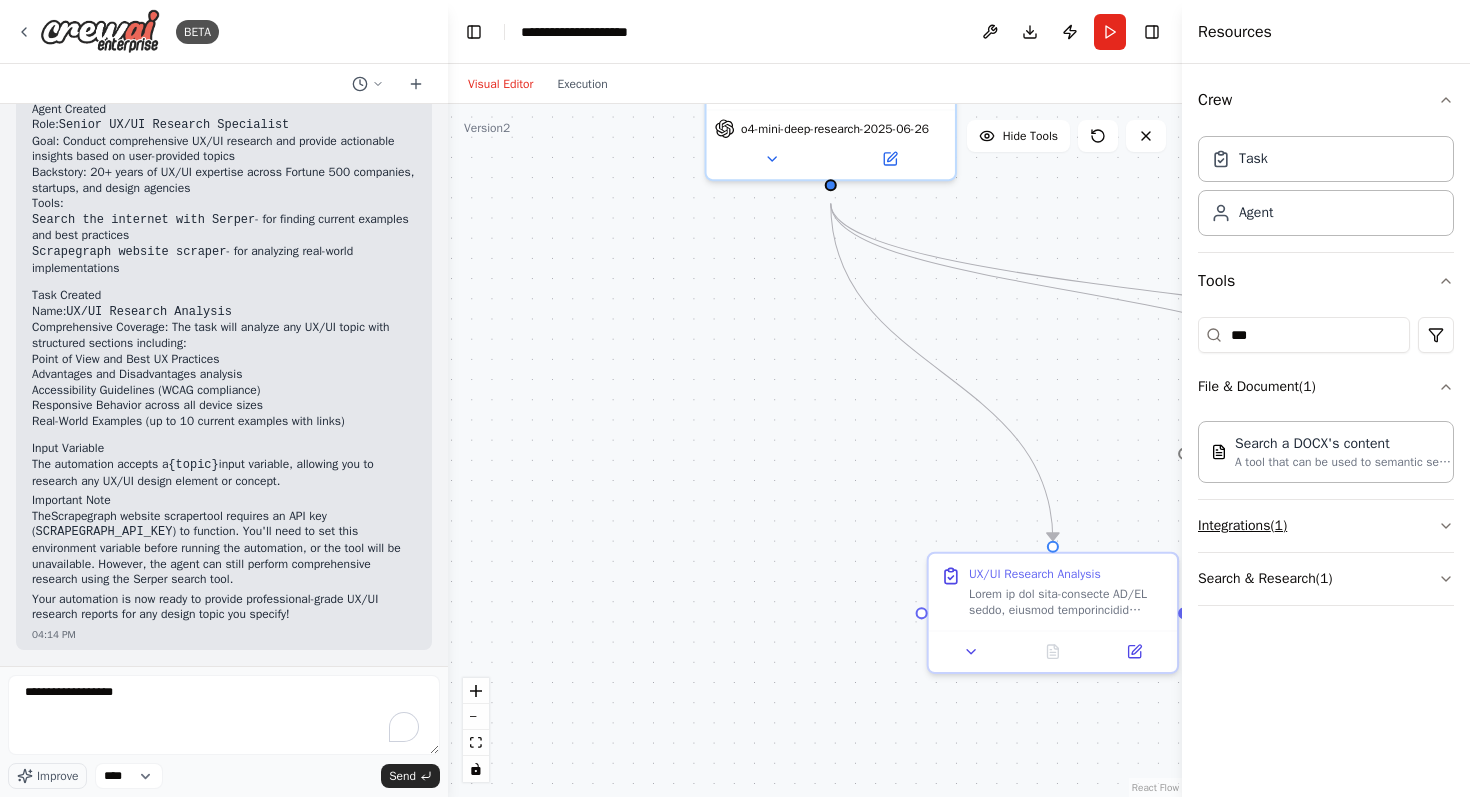 click on "Integrations  ( 1 )" at bounding box center [1326, 526] 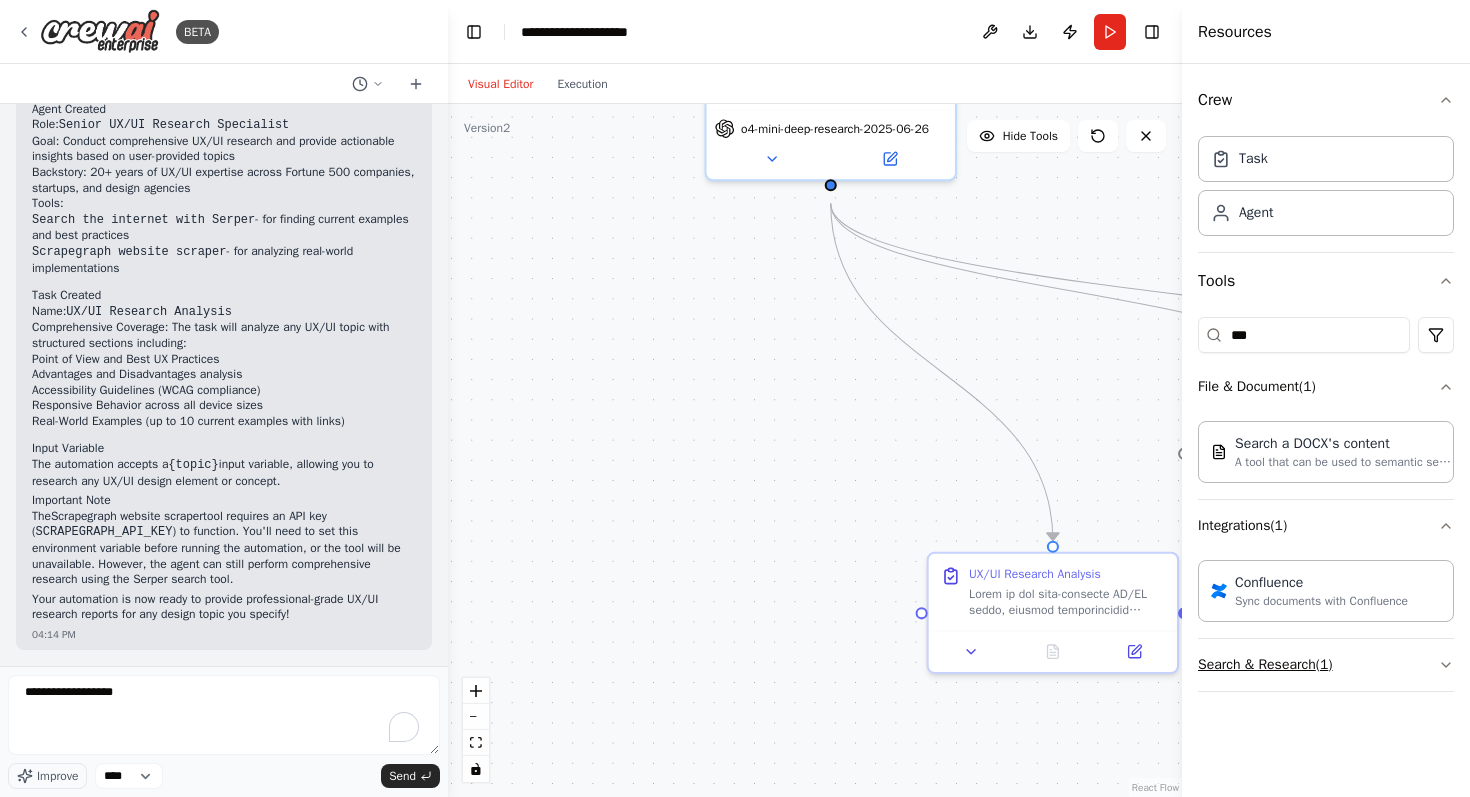 click on "Search & Research  ( 1 )" at bounding box center (1326, 665) 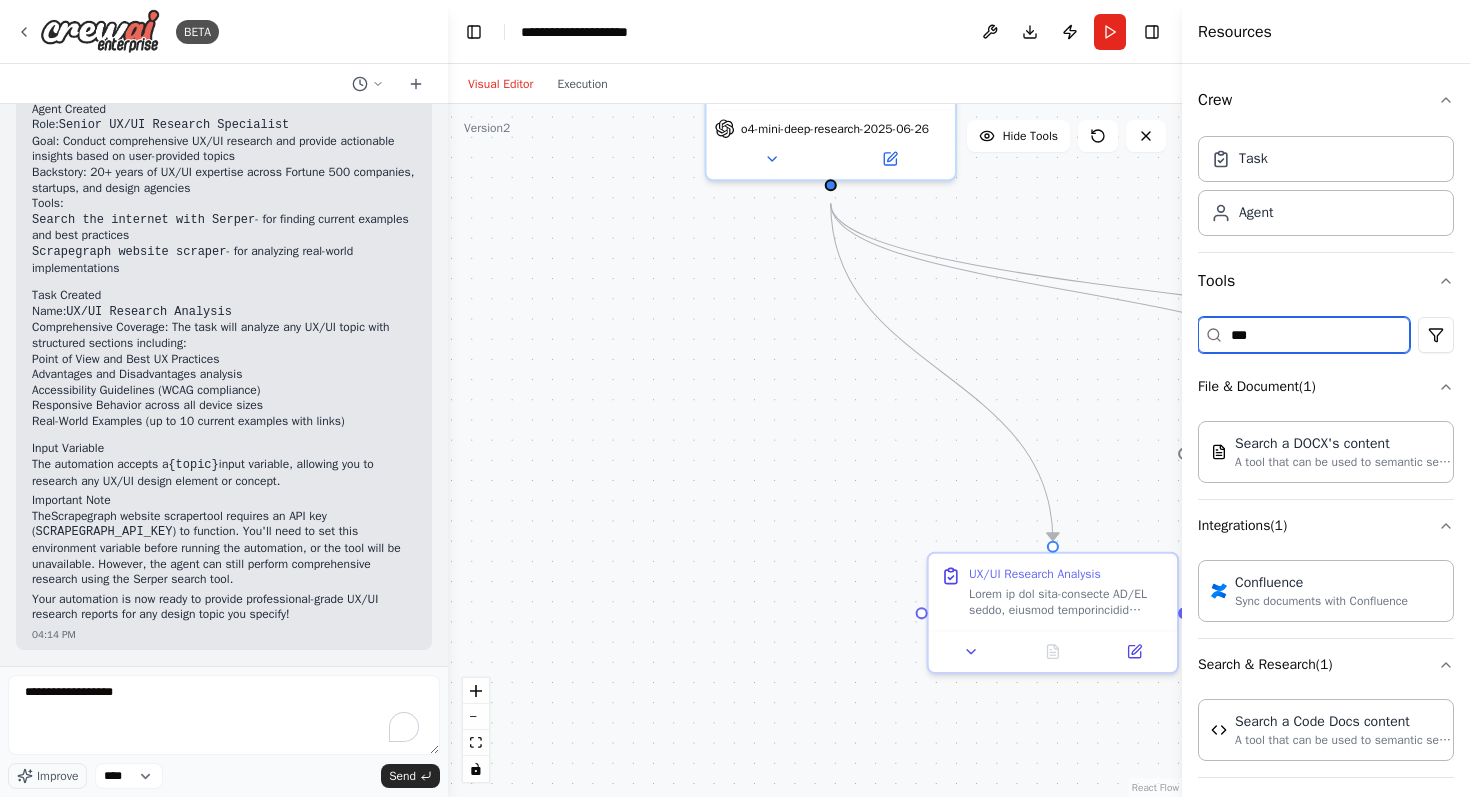 click on "***" at bounding box center [1304, 335] 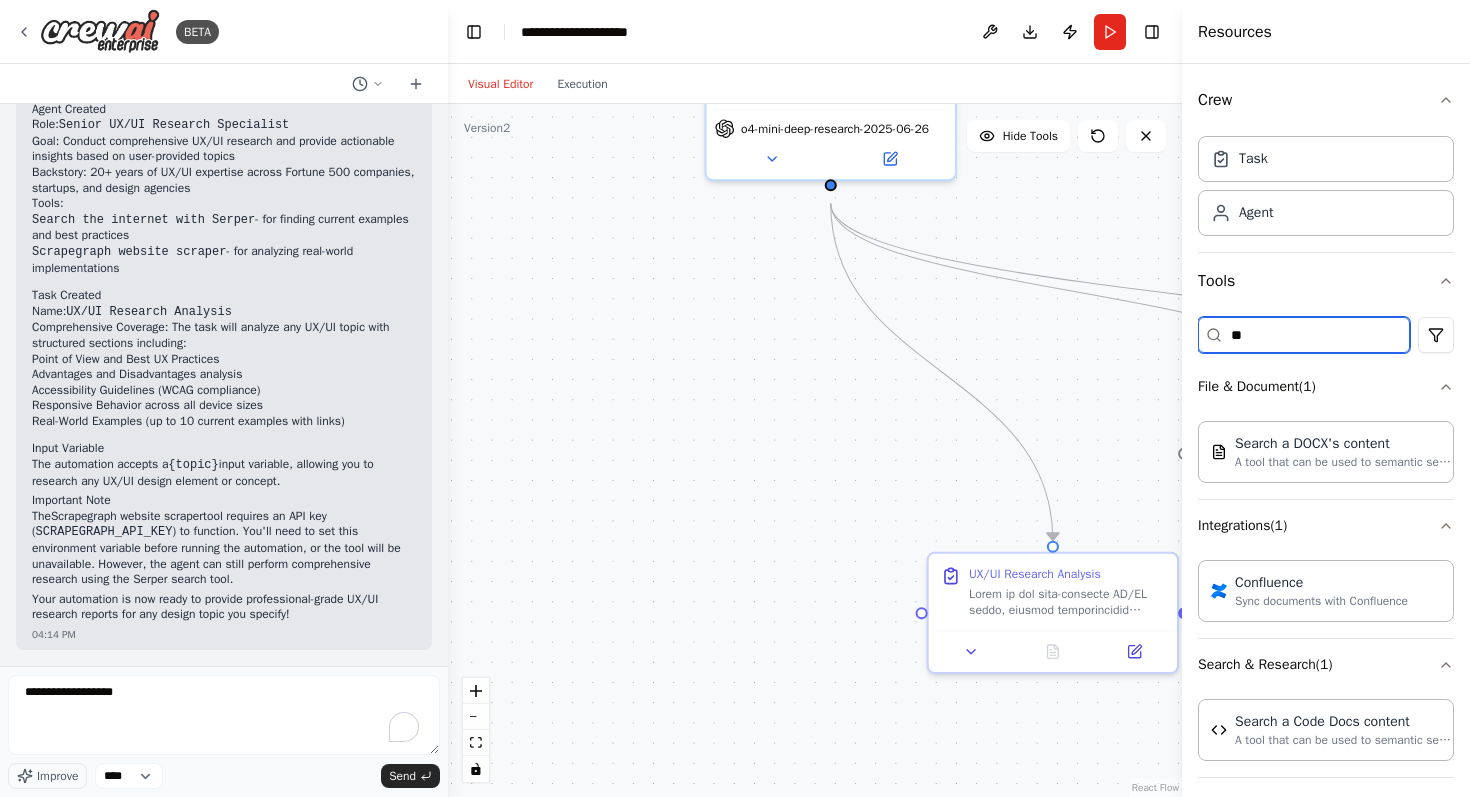 type on "*" 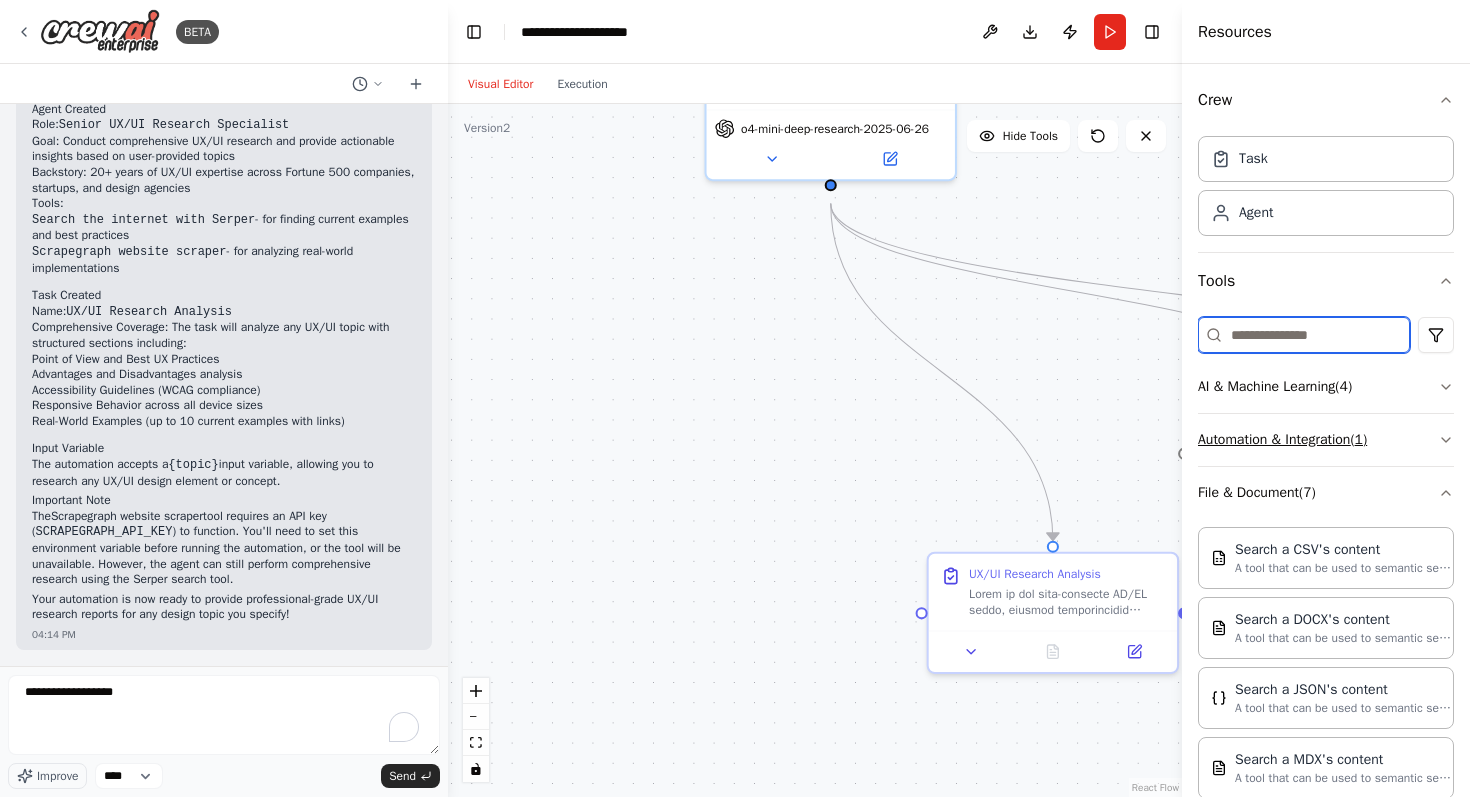 type 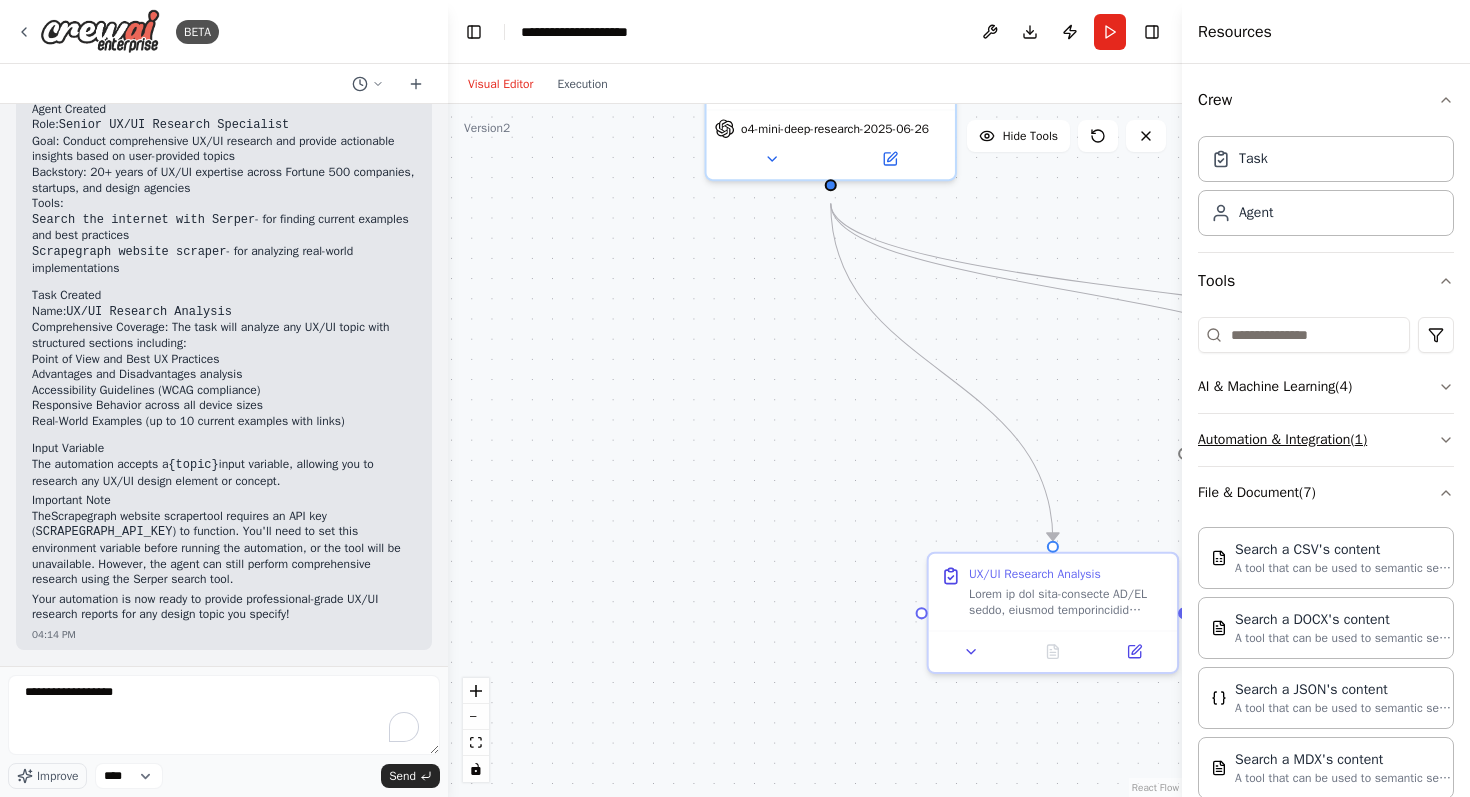 click on "Automation & Integration  ( 1 )" at bounding box center (1326, 440) 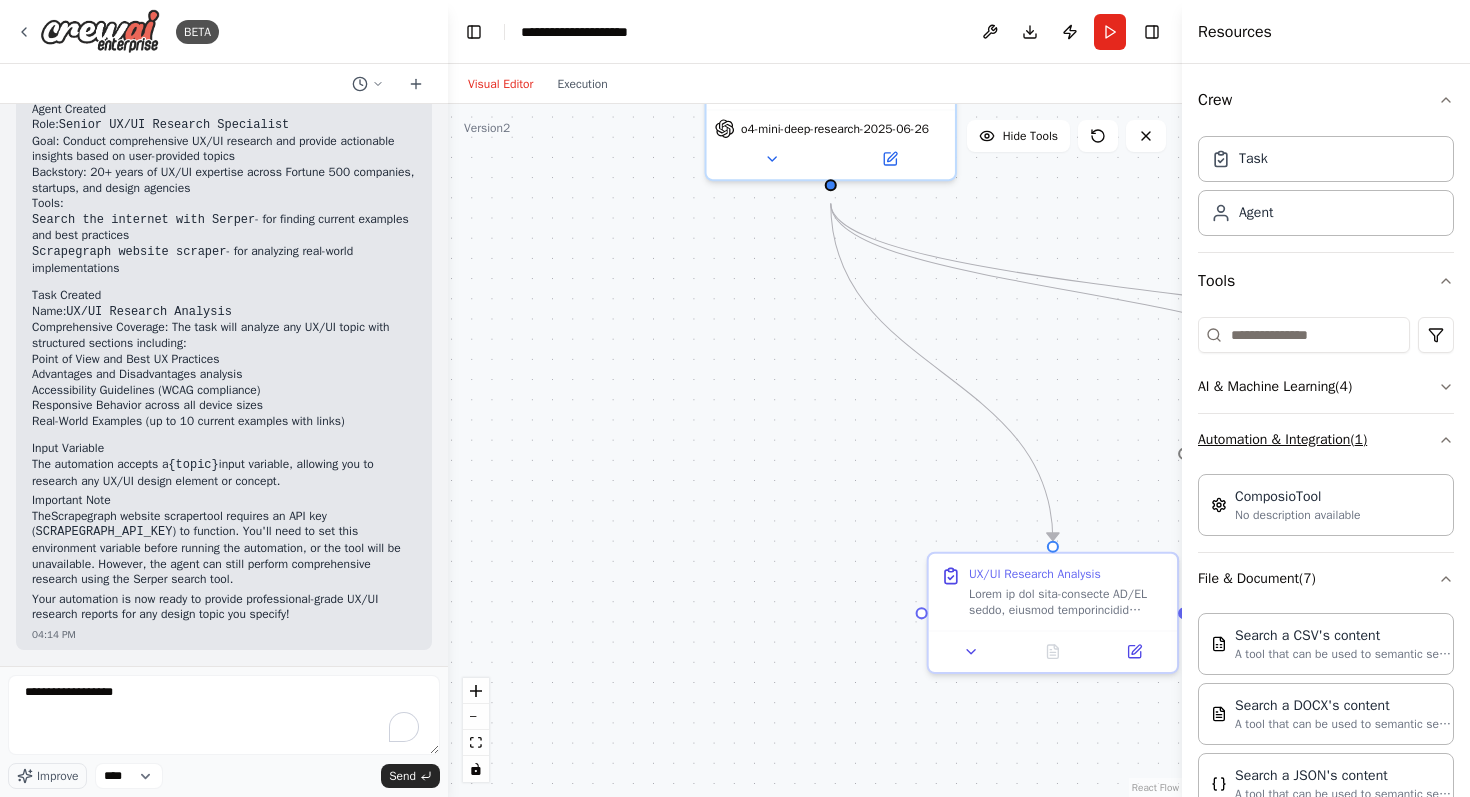 click on "Automation & Integration  ( 1 )" at bounding box center (1326, 440) 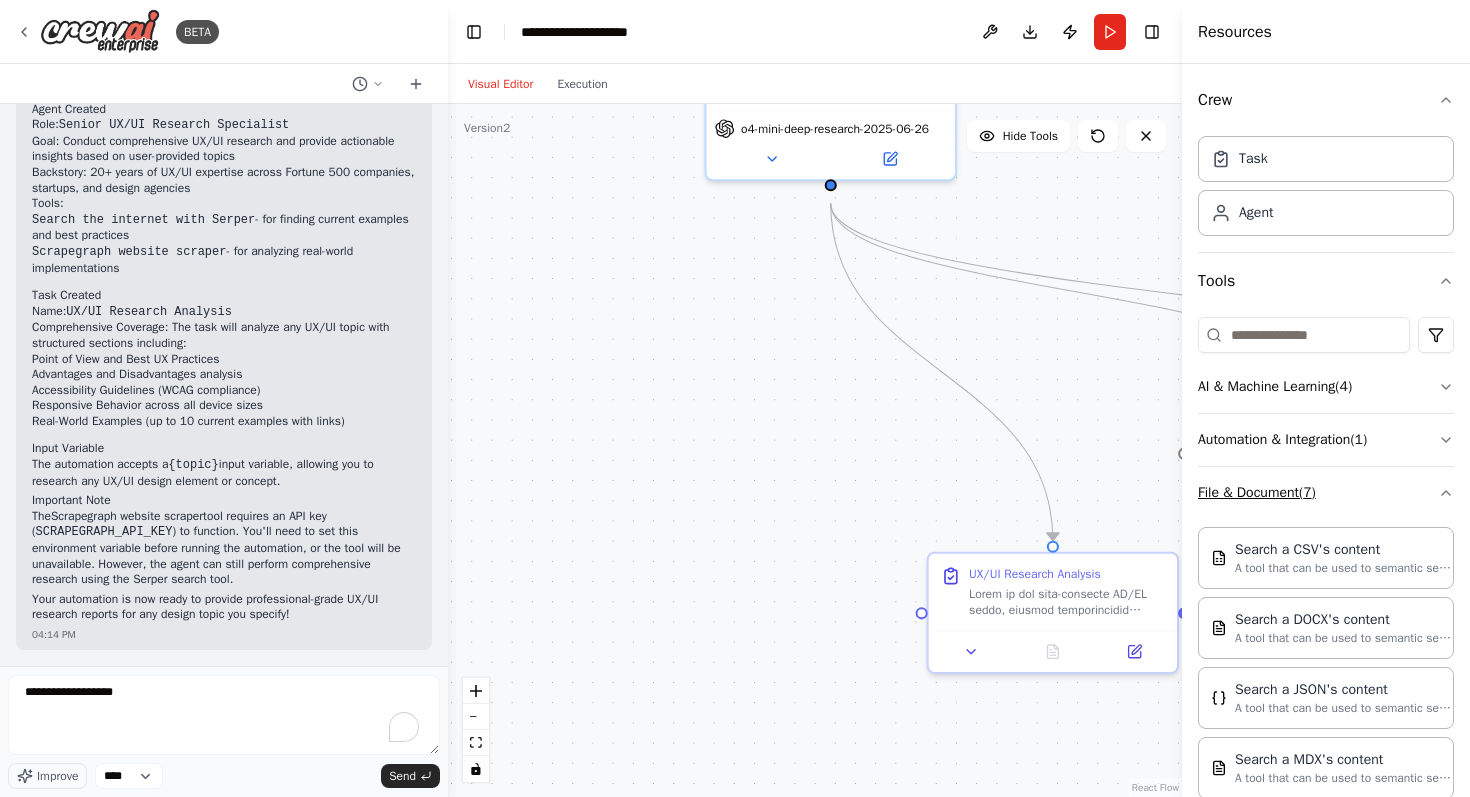 click on "File & Document  ( 7 )" at bounding box center (1326, 493) 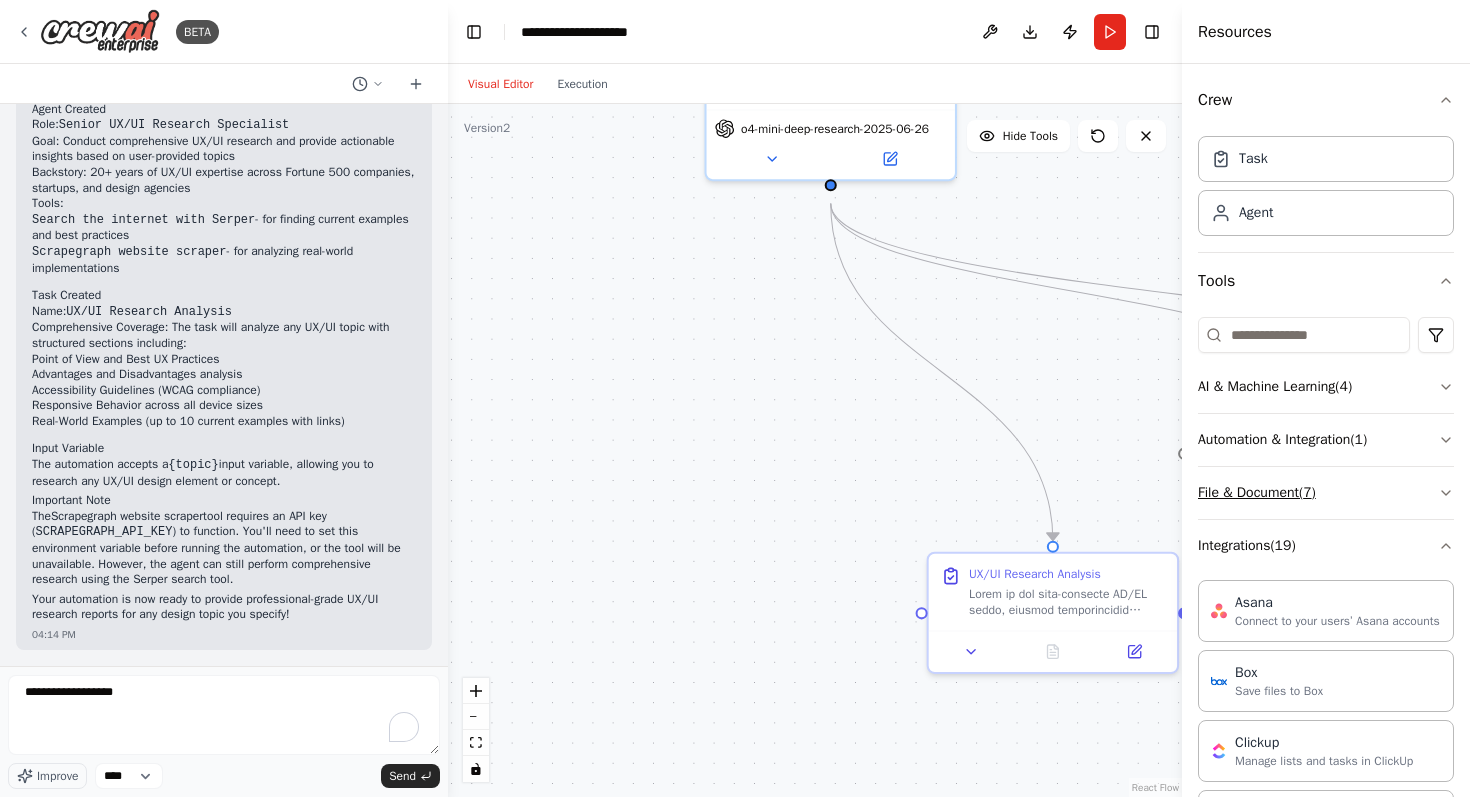 click on "File & Document  ( 7 )" at bounding box center [1326, 493] 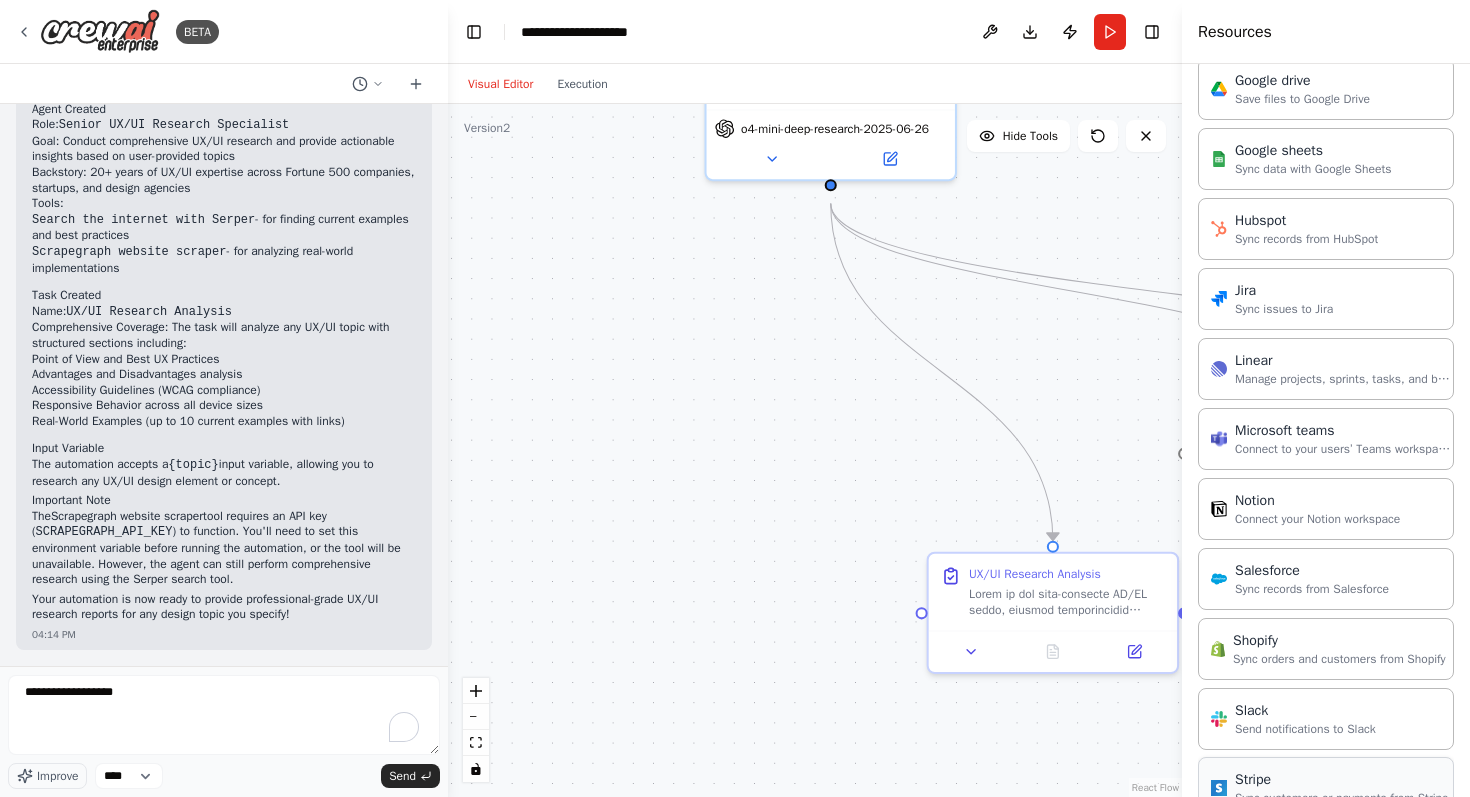scroll, scrollTop: 1516, scrollLeft: 0, axis: vertical 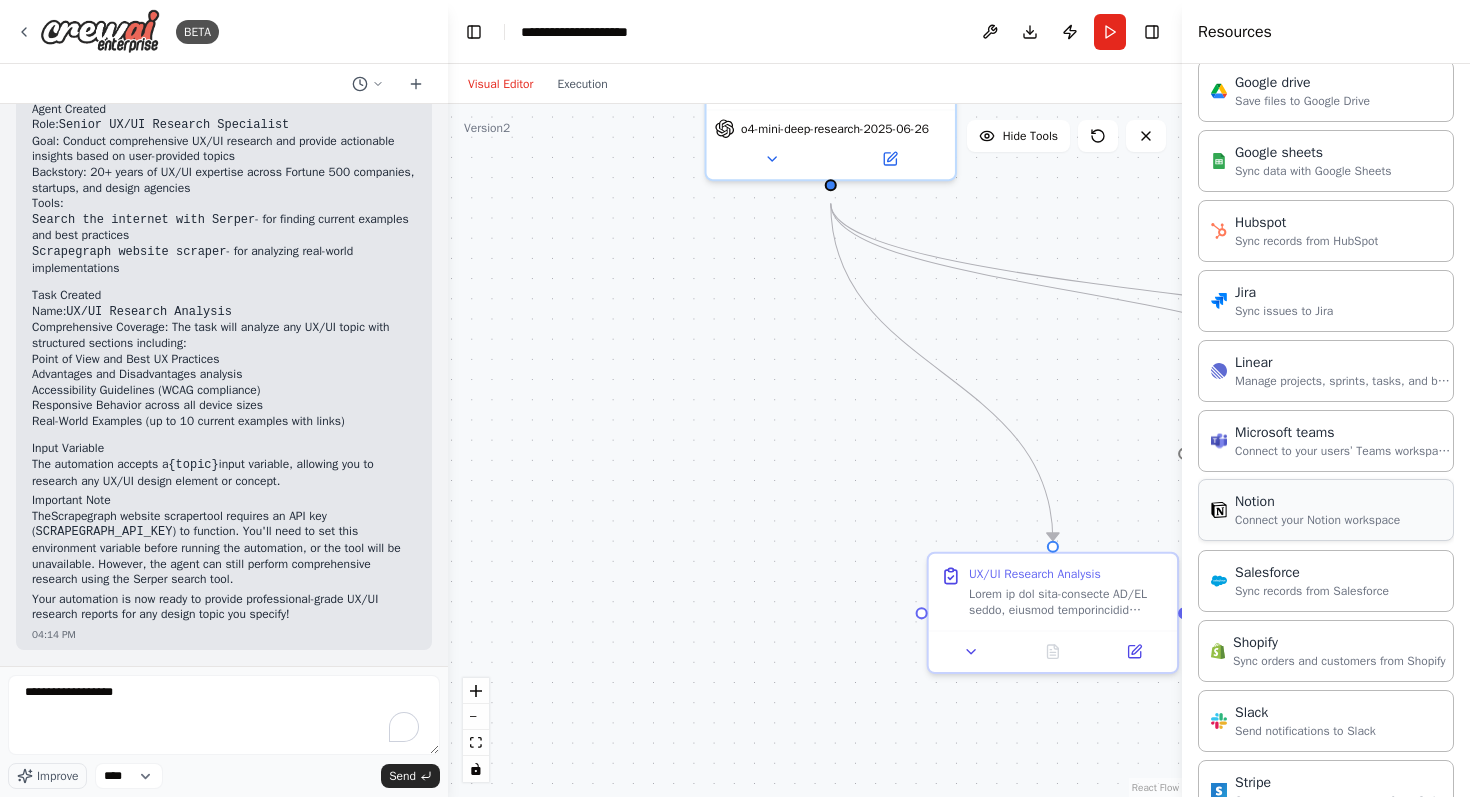 click on "Notion" at bounding box center (1317, 502) 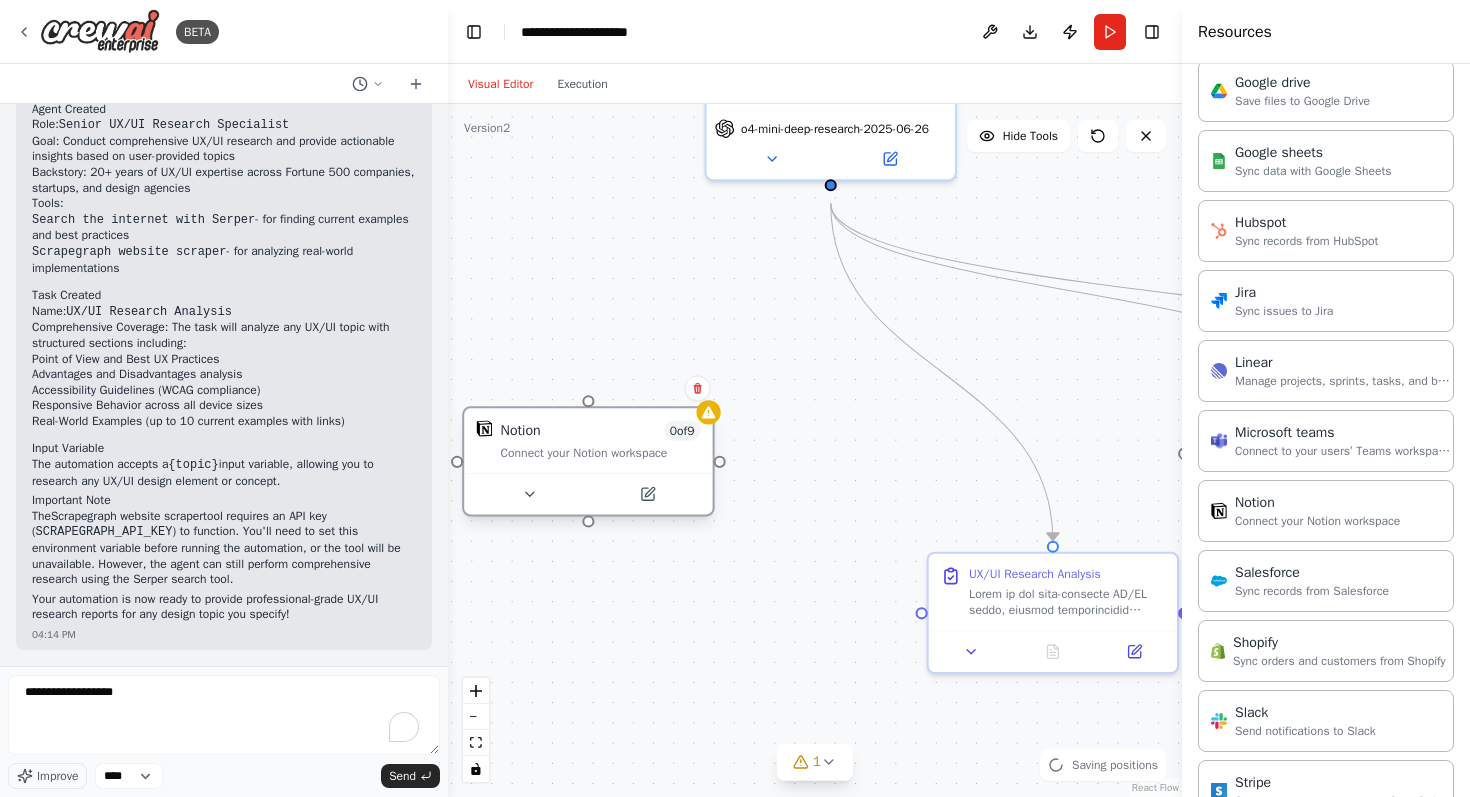 drag, startPoint x: 751, startPoint y: 513, endPoint x: 559, endPoint y: 439, distance: 205.76686 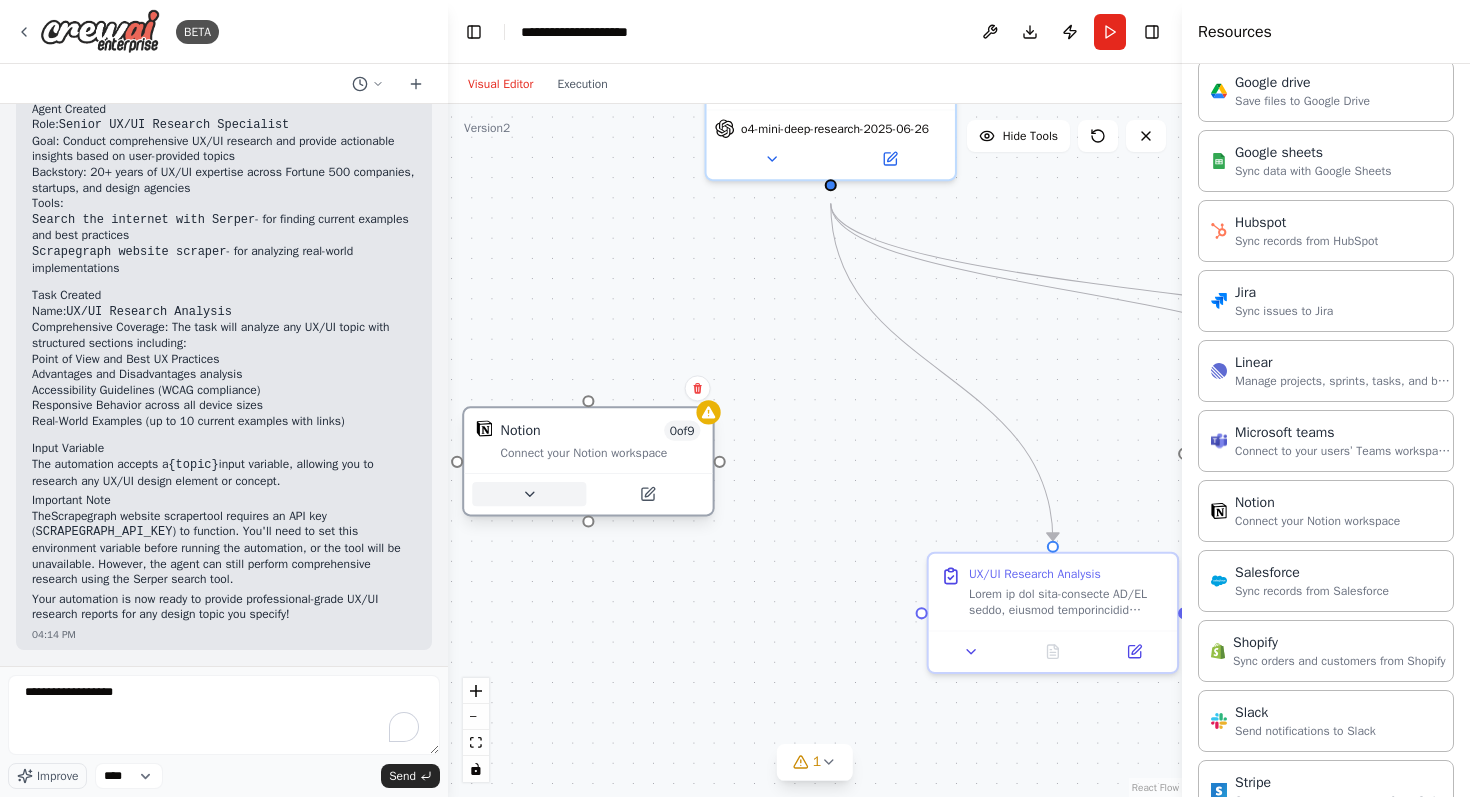 click 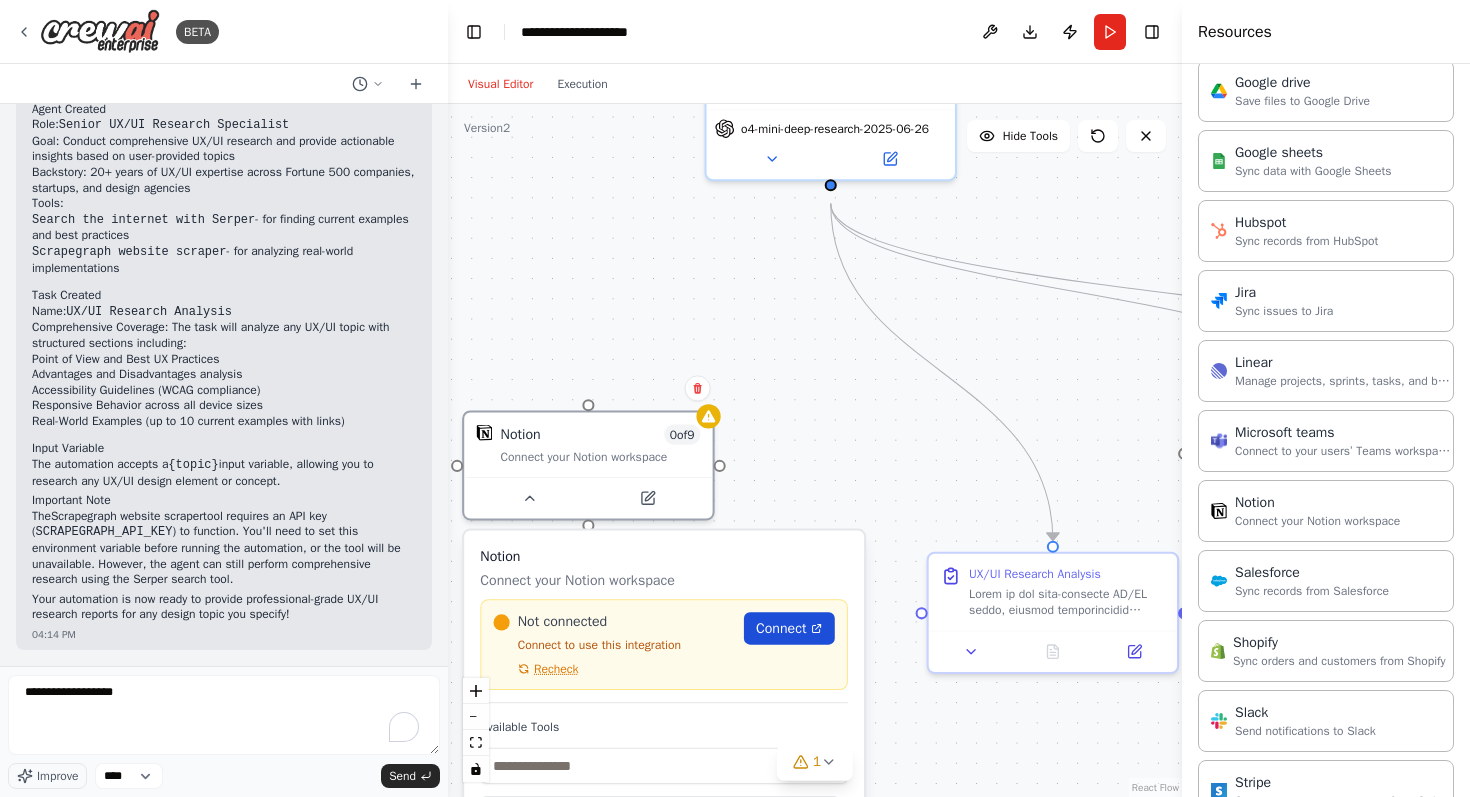 click on "Connect" at bounding box center (781, 628) 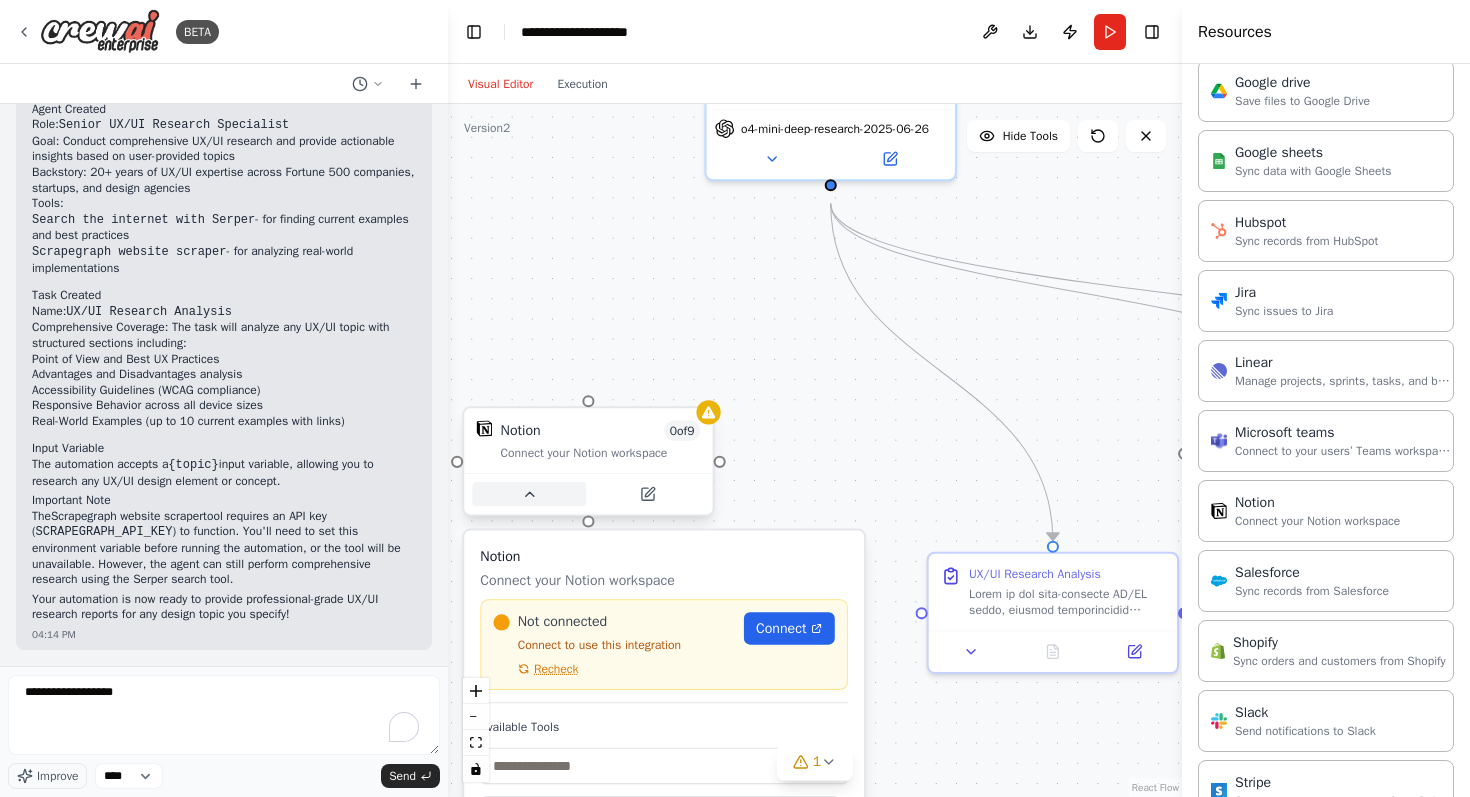 click at bounding box center [529, 494] 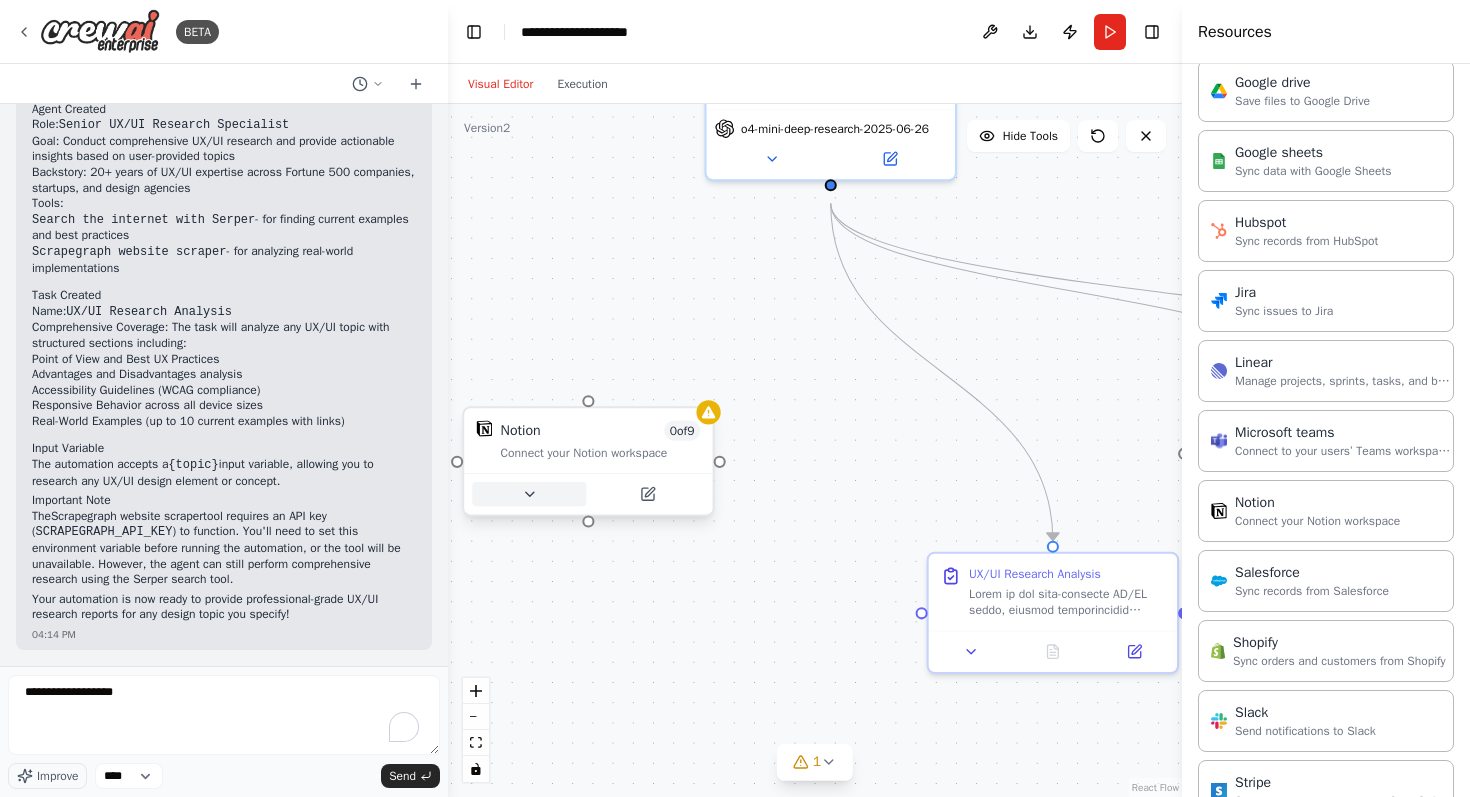 click at bounding box center (529, 494) 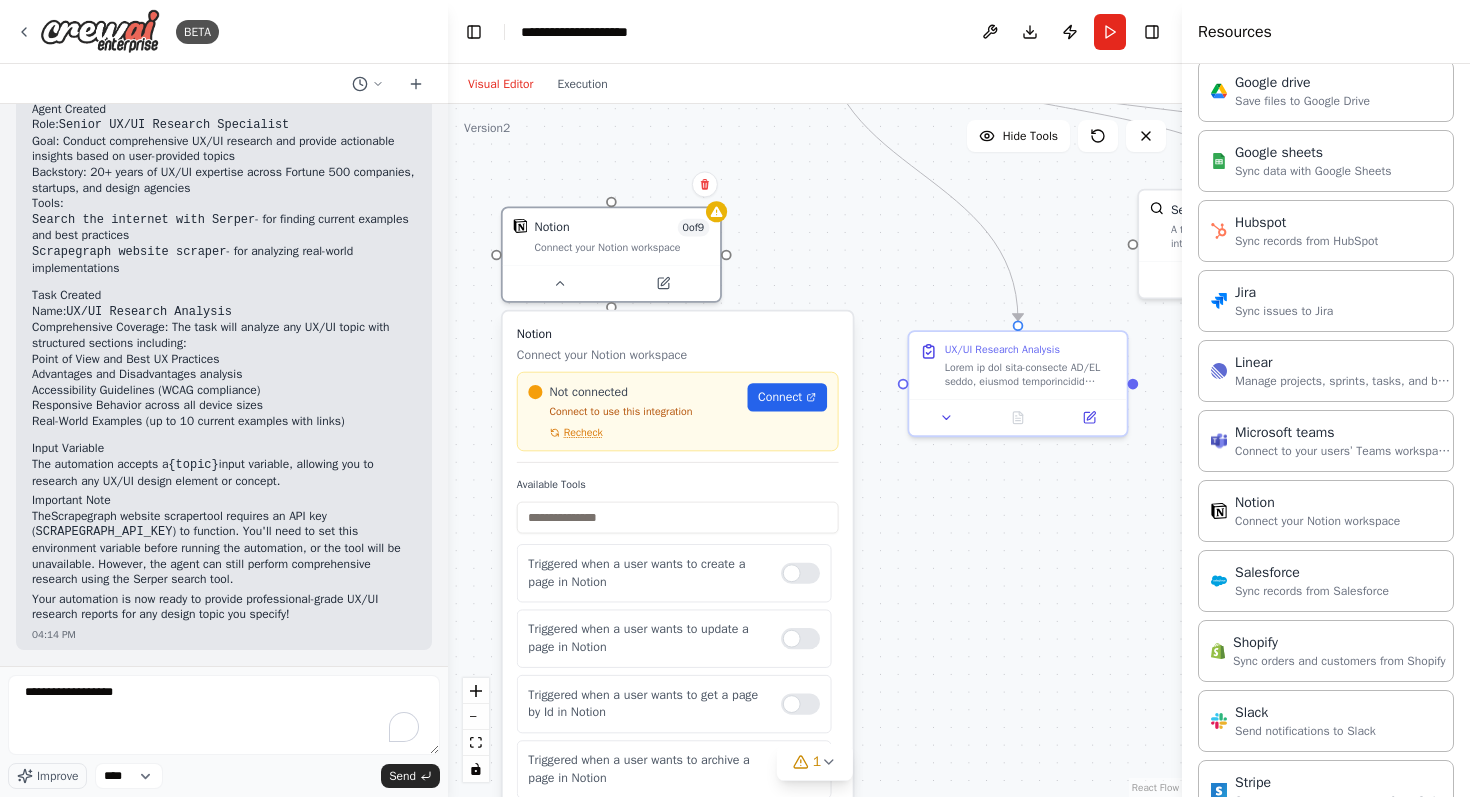 drag, startPoint x: 822, startPoint y: 451, endPoint x: 815, endPoint y: 243, distance: 208.11775 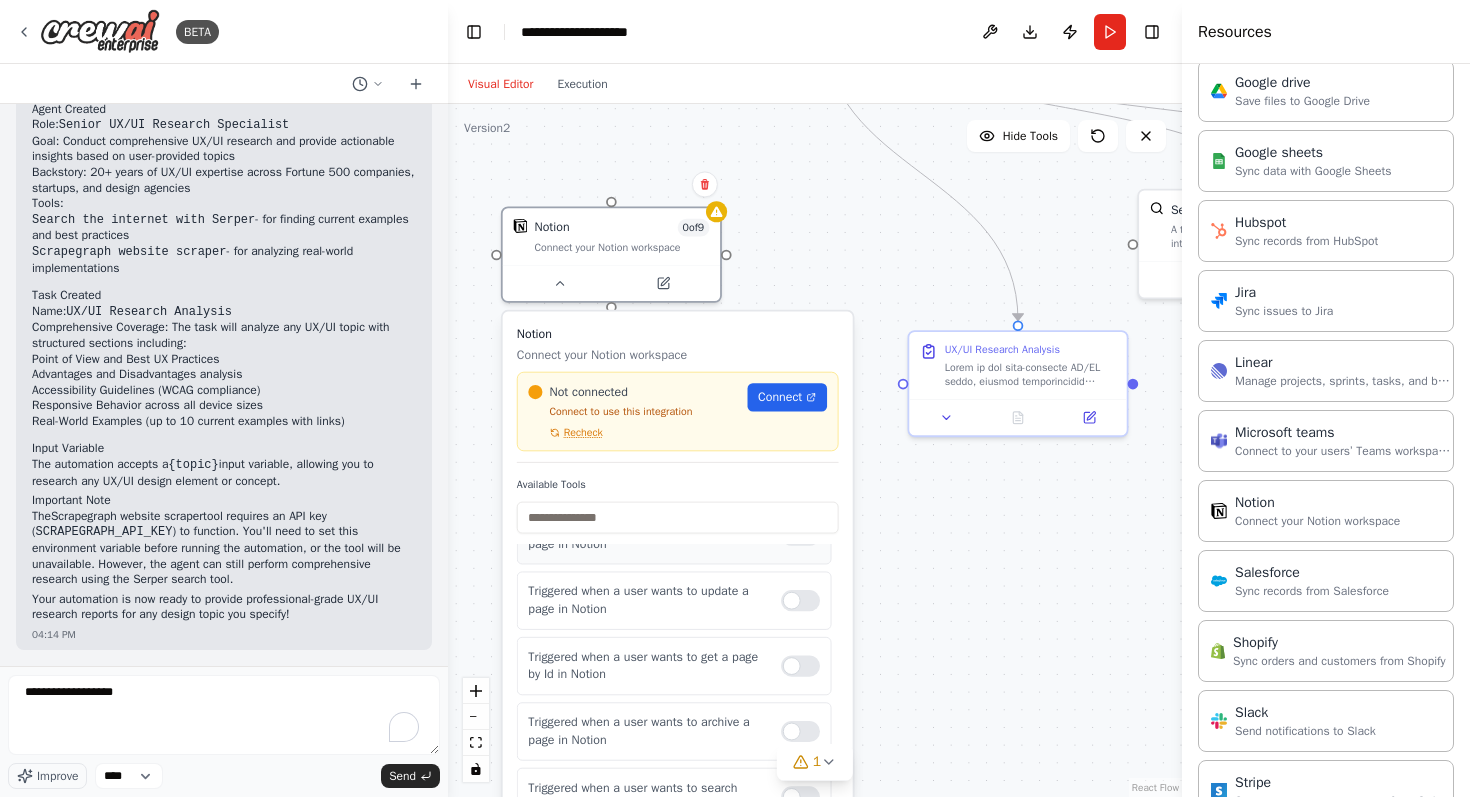 scroll, scrollTop: 0, scrollLeft: 0, axis: both 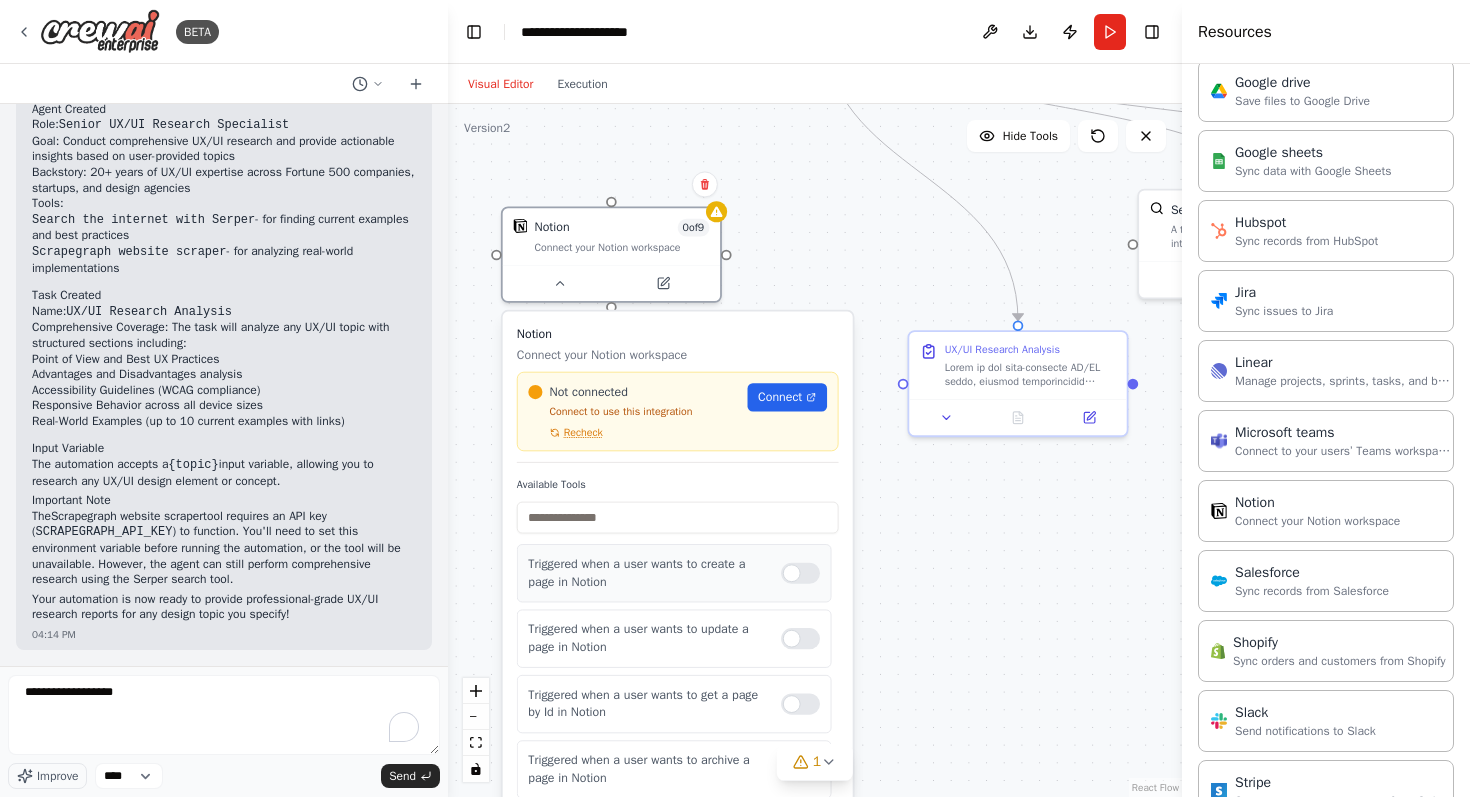 click at bounding box center (800, 573) 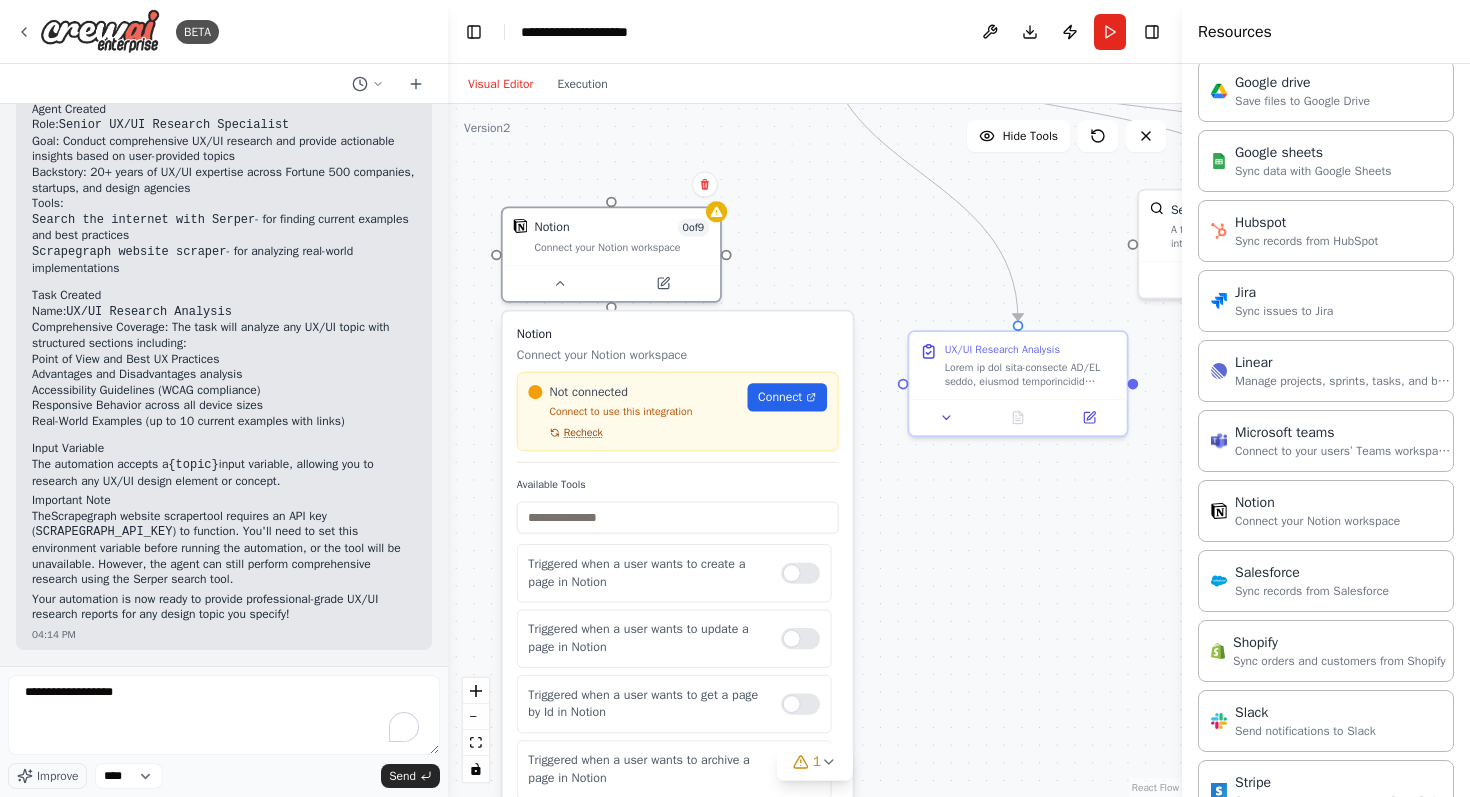 click on "Recheck" at bounding box center (583, 433) 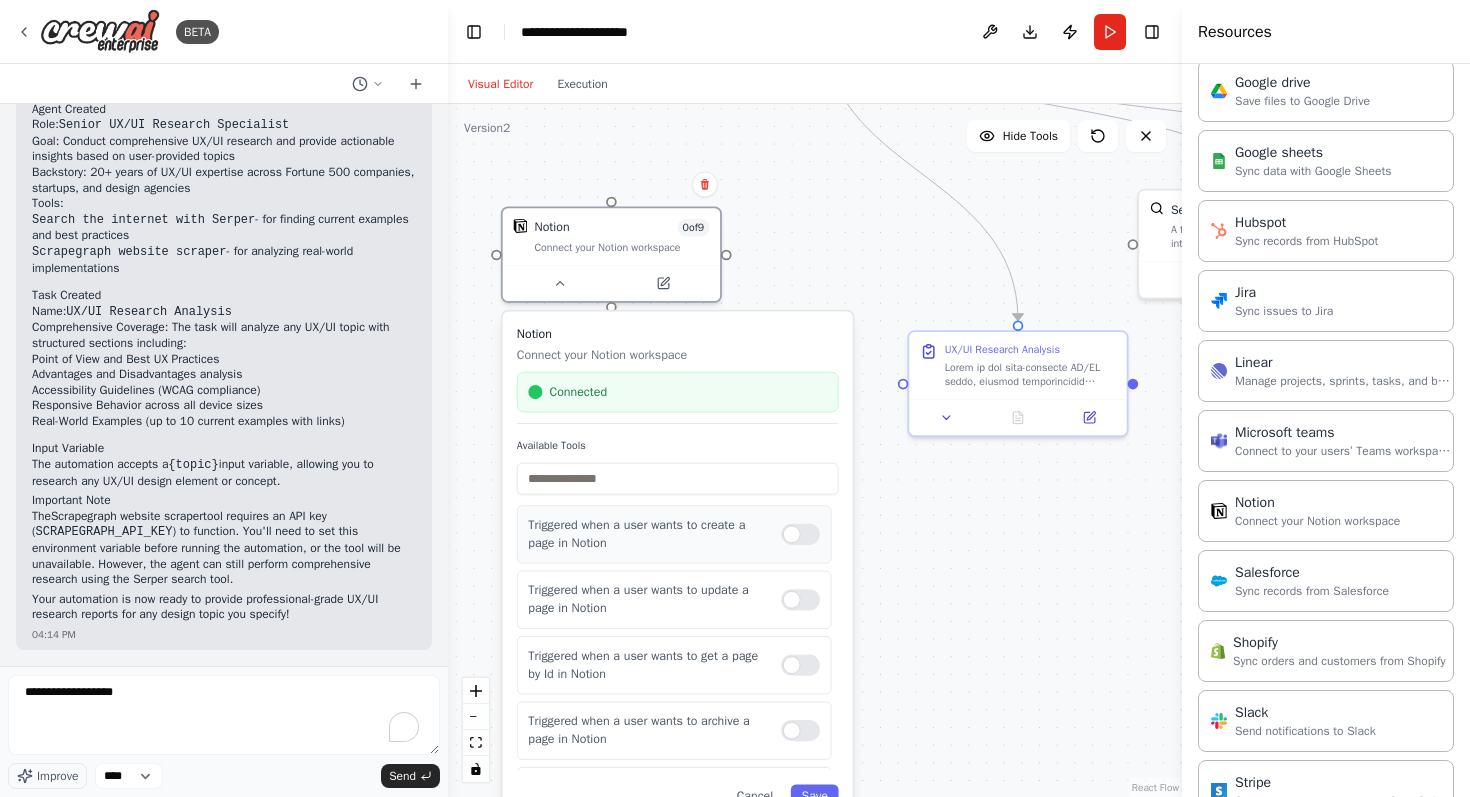 click at bounding box center (800, 534) 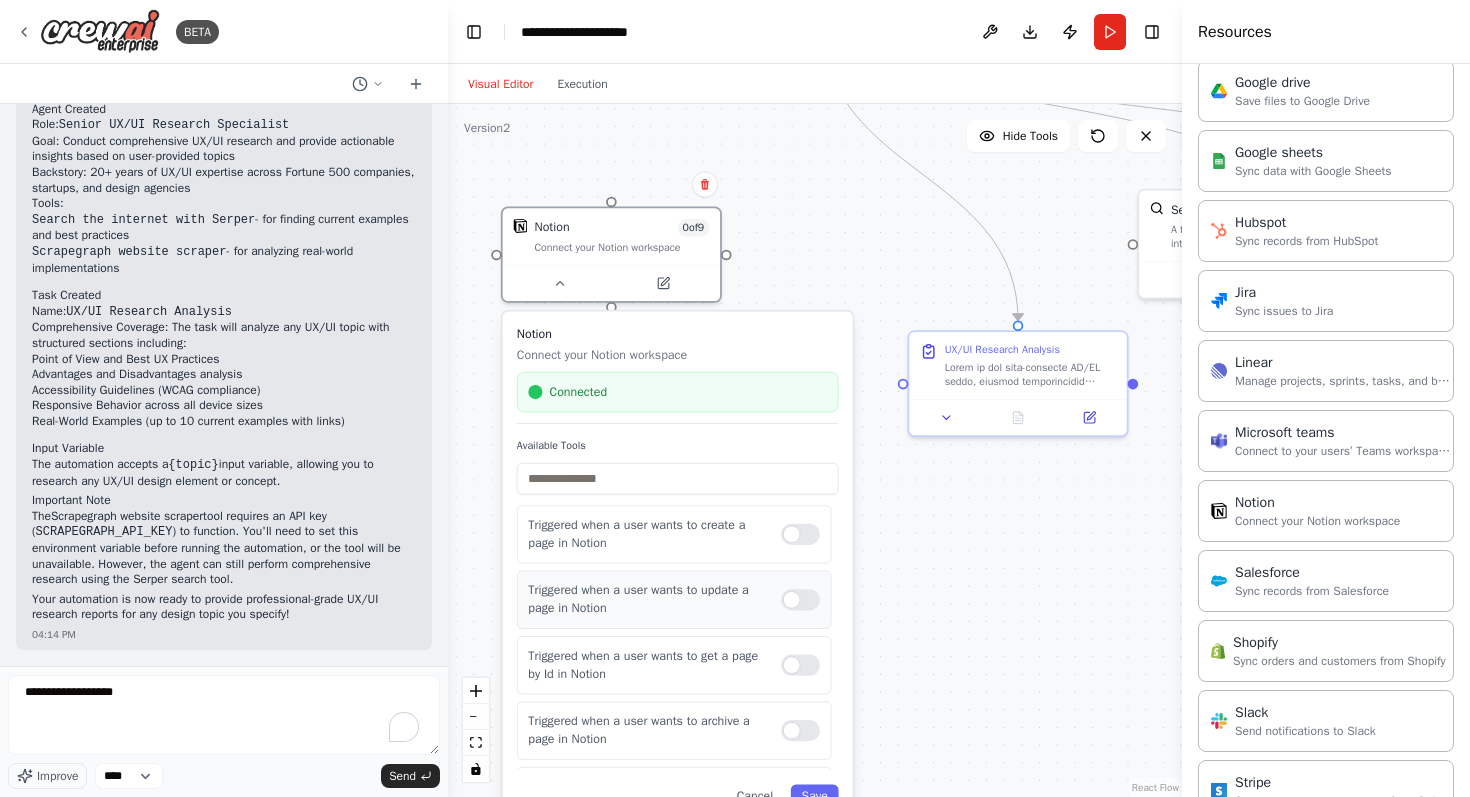 click at bounding box center (800, 599) 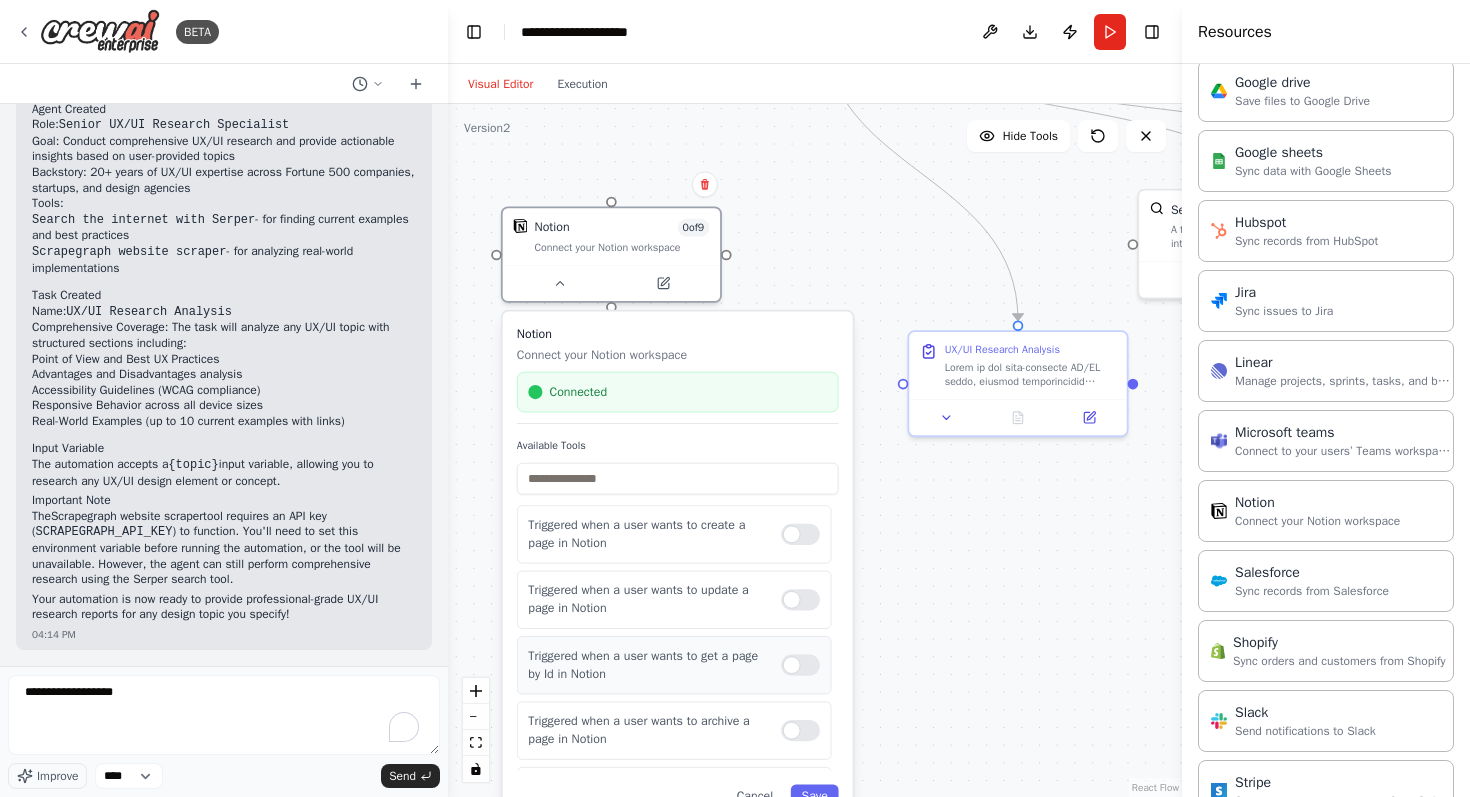 click at bounding box center (800, 665) 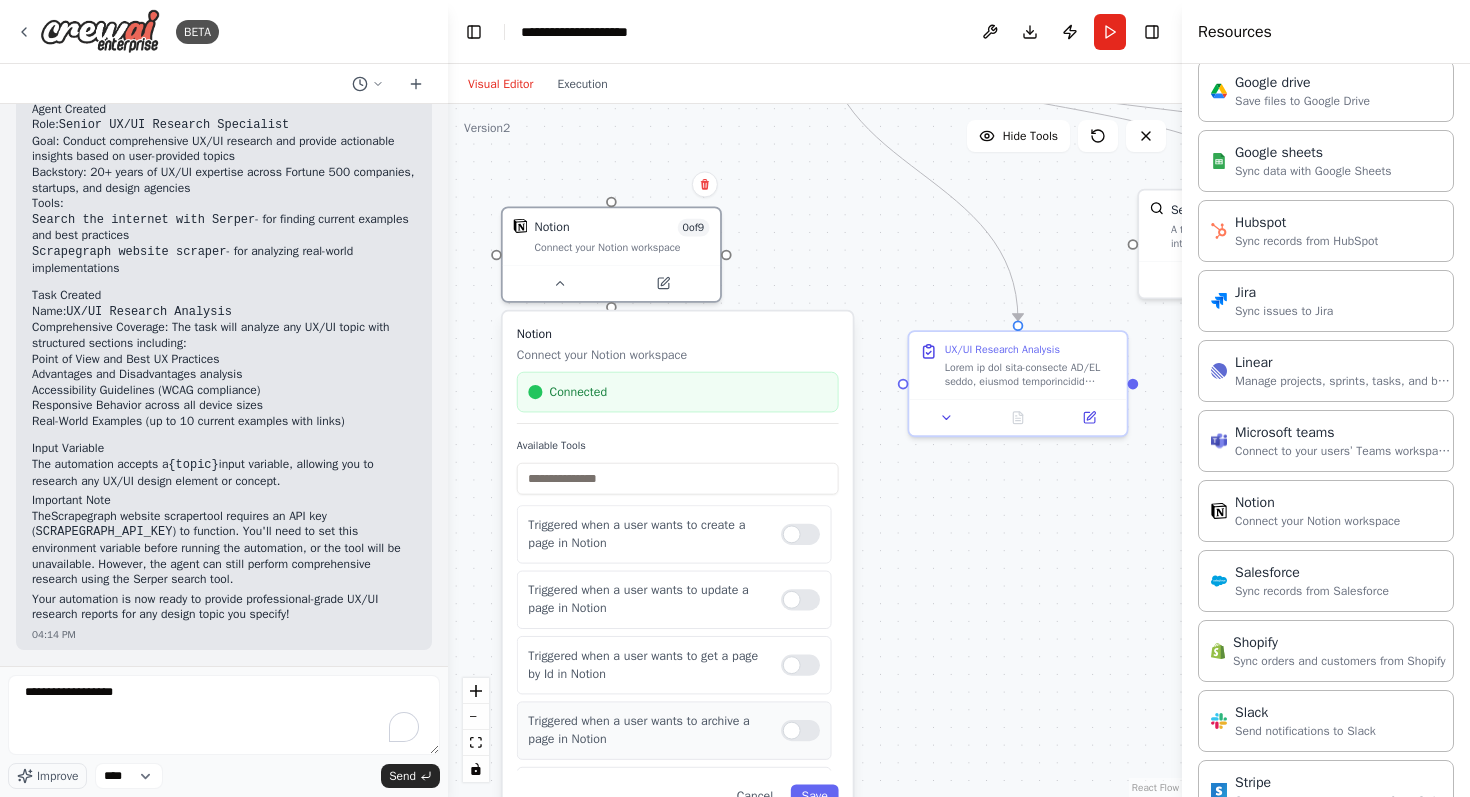 click at bounding box center (800, 730) 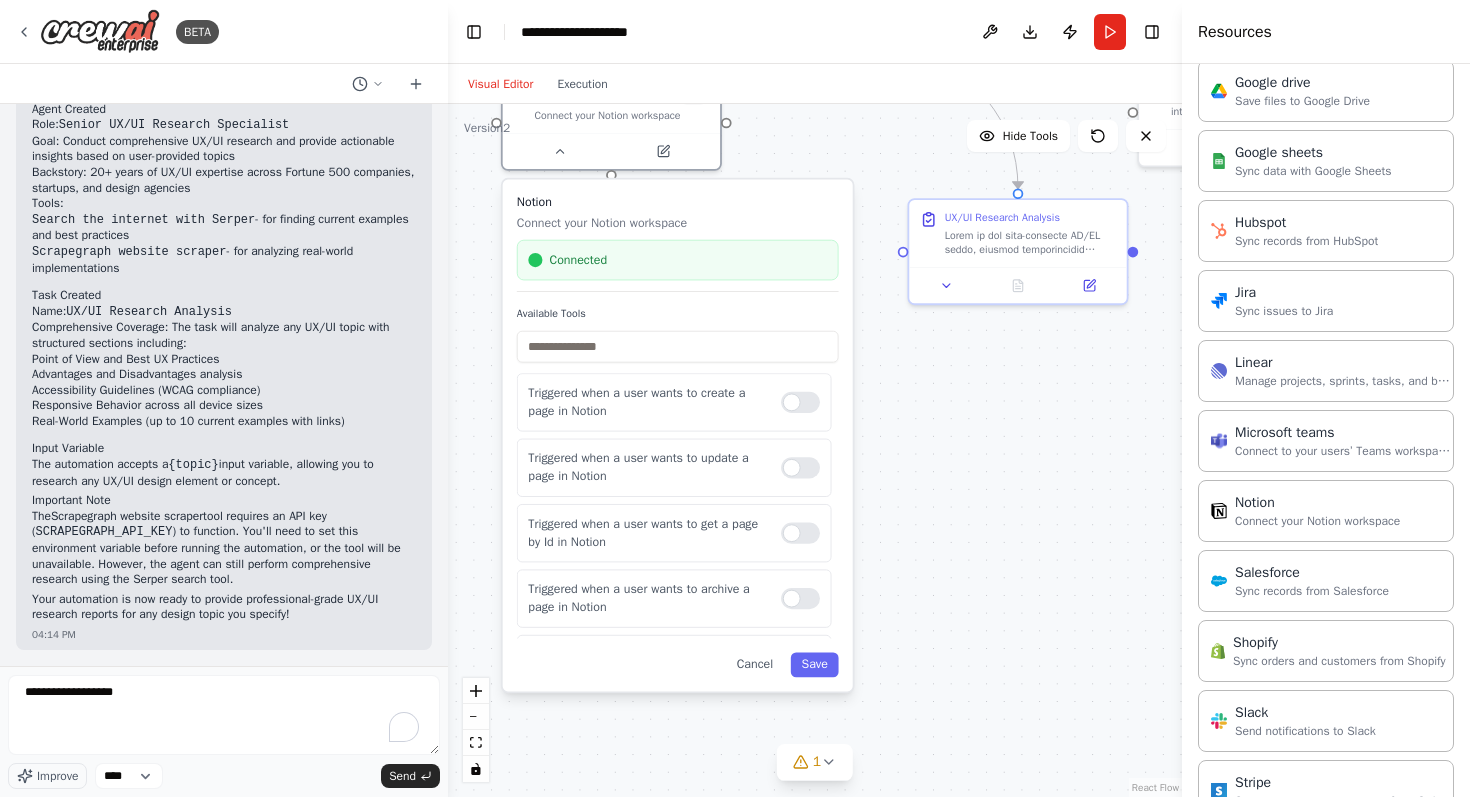drag, startPoint x: 841, startPoint y: 278, endPoint x: 841, endPoint y: 146, distance: 132 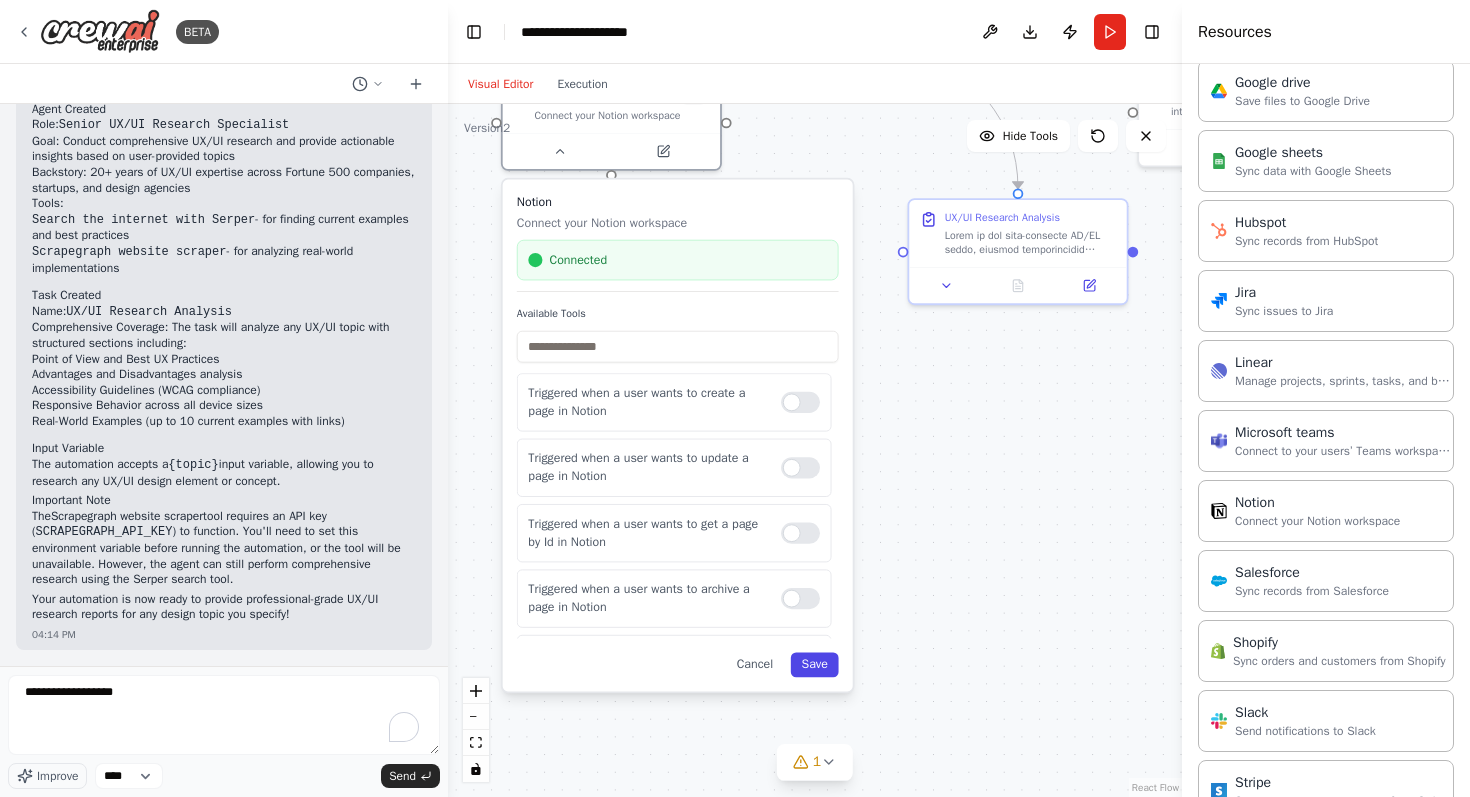 click on "Save" at bounding box center (815, 665) 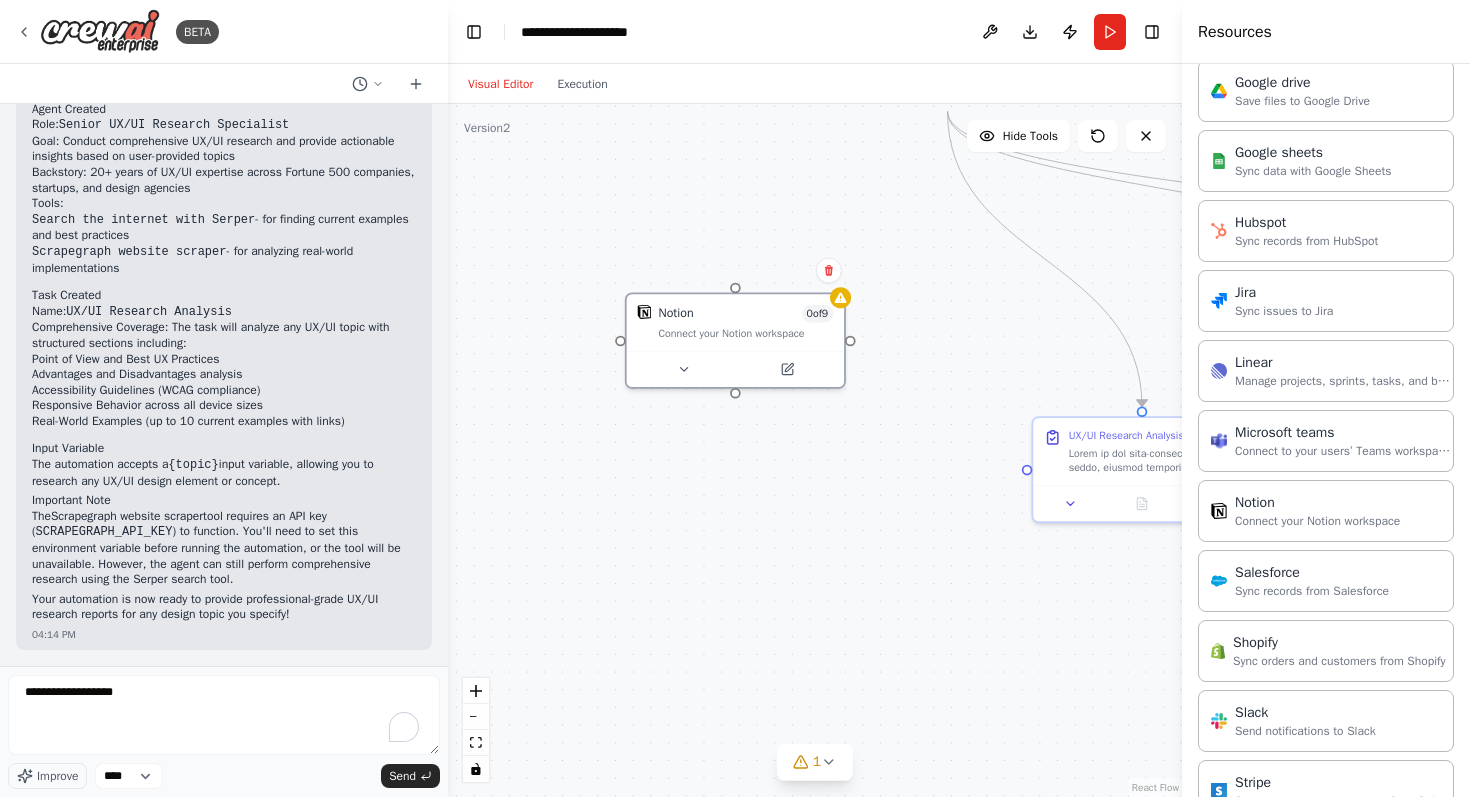drag, startPoint x: 557, startPoint y: 252, endPoint x: 681, endPoint y: 470, distance: 250.79872 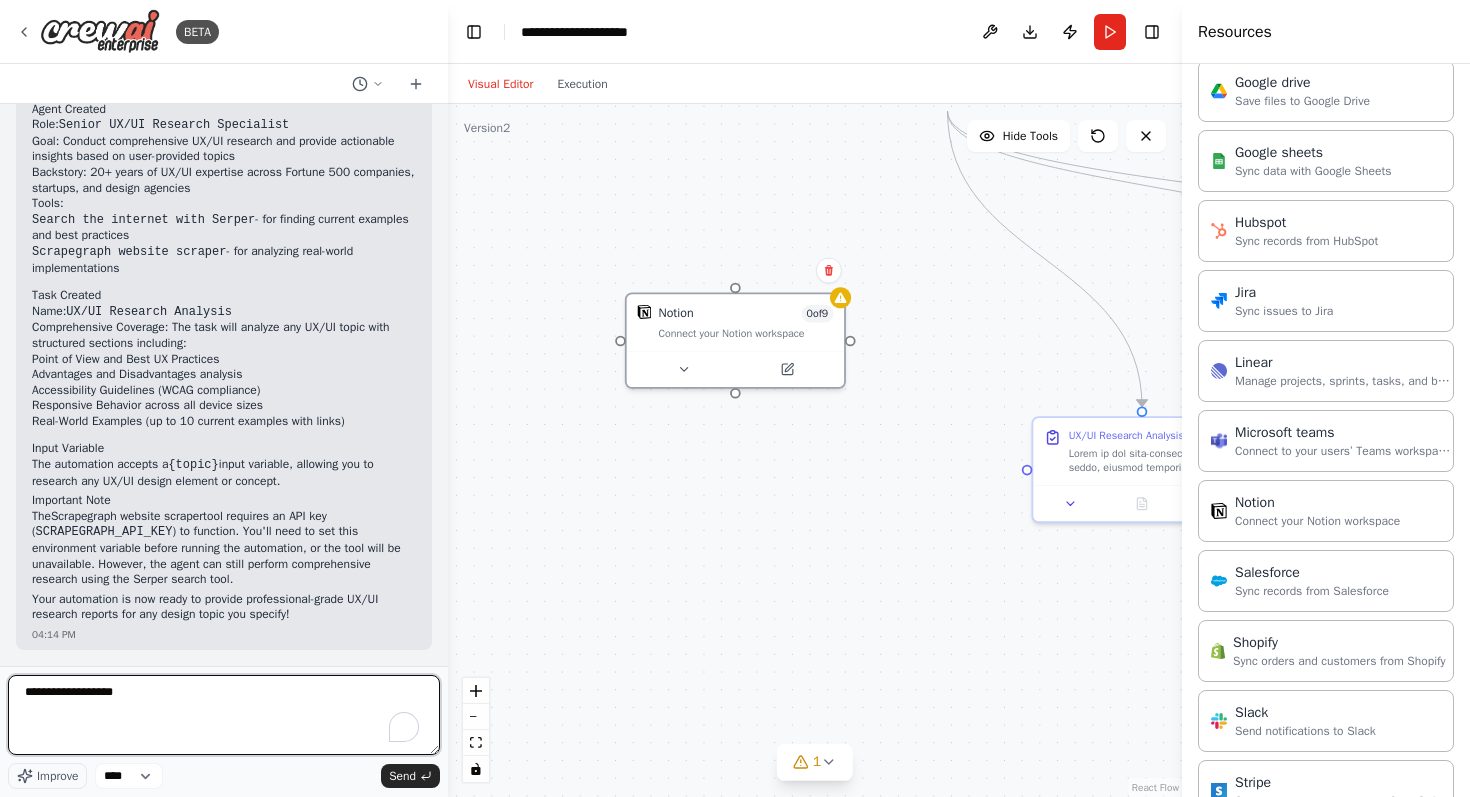 click on "**********" at bounding box center [224, 715] 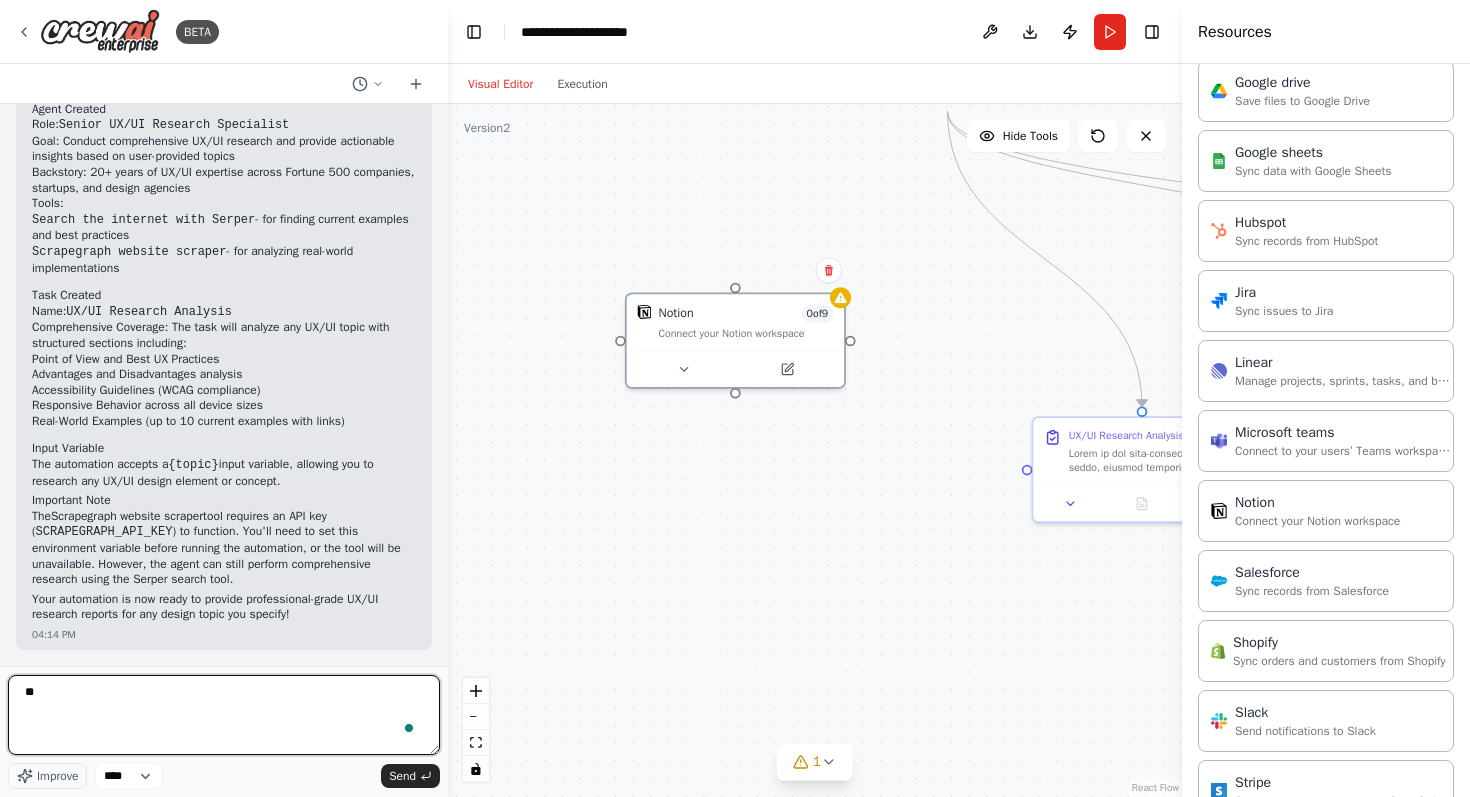 type on "*" 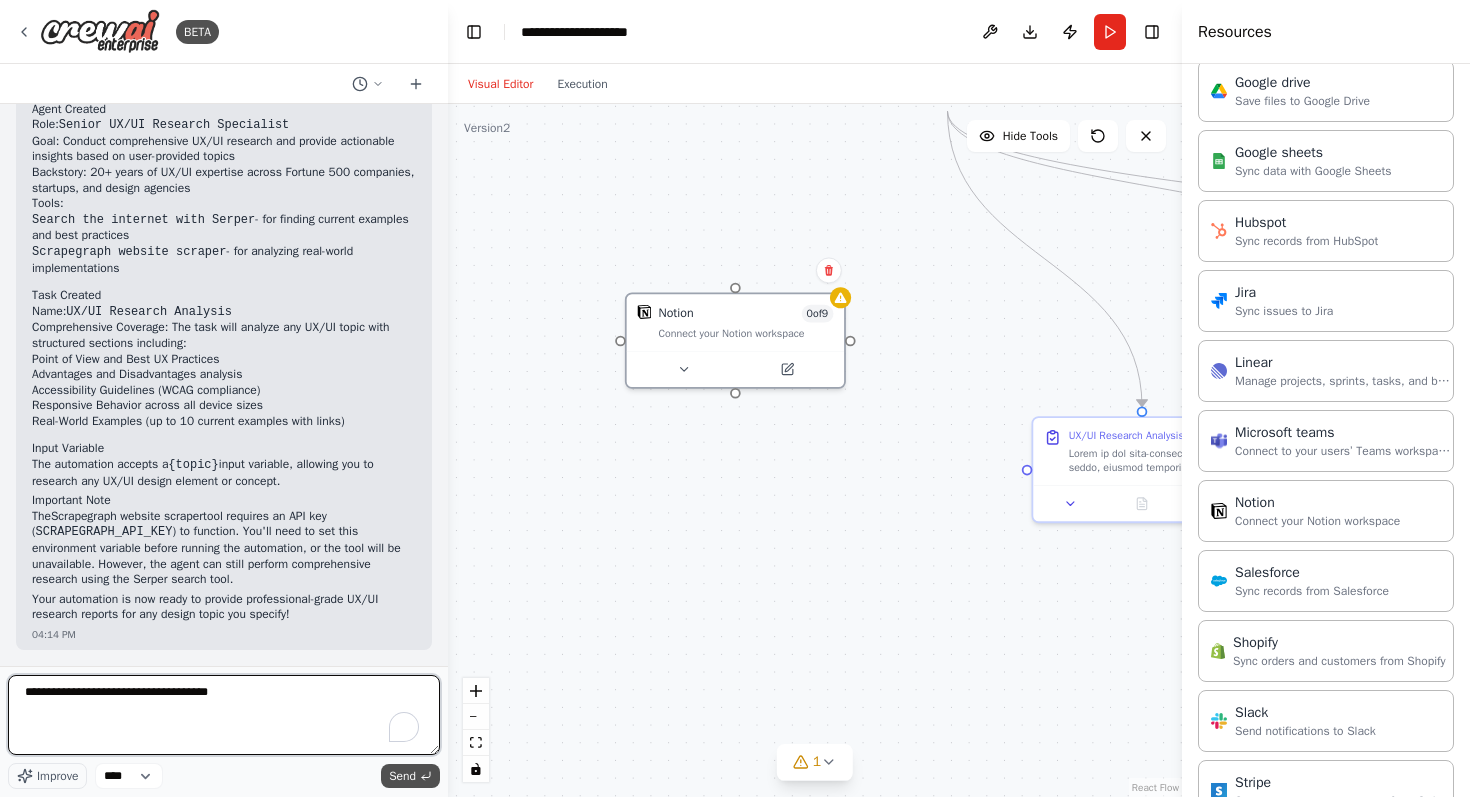 type on "**********" 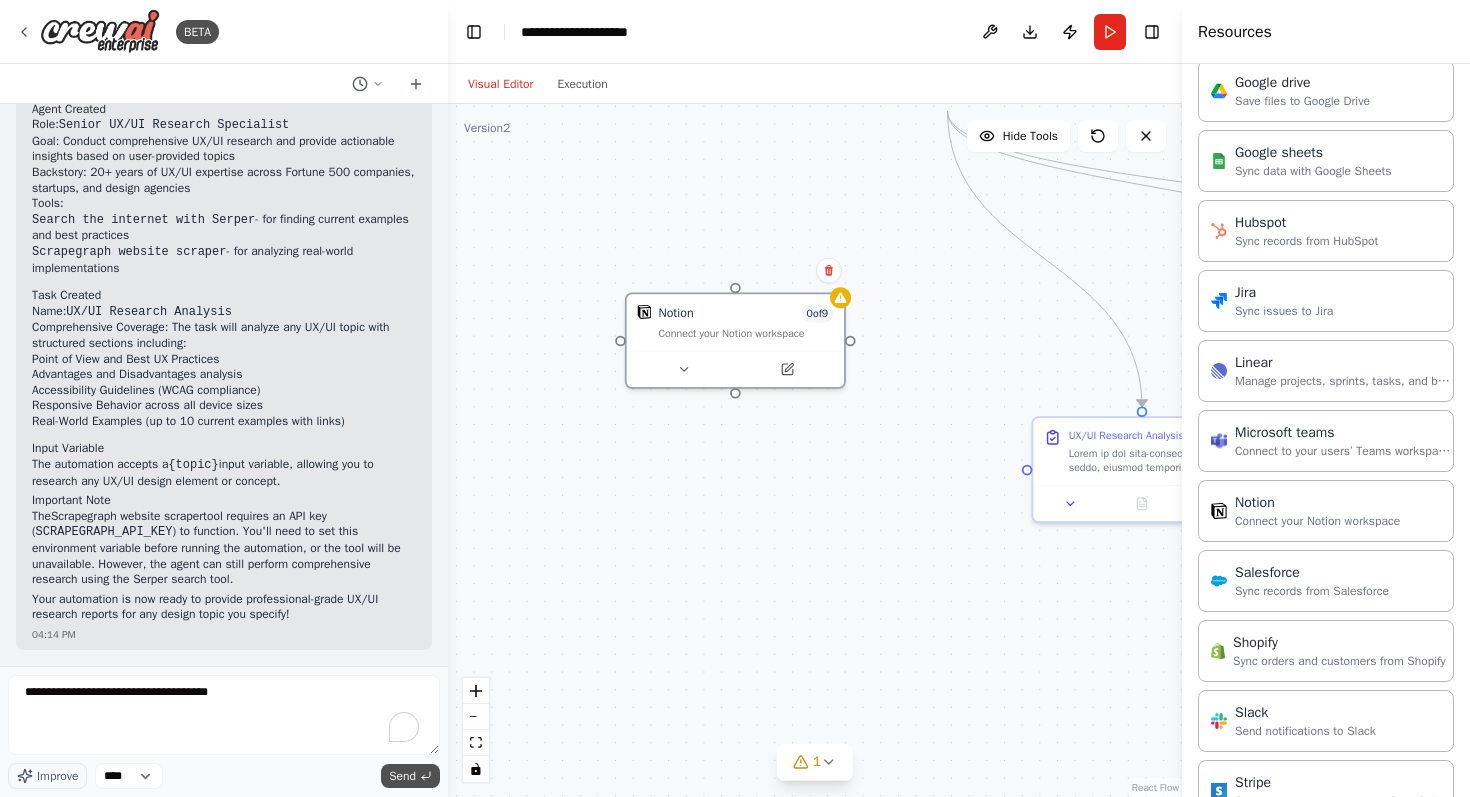 click on "Send" at bounding box center (402, 776) 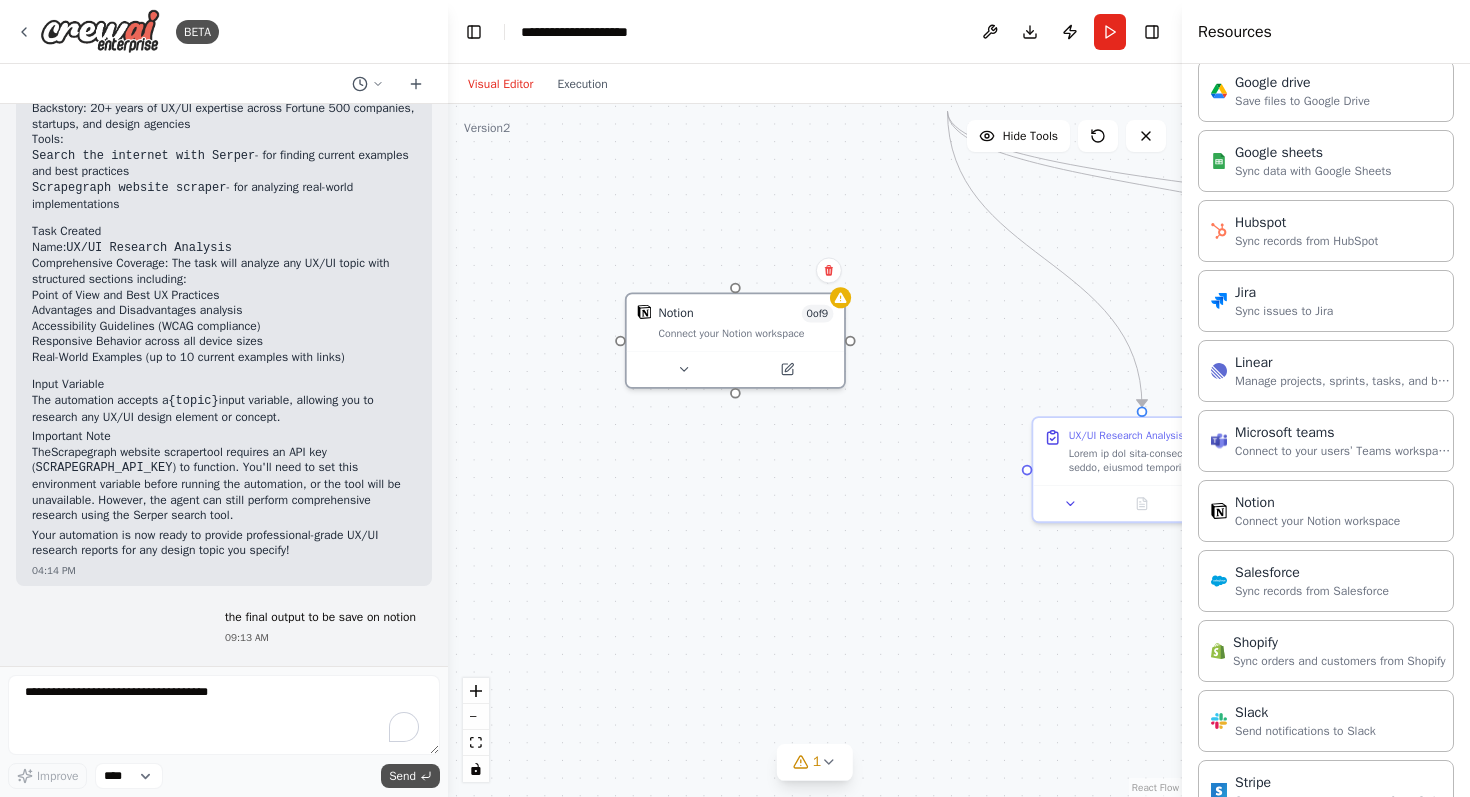 scroll, scrollTop: 2211, scrollLeft: 0, axis: vertical 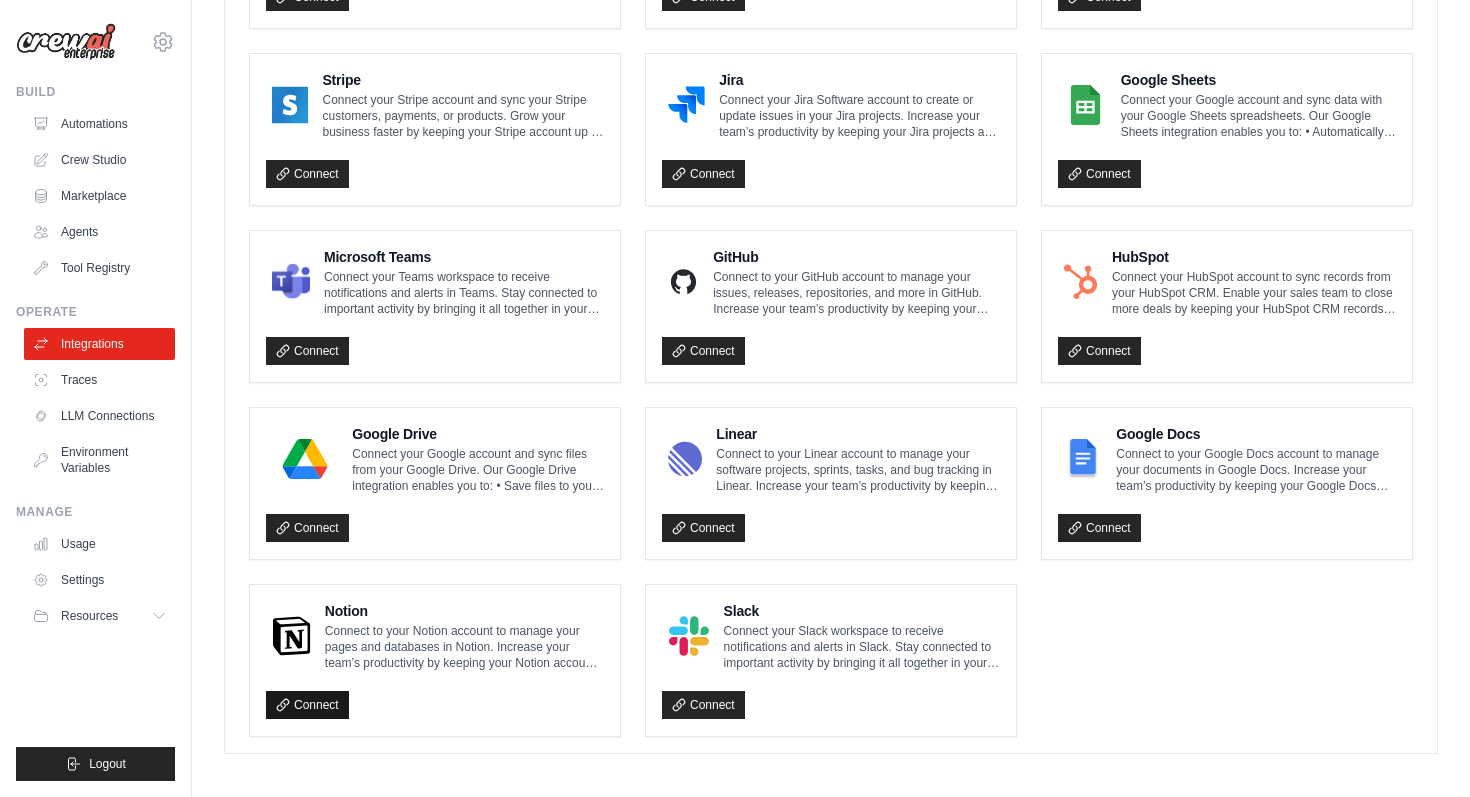click on "Connect" at bounding box center [307, 705] 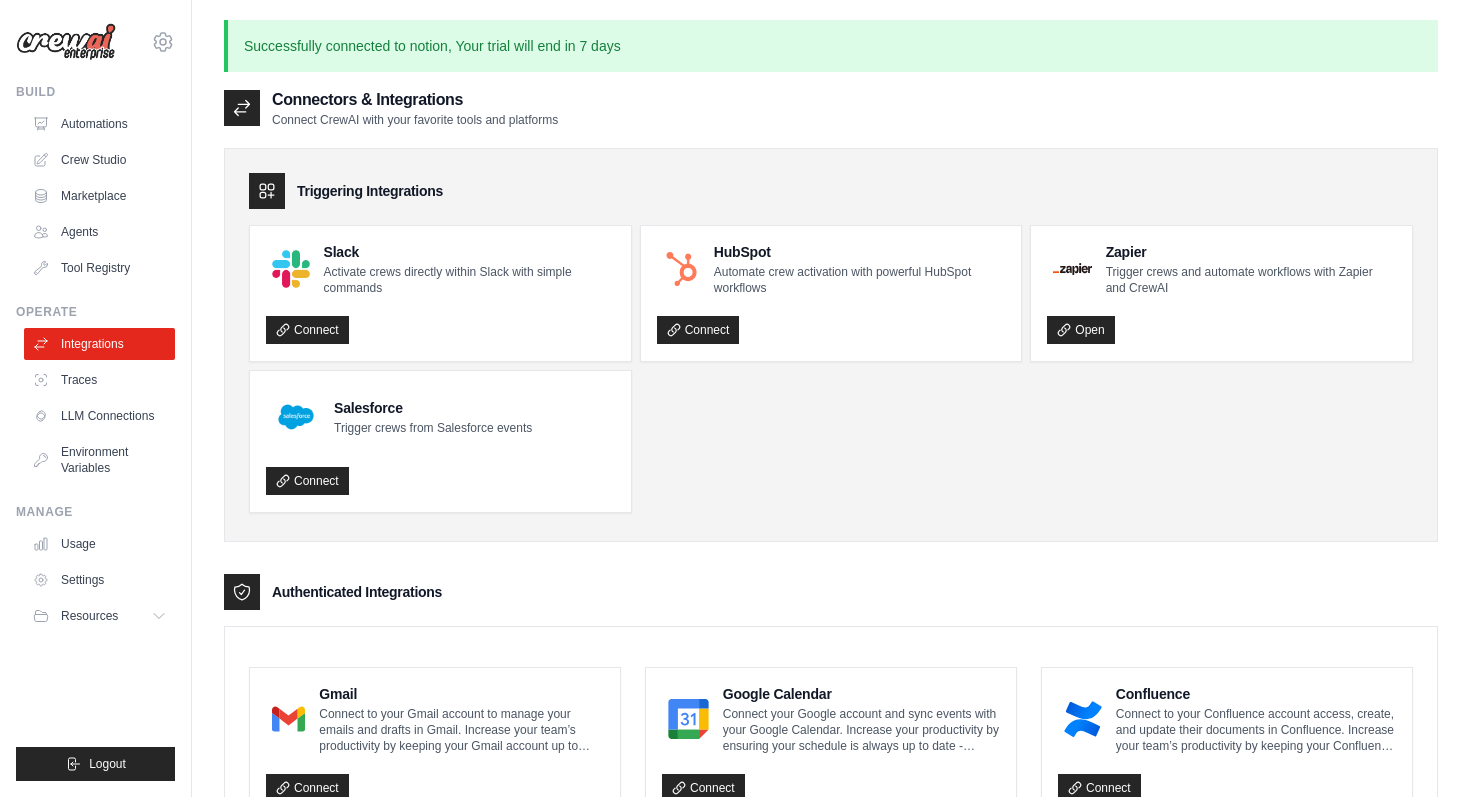 scroll, scrollTop: 1145, scrollLeft: 0, axis: vertical 